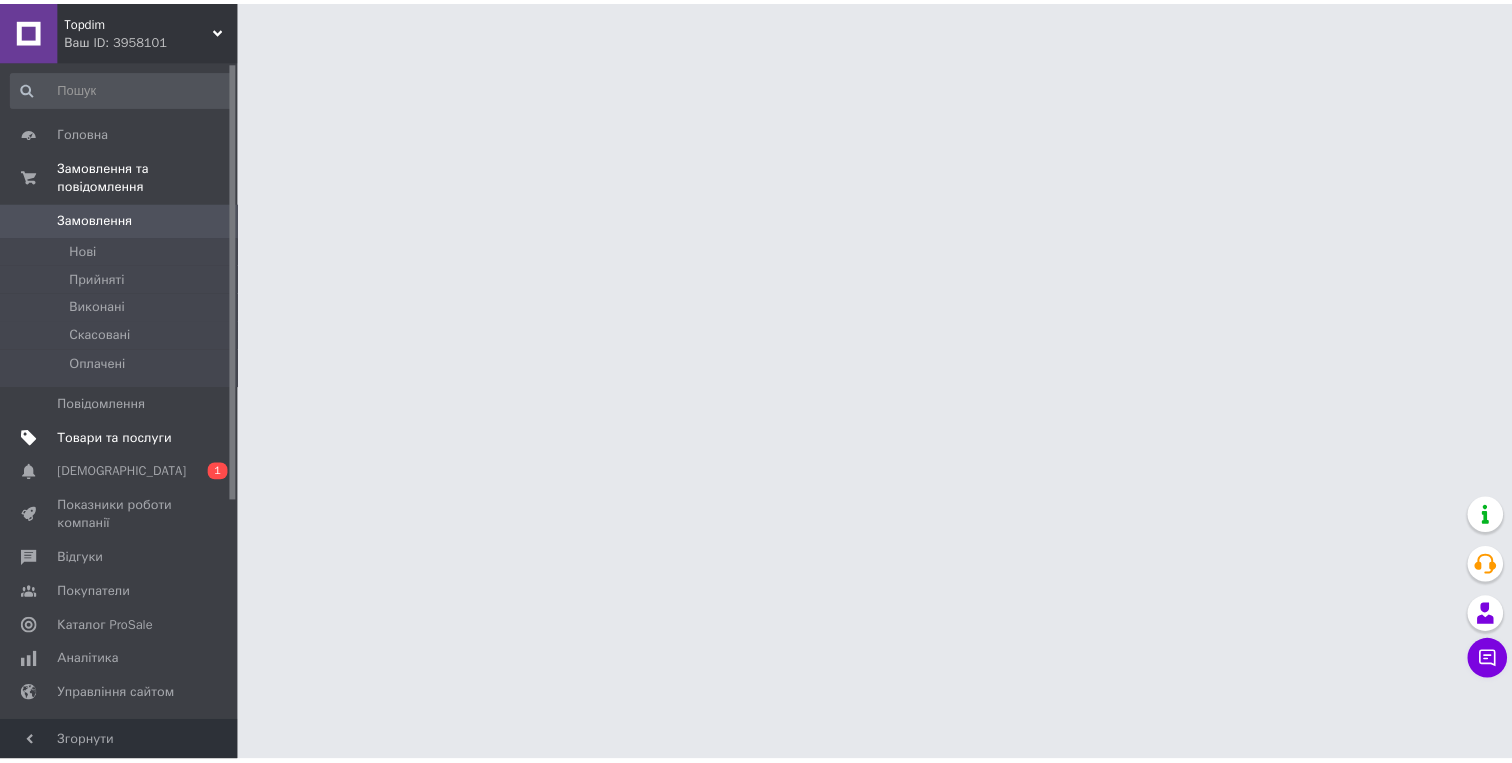 scroll, scrollTop: 0, scrollLeft: 0, axis: both 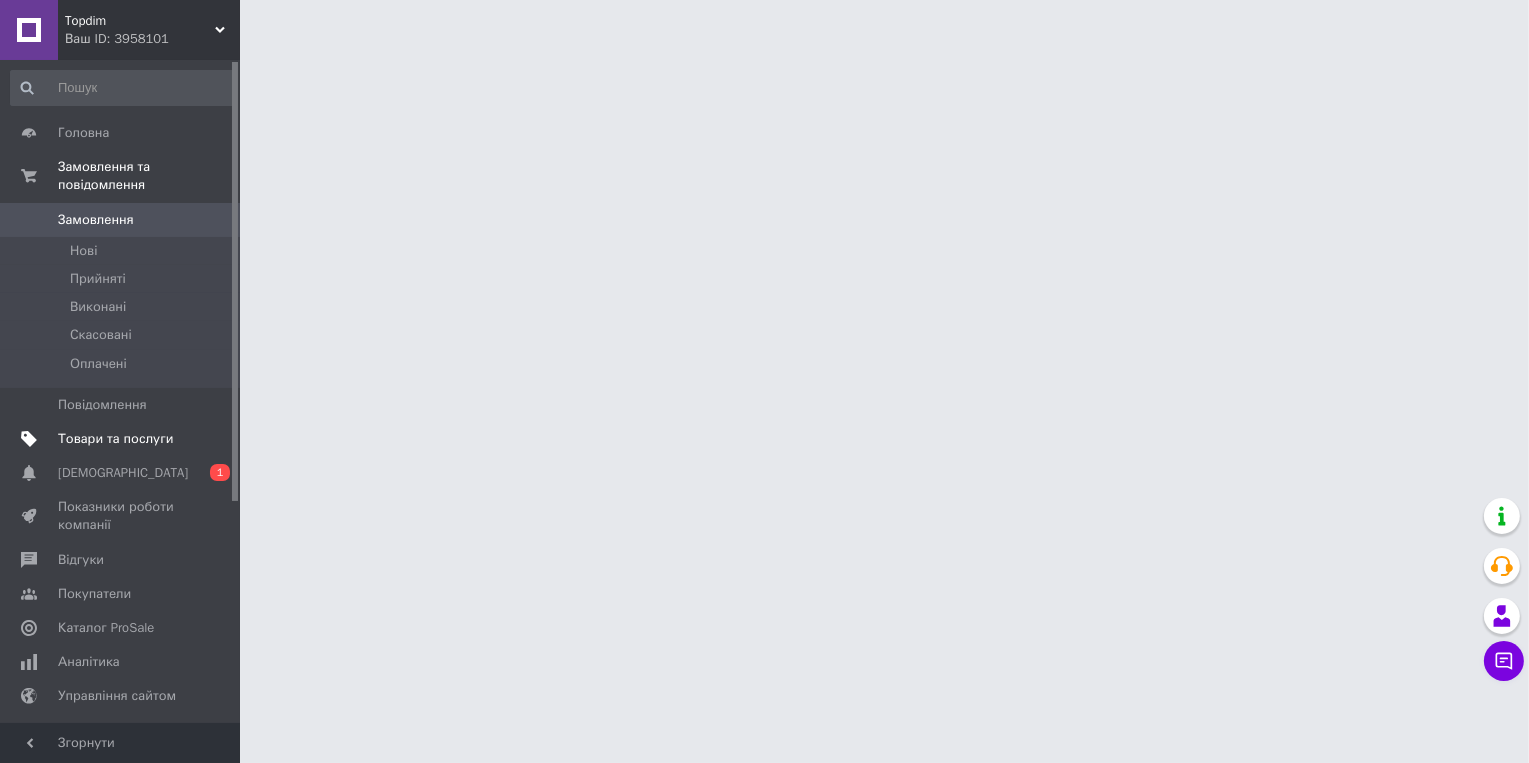 click on "Товари та послуги" at bounding box center (115, 439) 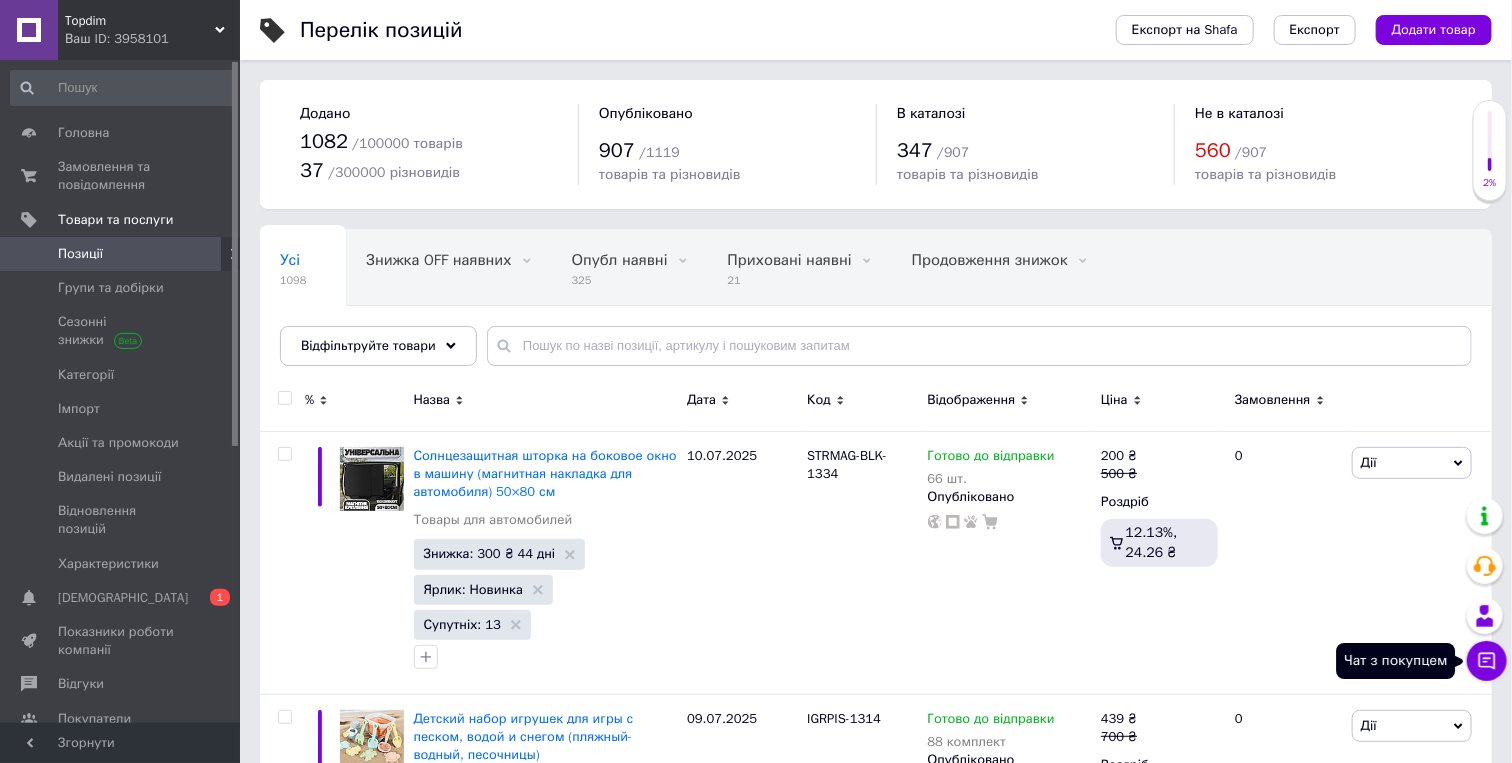 click 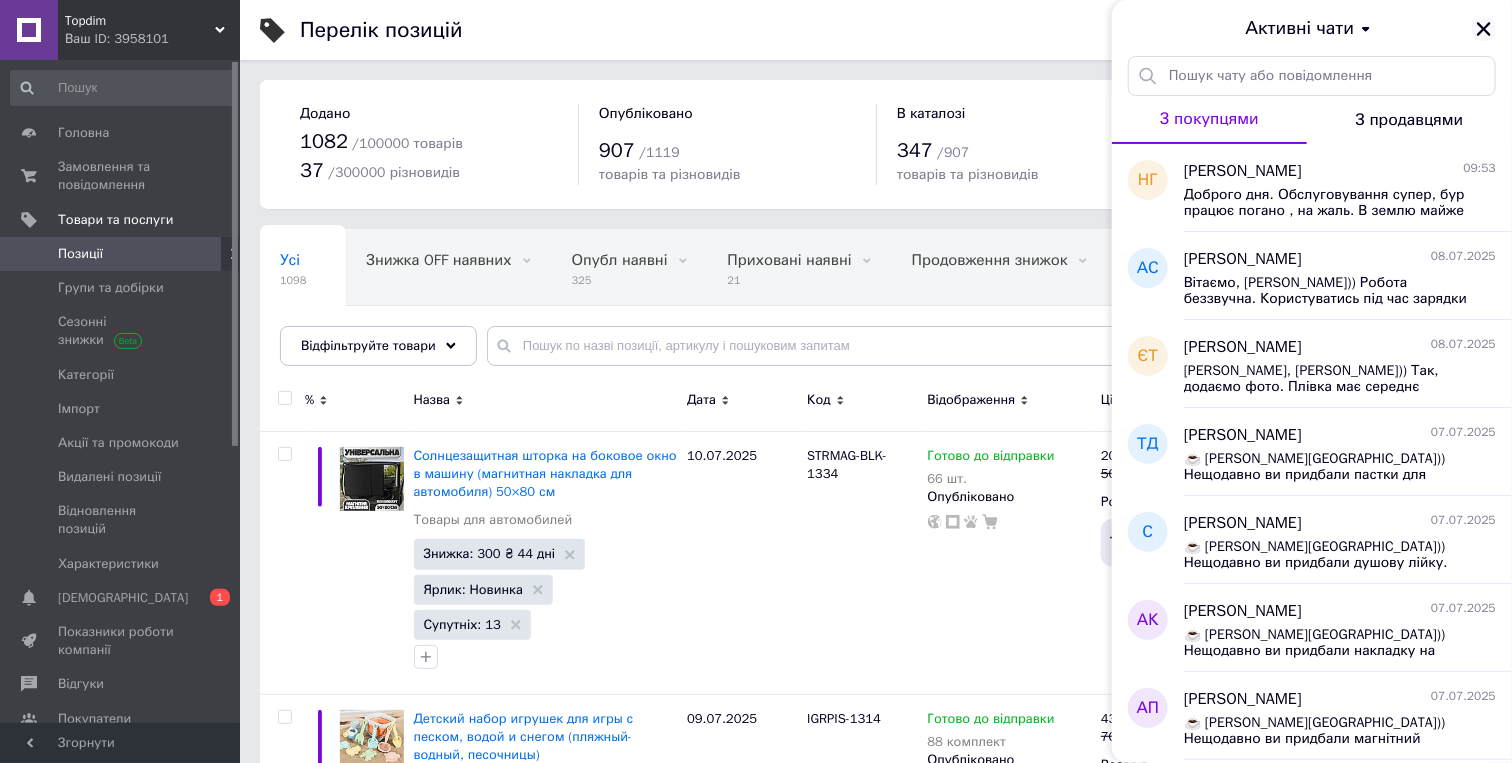 click 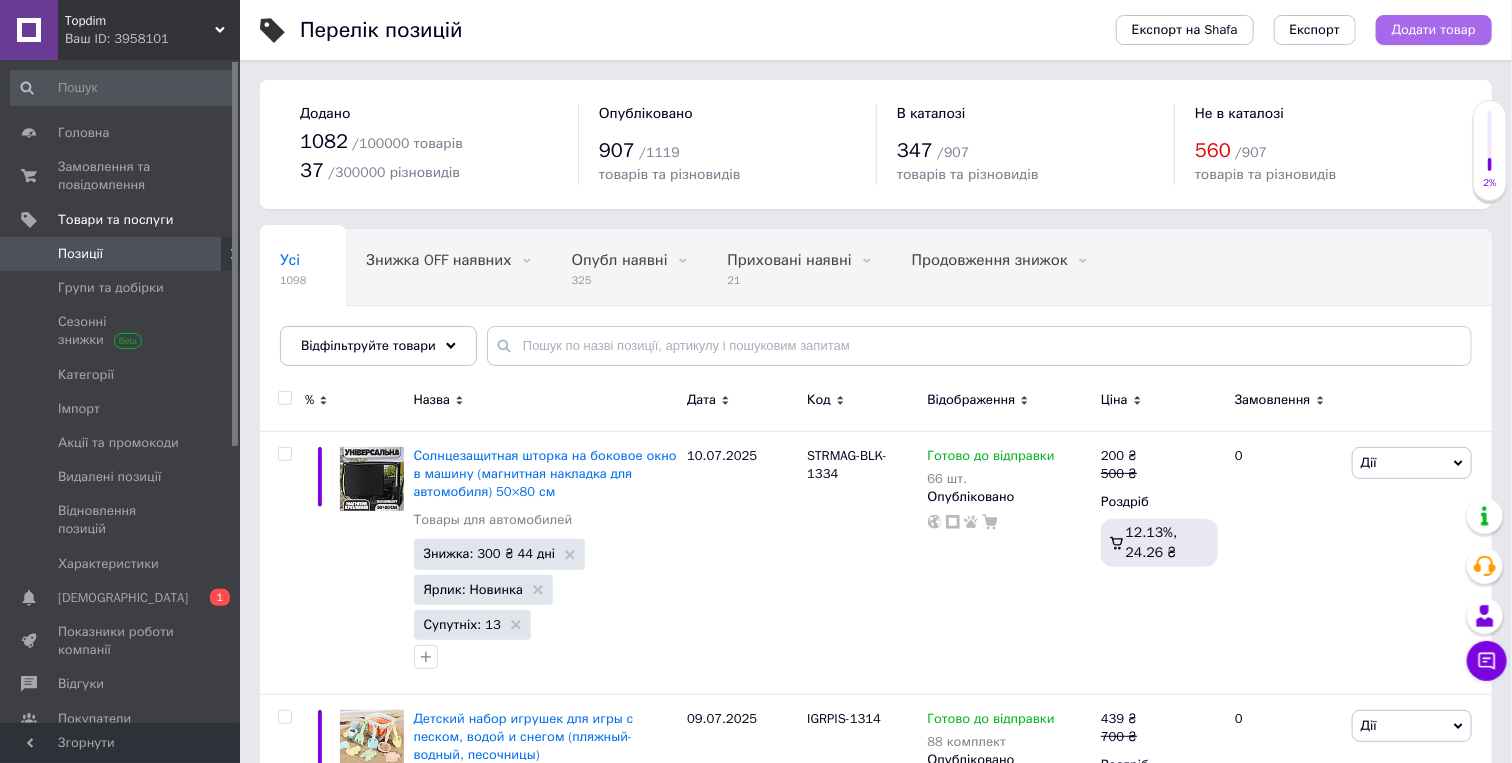 click on "Додати товар" at bounding box center [1434, 30] 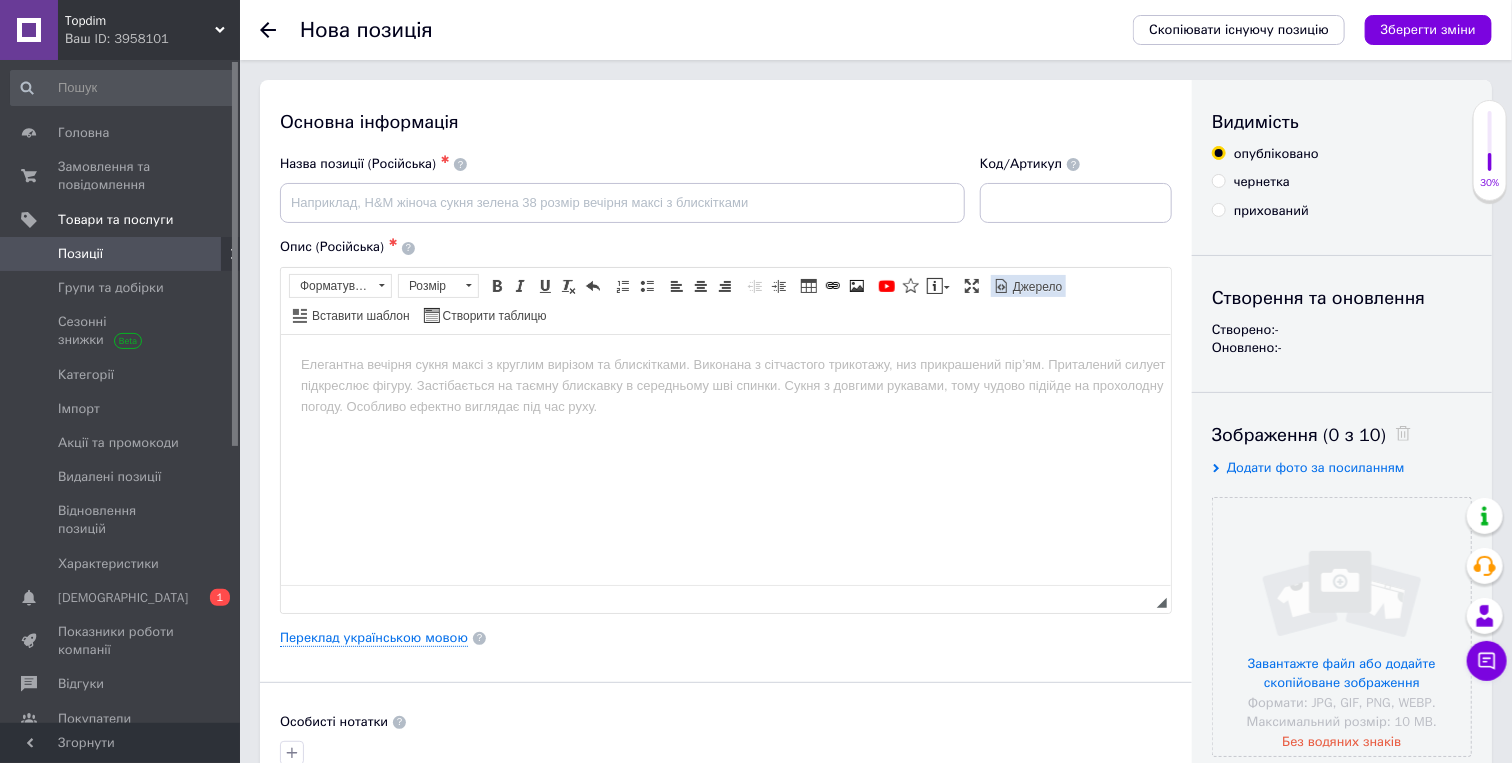 scroll, scrollTop: 0, scrollLeft: 0, axis: both 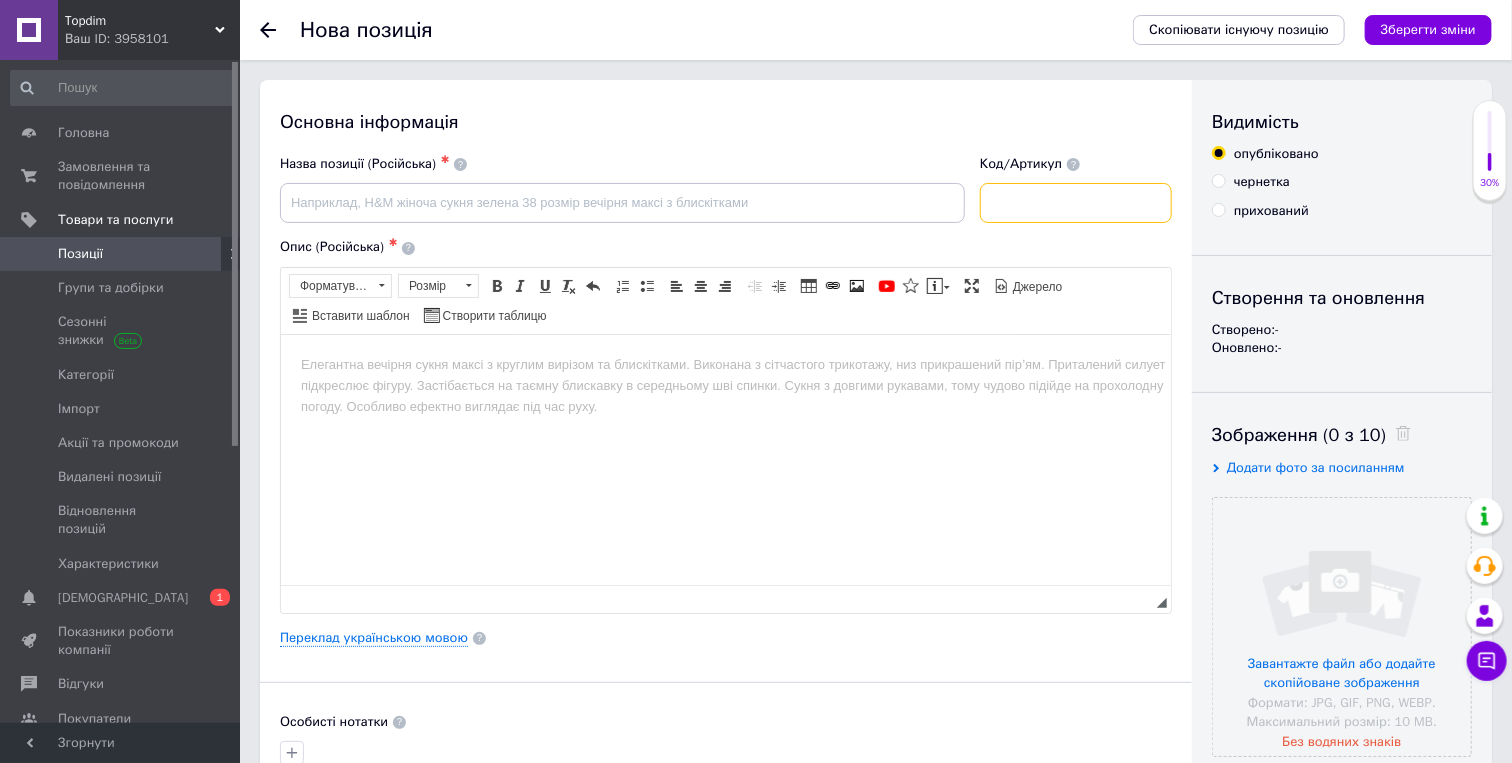 click at bounding box center (1076, 203) 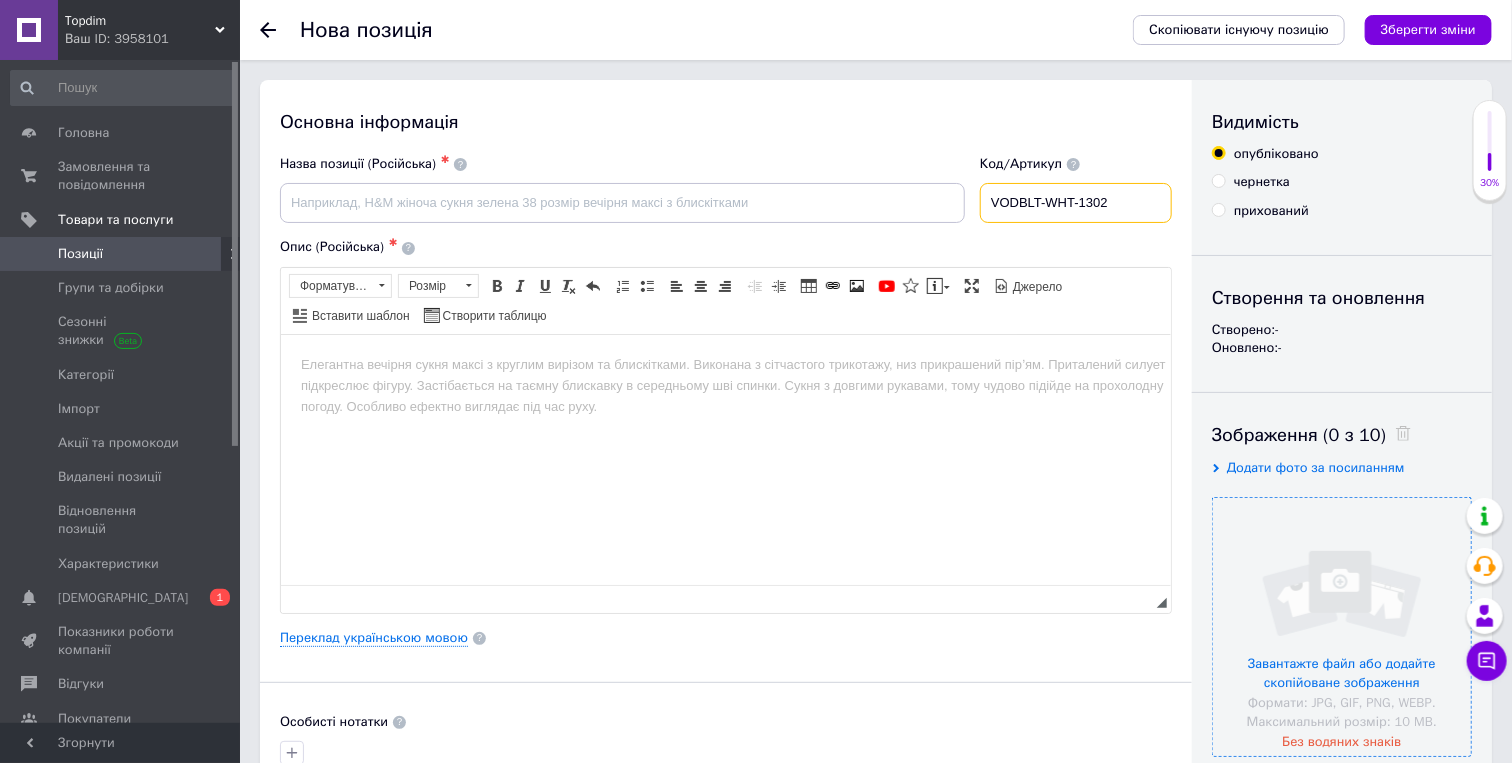 type on "VODBLT-WHT-1302" 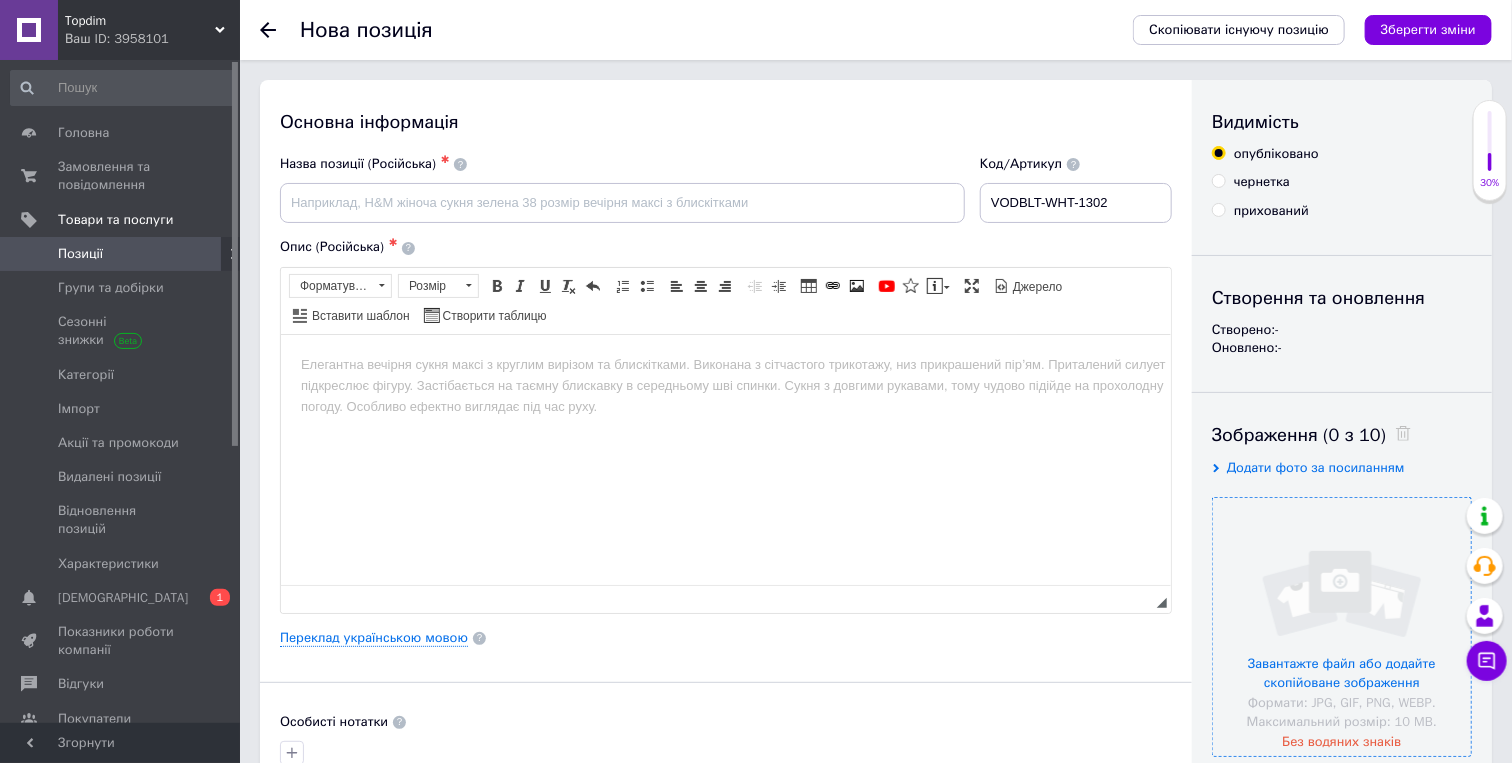 click at bounding box center [1342, 627] 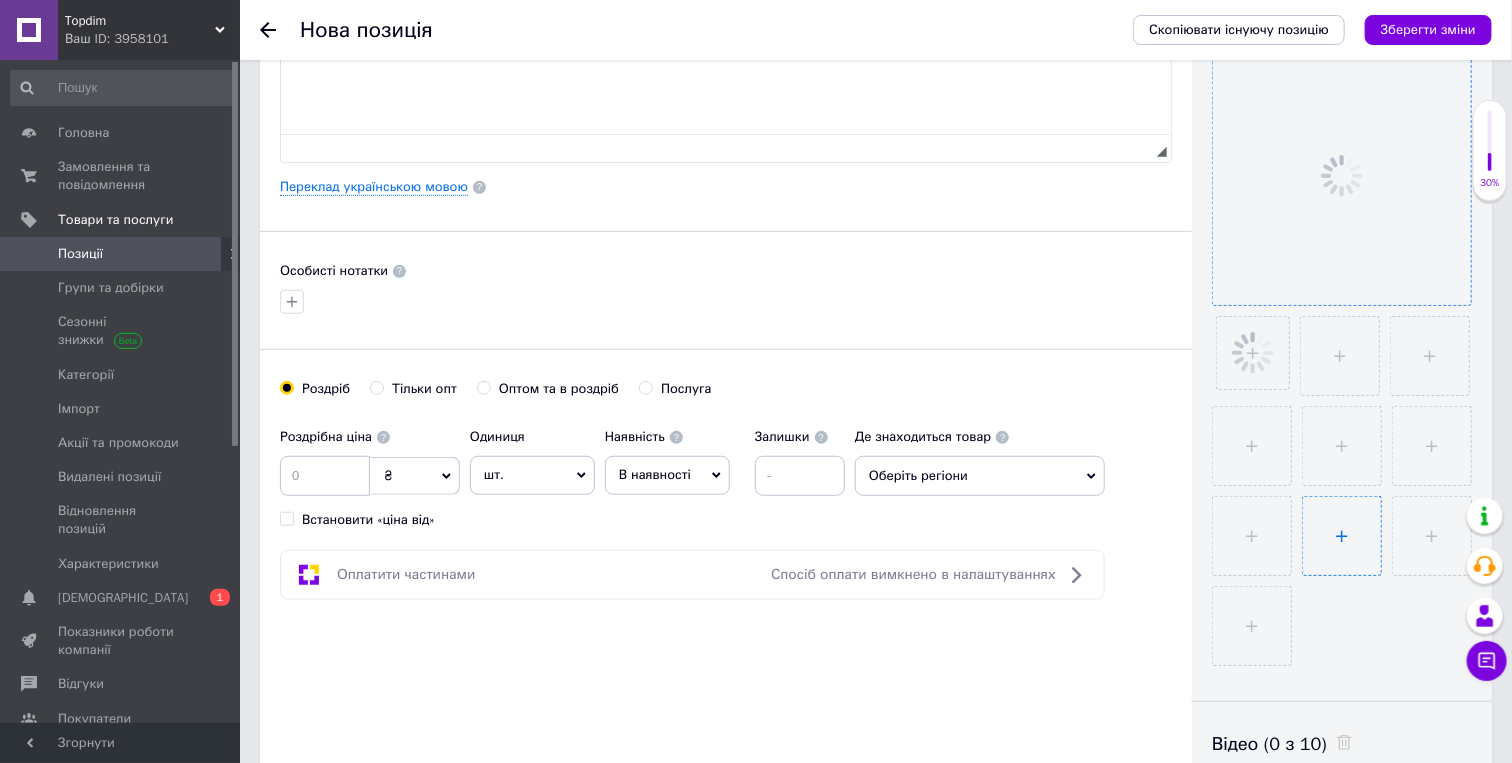 scroll, scrollTop: 555, scrollLeft: 0, axis: vertical 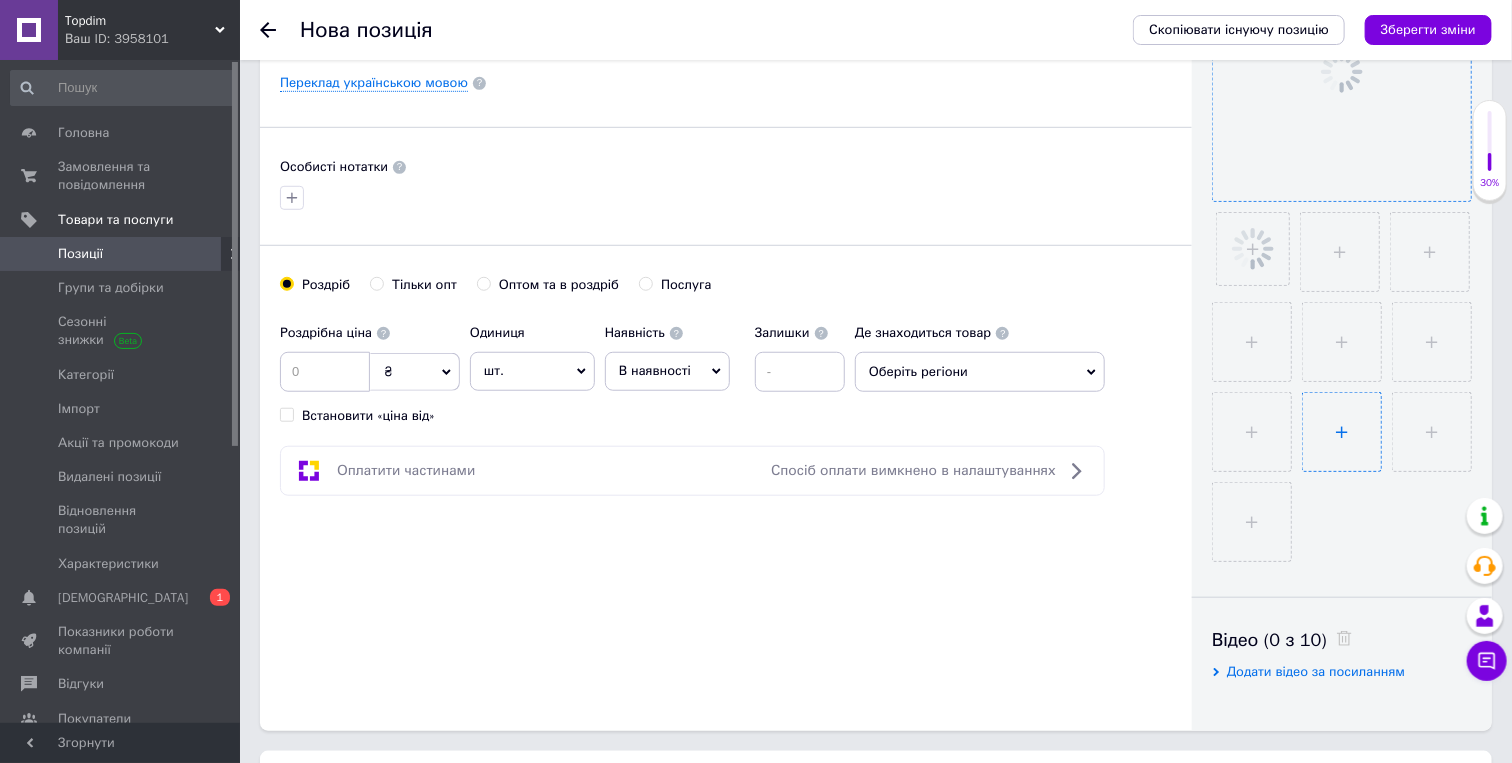 click at bounding box center (1342, 432) 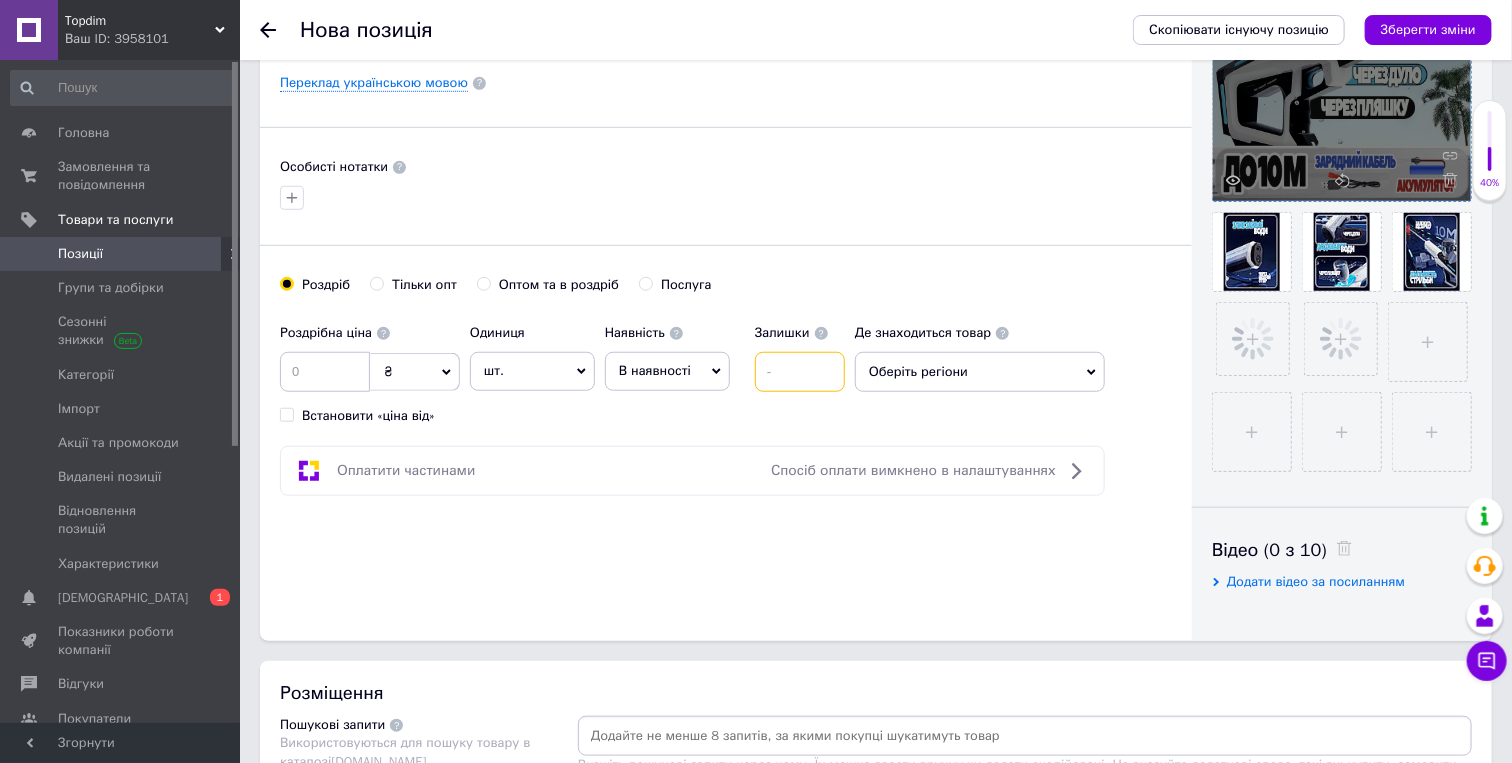 click at bounding box center (800, 372) 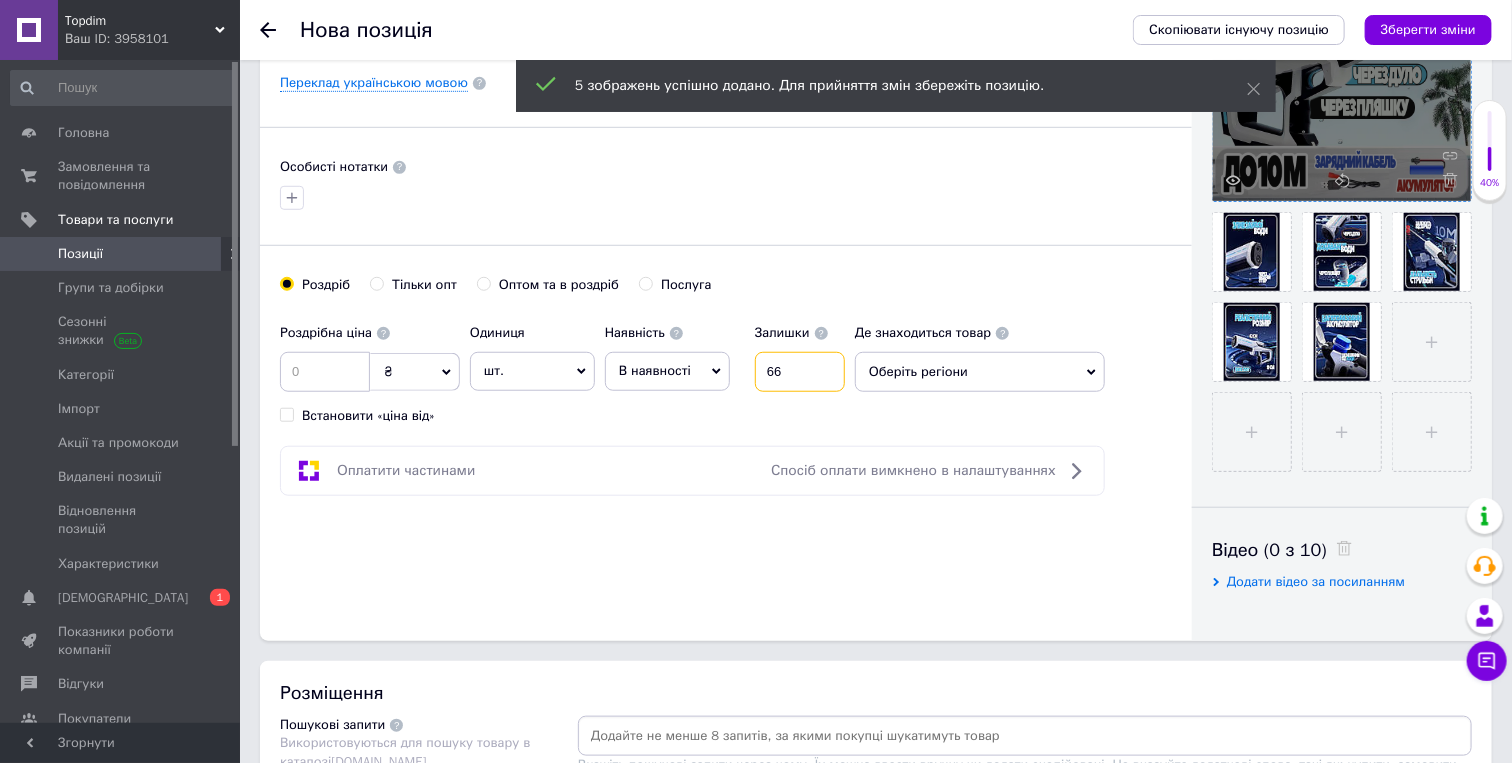 type on "66" 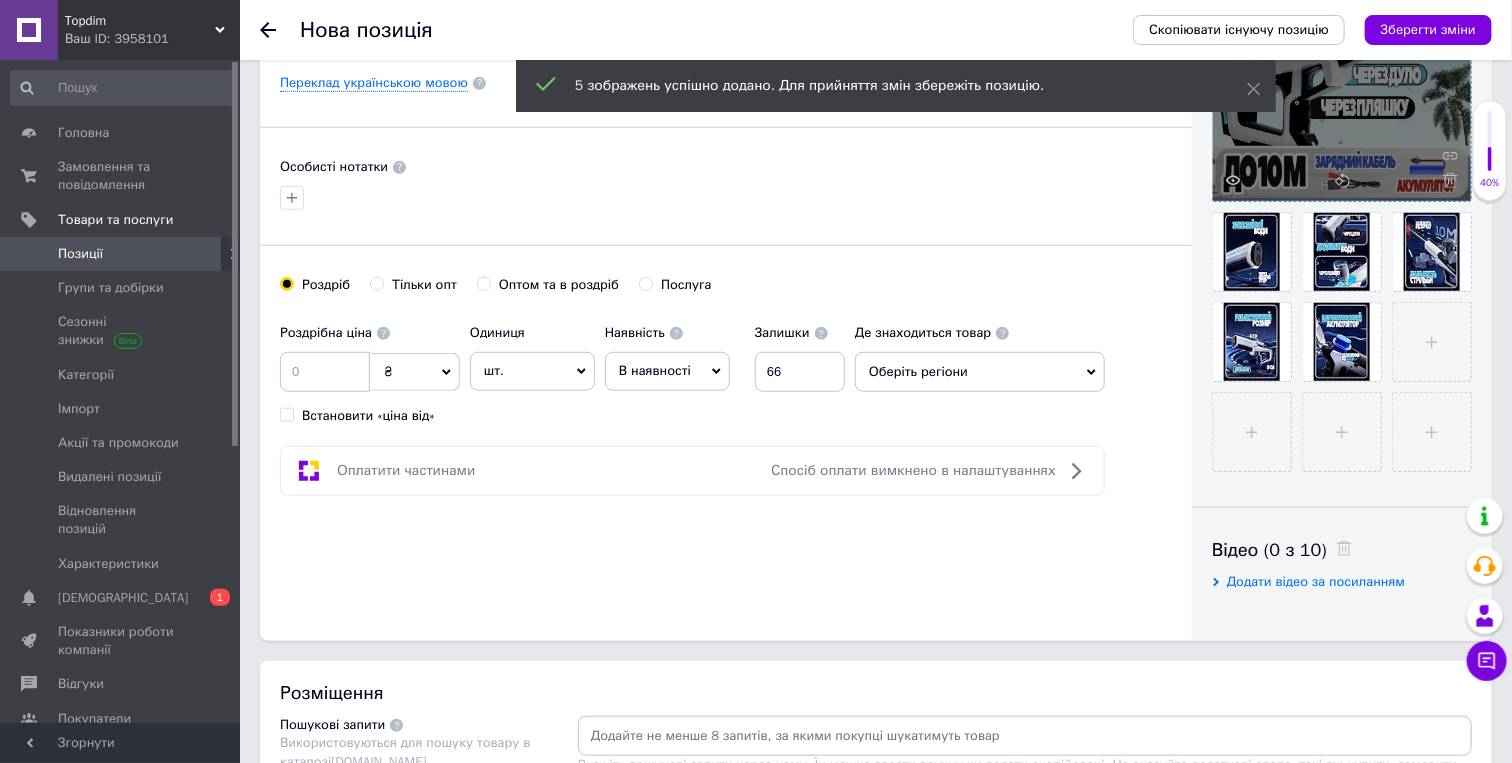 drag, startPoint x: 663, startPoint y: 403, endPoint x: 664, endPoint y: 439, distance: 36.013885 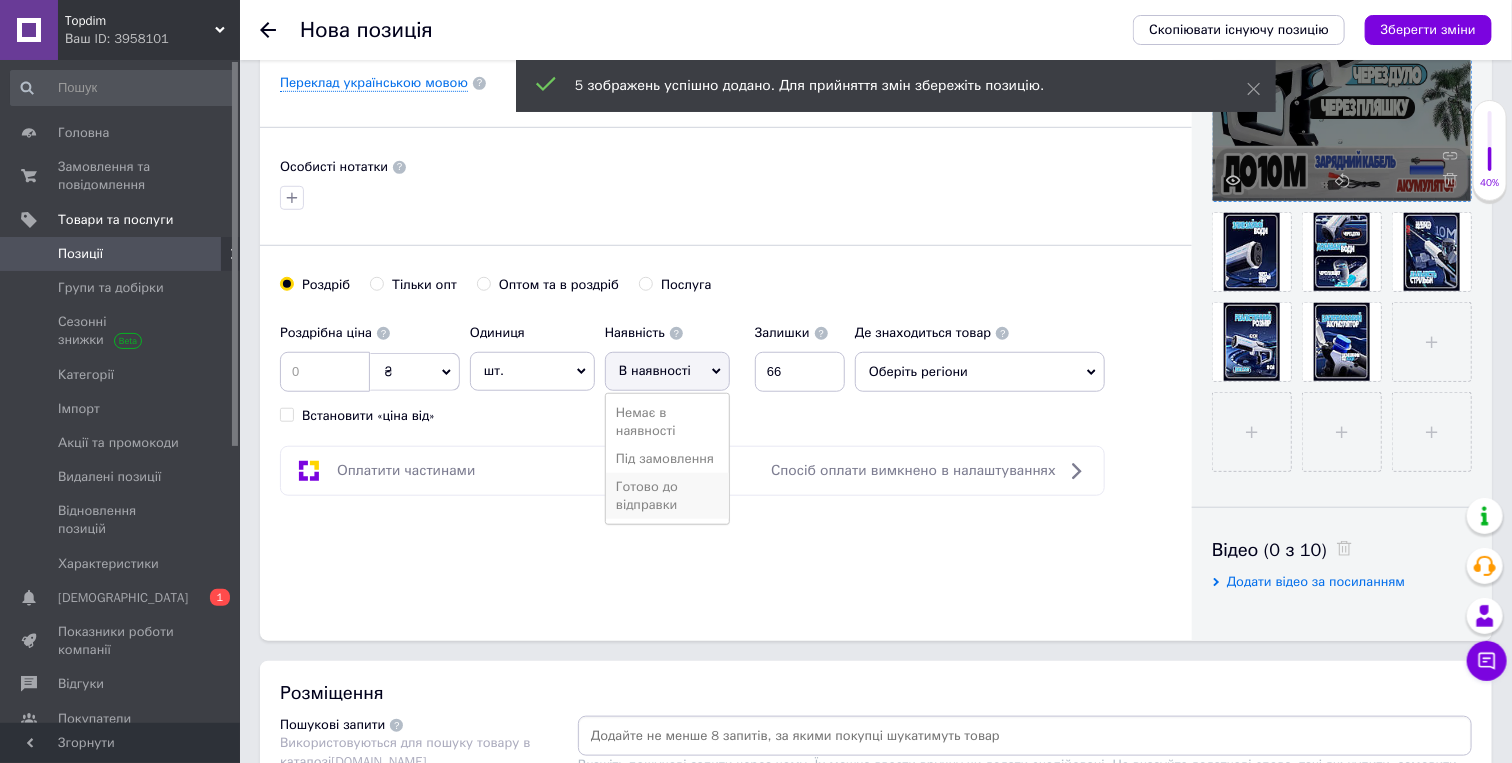 click on "Готово до відправки" at bounding box center (667, 496) 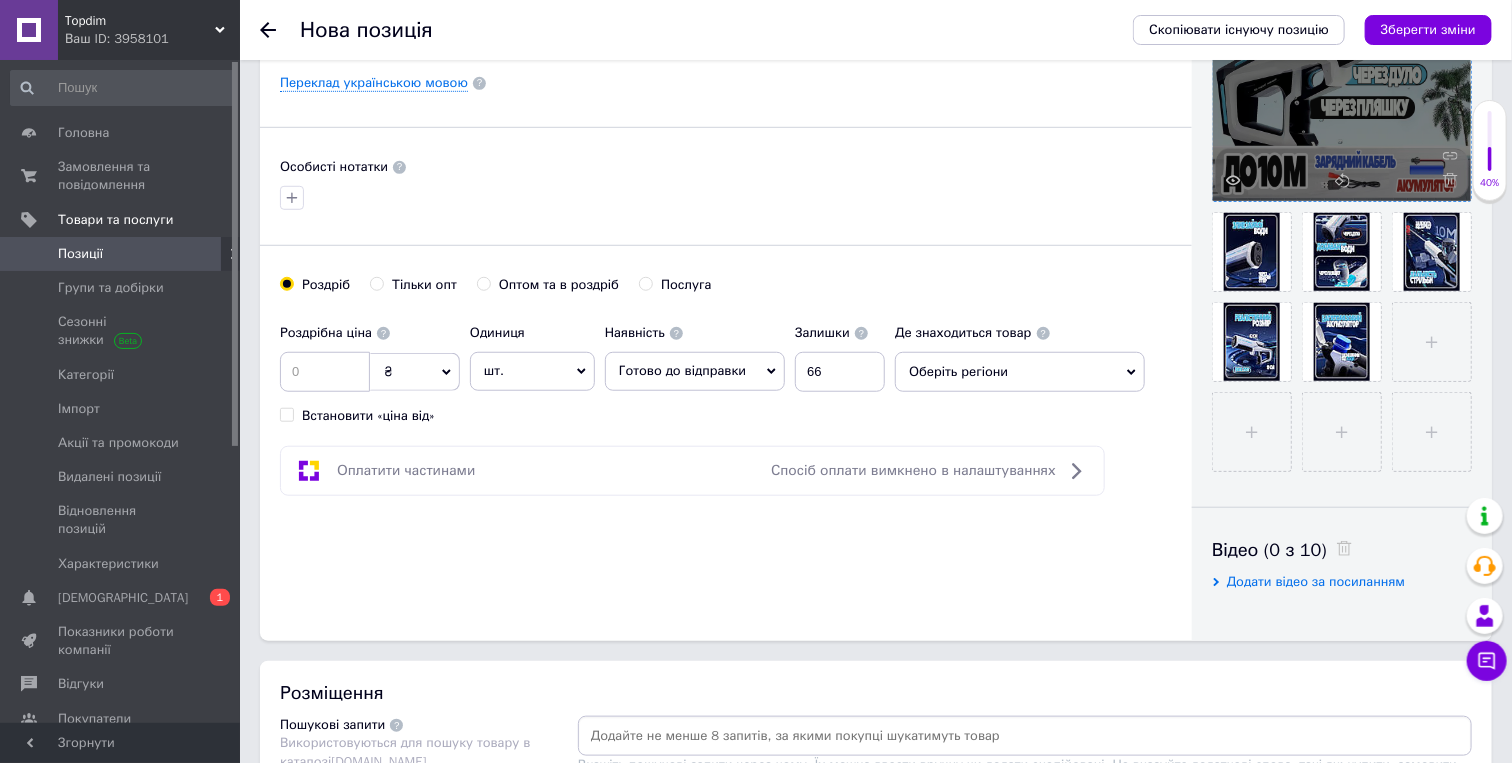 click on "шт." at bounding box center [532, 371] 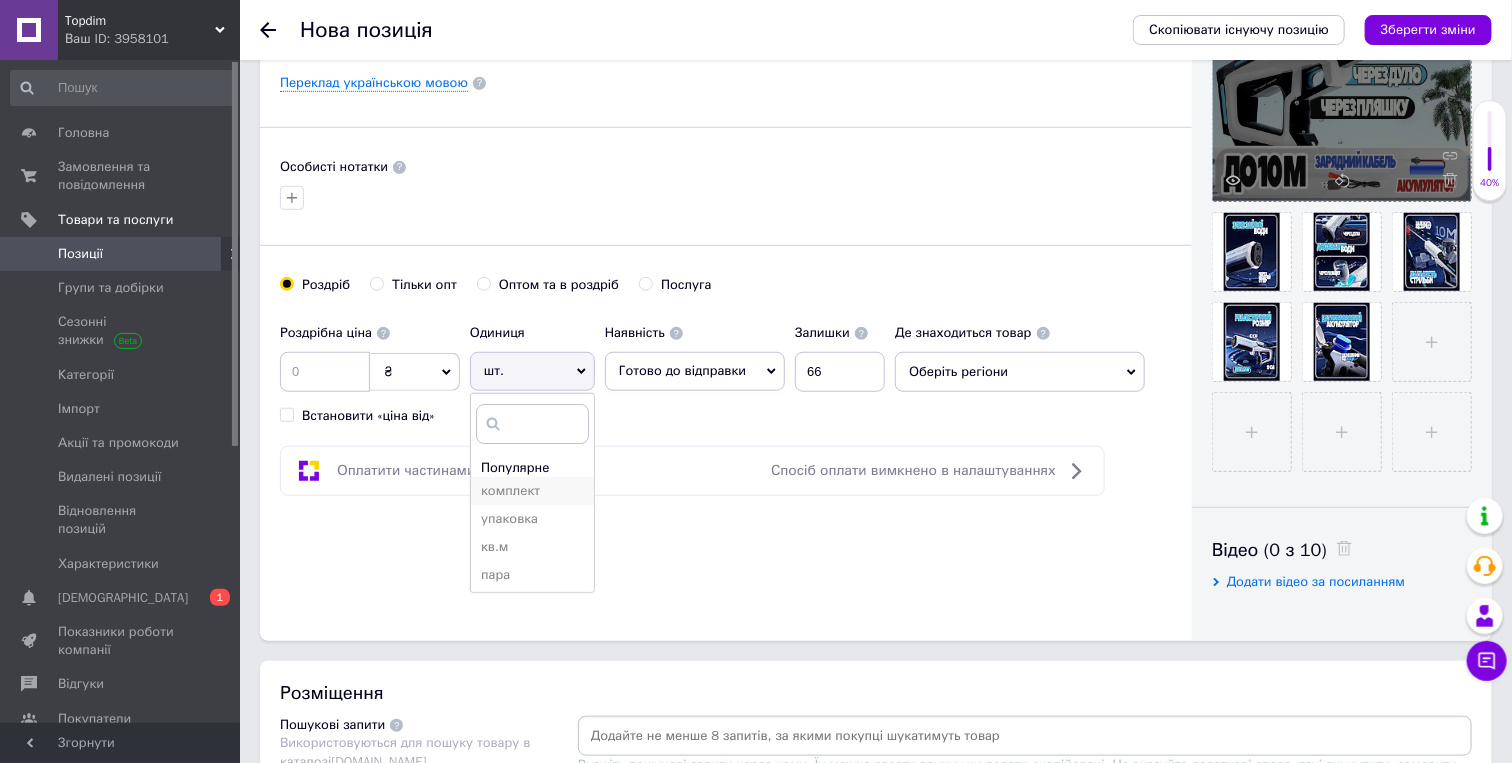 click on "комплект" at bounding box center (532, 491) 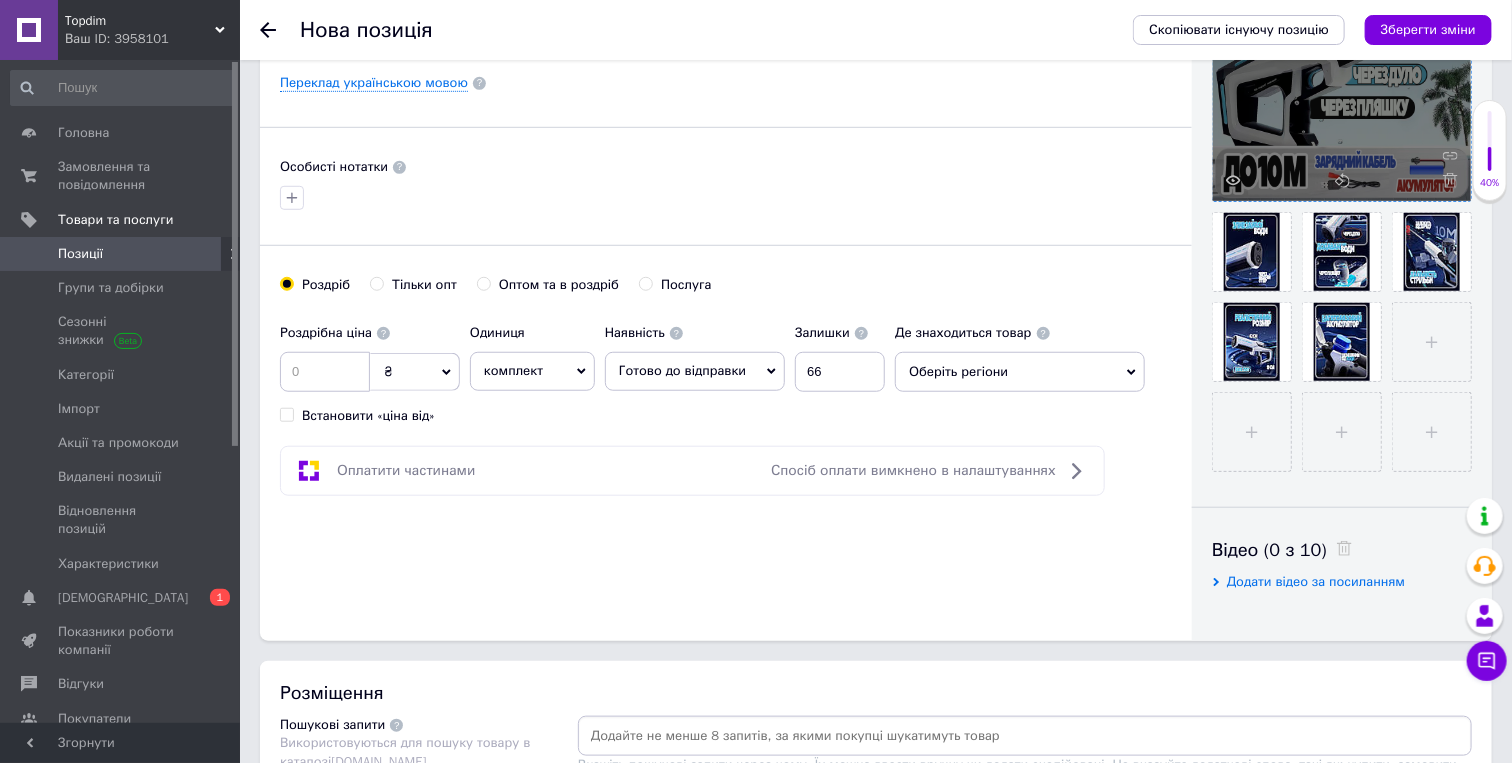 click on "Оберіть регіони" at bounding box center (1020, 372) 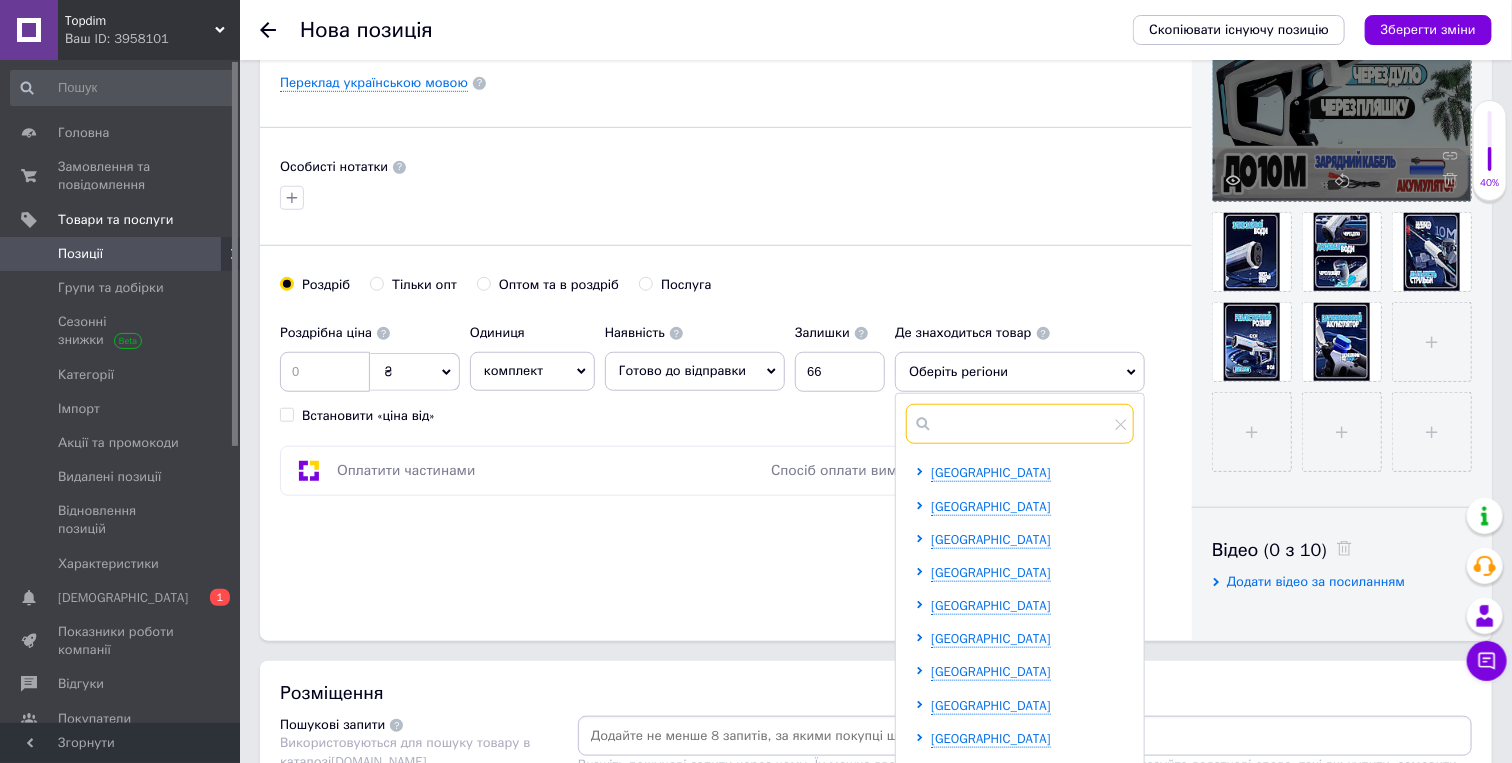 click at bounding box center (1020, 424) 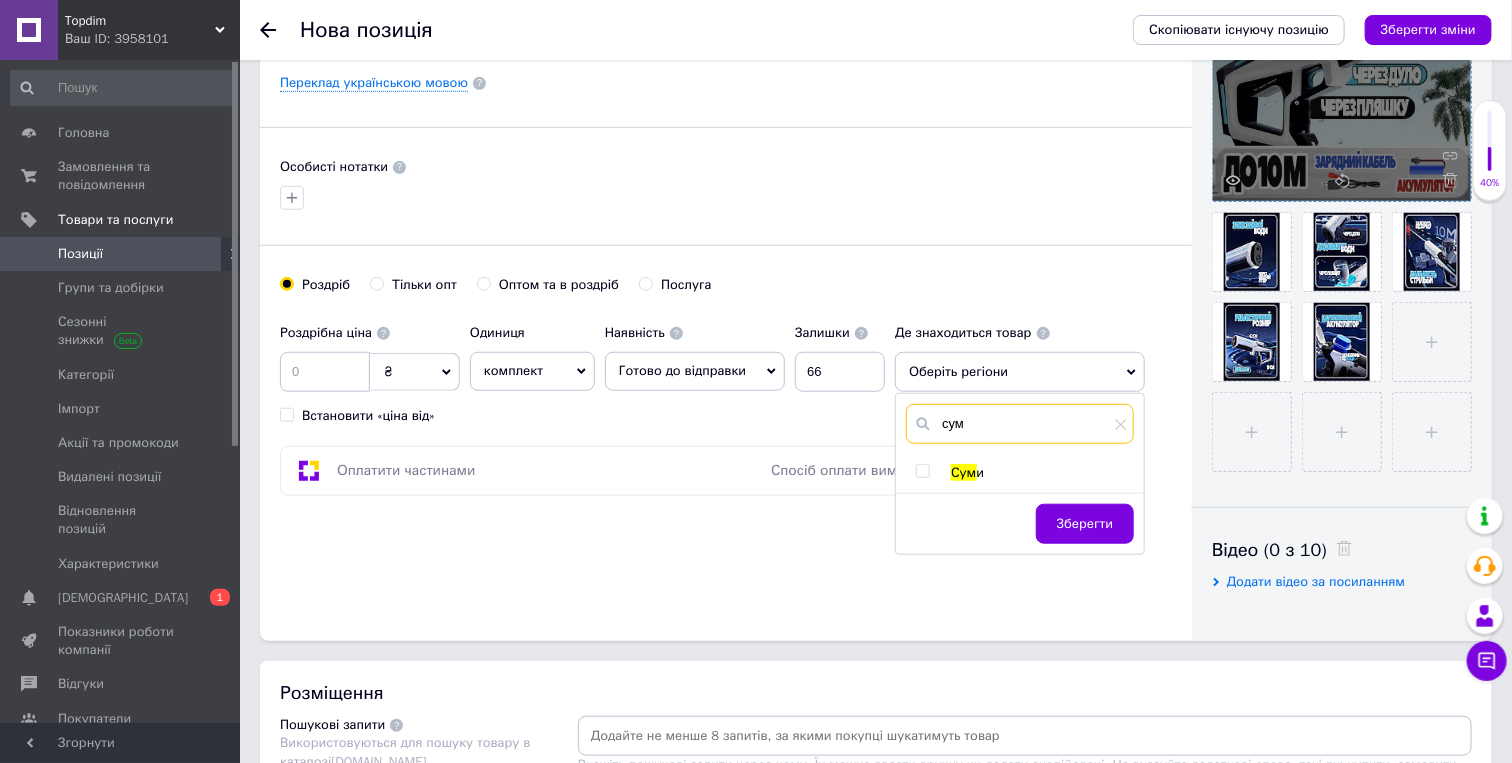 type on "сум" 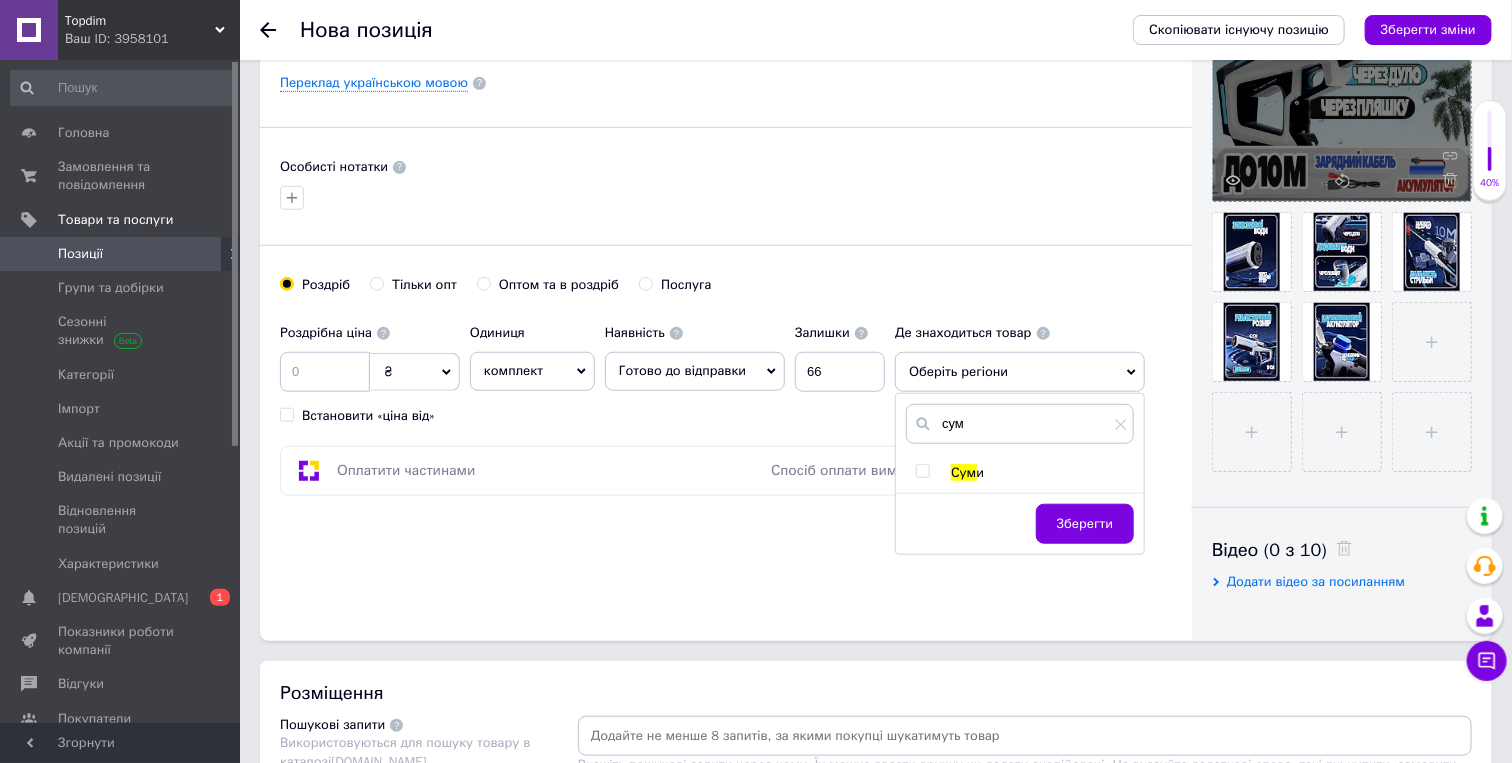 click on "Сум" at bounding box center (963, 472) 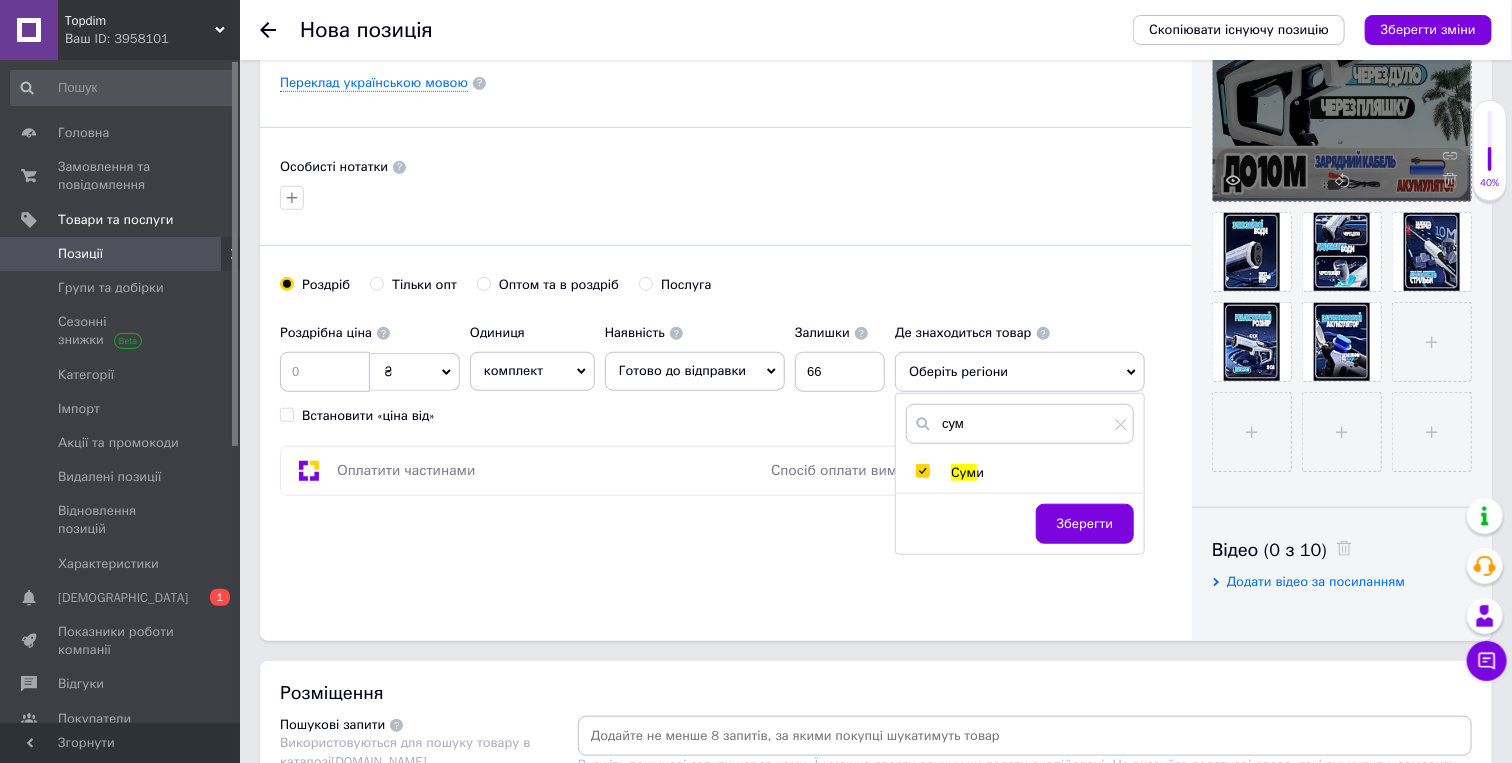 checkbox on "true" 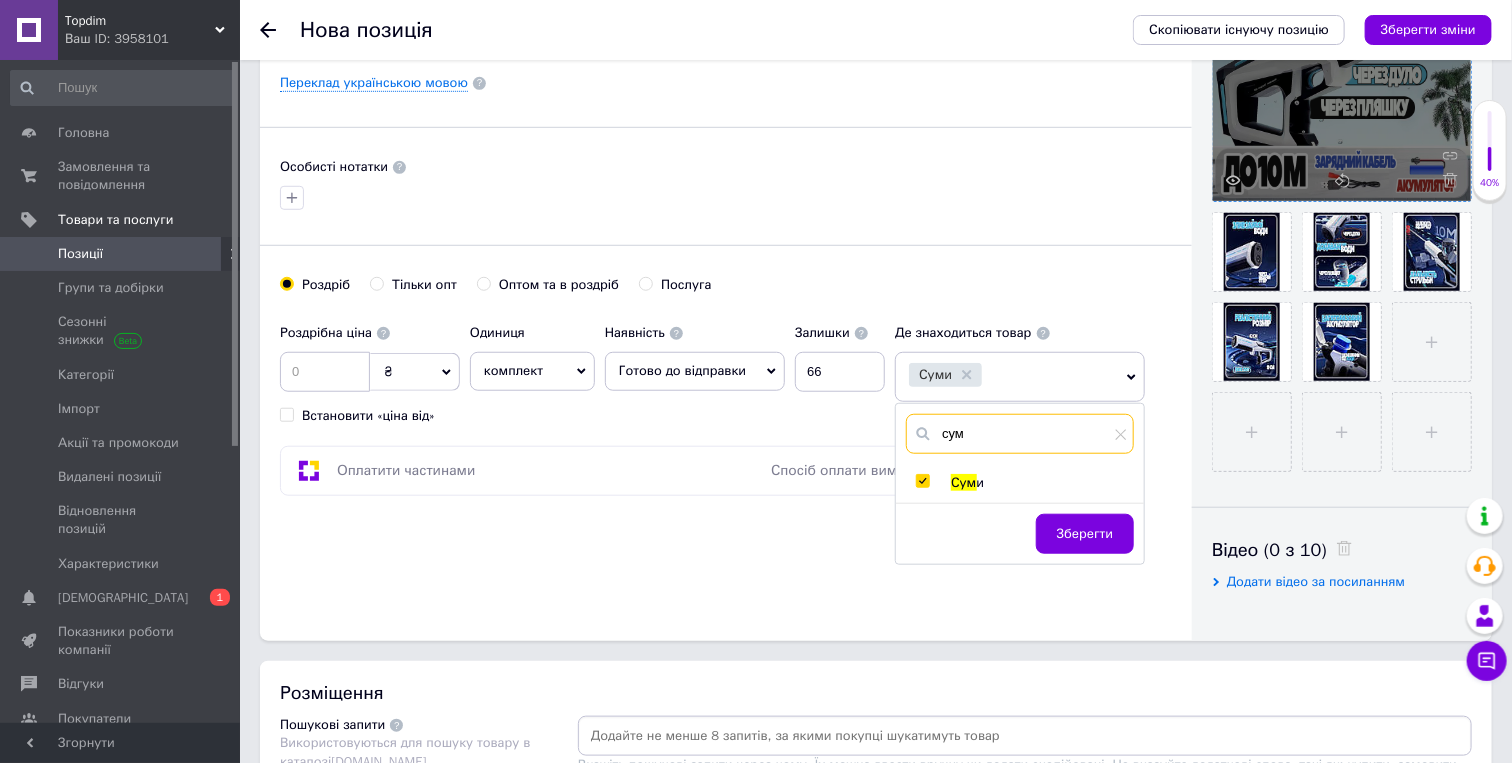 click on "сум" at bounding box center [1020, 434] 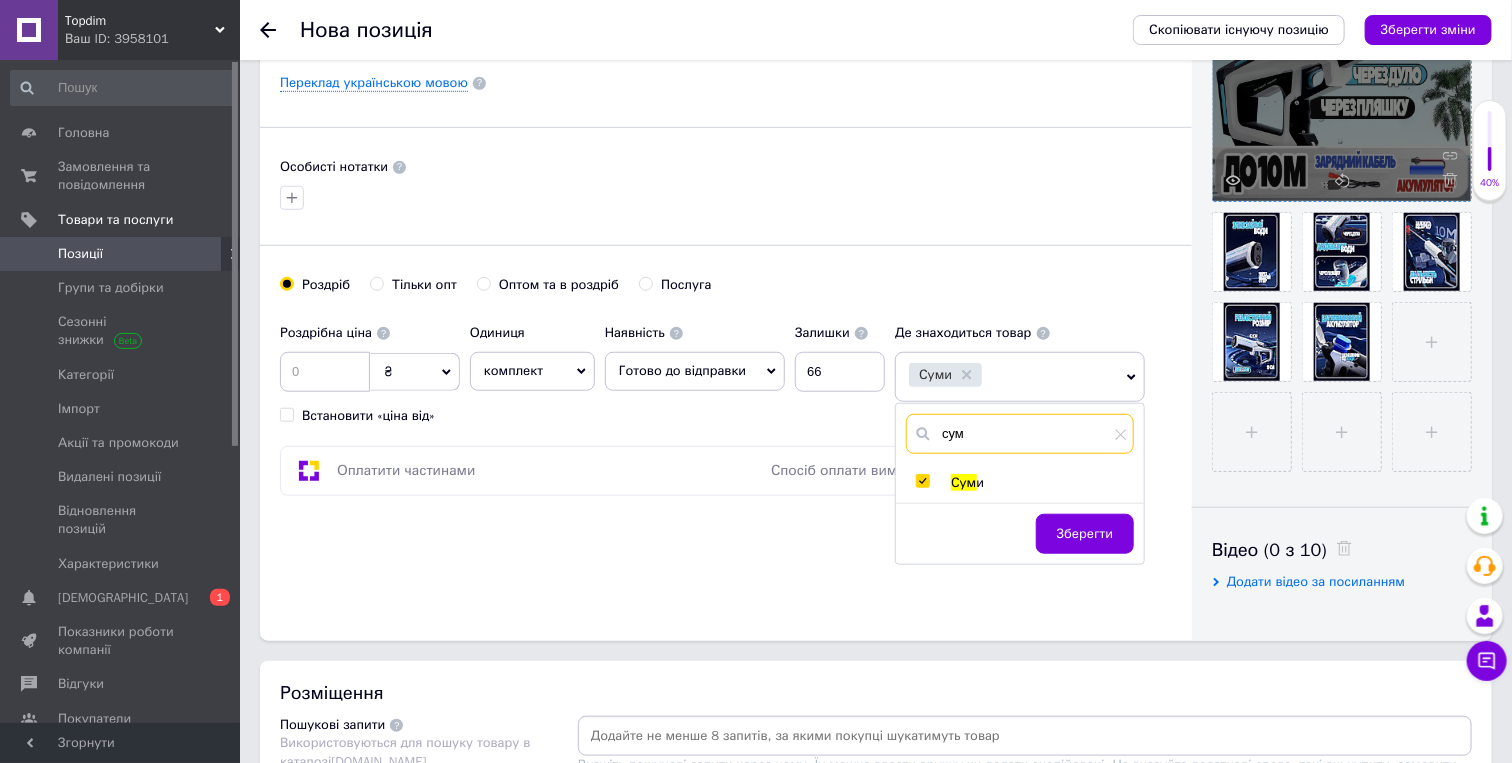 click on "сум" at bounding box center (1020, 434) 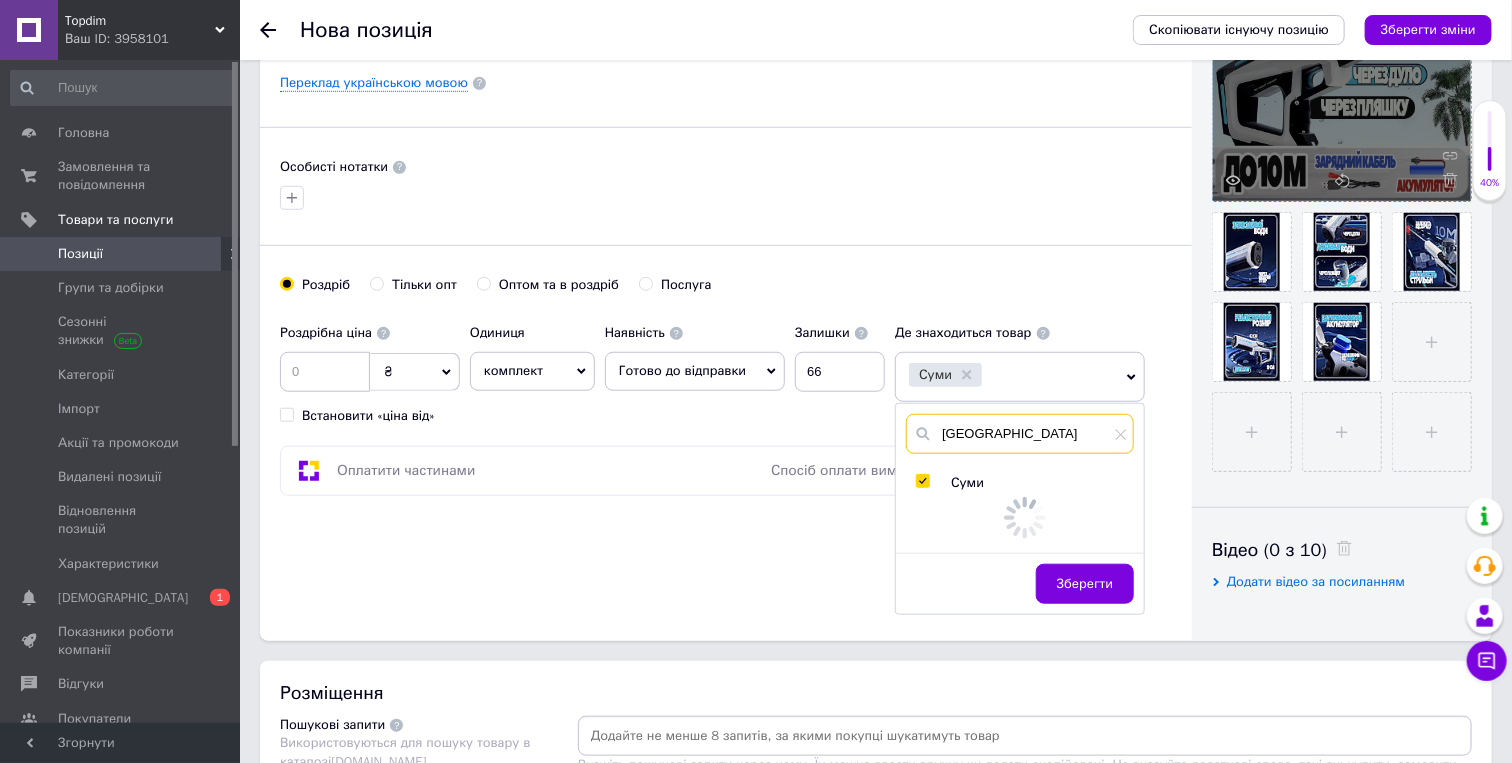 type on "[GEOGRAPHIC_DATA]" 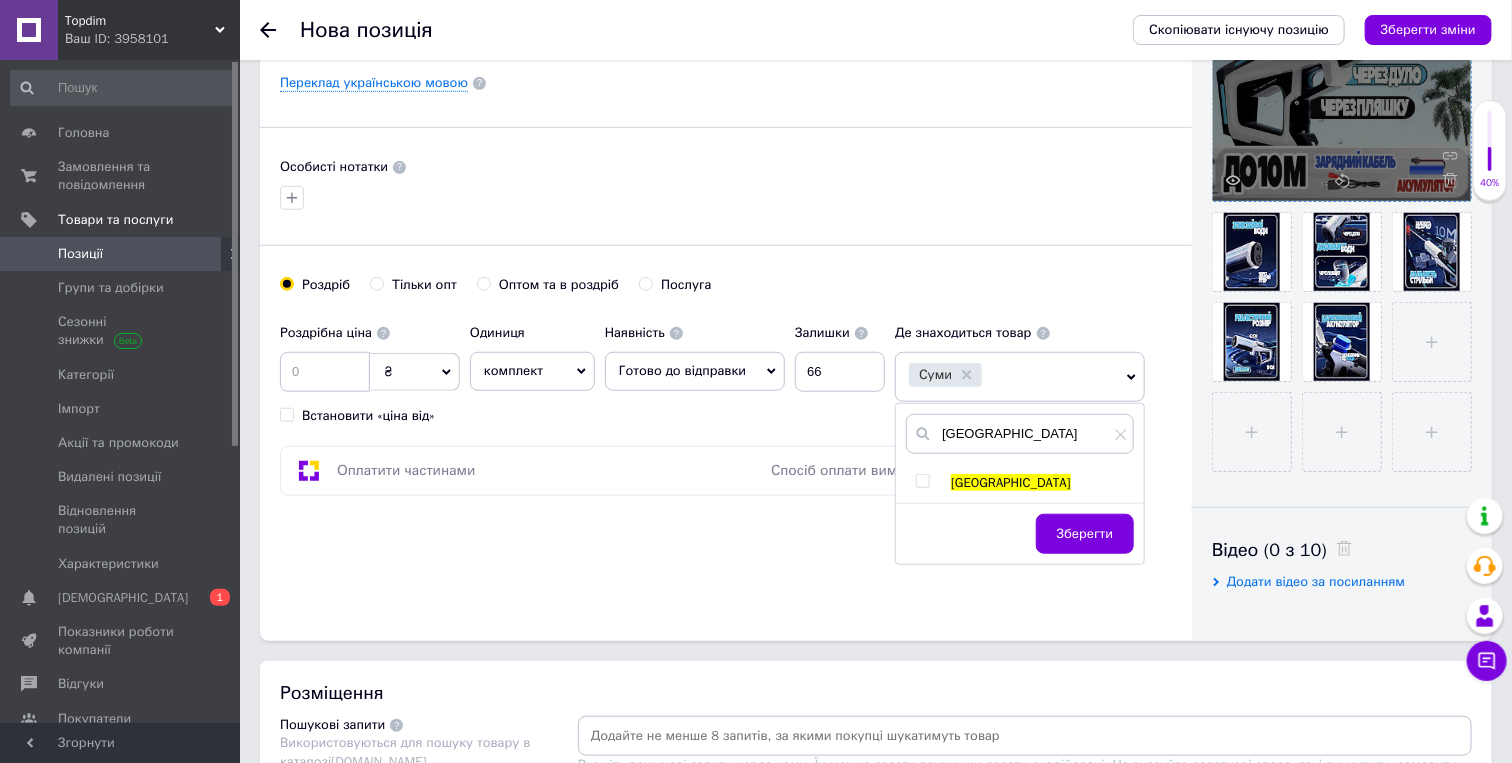click on "[GEOGRAPHIC_DATA]" at bounding box center [1011, 482] 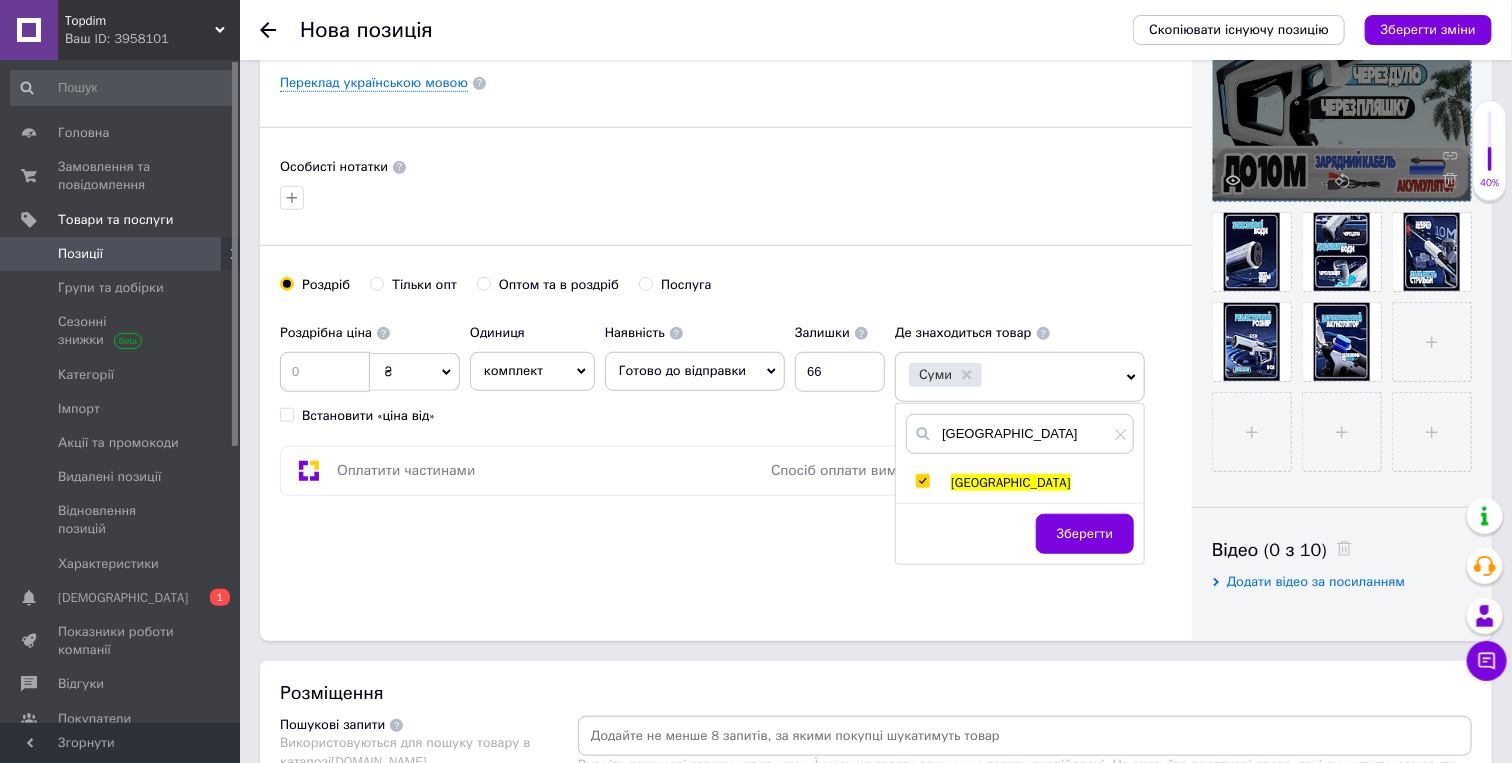 checkbox on "true" 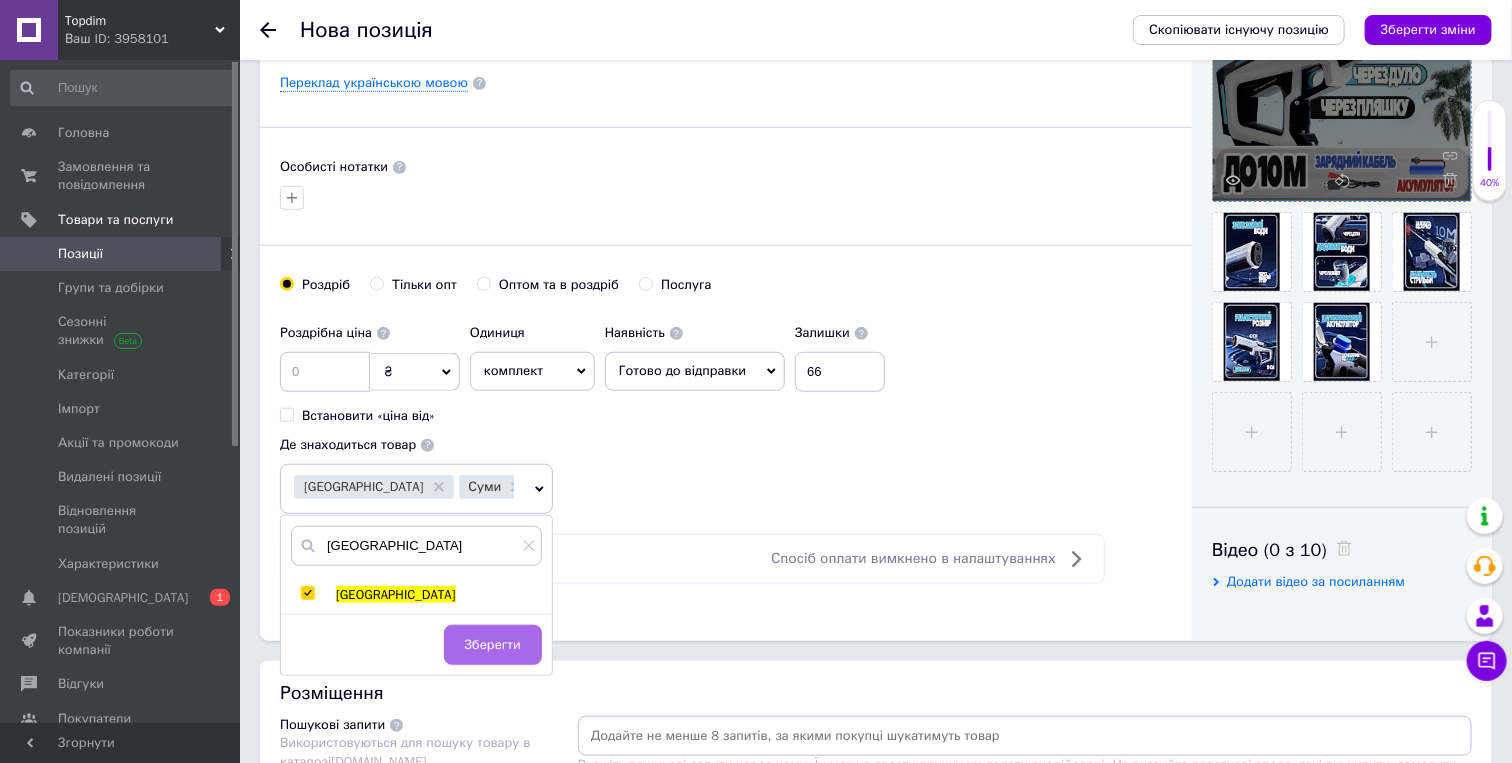 drag, startPoint x: 469, startPoint y: 699, endPoint x: 425, endPoint y: 591, distance: 116.61904 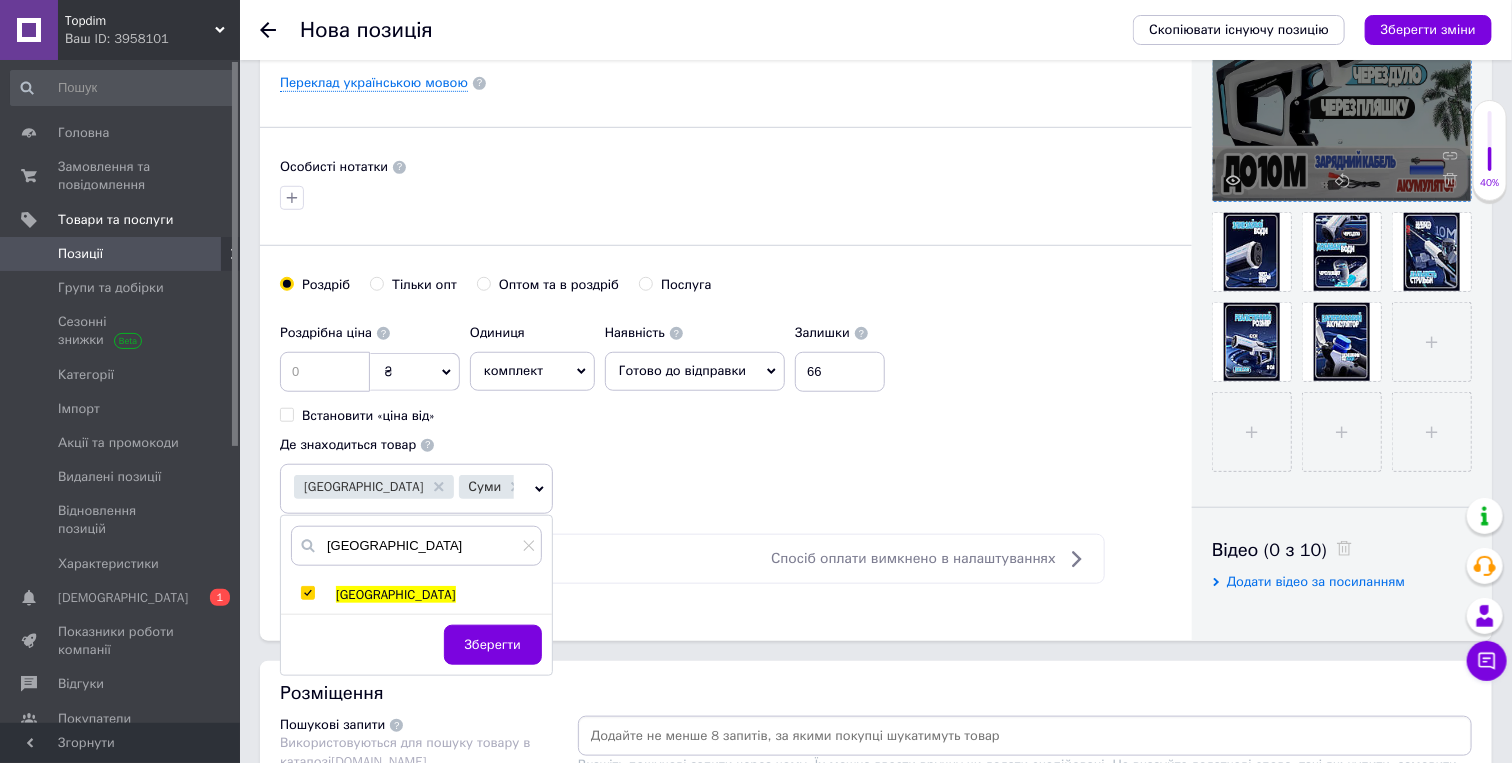 click on "Зберегти" at bounding box center [493, 645] 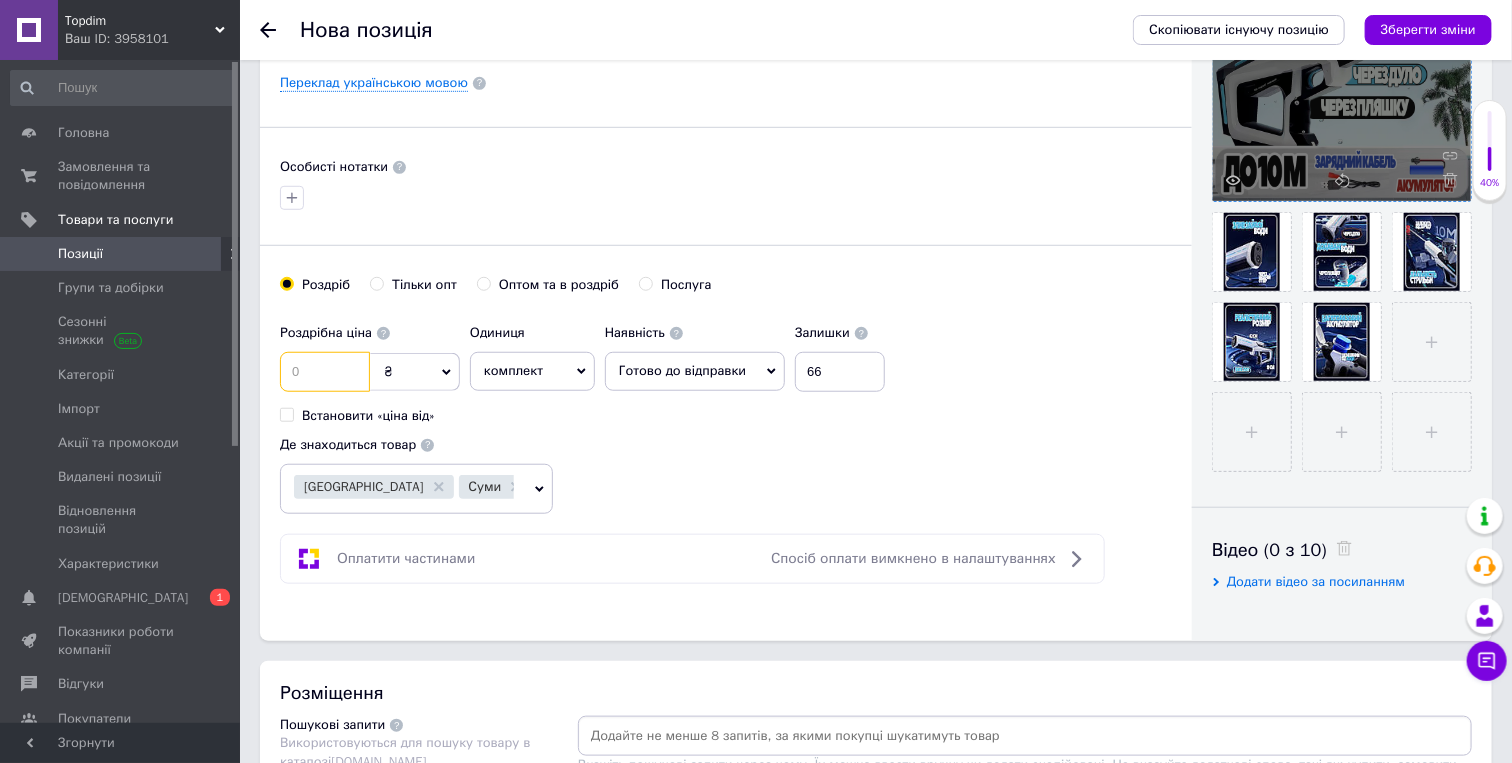 click at bounding box center [325, 372] 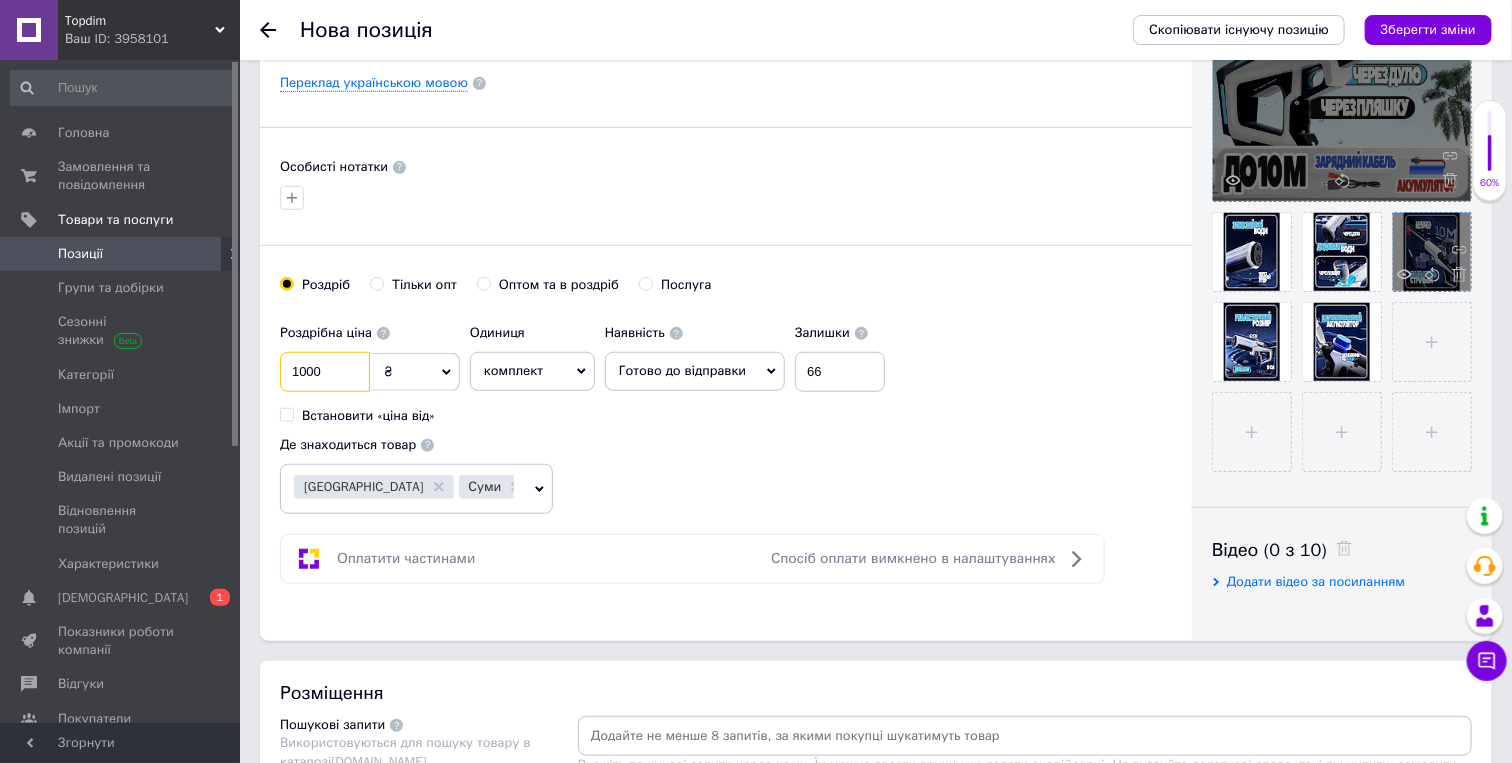 type on "1000" 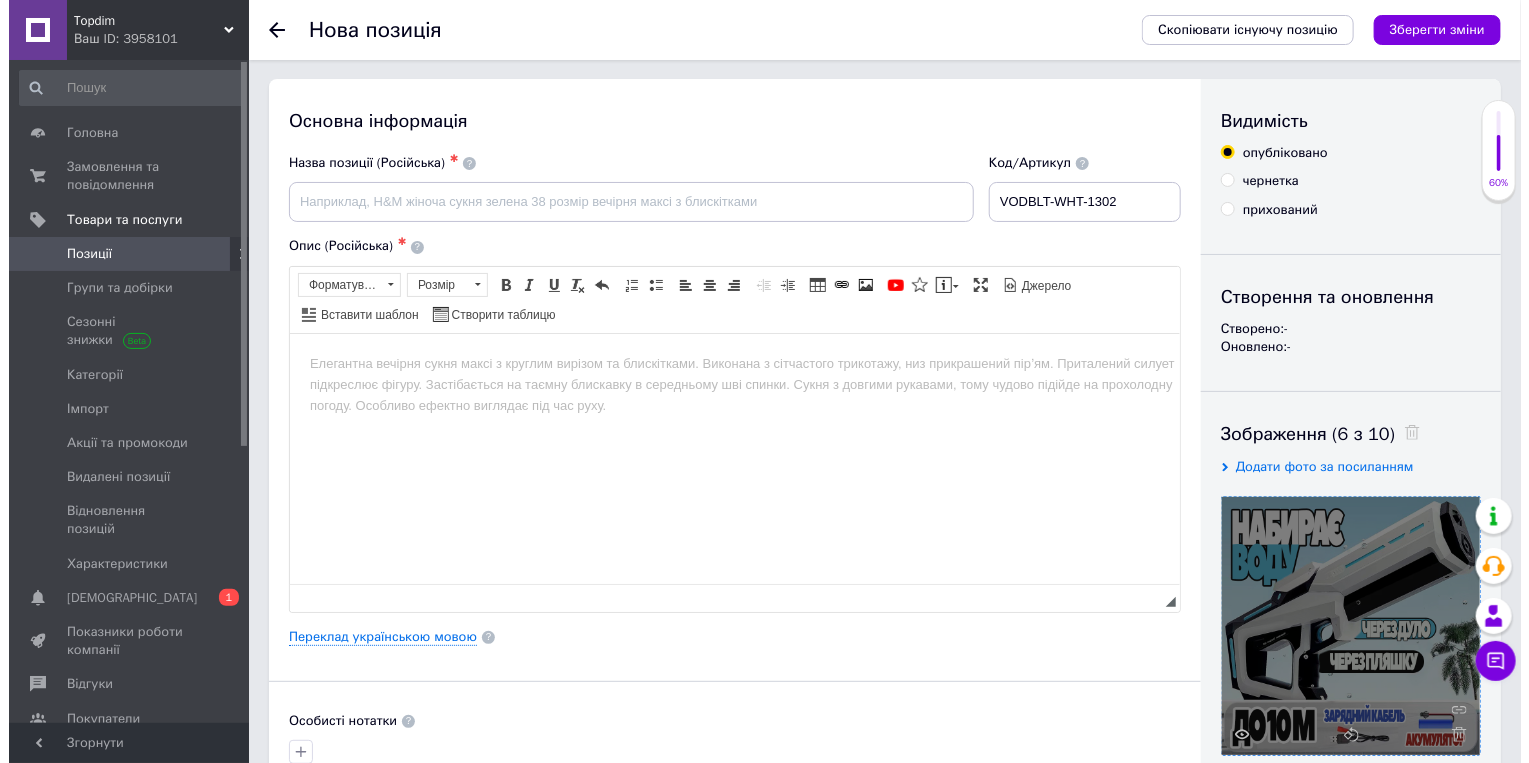 scroll, scrollTop: 0, scrollLeft: 0, axis: both 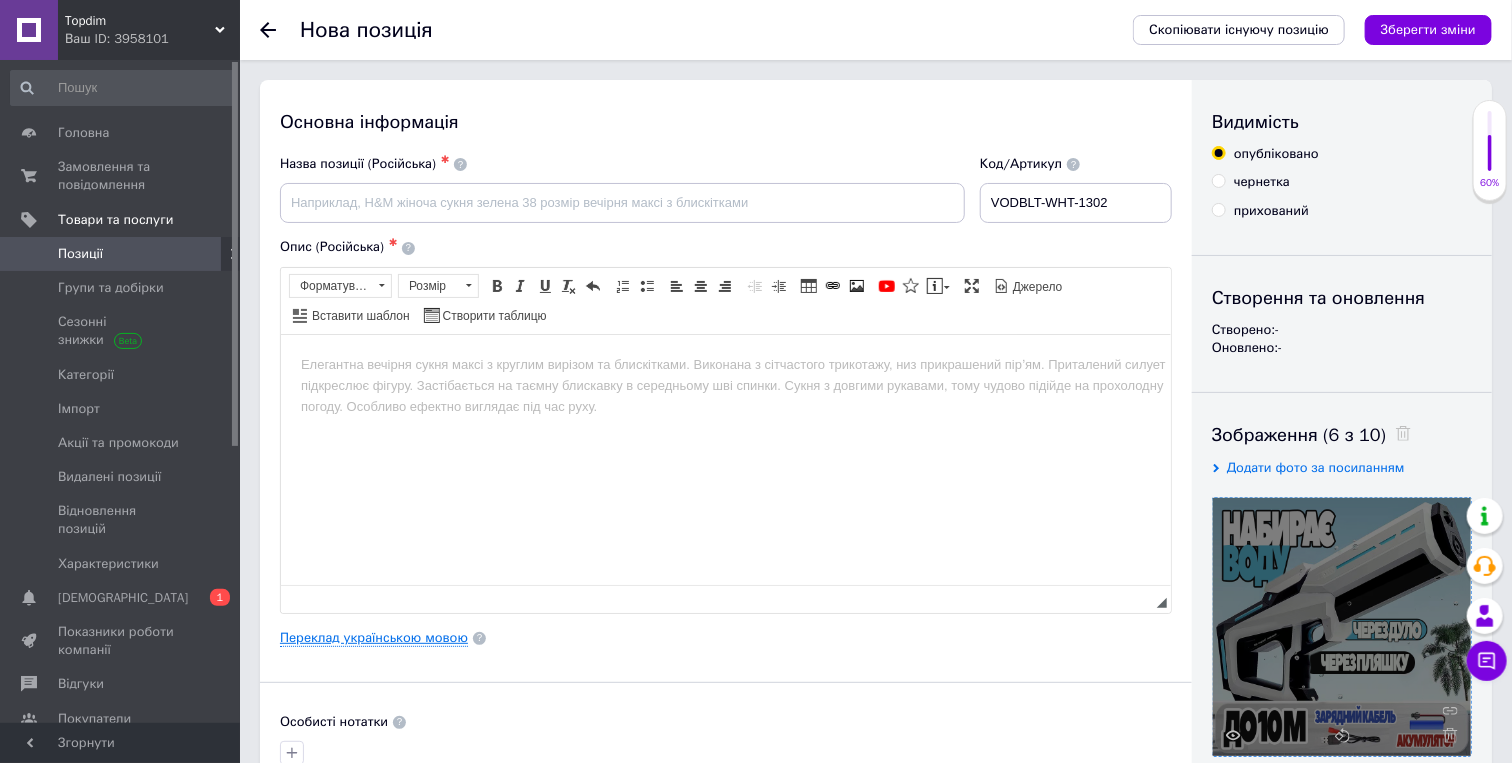 click on "Переклад українською мовою" at bounding box center (374, 638) 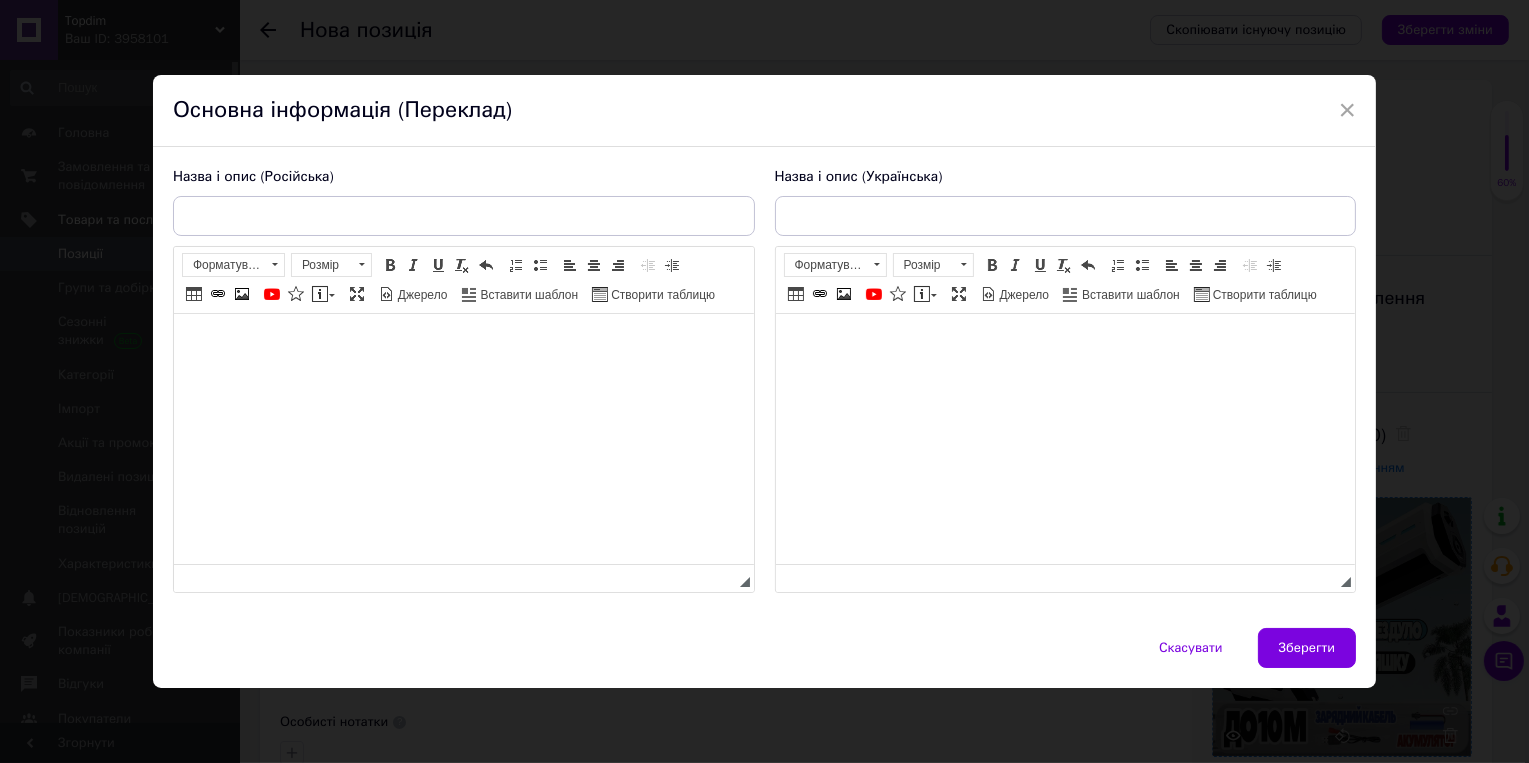 scroll, scrollTop: 0, scrollLeft: 0, axis: both 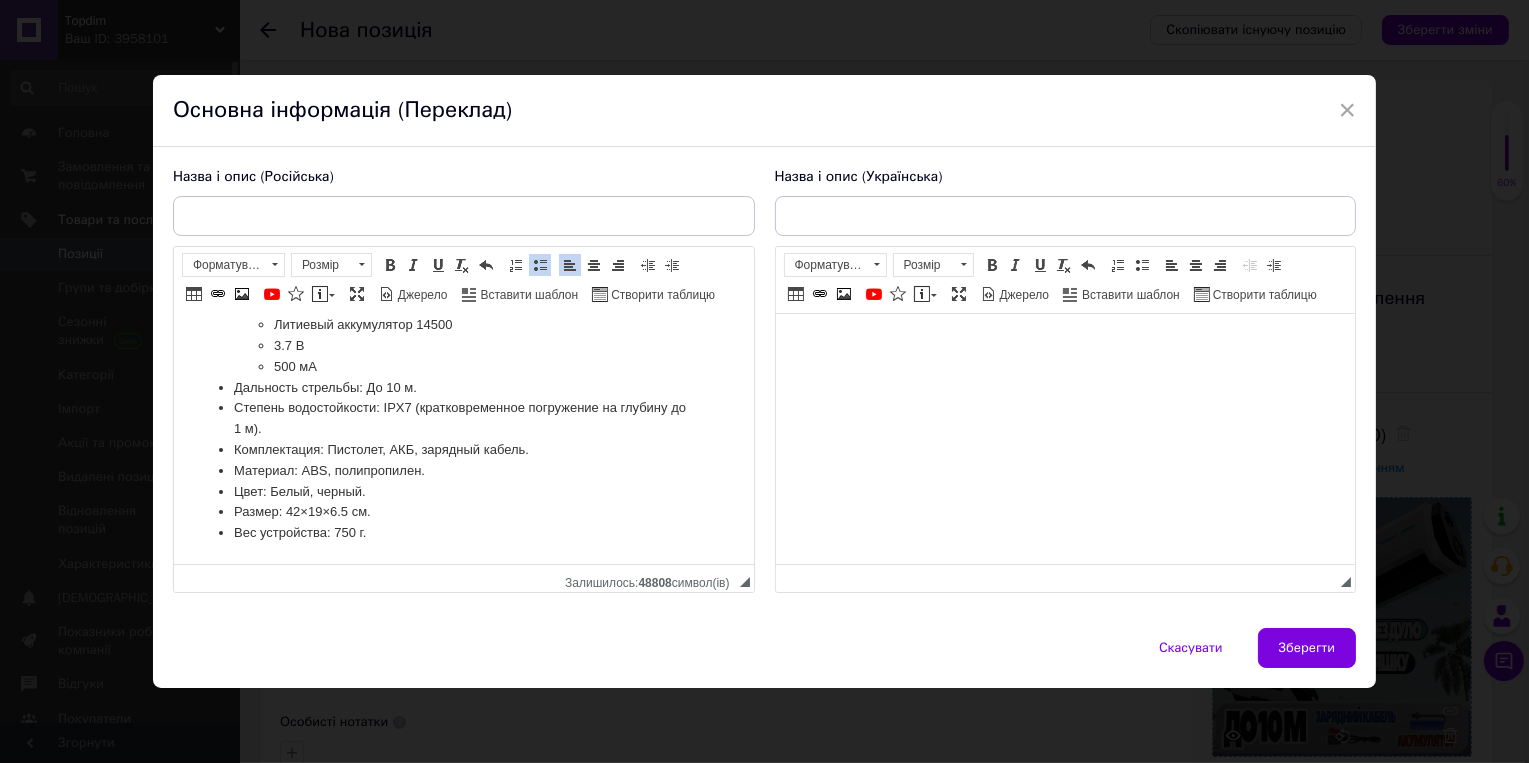 click at bounding box center (1065, 344) 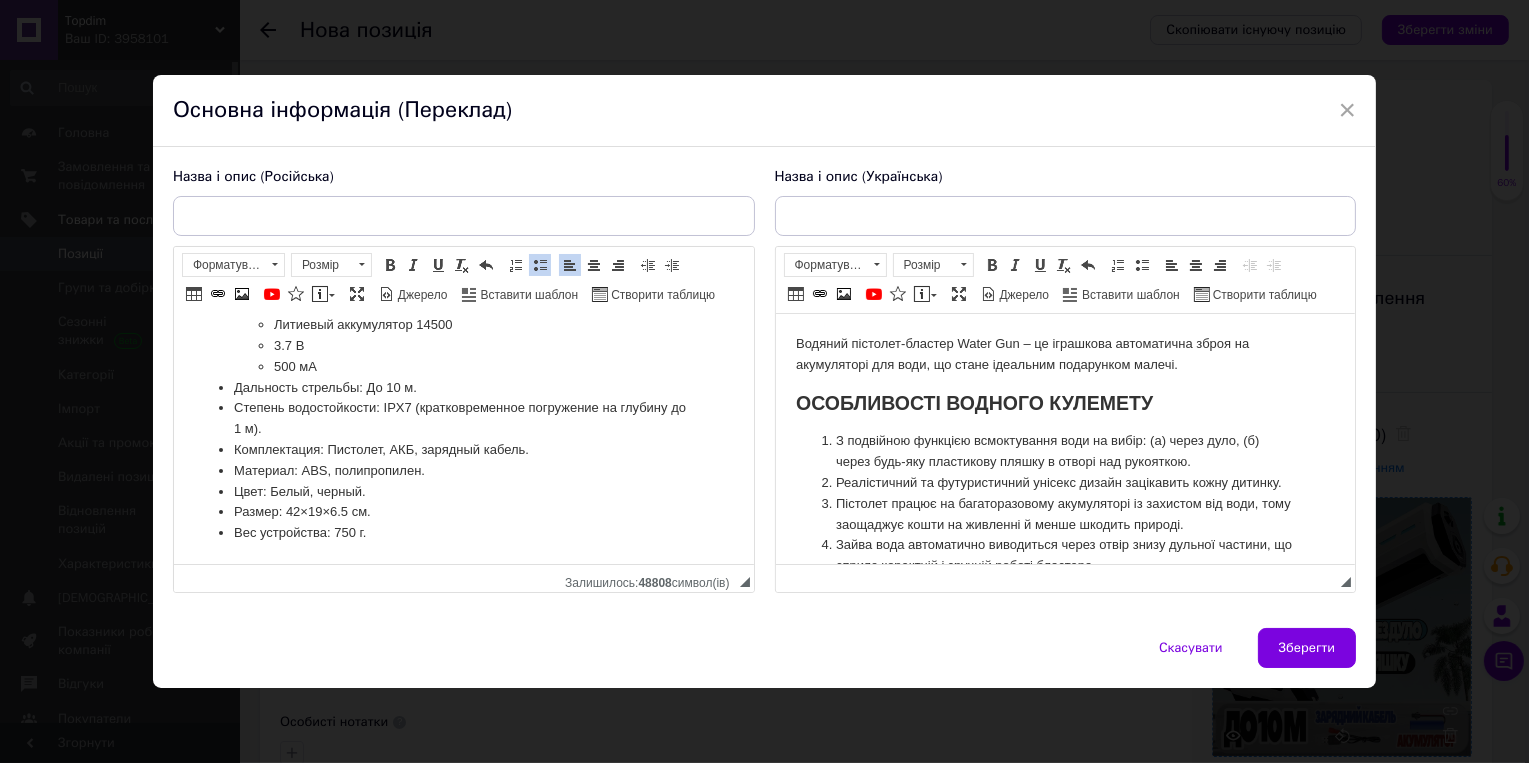 scroll, scrollTop: 525, scrollLeft: 0, axis: vertical 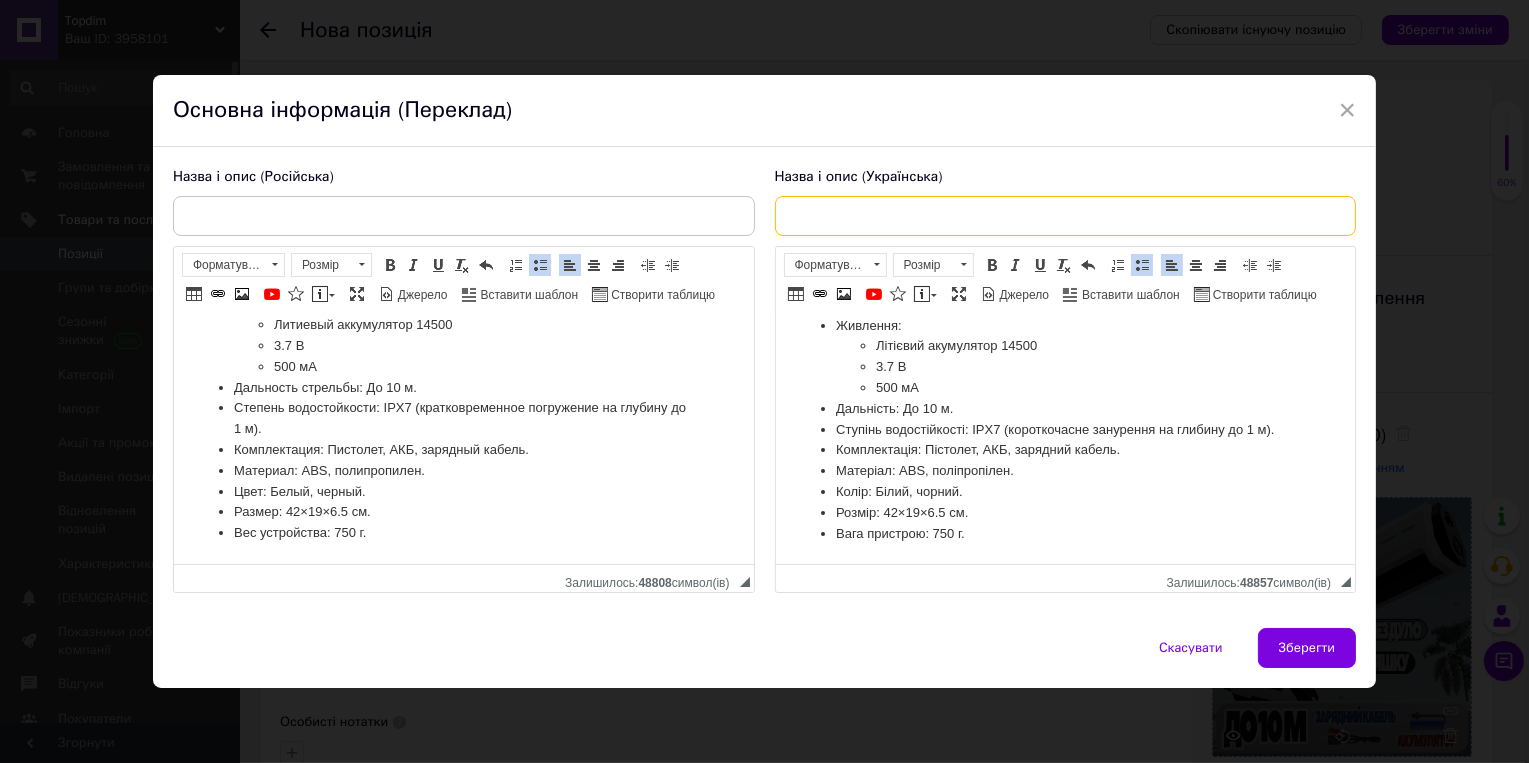 click at bounding box center [1066, 216] 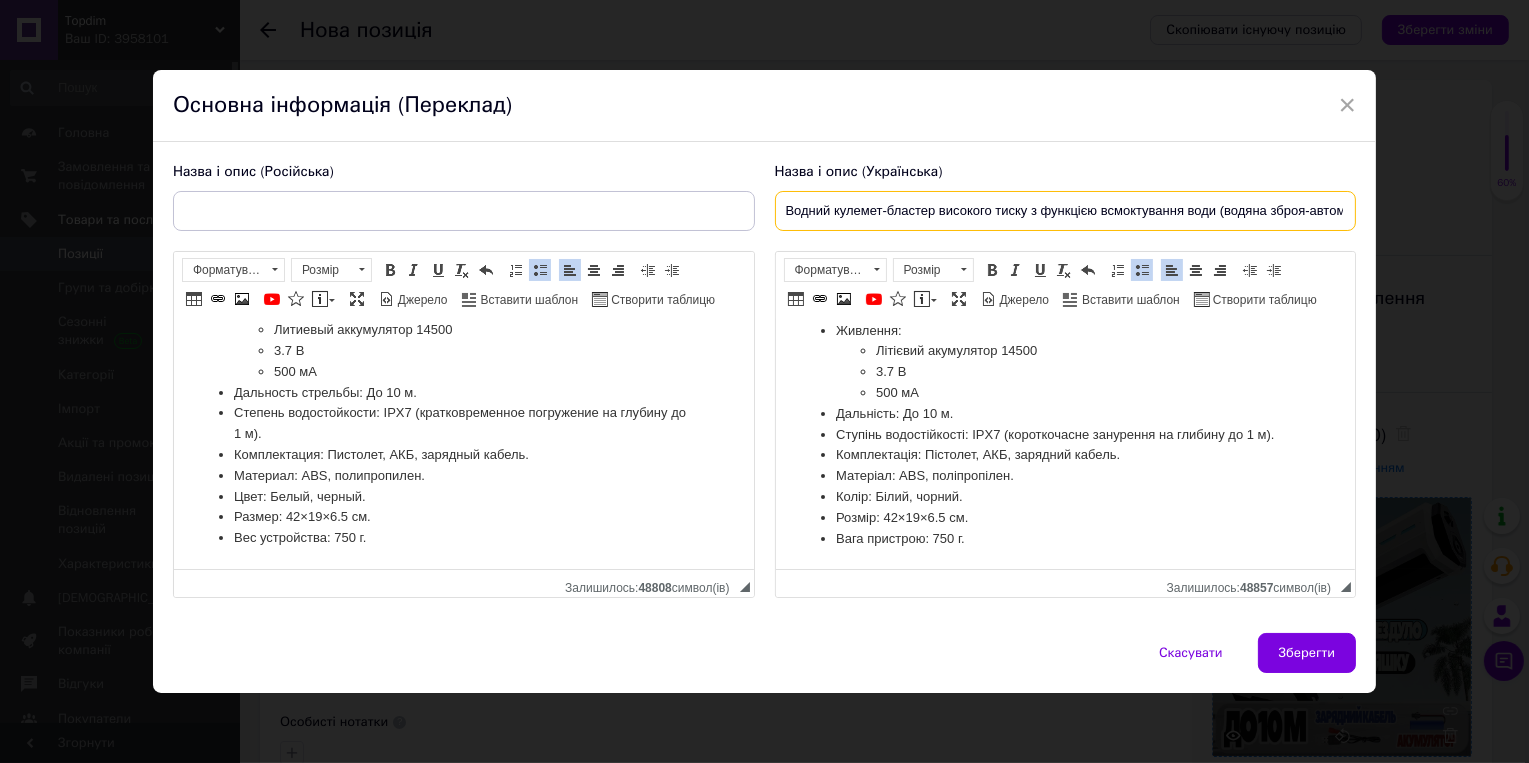 scroll, scrollTop: 0, scrollLeft: 270, axis: horizontal 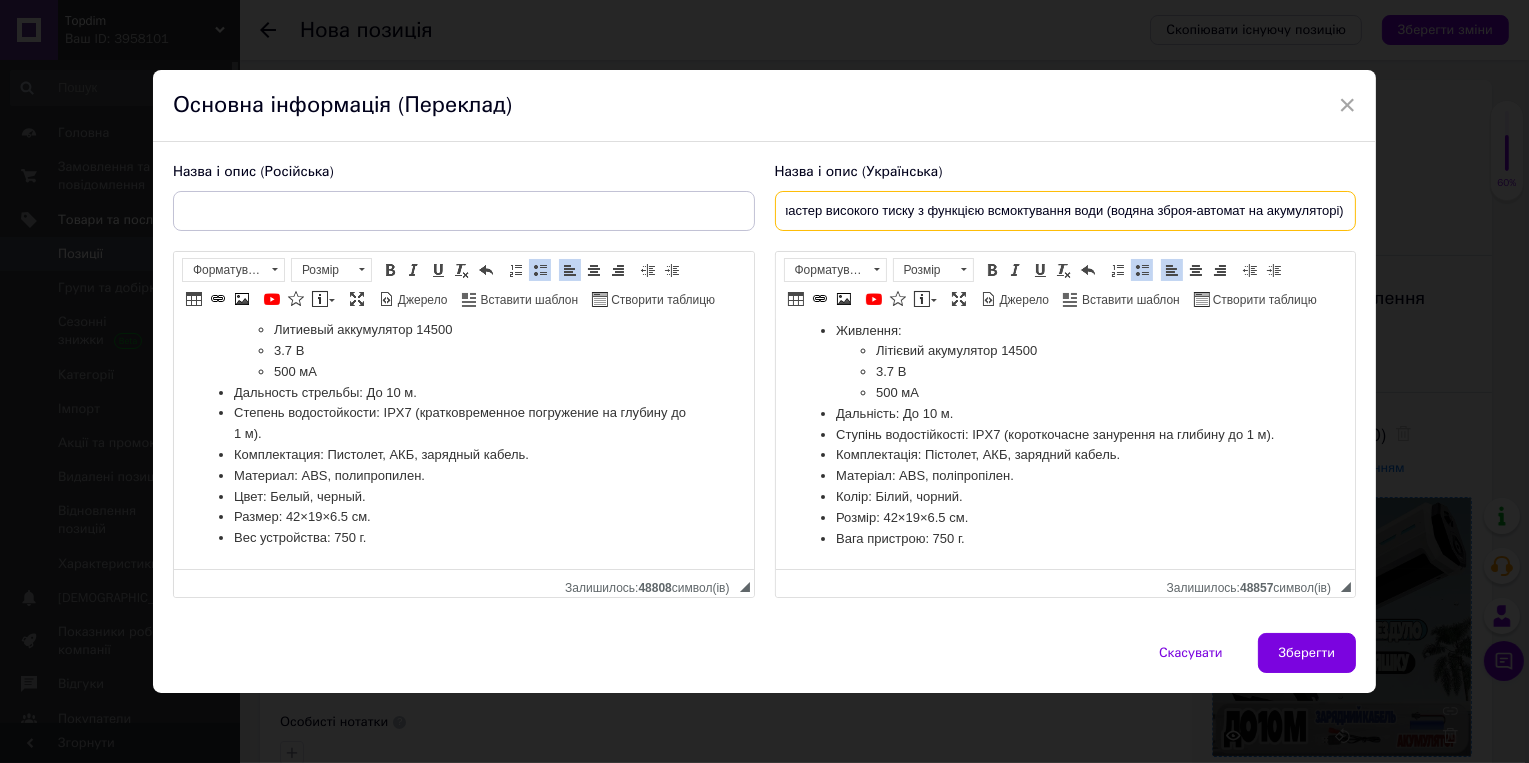 type on "Водний кулемет-бластер високого тиску з функцією всмоктування води (водяна зброя-автомат на акумуляторі)" 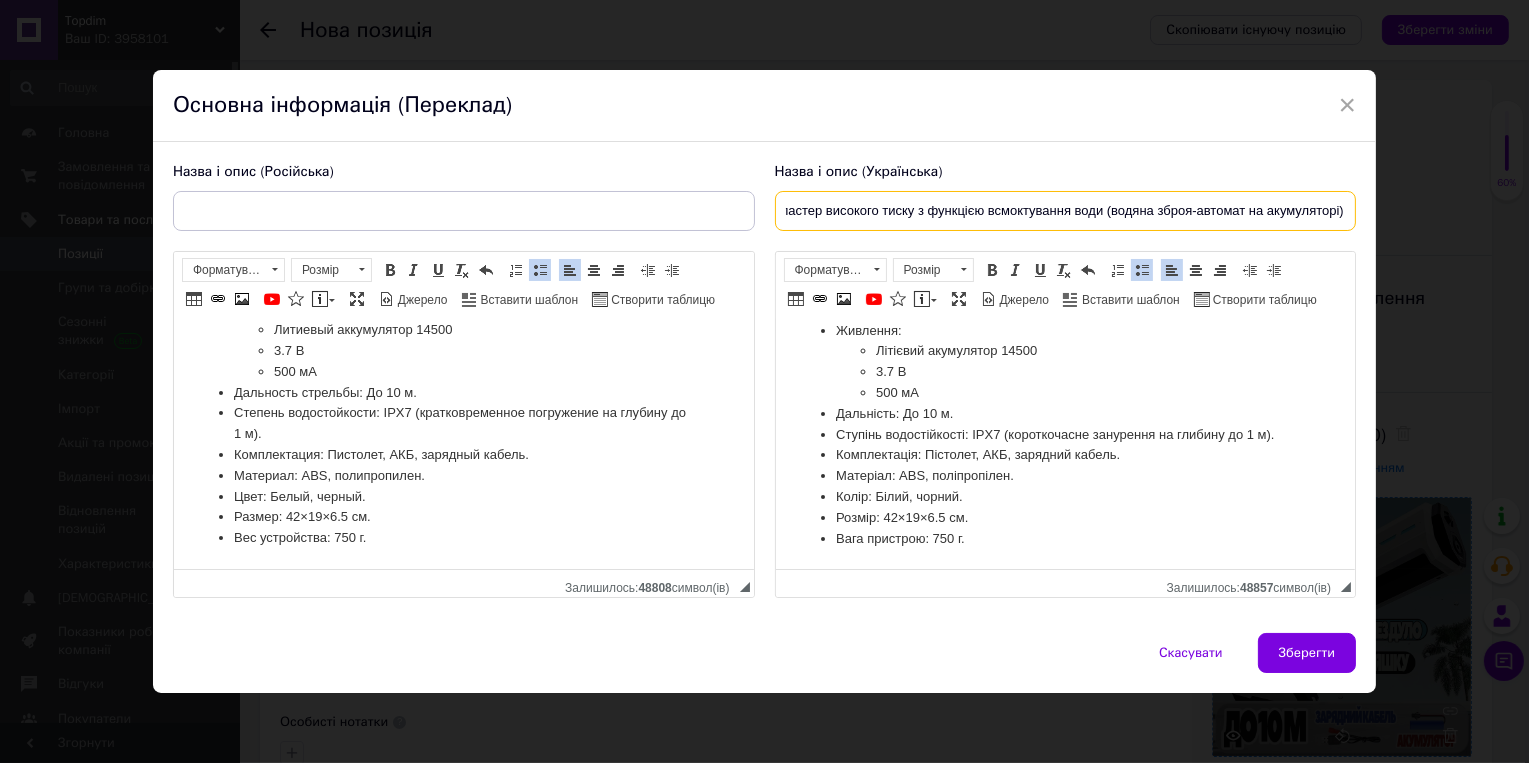 scroll, scrollTop: 0, scrollLeft: 0, axis: both 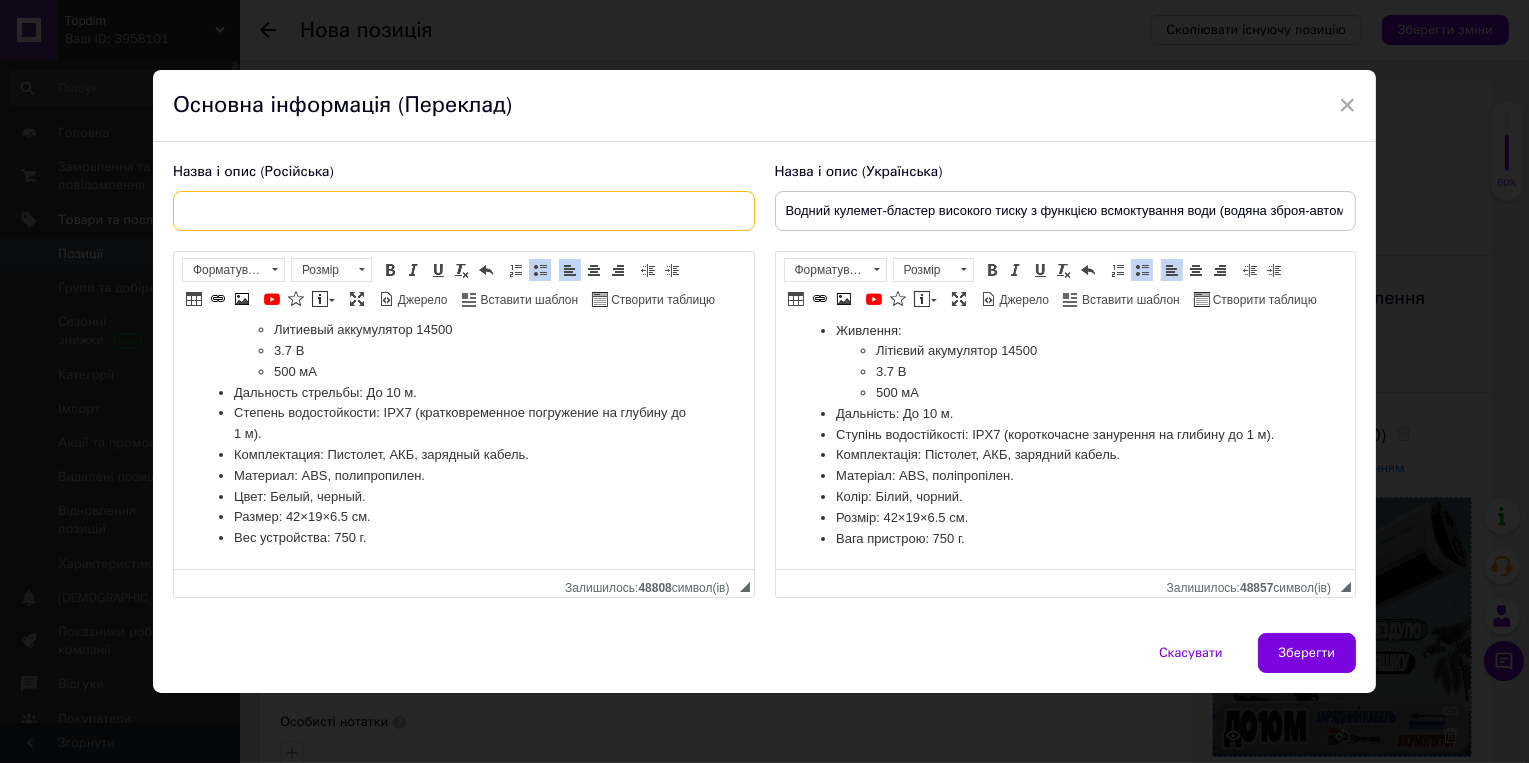 click at bounding box center [464, 211] 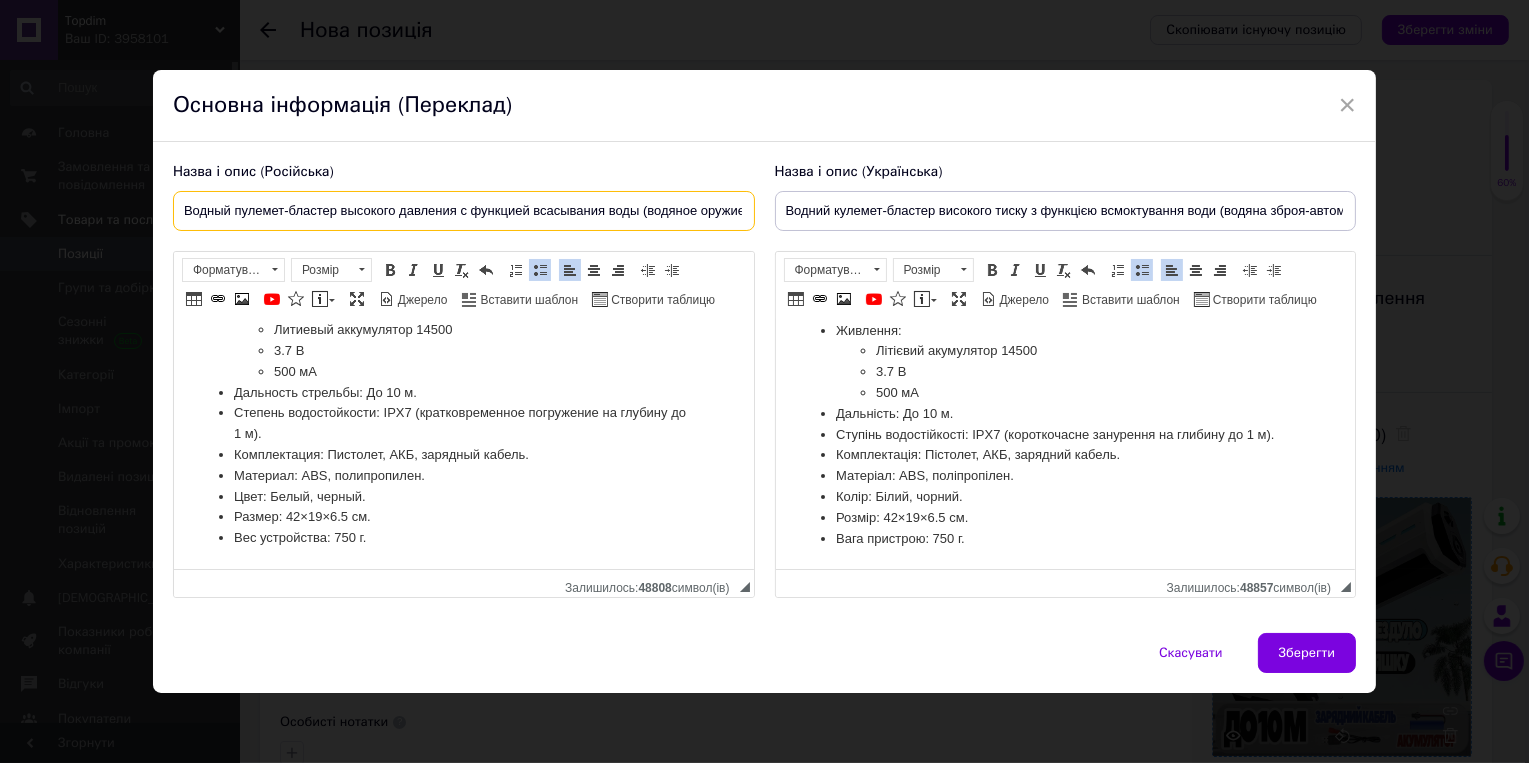 scroll, scrollTop: 0, scrollLeft: 333, axis: horizontal 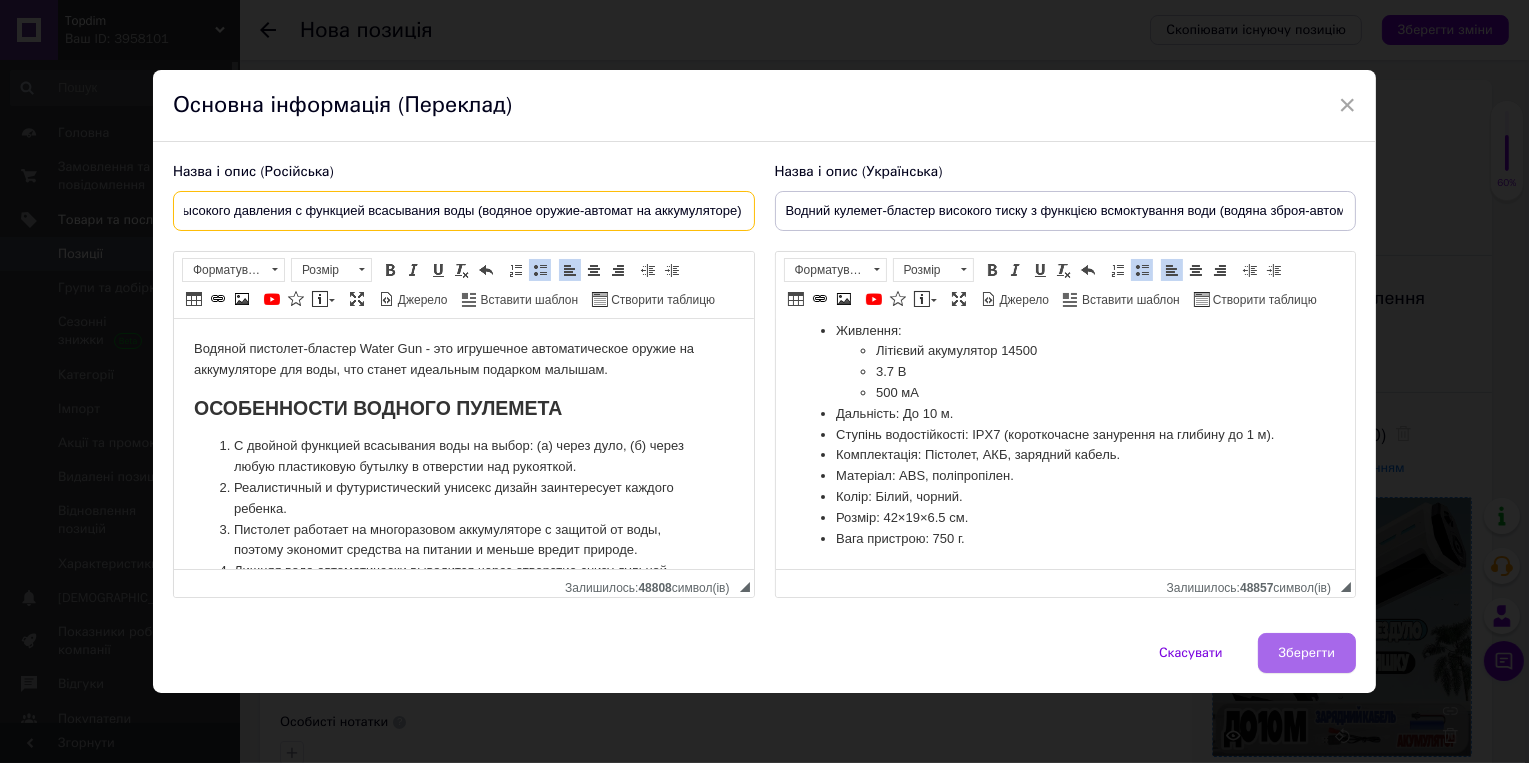 type on "Водный пулемет-бластер высокого давления с функцией всасывания воды (водяное оружие-автомат на аккумуляторе)" 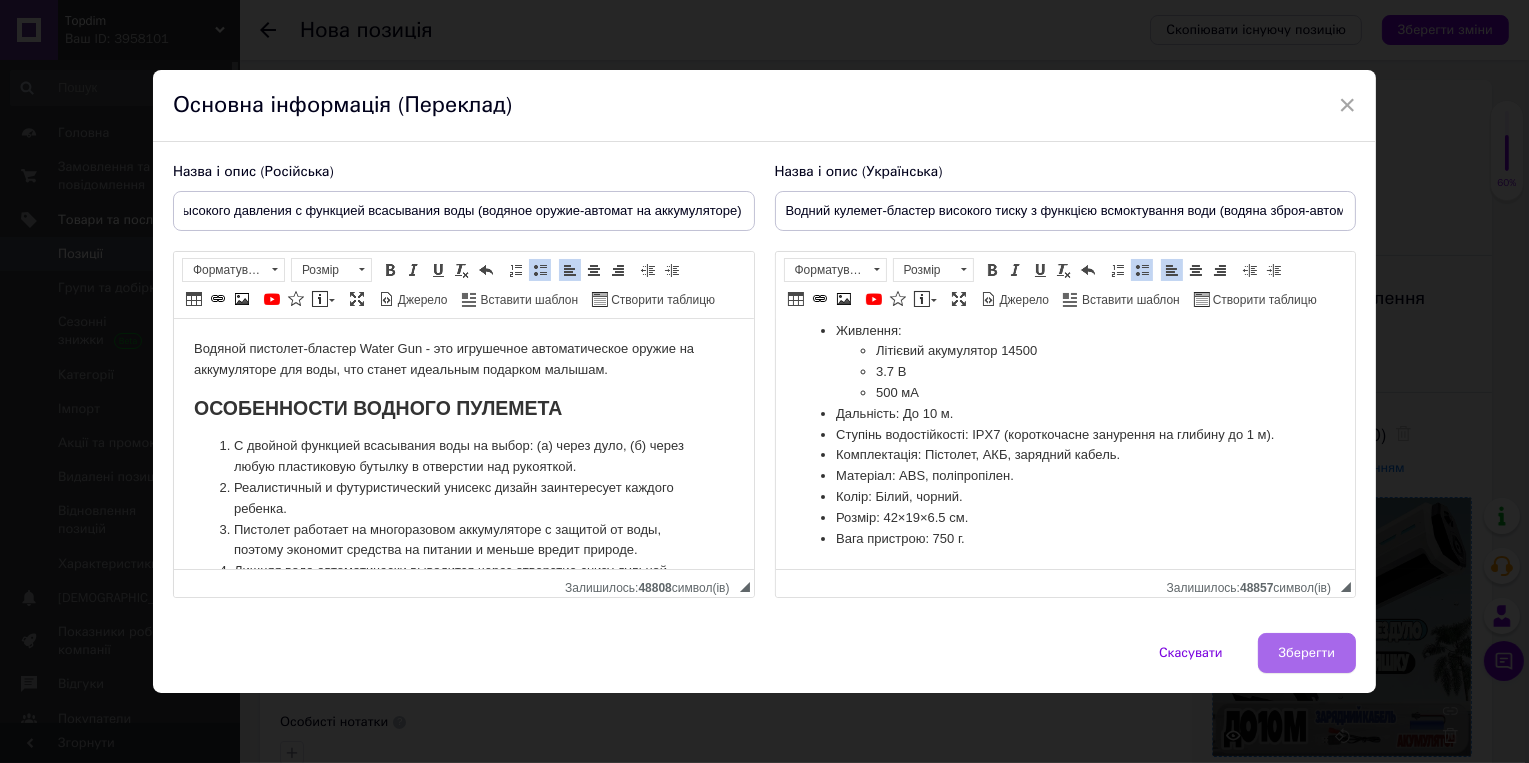 click on "Зберегти" at bounding box center (1307, 653) 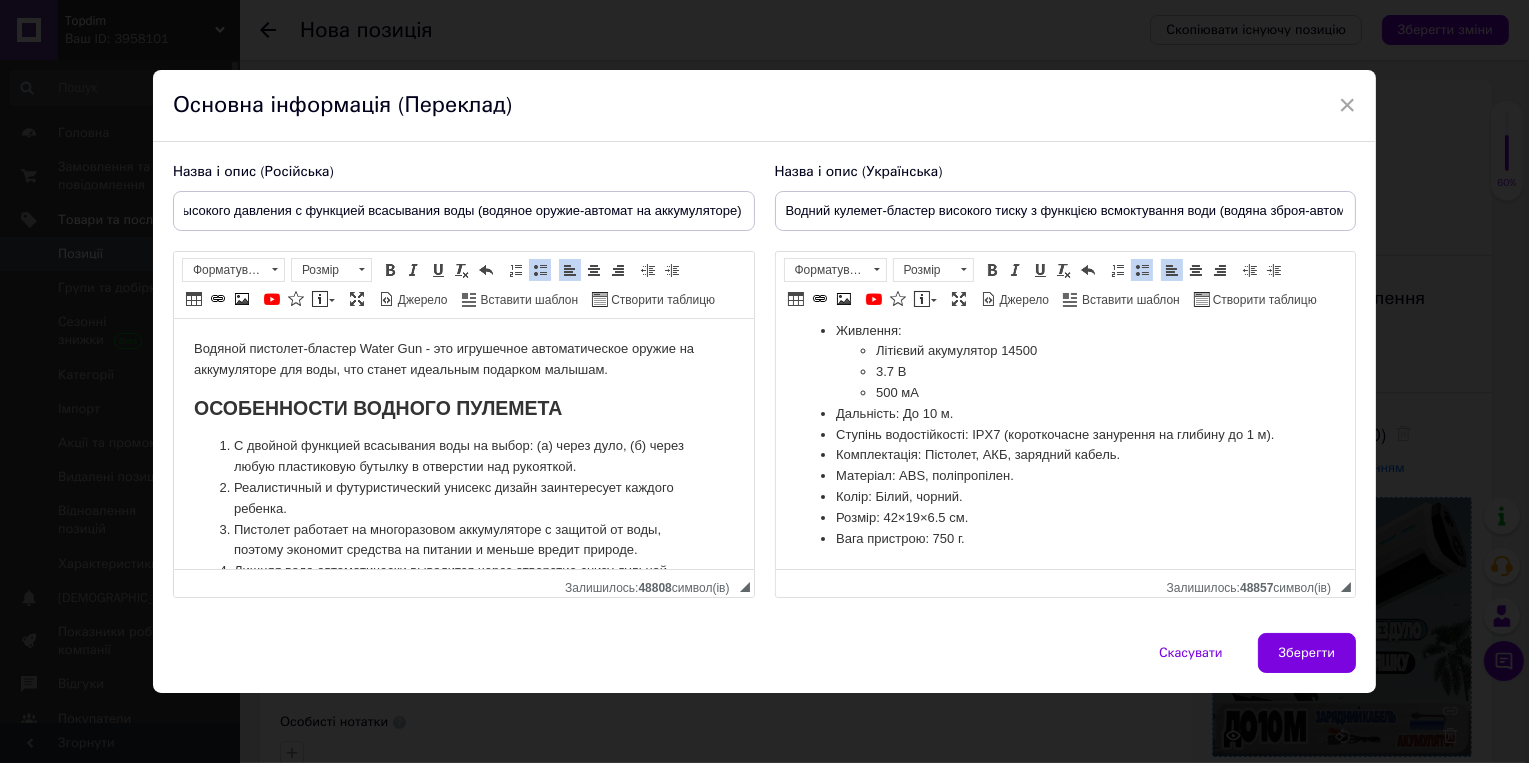 type on "Водный пулемет-бластер высокого давления с функцией всасывания воды (водяное оружие-автомат на аккумуляторе)" 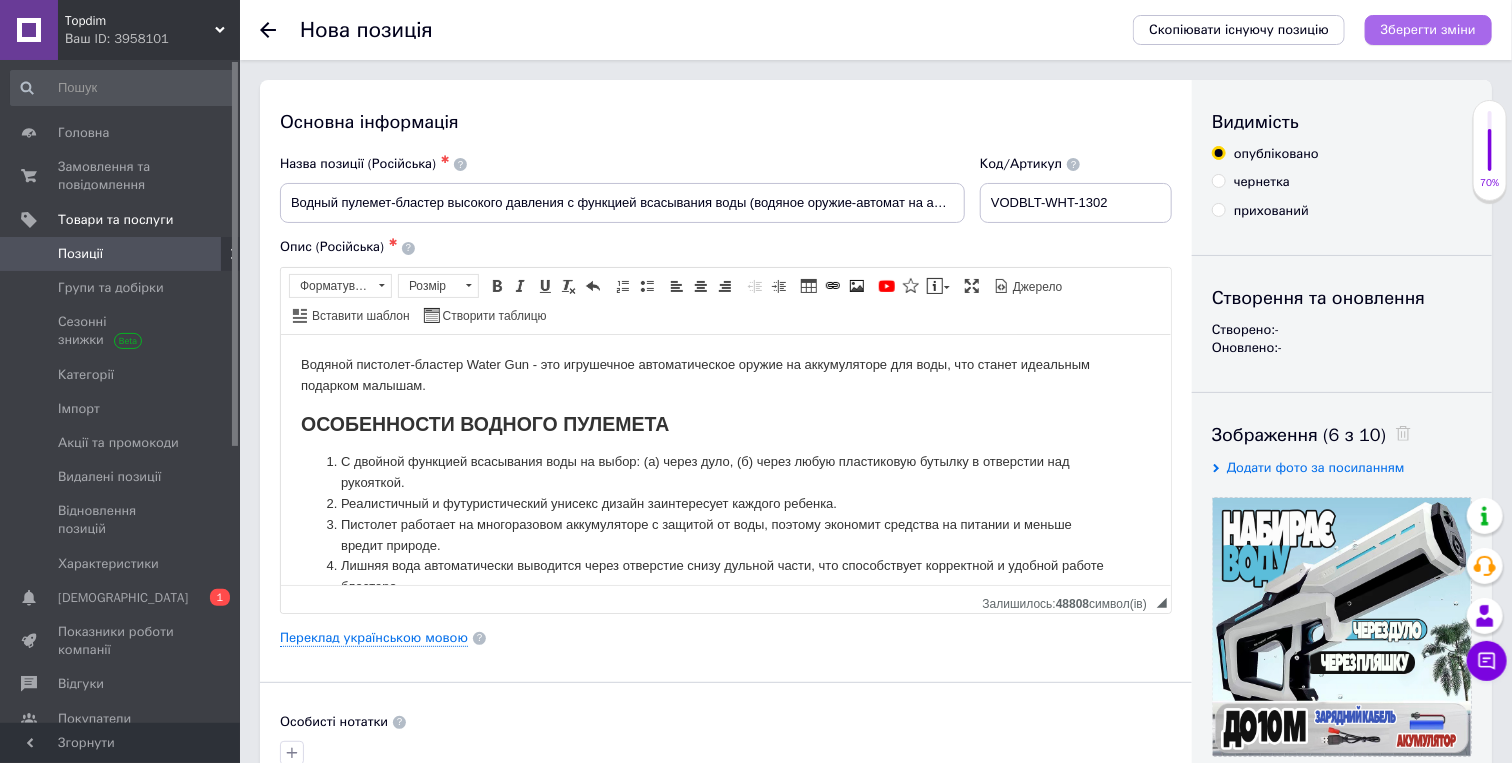 click on "Зберегти зміни" at bounding box center (1428, 29) 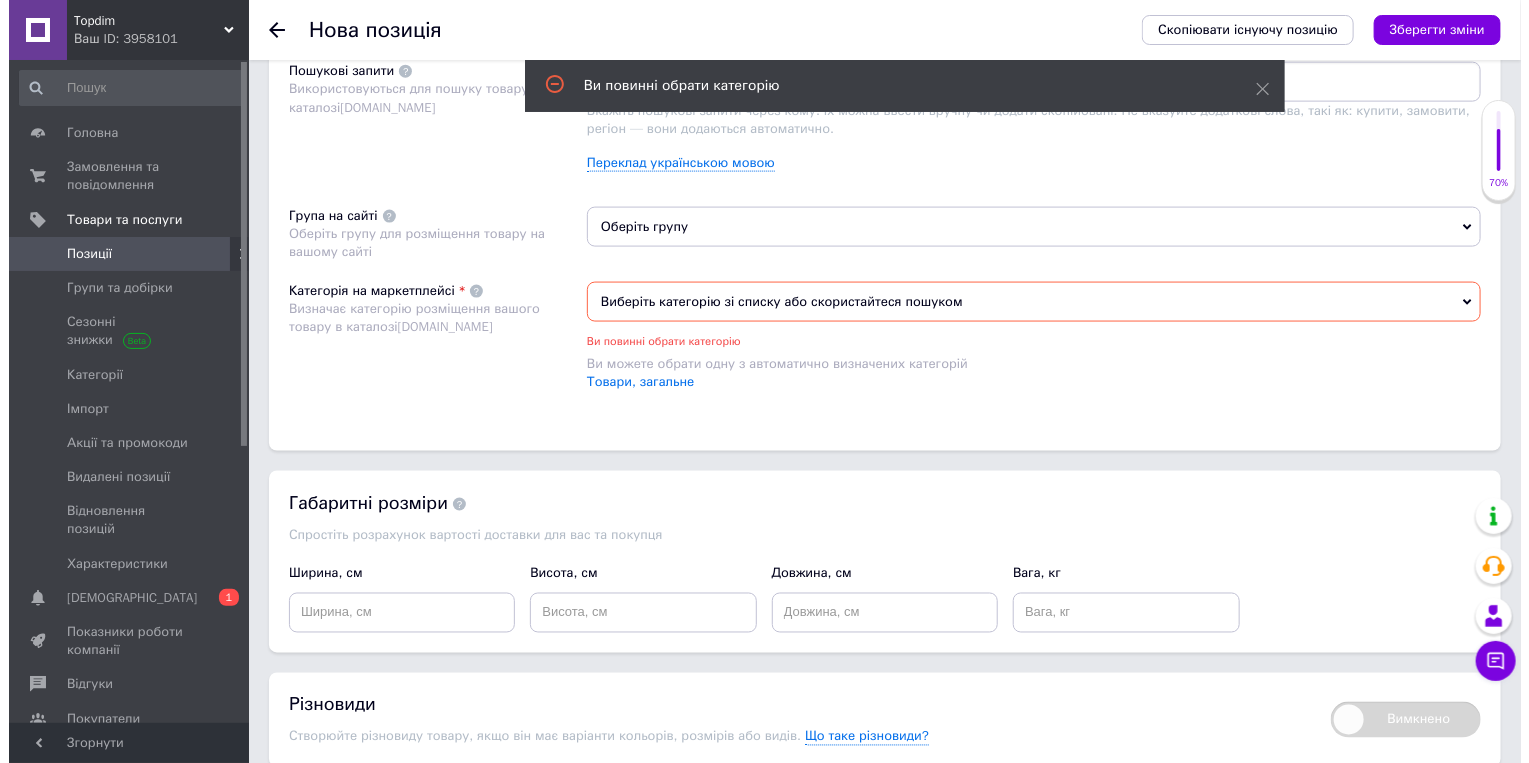 scroll, scrollTop: 1226, scrollLeft: 0, axis: vertical 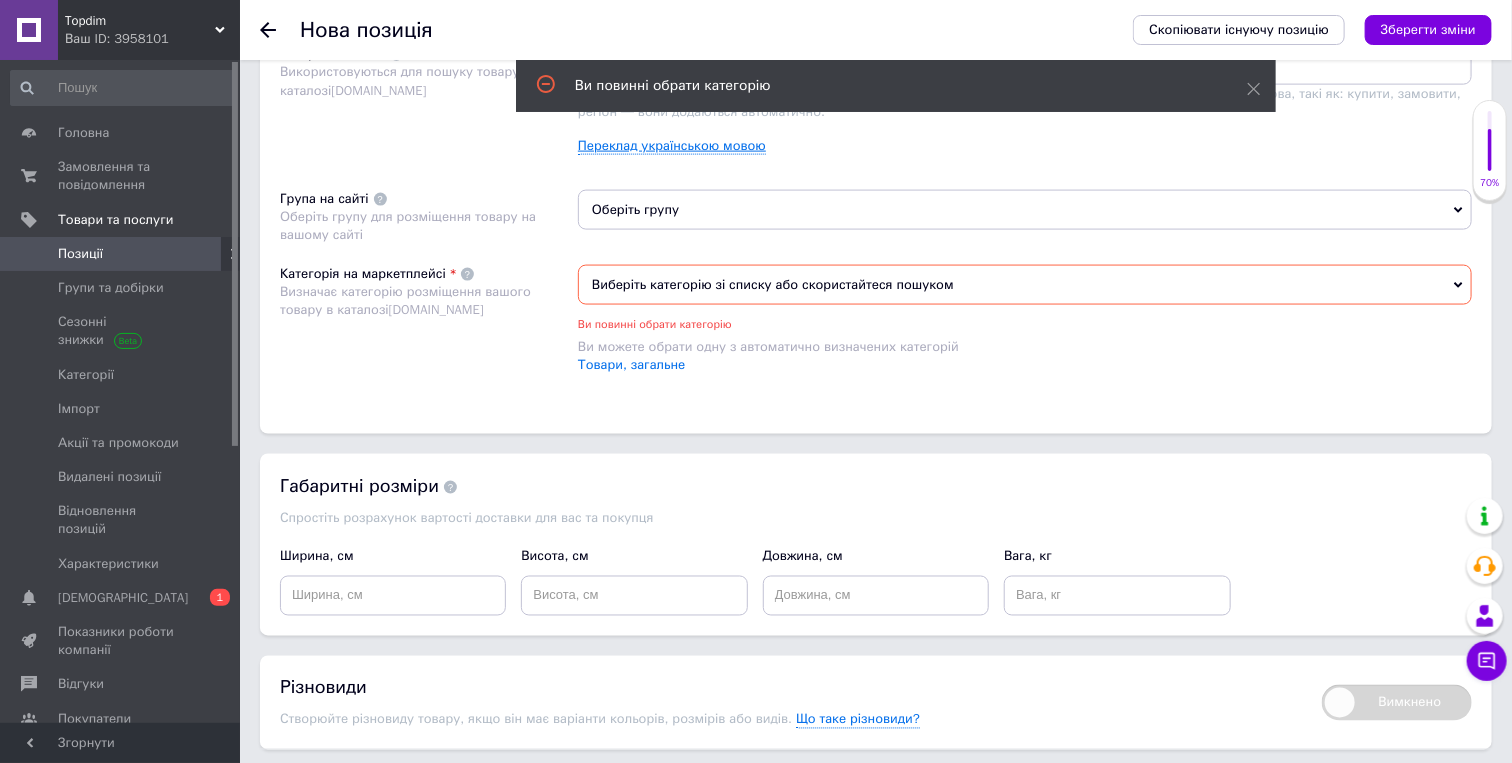 click on "Переклад українською мовою" at bounding box center [672, 146] 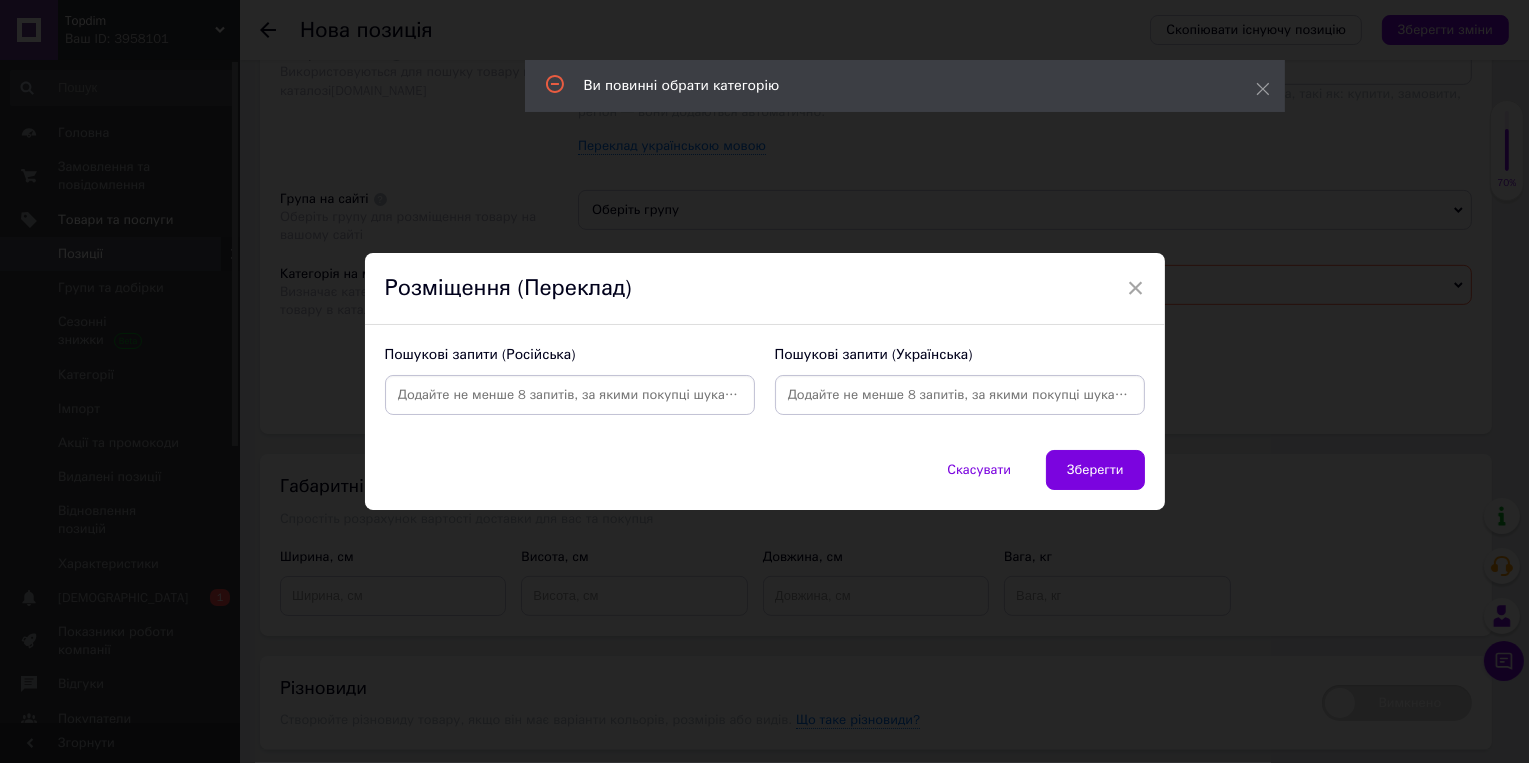 click at bounding box center [960, 395] 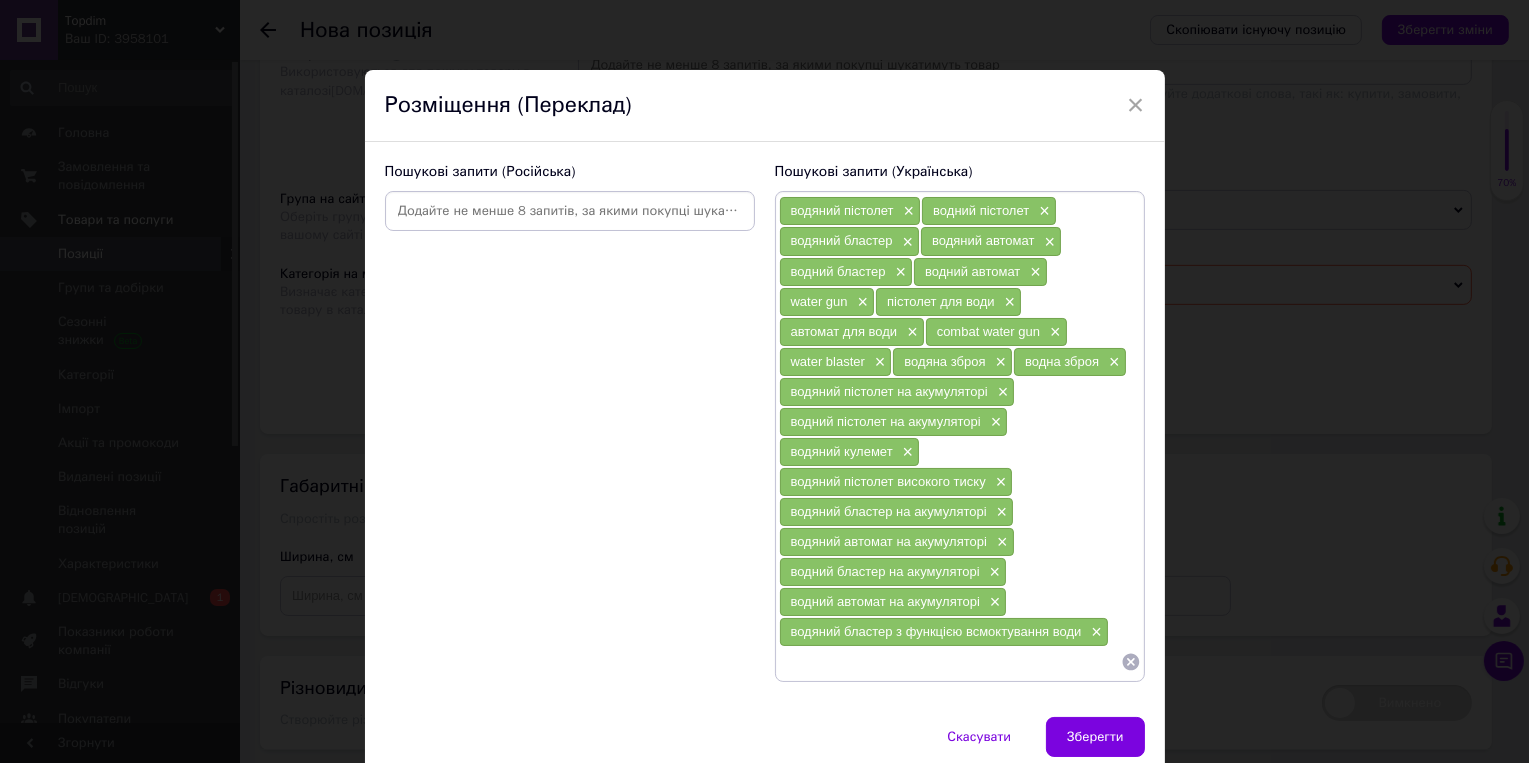click at bounding box center [570, 211] 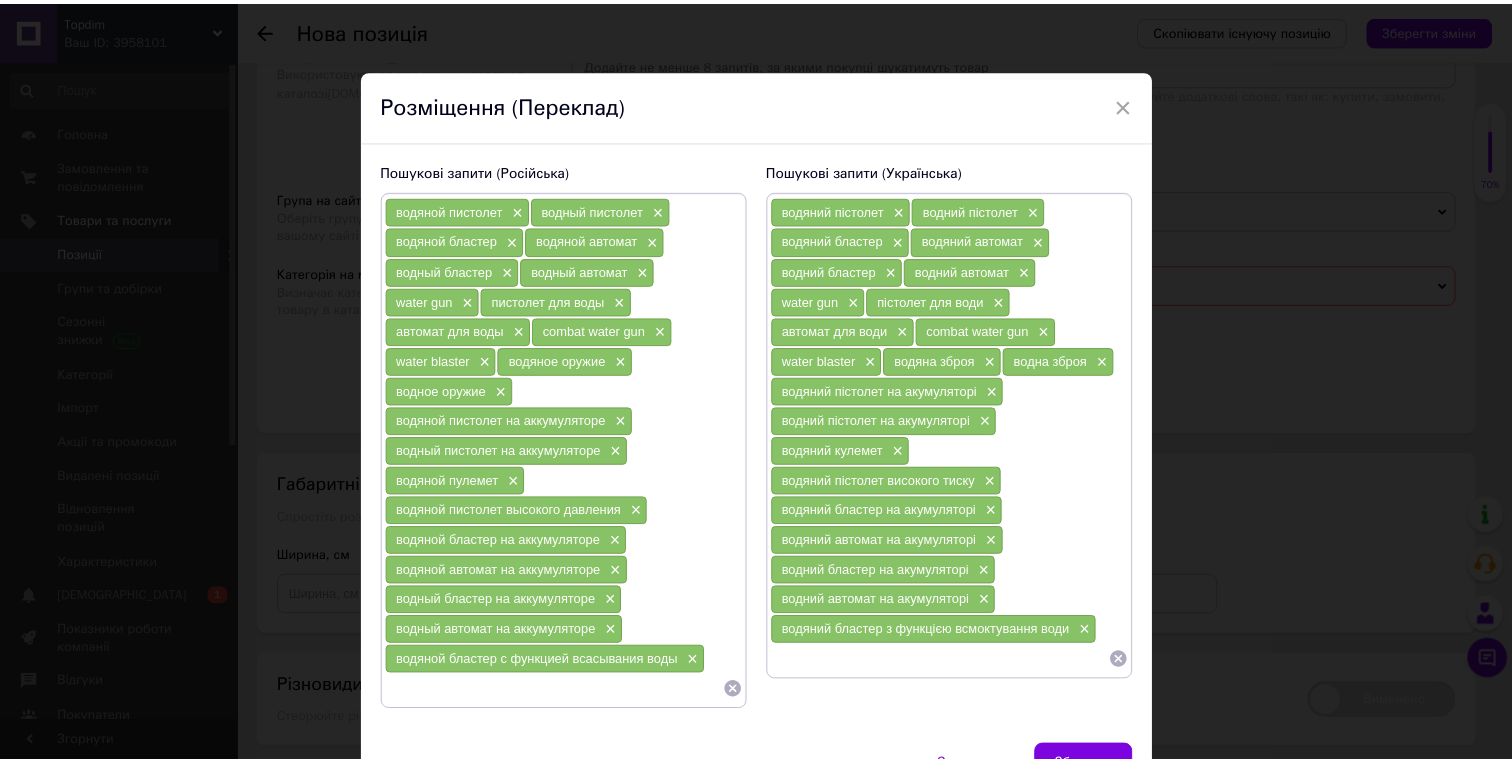 scroll, scrollTop: 128, scrollLeft: 0, axis: vertical 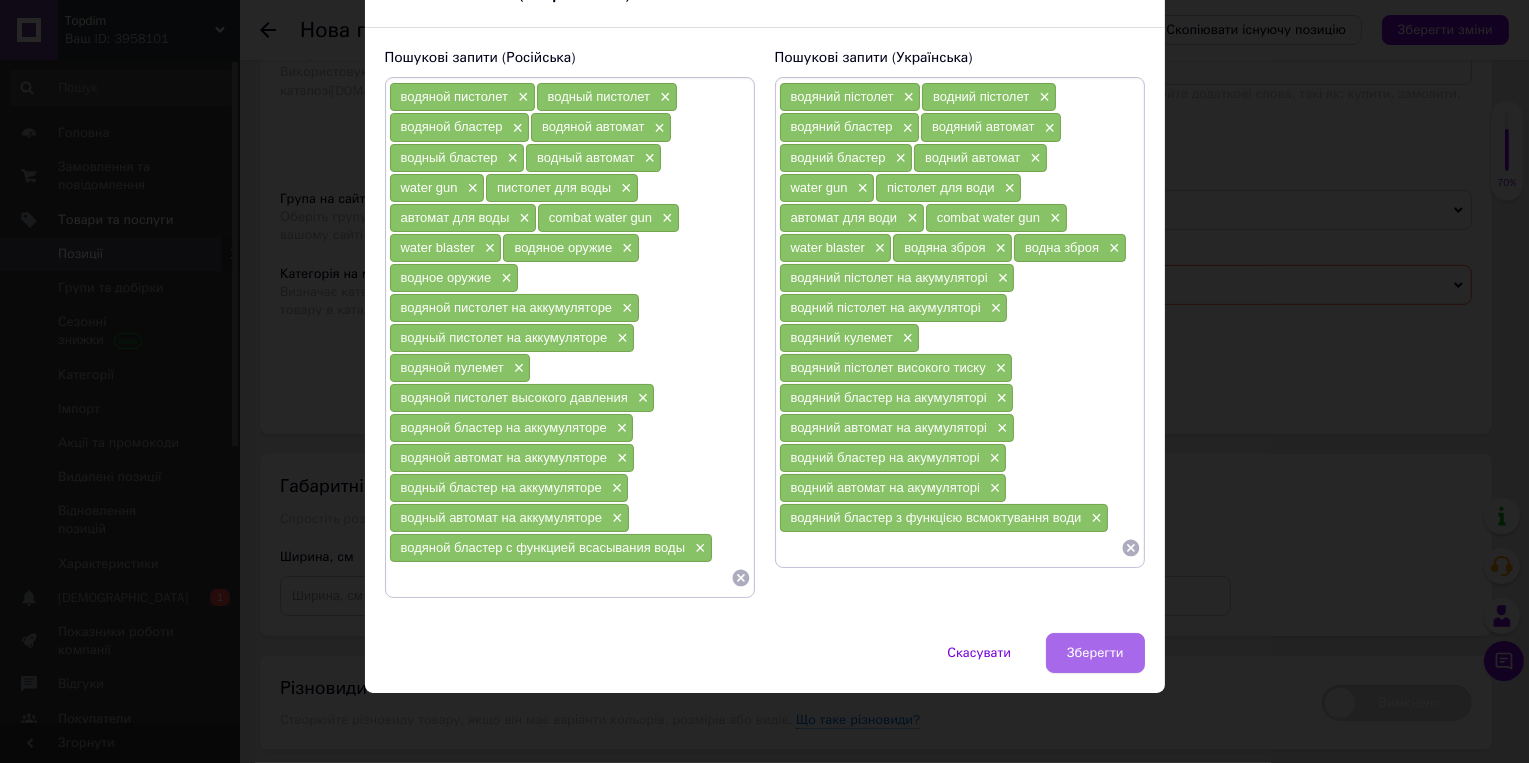 click on "Зберегти" at bounding box center [1095, 653] 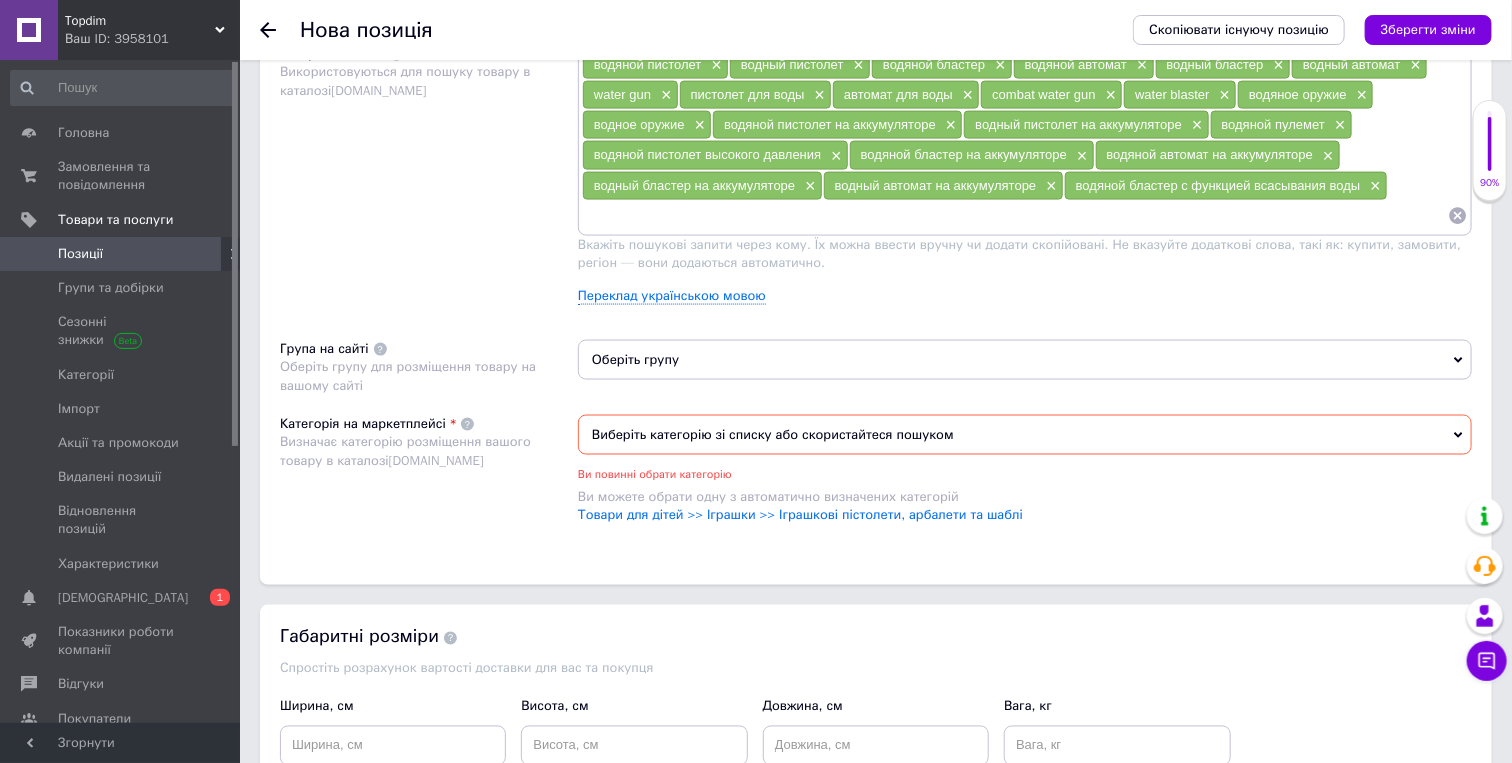 drag, startPoint x: 759, startPoint y: 421, endPoint x: 755, endPoint y: 437, distance: 16.492422 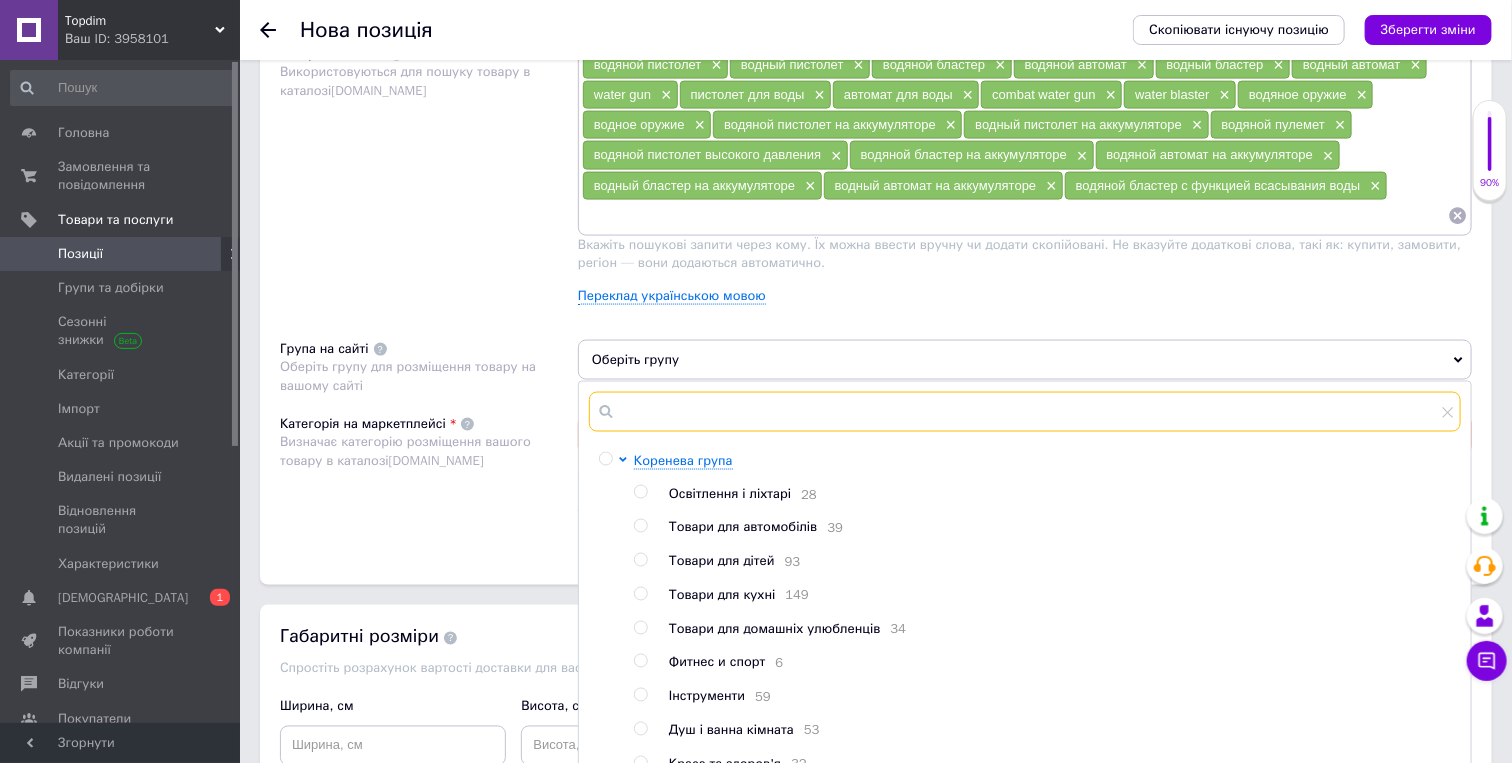 click at bounding box center (1025, 412) 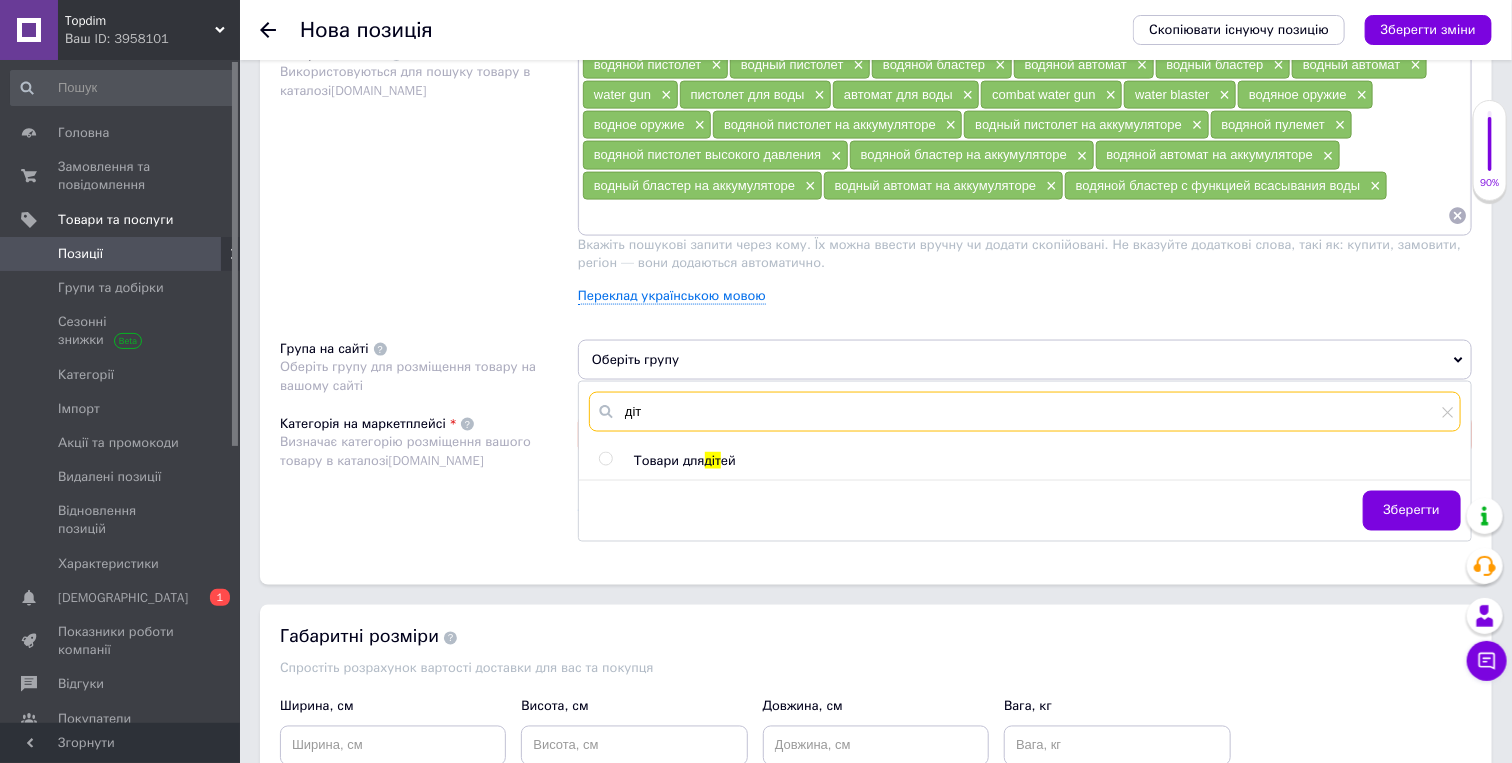 type on "діт" 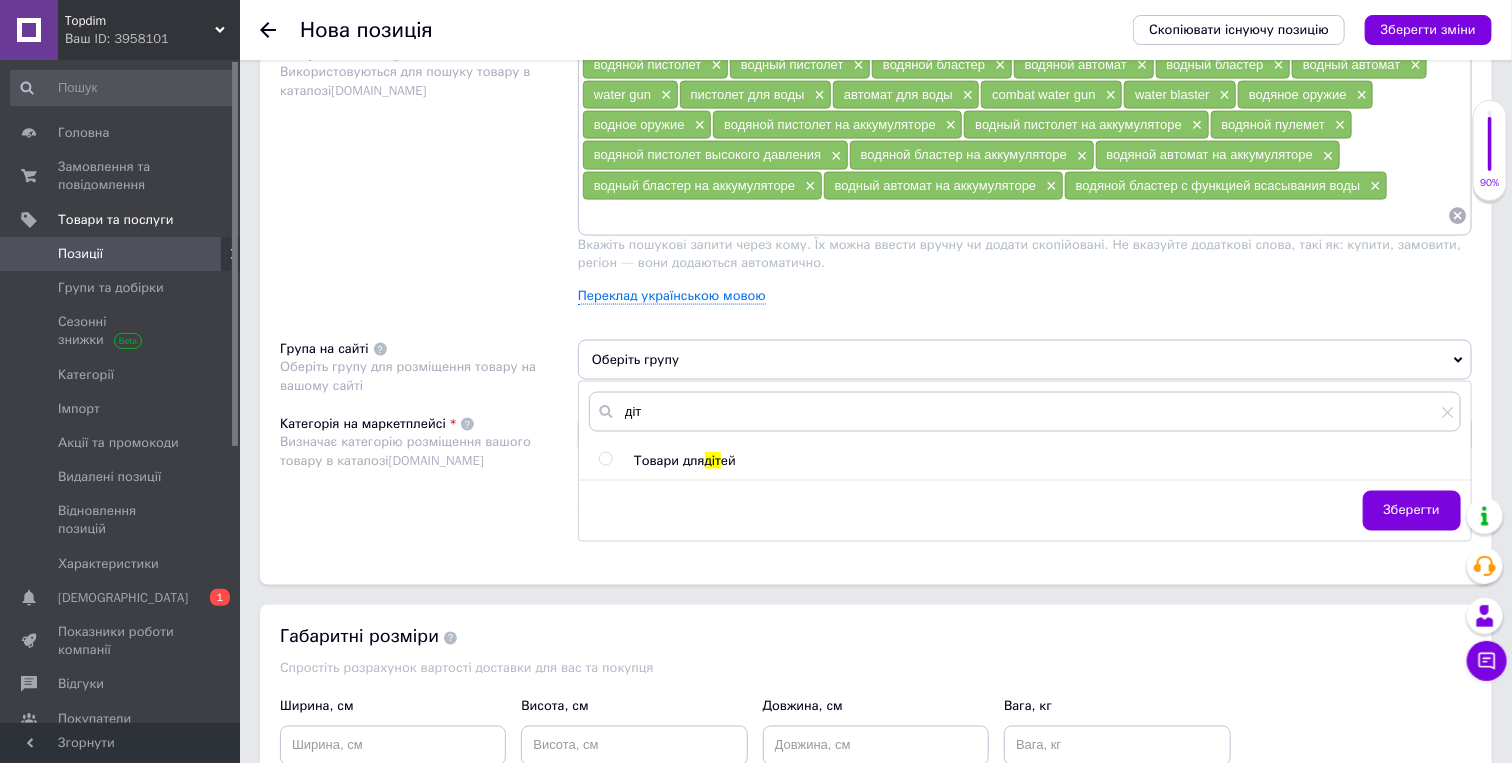 click on "Товари для" at bounding box center (669, 460) 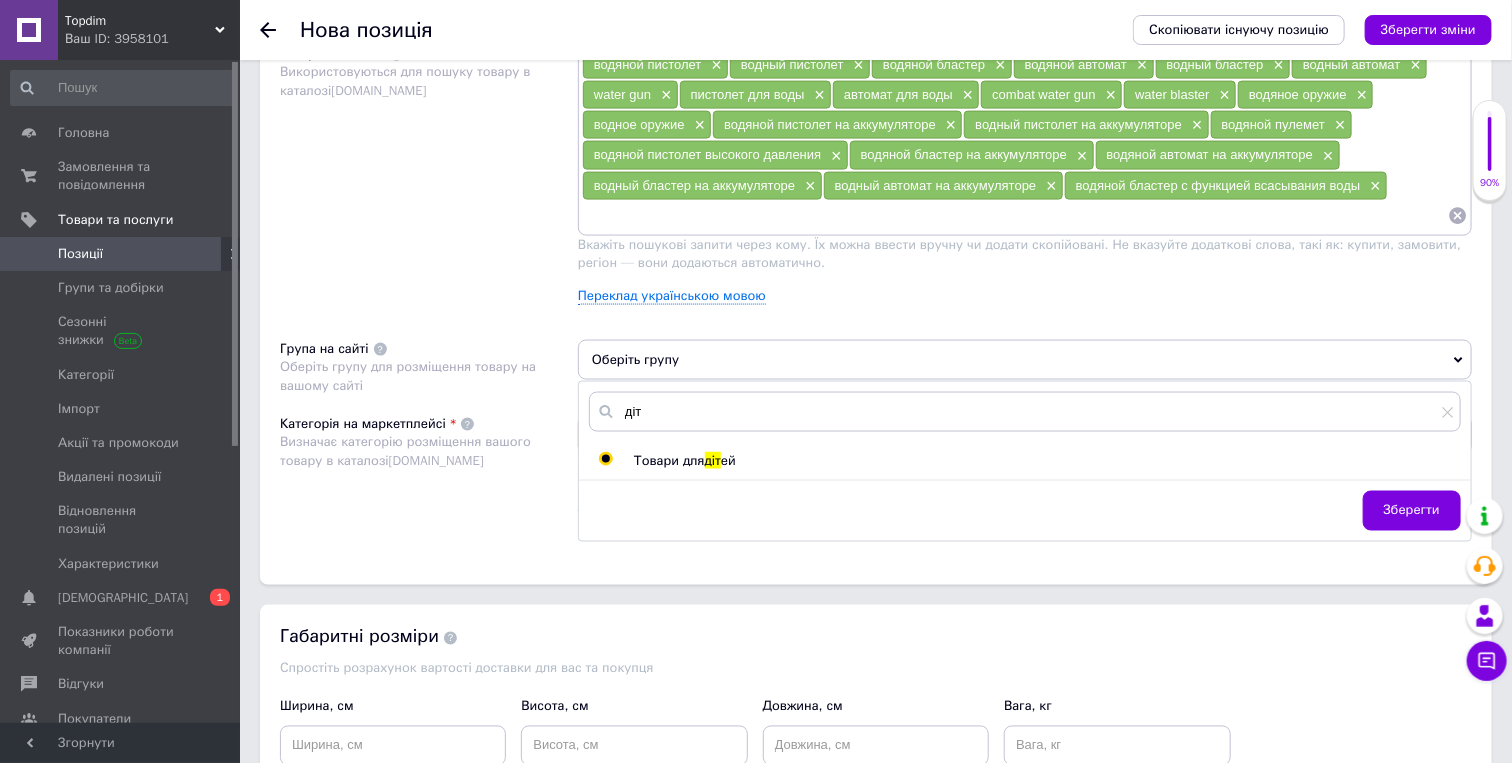 radio on "true" 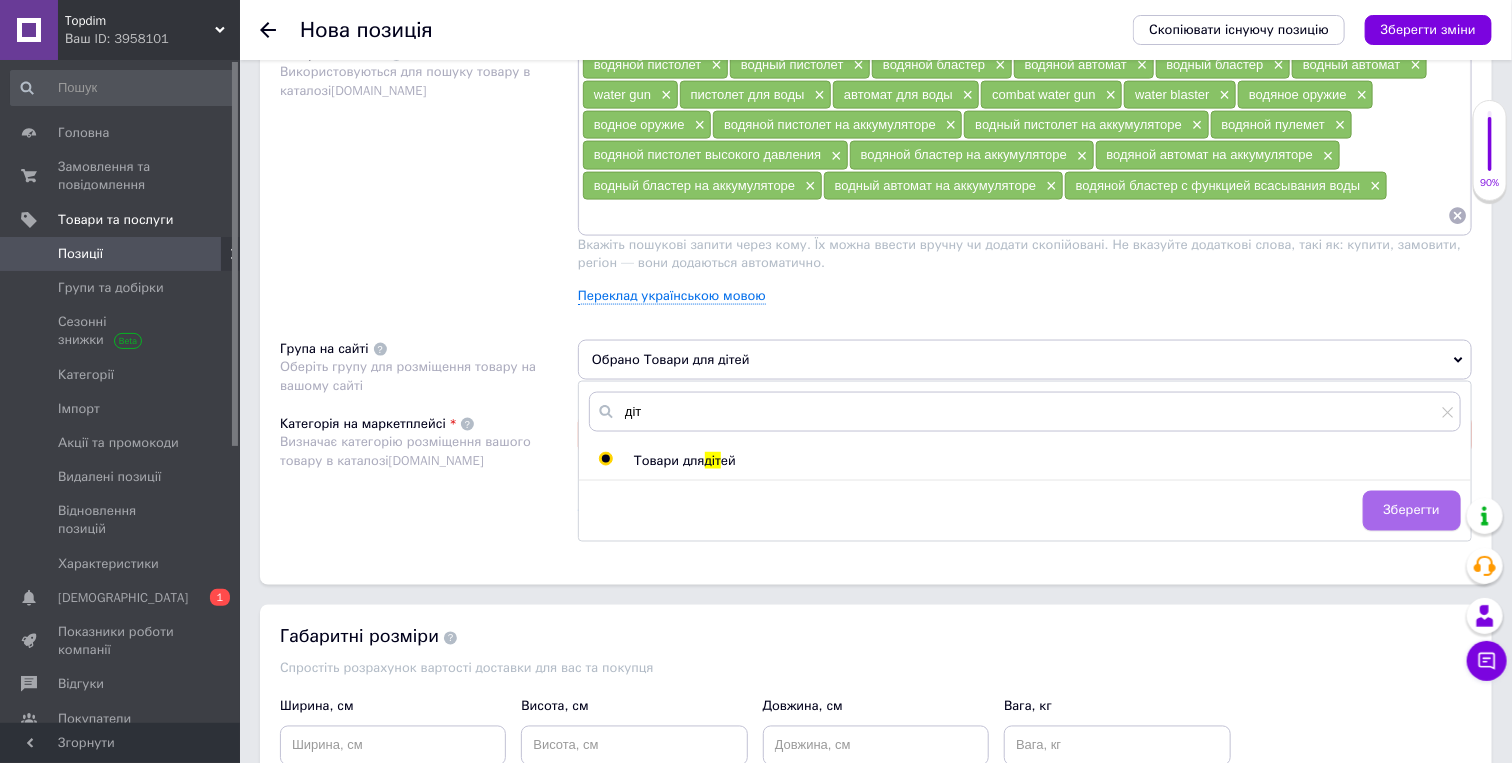 click on "Зберегти" at bounding box center [1412, 511] 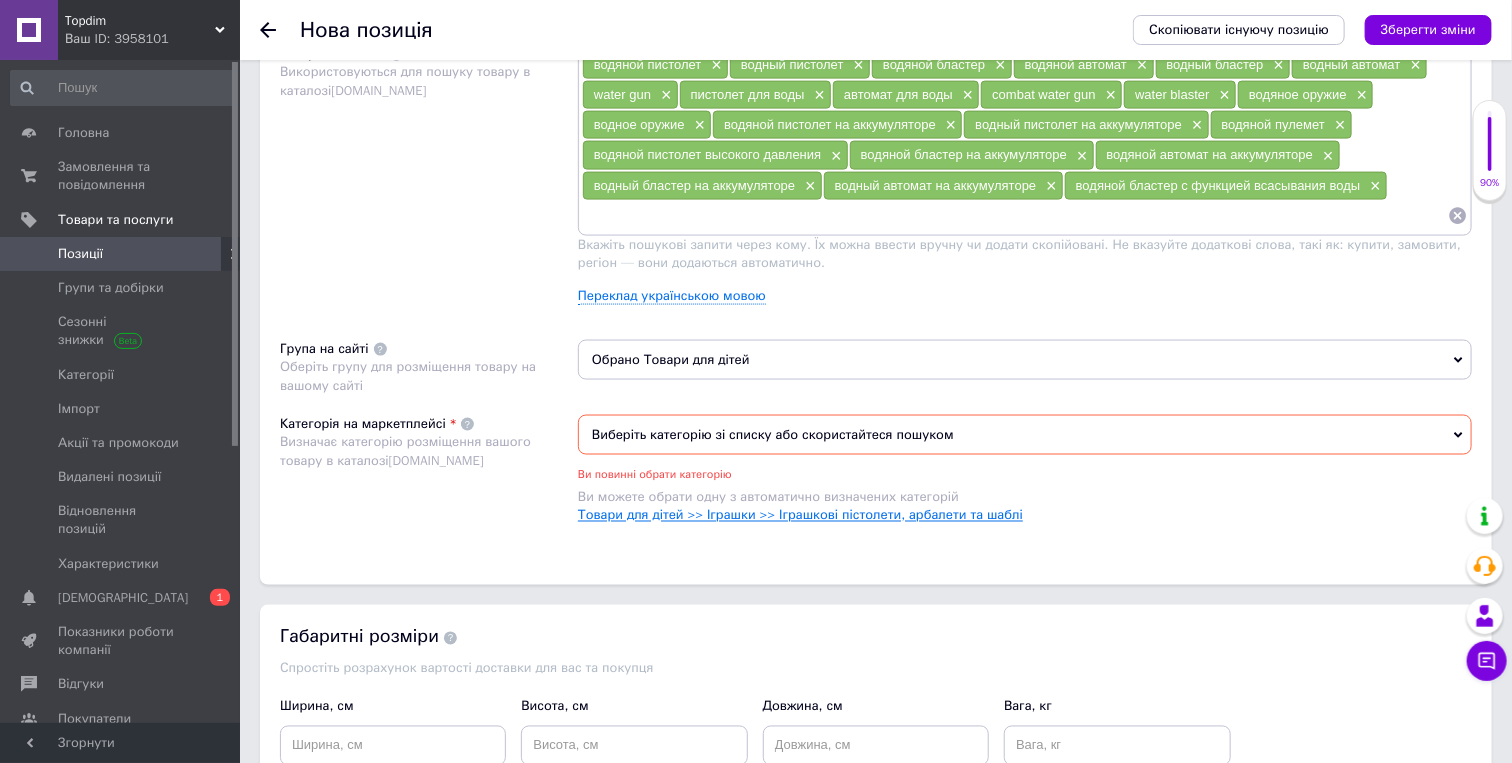click on "Товари для дітей >> Іграшки >> Іграшкові пістолети, арбалети та шаблі" at bounding box center (800, 515) 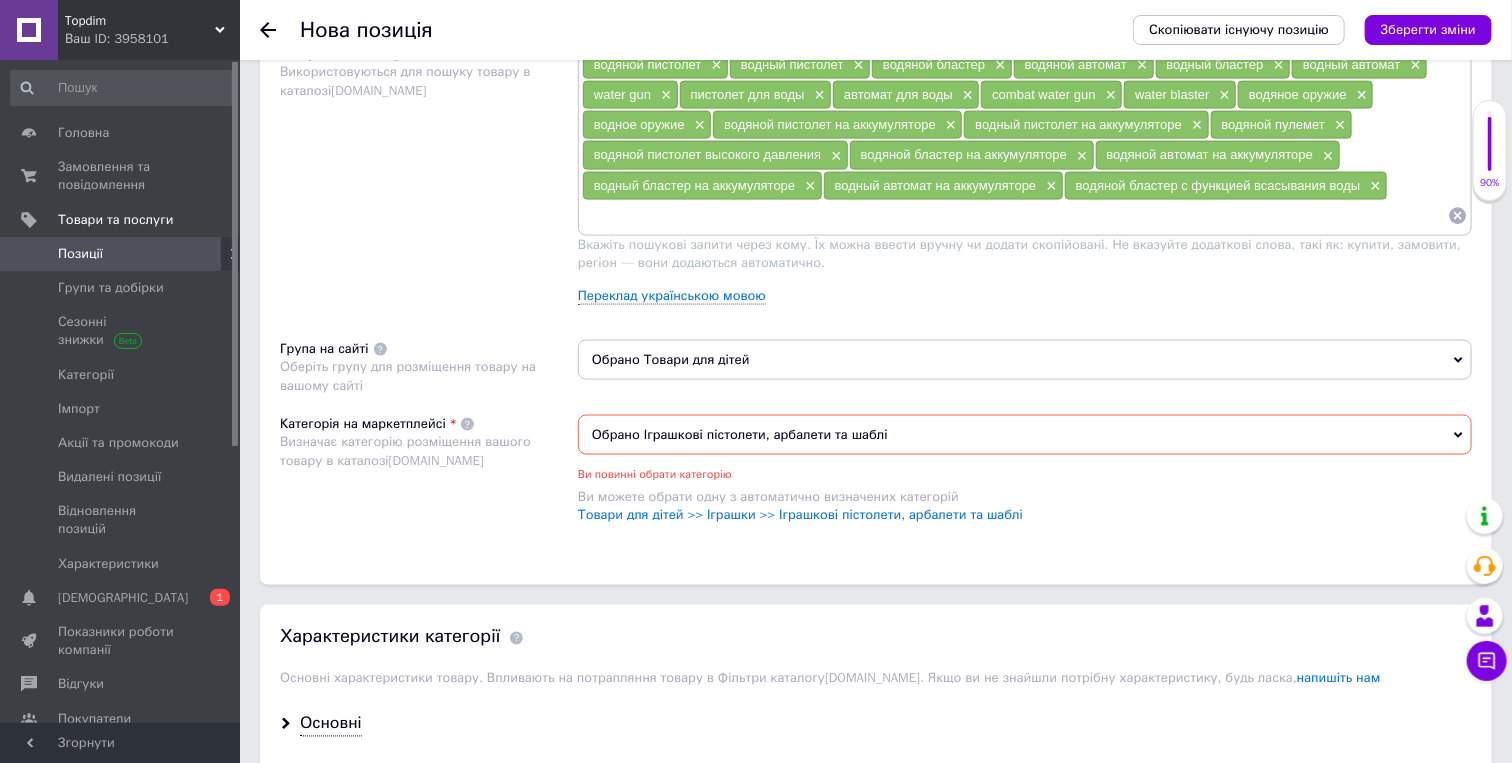 click on "Зберегти зміни" at bounding box center [1428, 29] 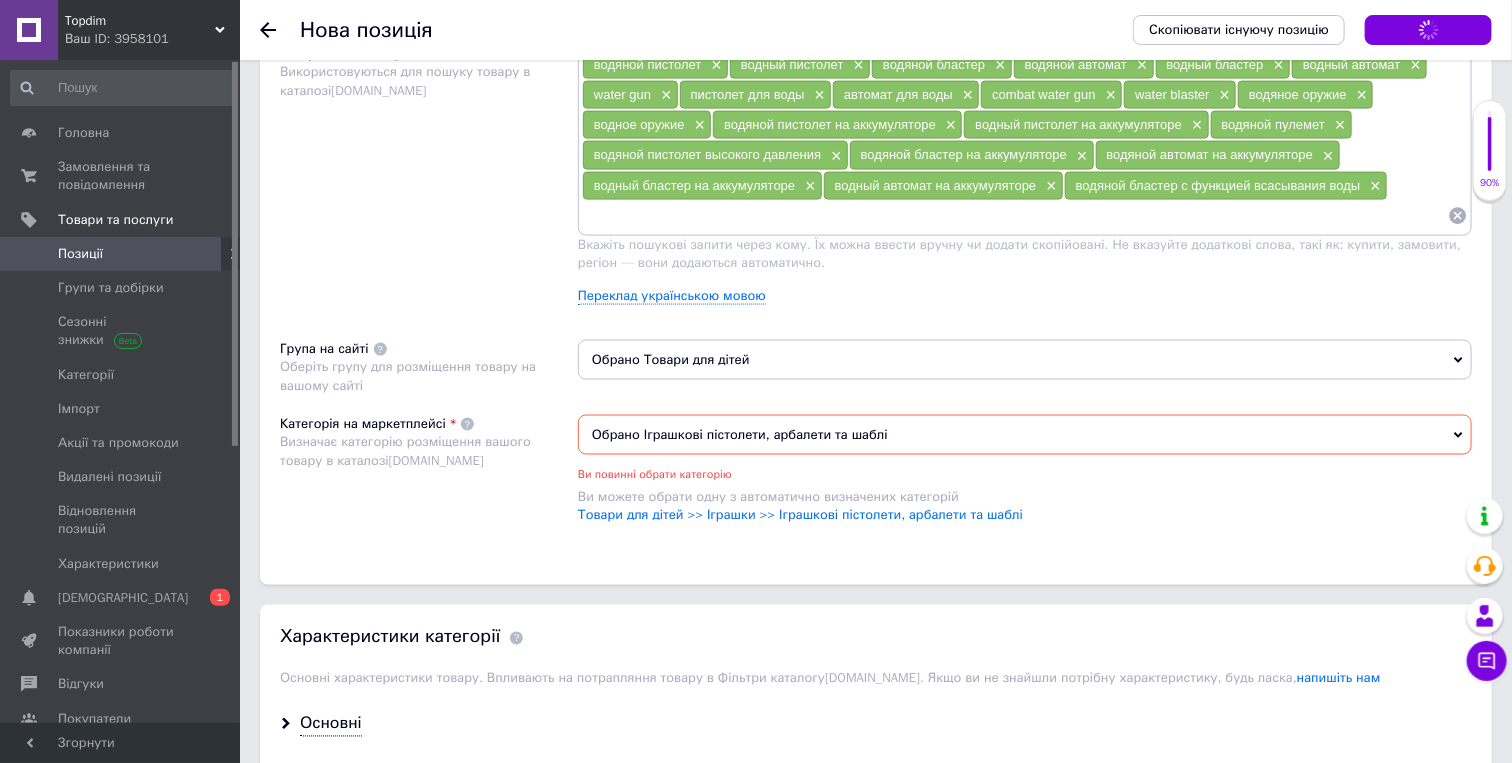 type 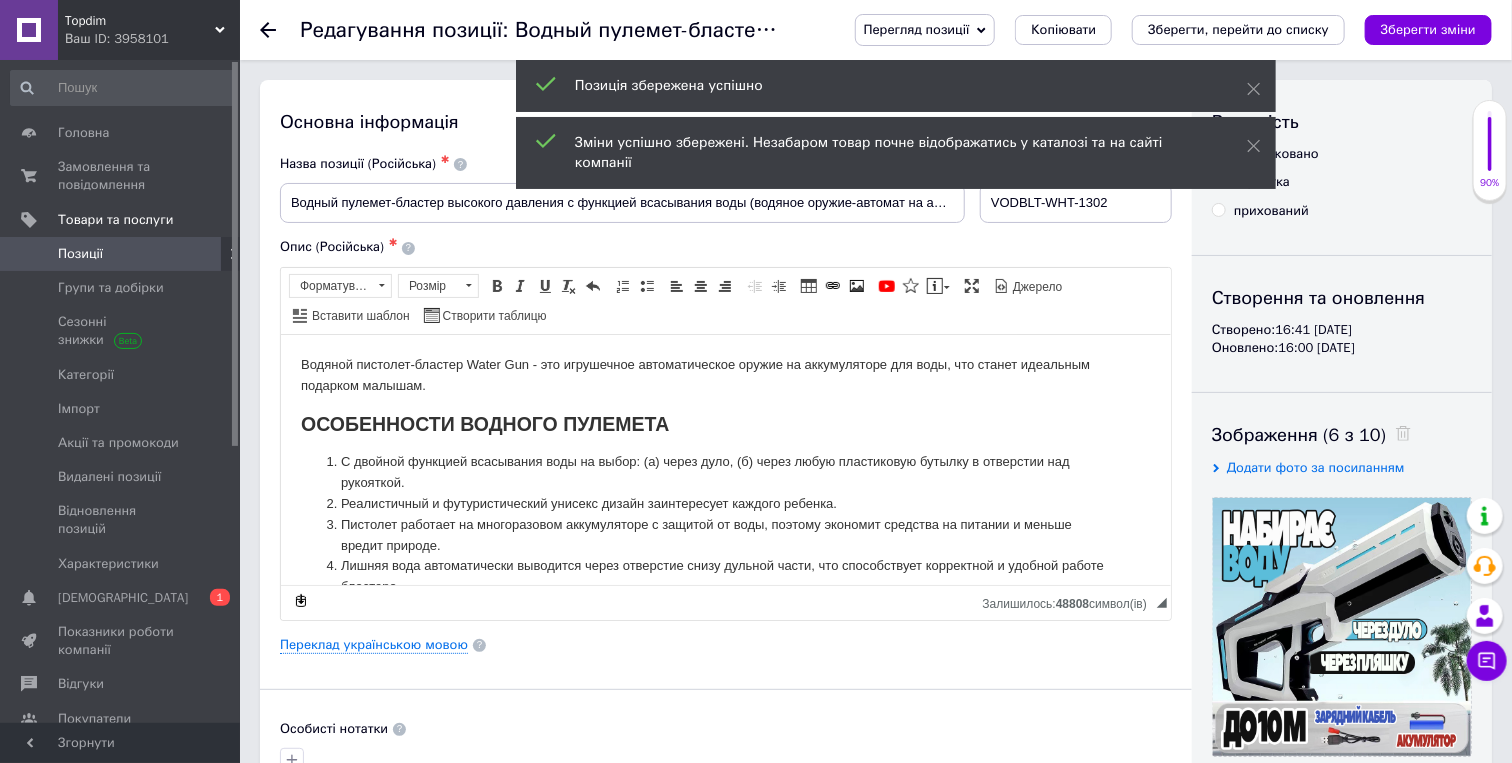 scroll, scrollTop: 0, scrollLeft: 0, axis: both 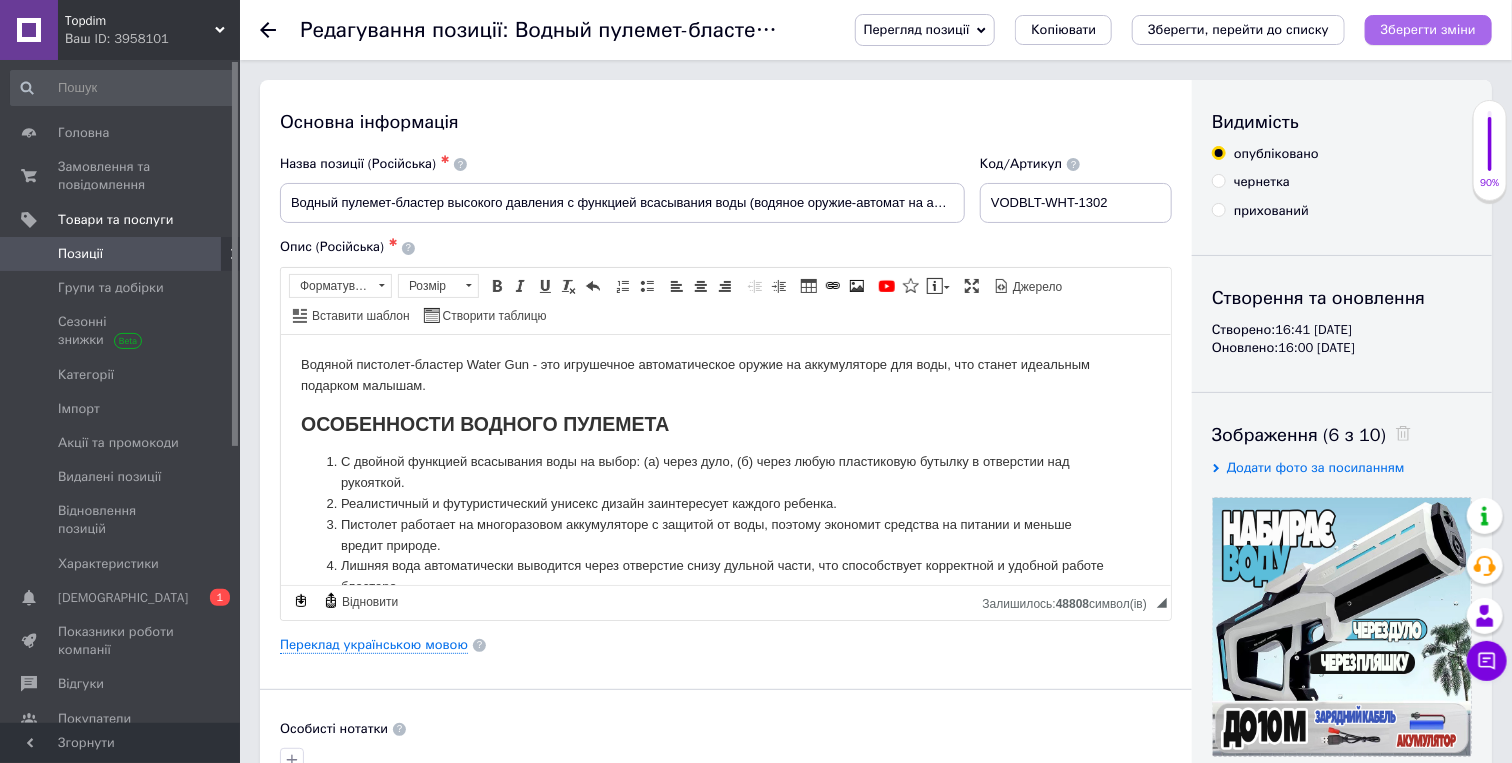 click on "Зберегти зміни" at bounding box center (1428, 29) 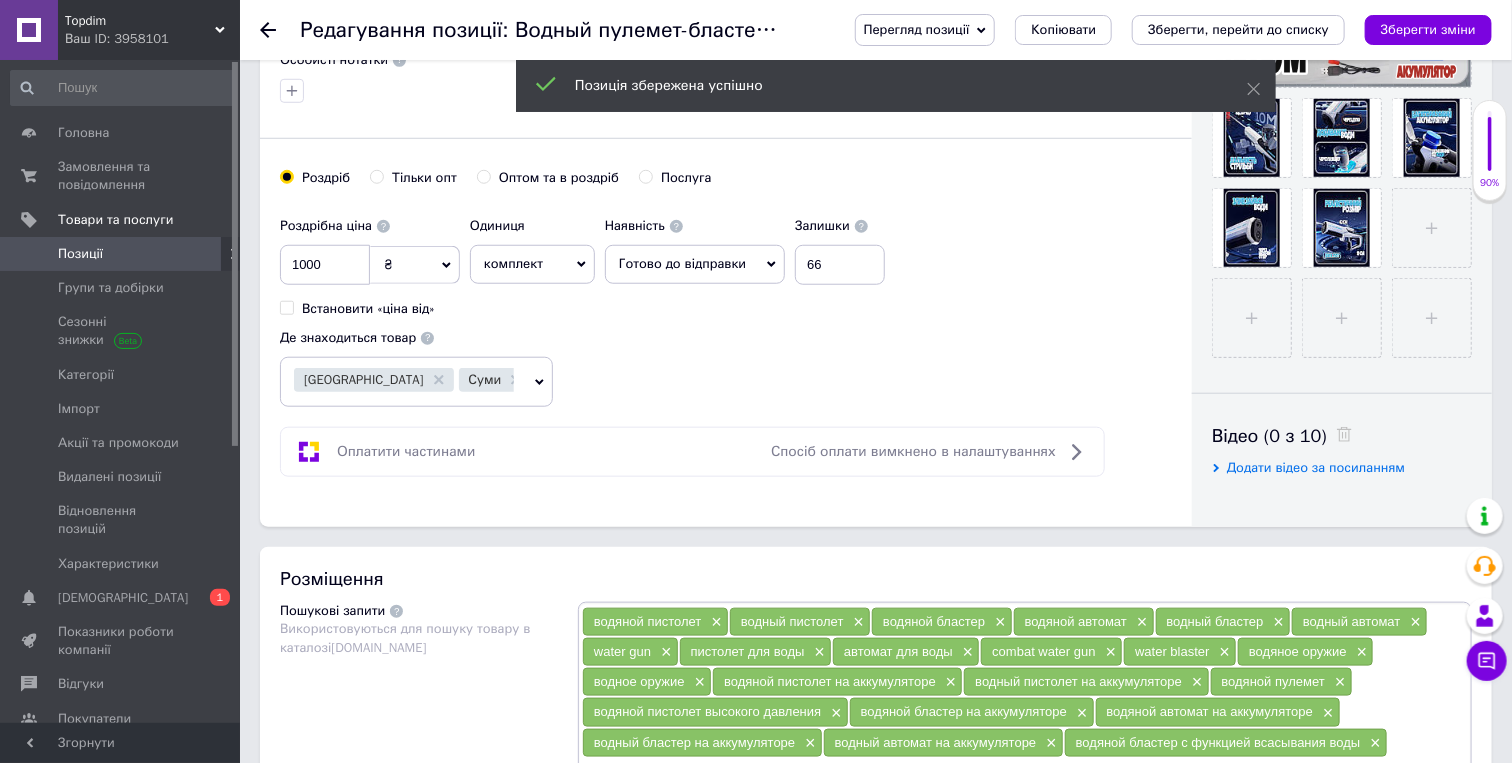 scroll, scrollTop: 667, scrollLeft: 0, axis: vertical 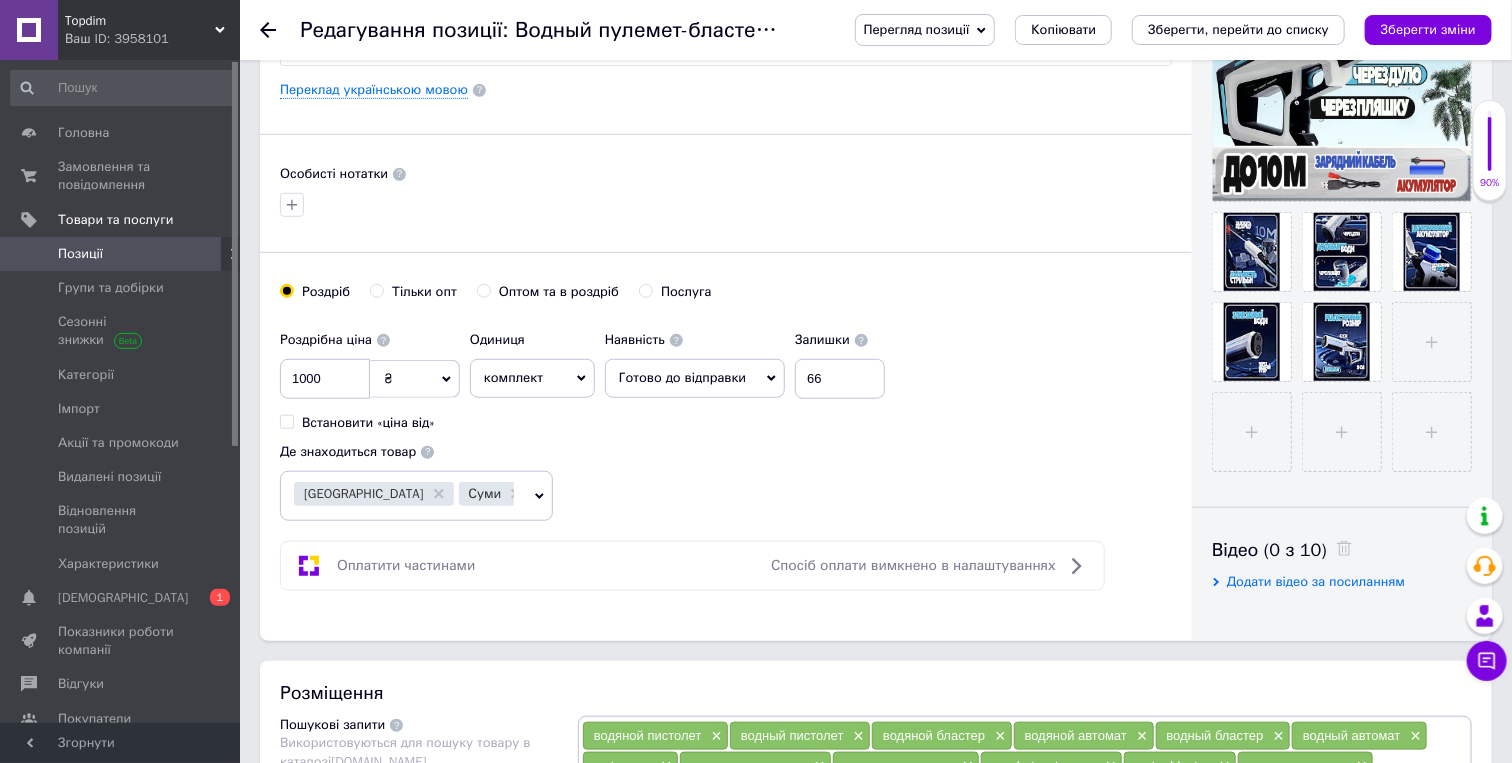 click on "[PERSON_NAME] опт Оптом та в роздріб Послуга" at bounding box center (726, 302) 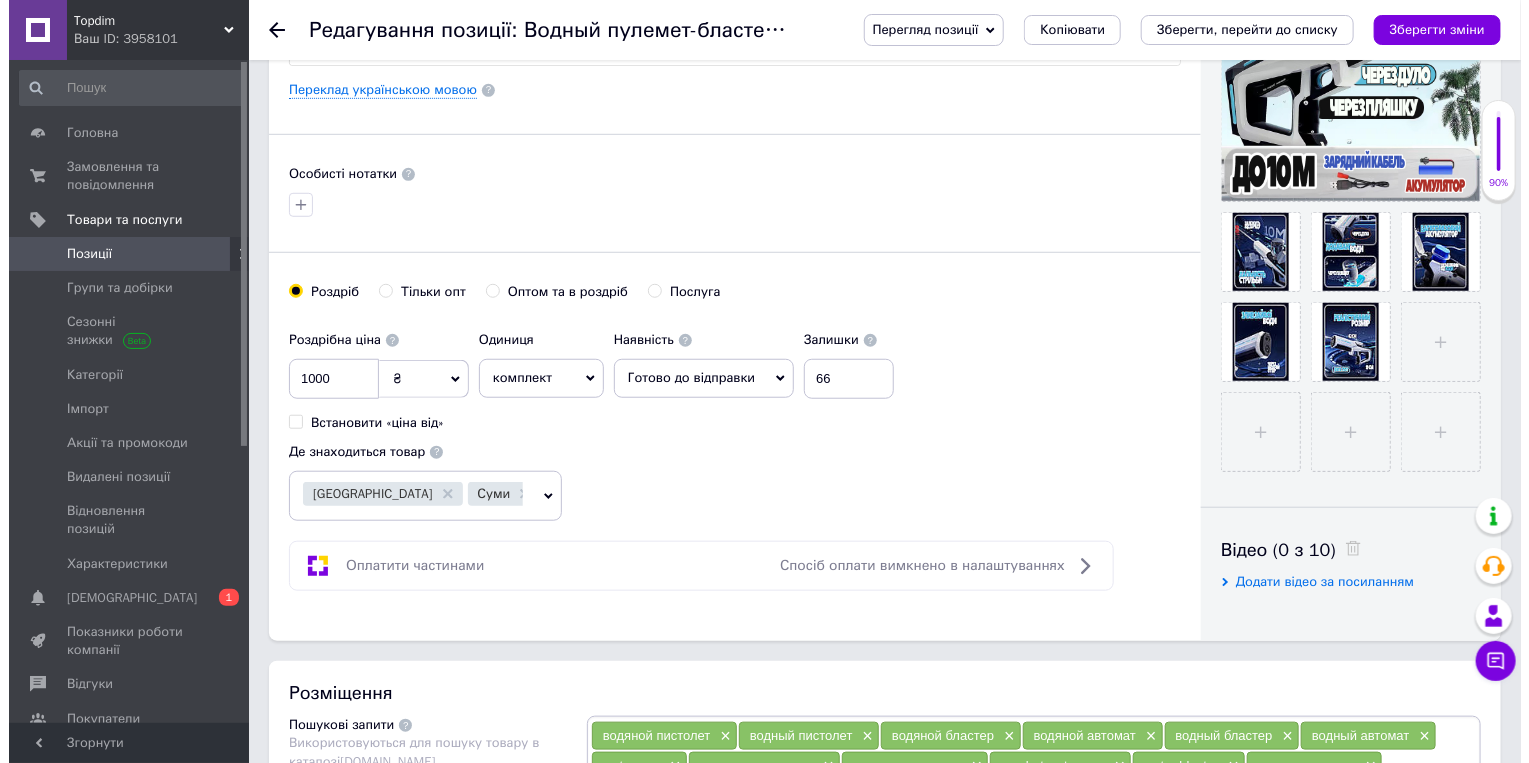 scroll, scrollTop: 2333, scrollLeft: 0, axis: vertical 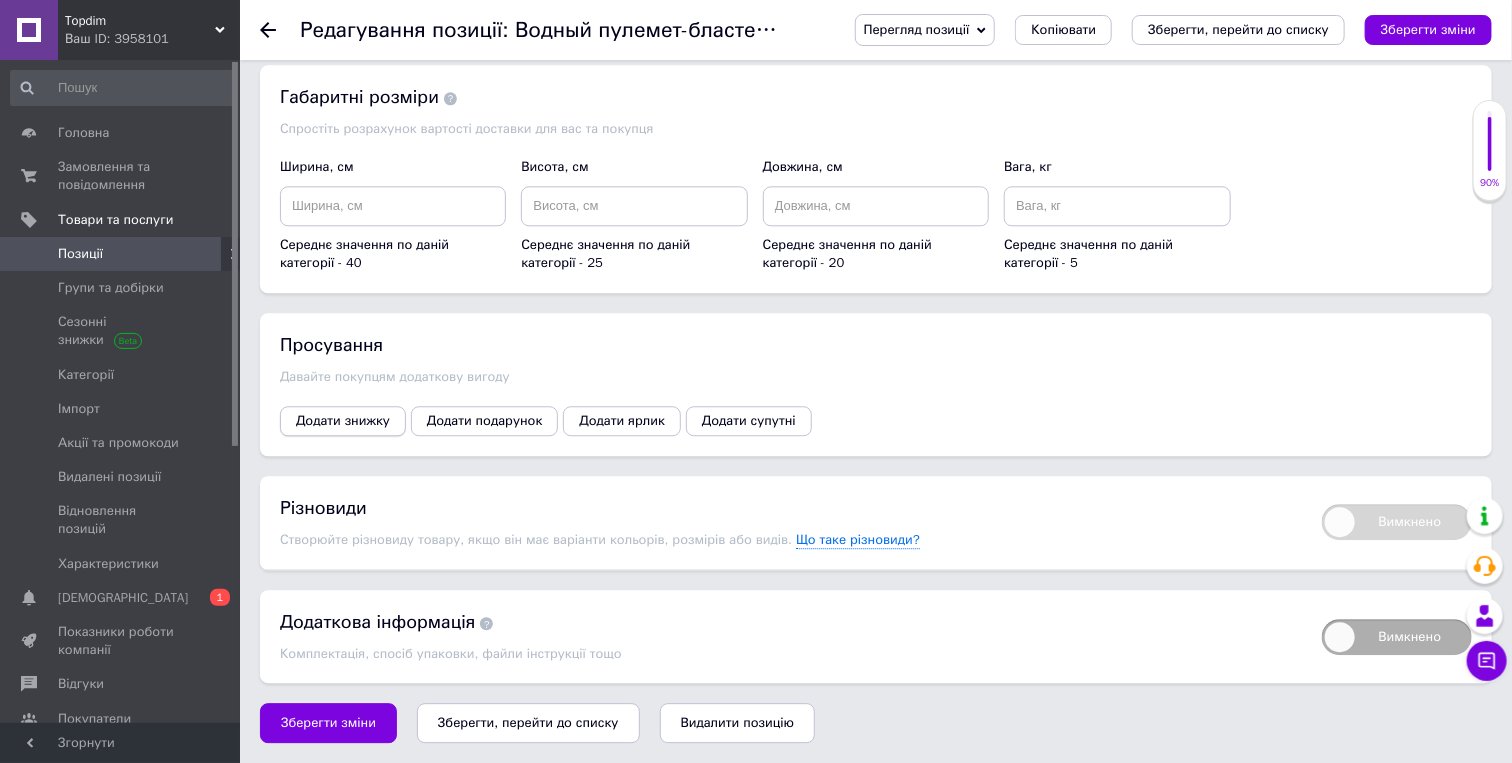 click on "Додати знижку" at bounding box center [343, 421] 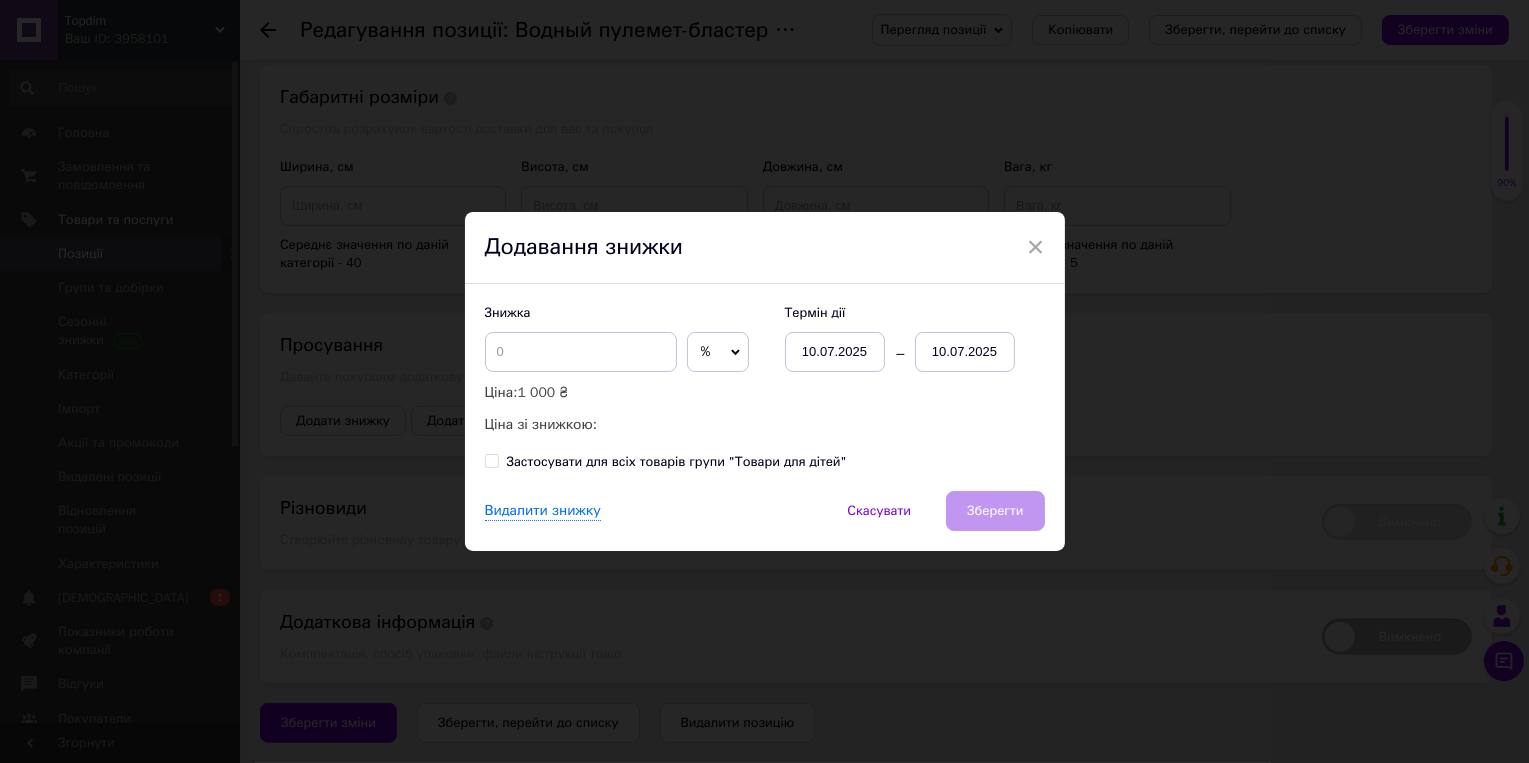 click on "%" at bounding box center [706, 351] 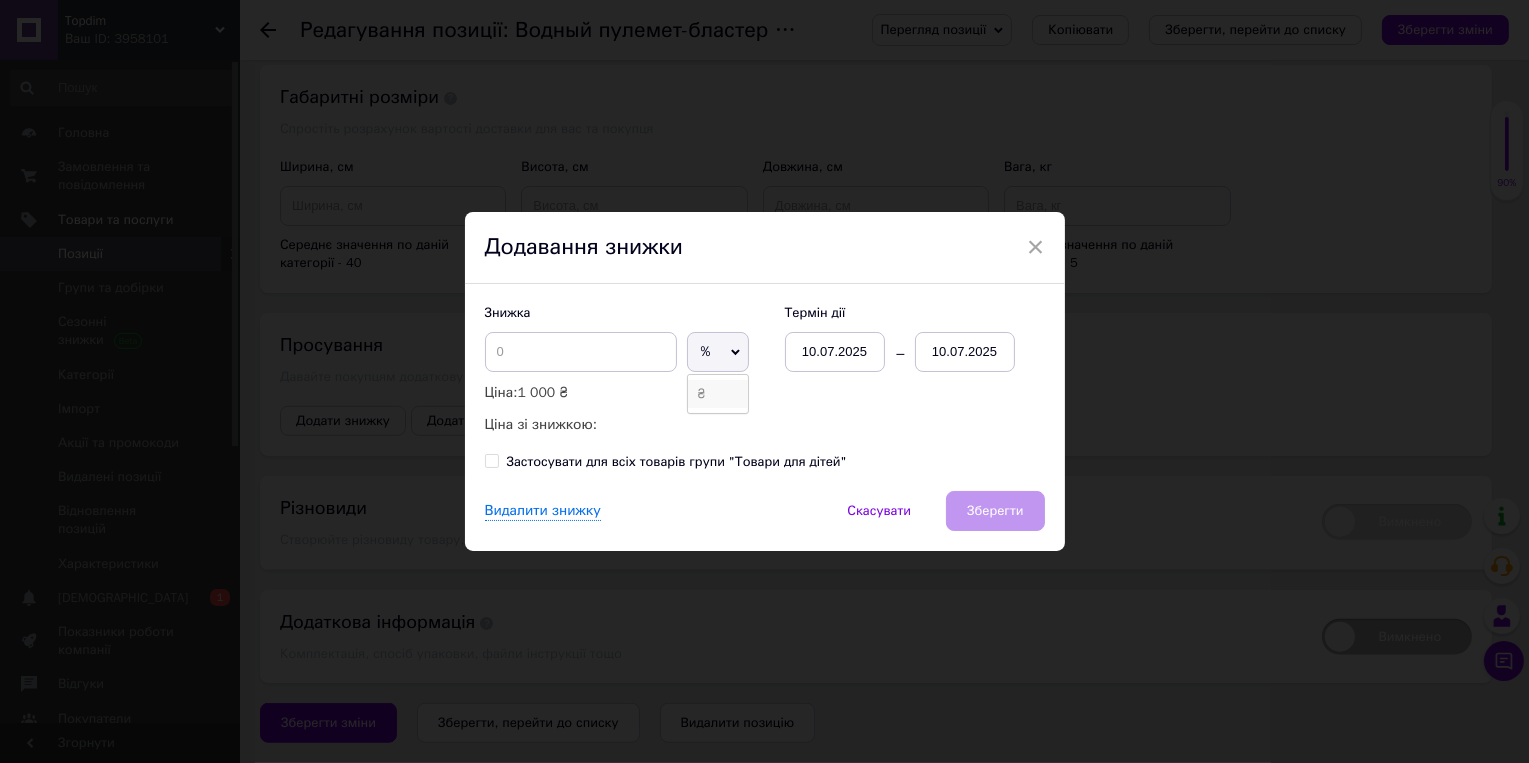 click on "₴" at bounding box center [718, 394] 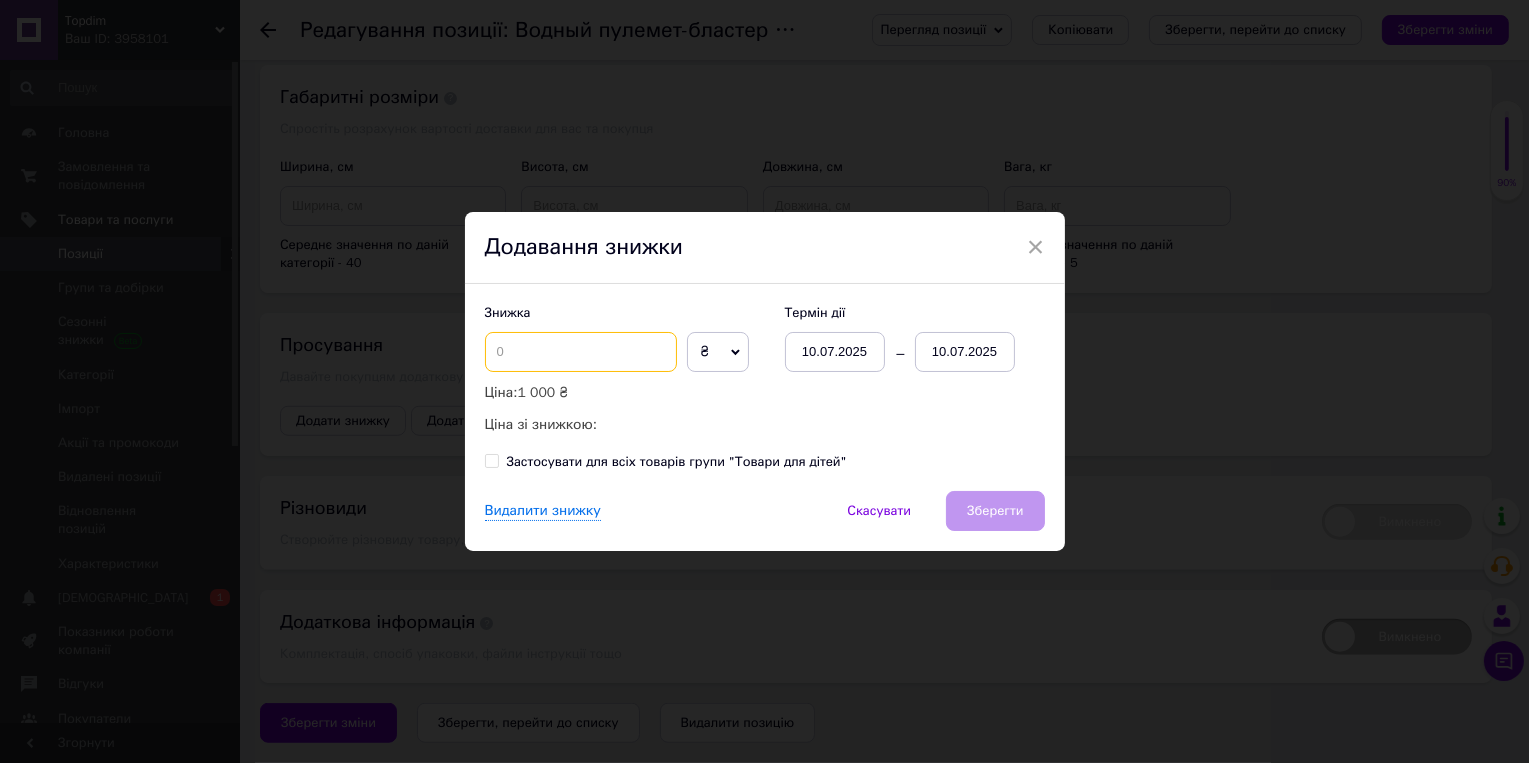 click at bounding box center (581, 352) 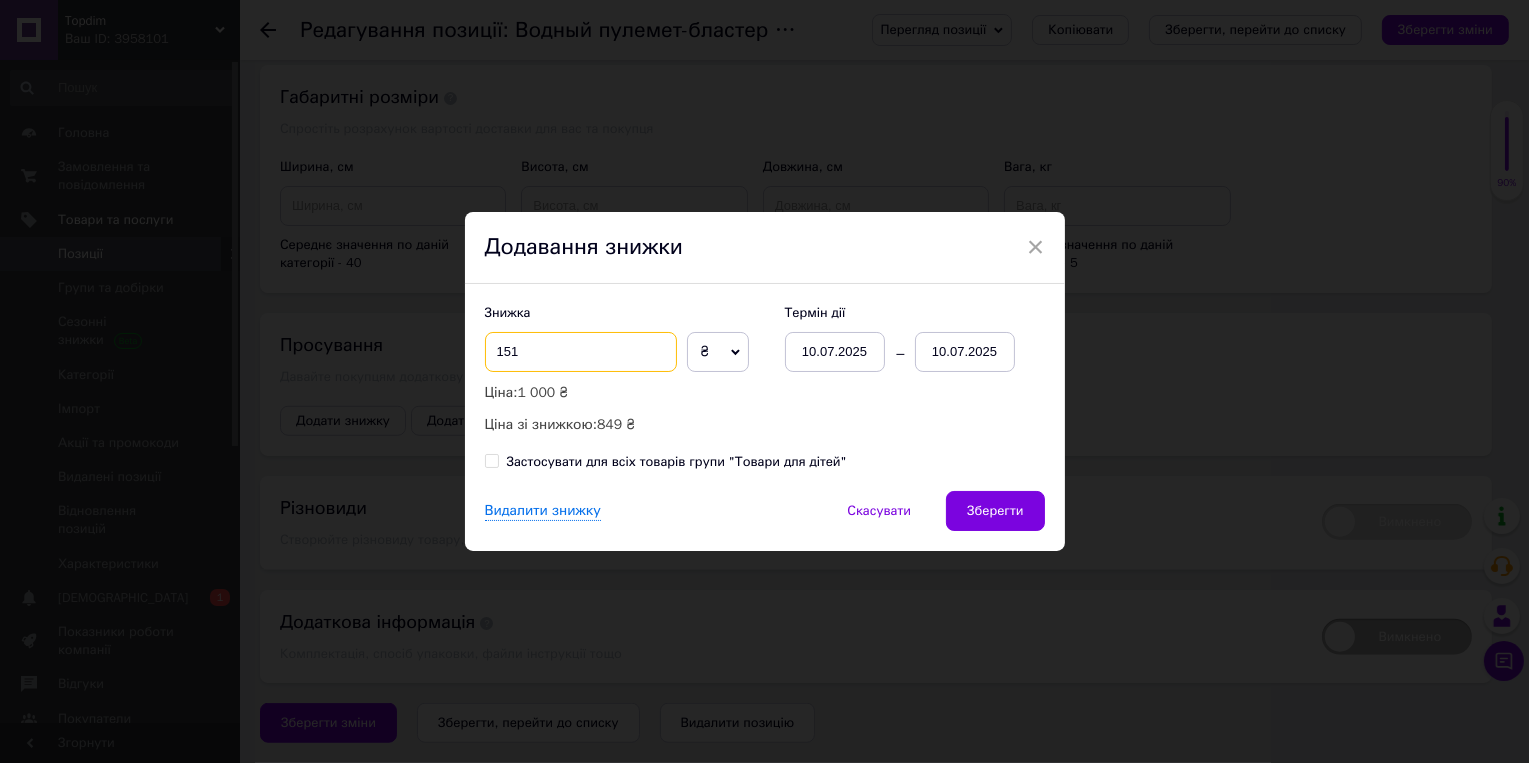 type on "151" 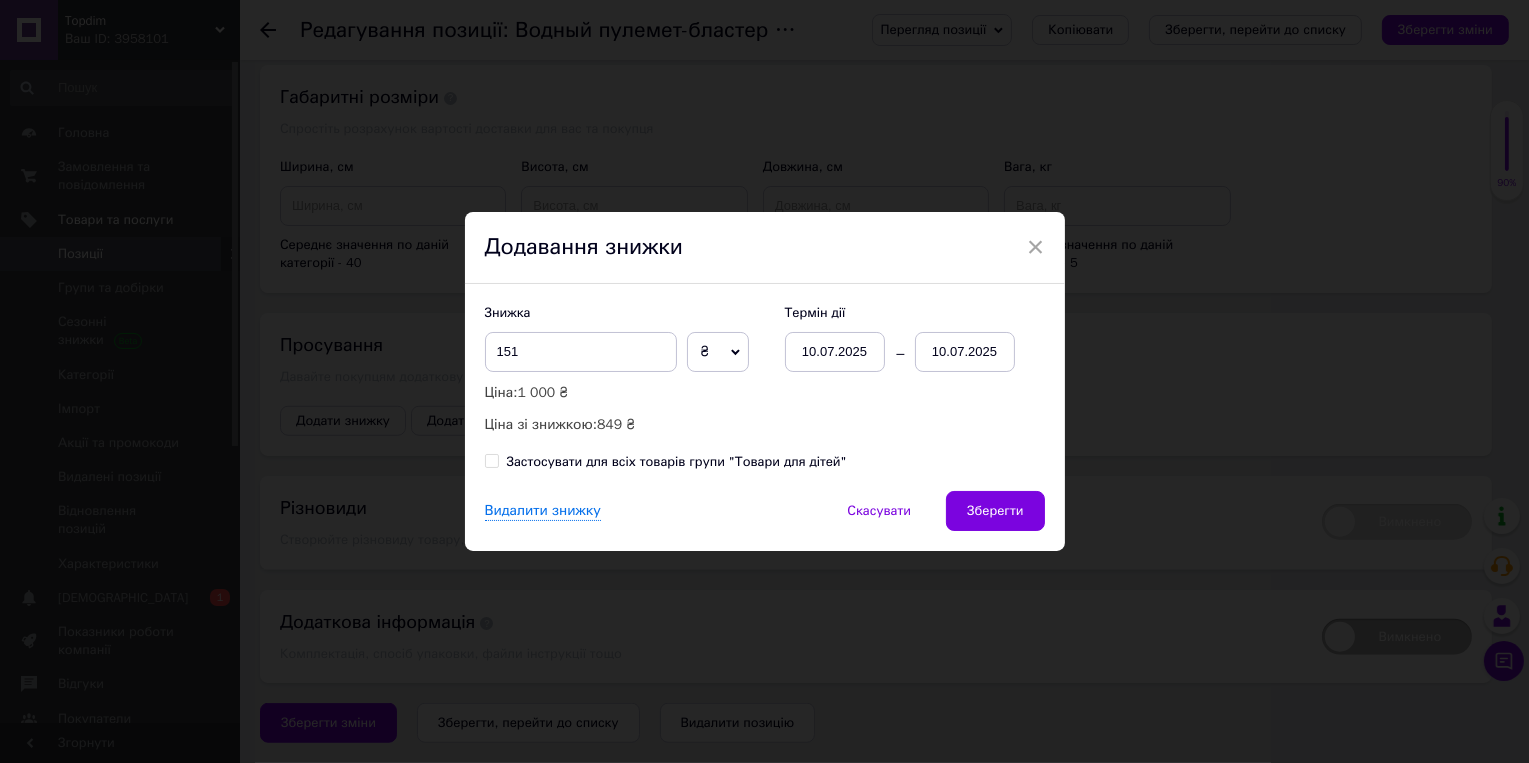 click on "10.07.2025" at bounding box center [965, 352] 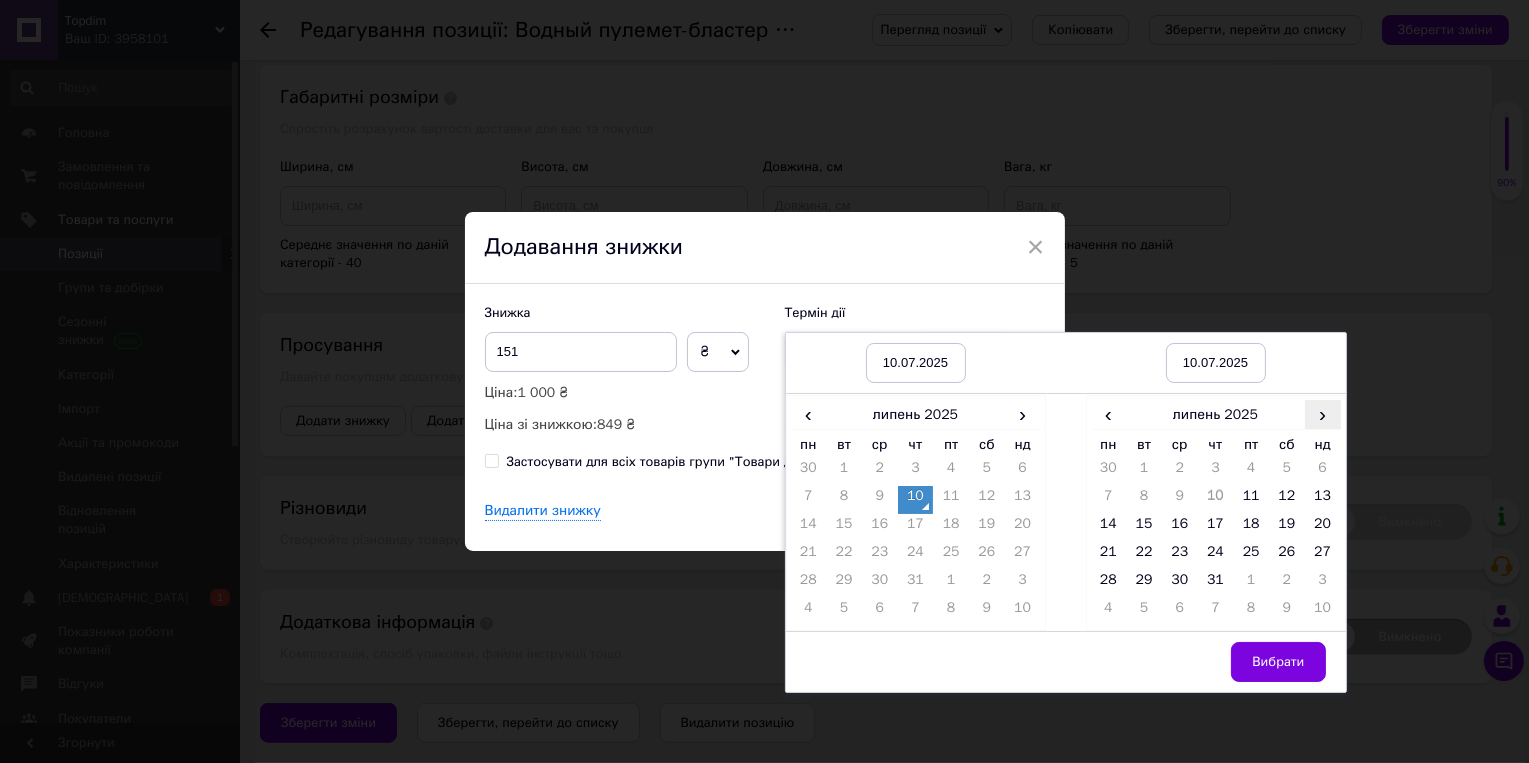 click on "›" at bounding box center (1323, 414) 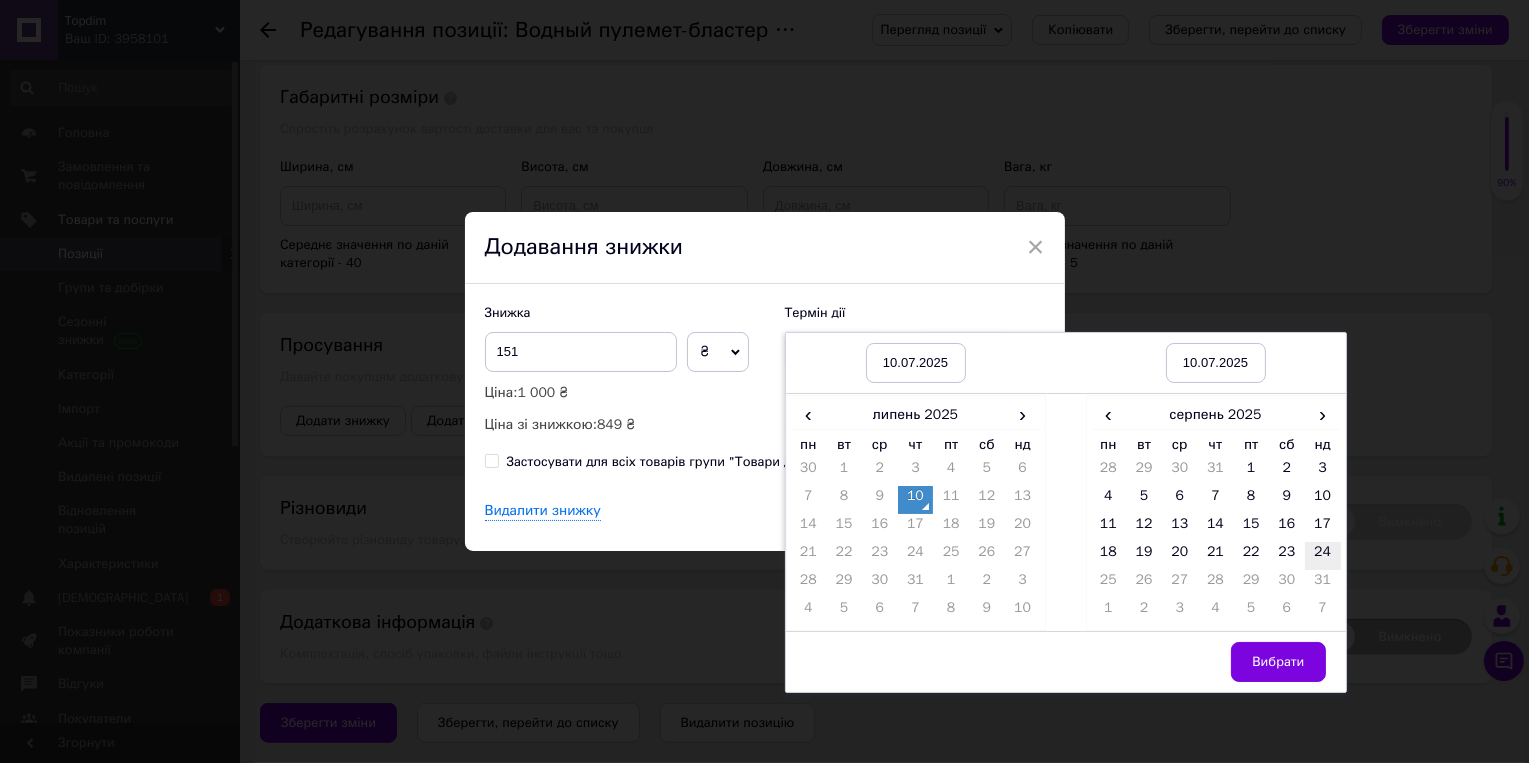 click on "24" at bounding box center (1323, 556) 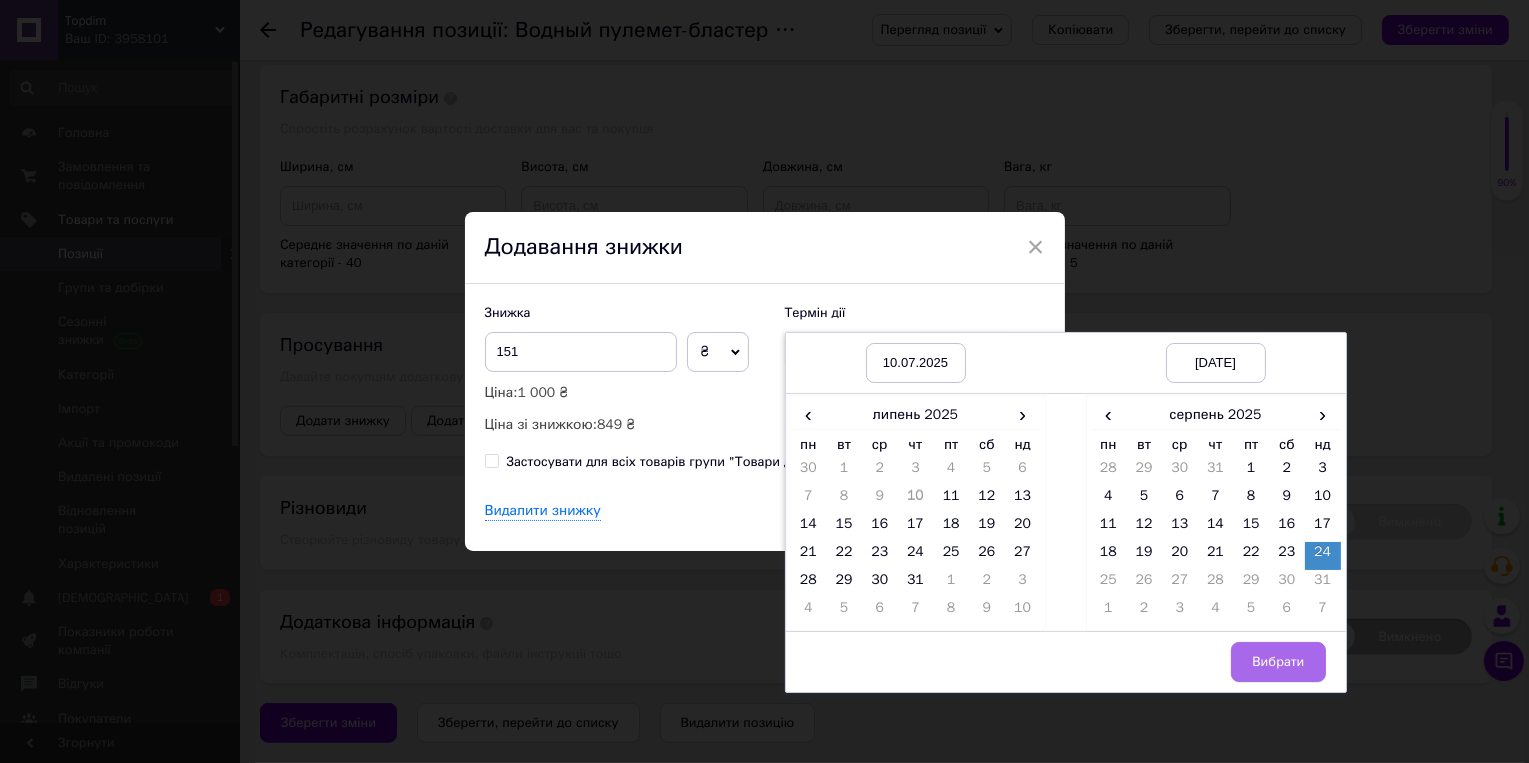 click on "Вибрати" at bounding box center [1278, 662] 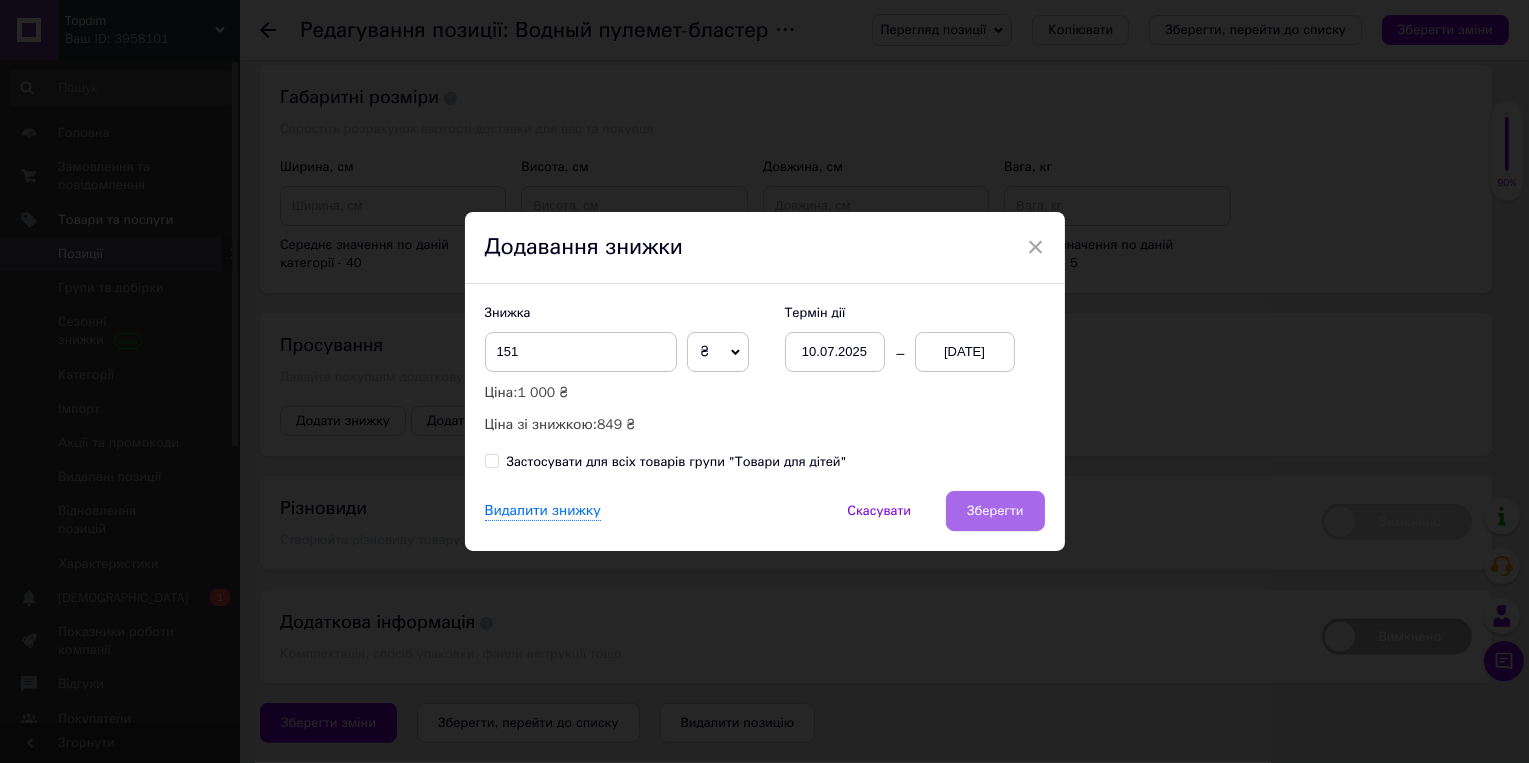 click on "Зберегти" at bounding box center (995, 511) 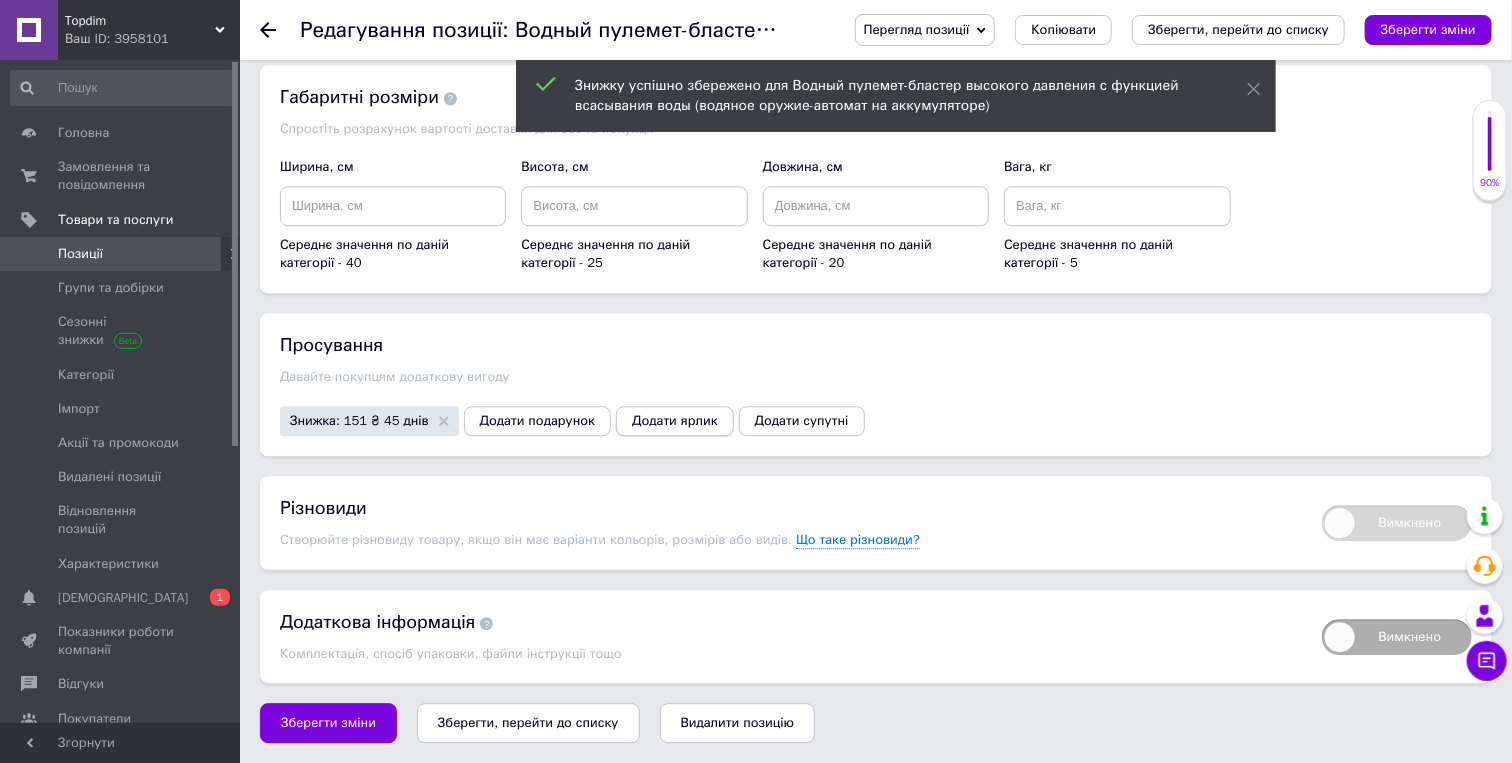 click on "Додати ярлик" at bounding box center (675, 421) 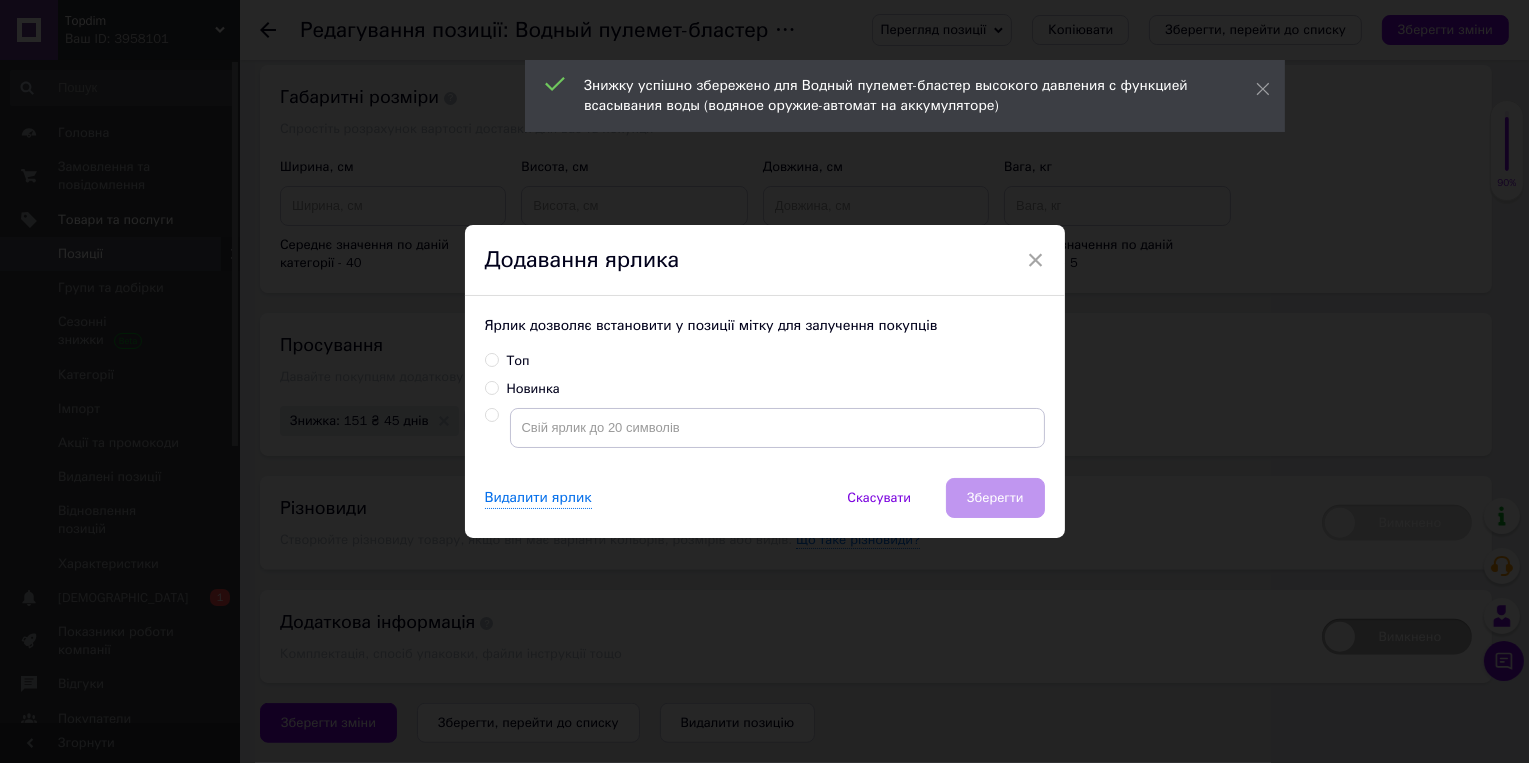 click on "Новинка" at bounding box center [533, 389] 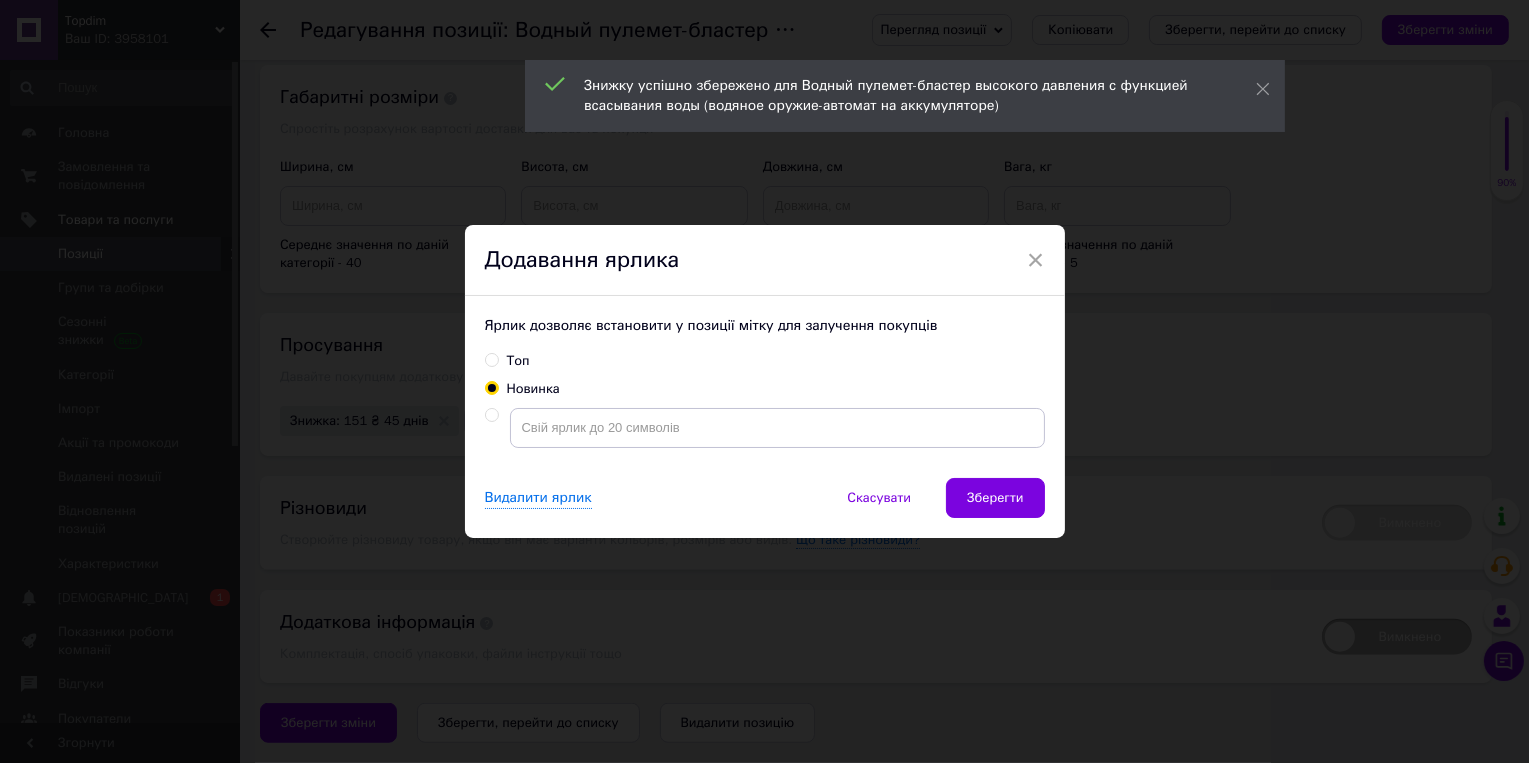 click on "Зберегти" at bounding box center [995, 498] 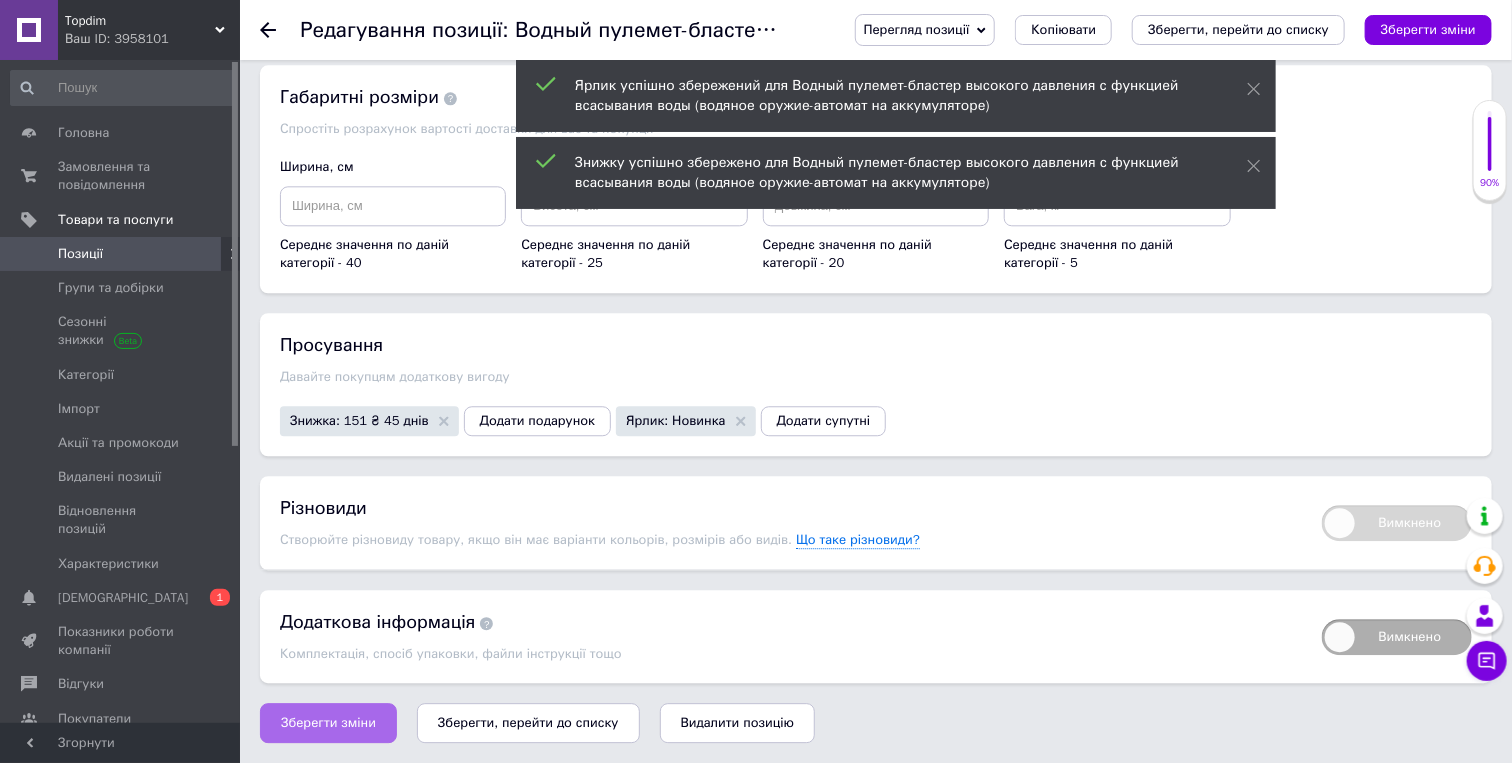click on "Зберегти зміни" at bounding box center (328, 723) 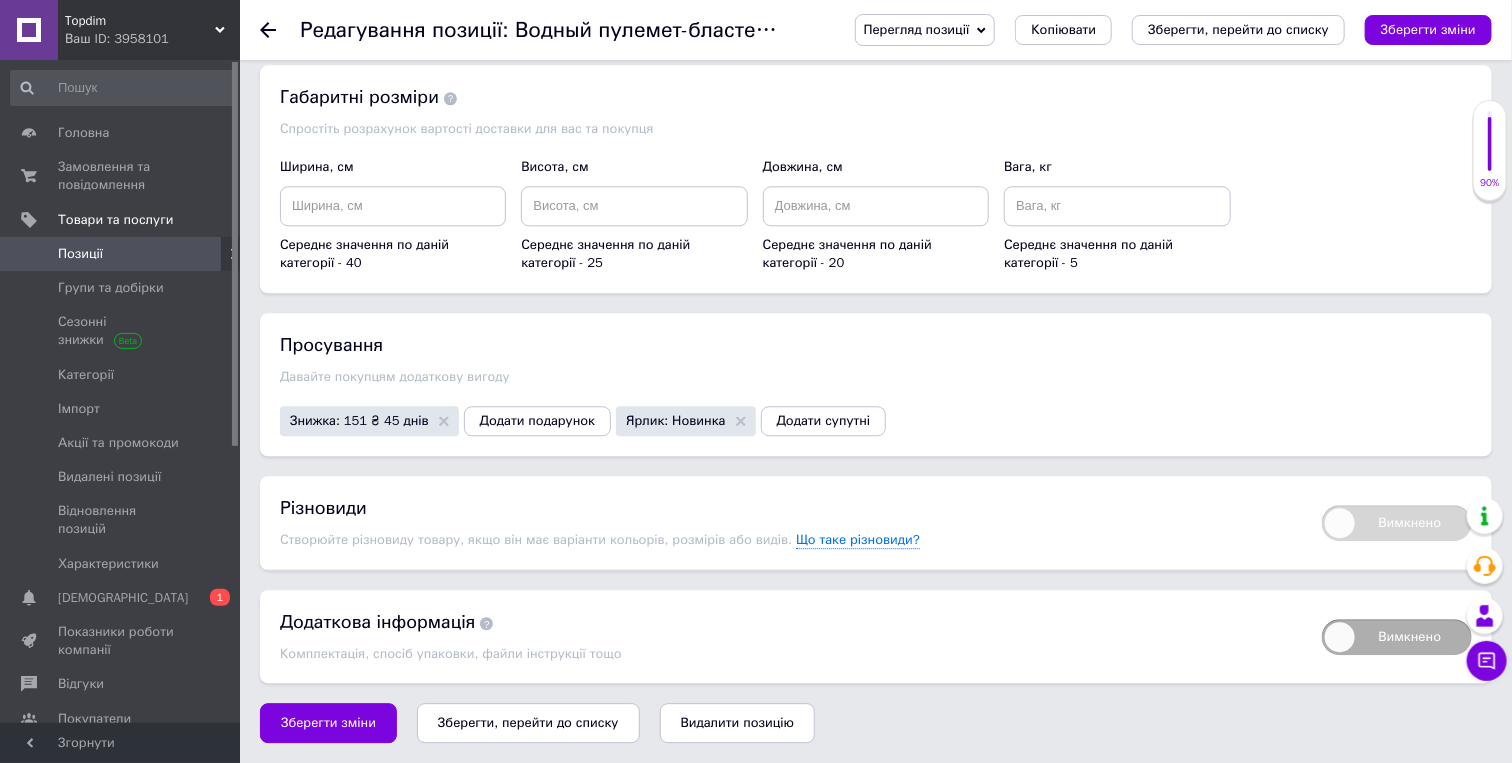 click on "Зберегти зміни" at bounding box center (328, 723) 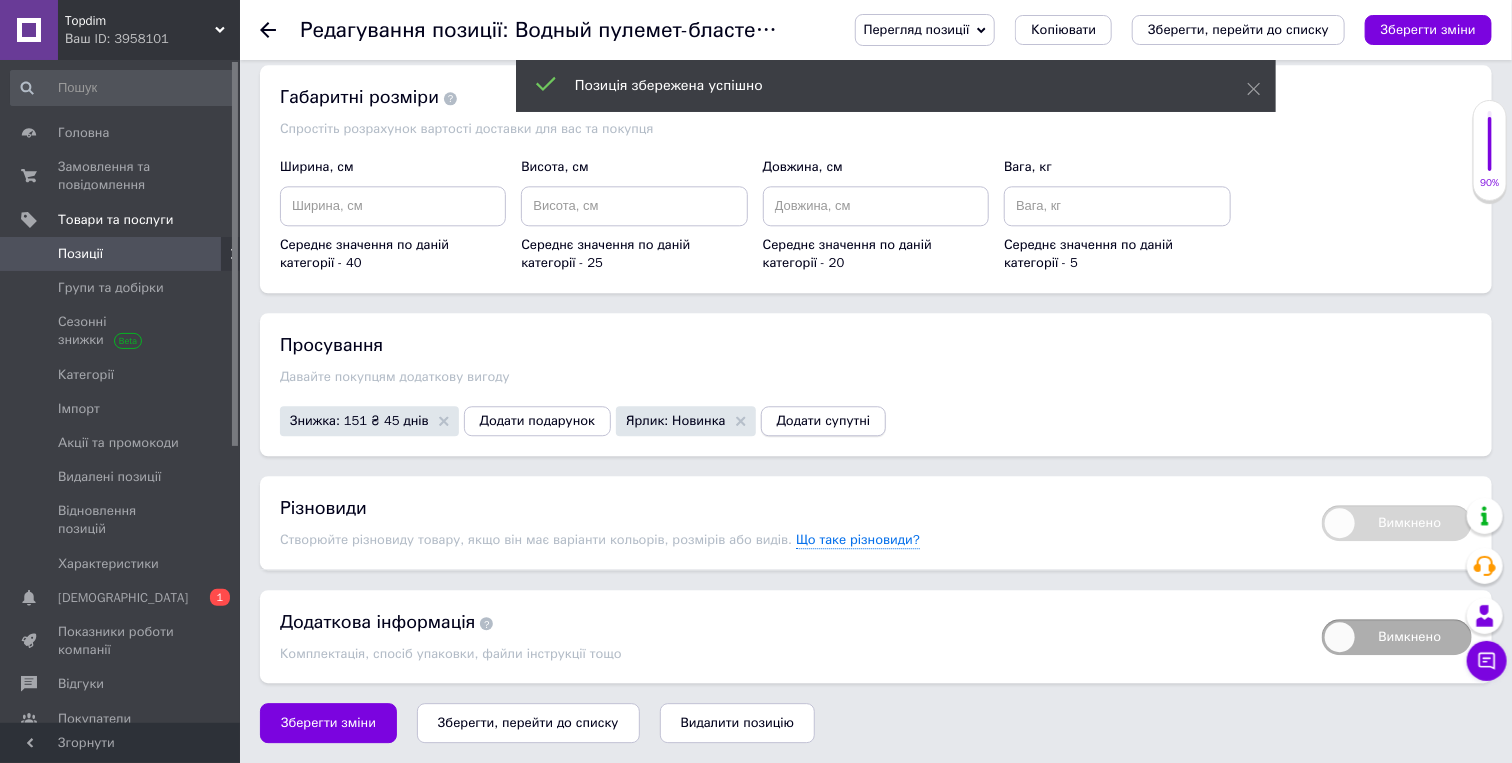 click on "Додати супутні" at bounding box center (824, 421) 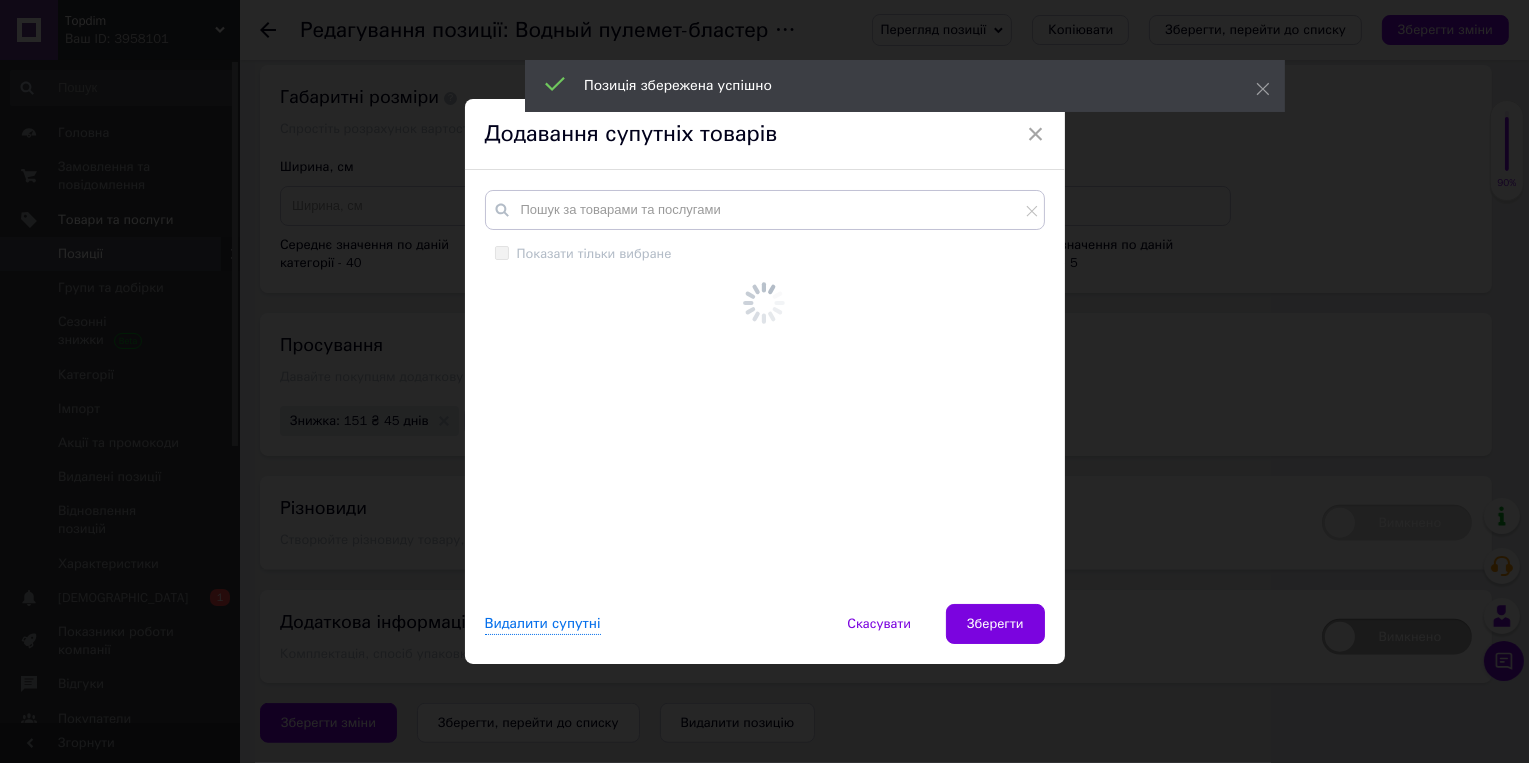 type 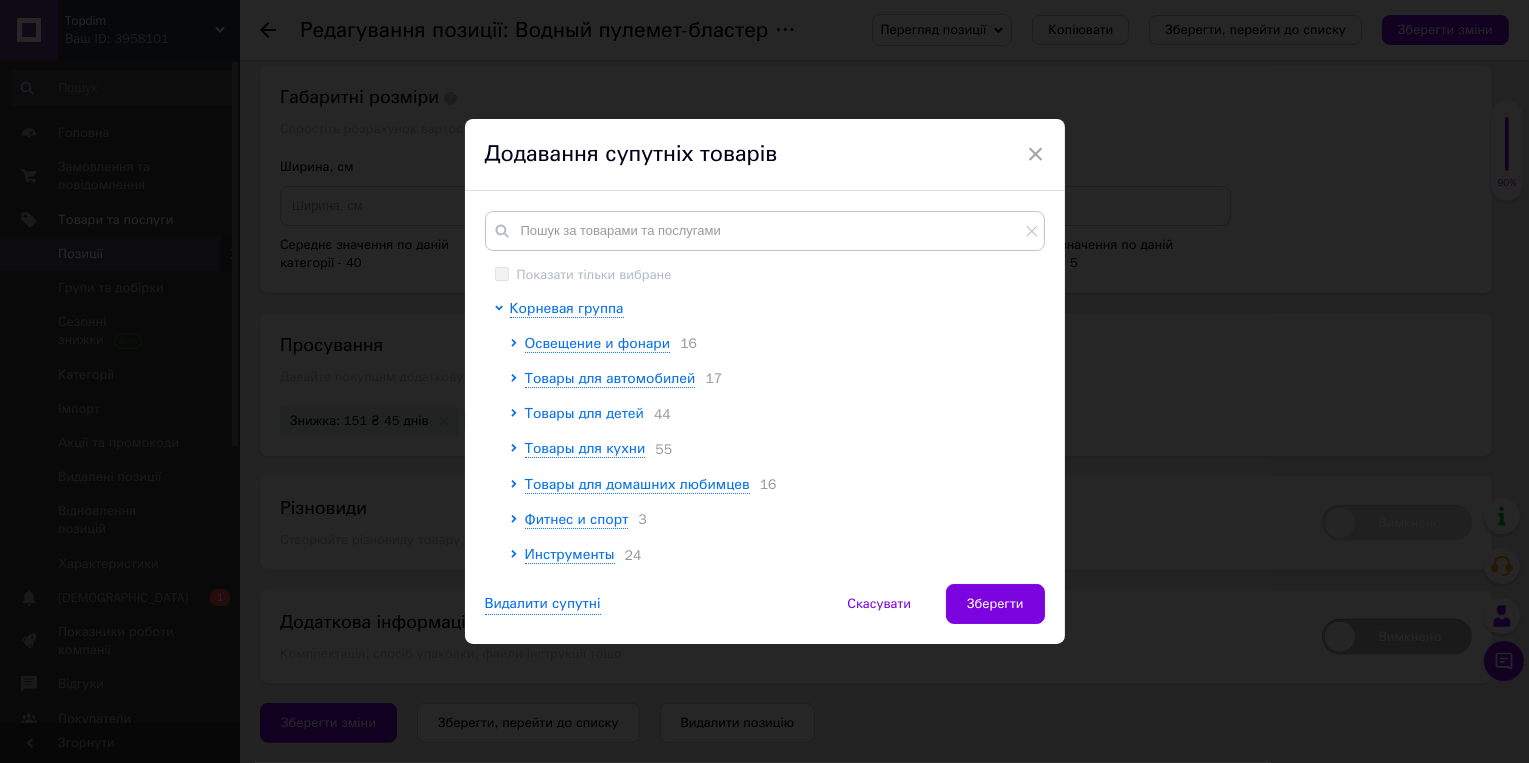 click 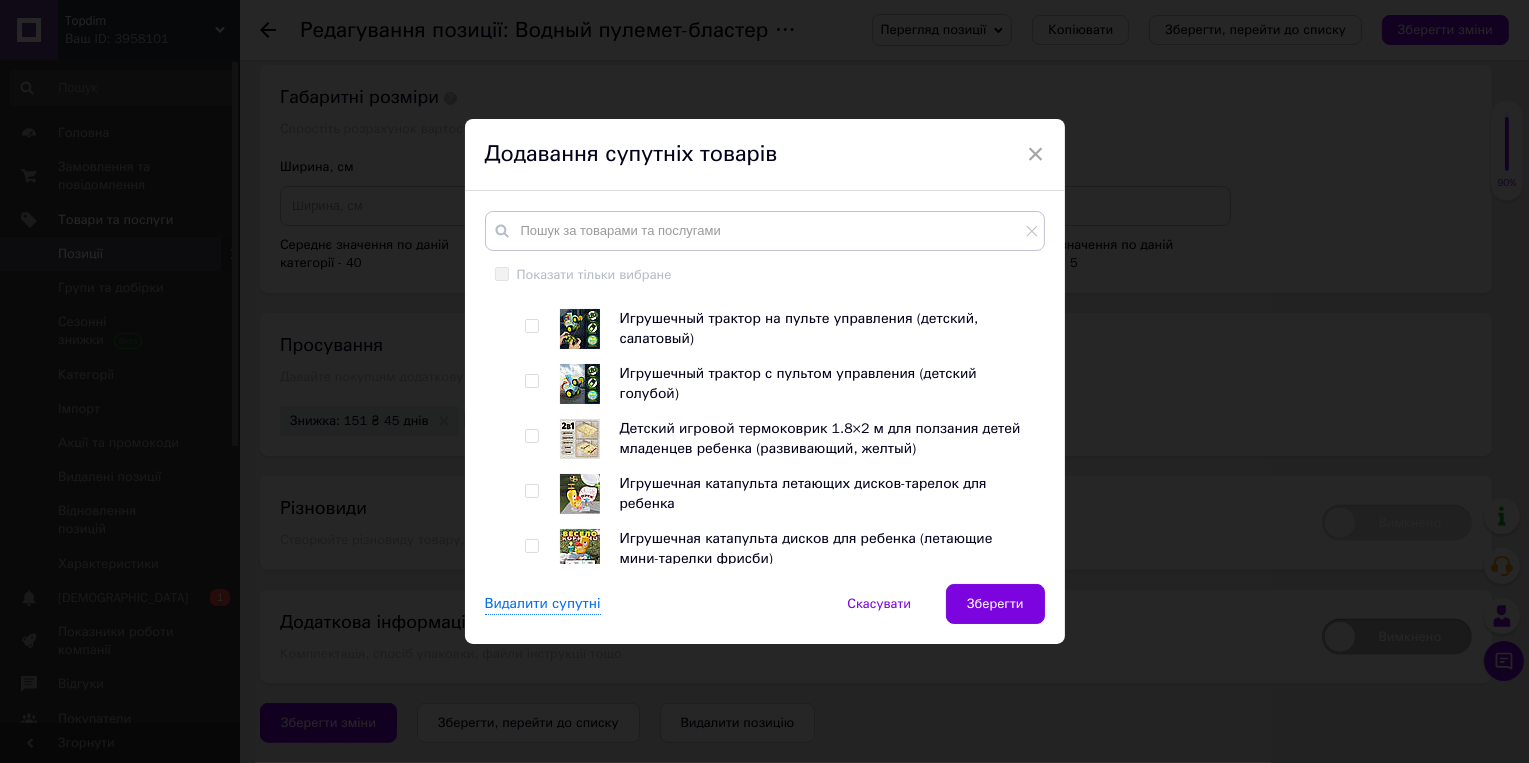 scroll, scrollTop: 444, scrollLeft: 0, axis: vertical 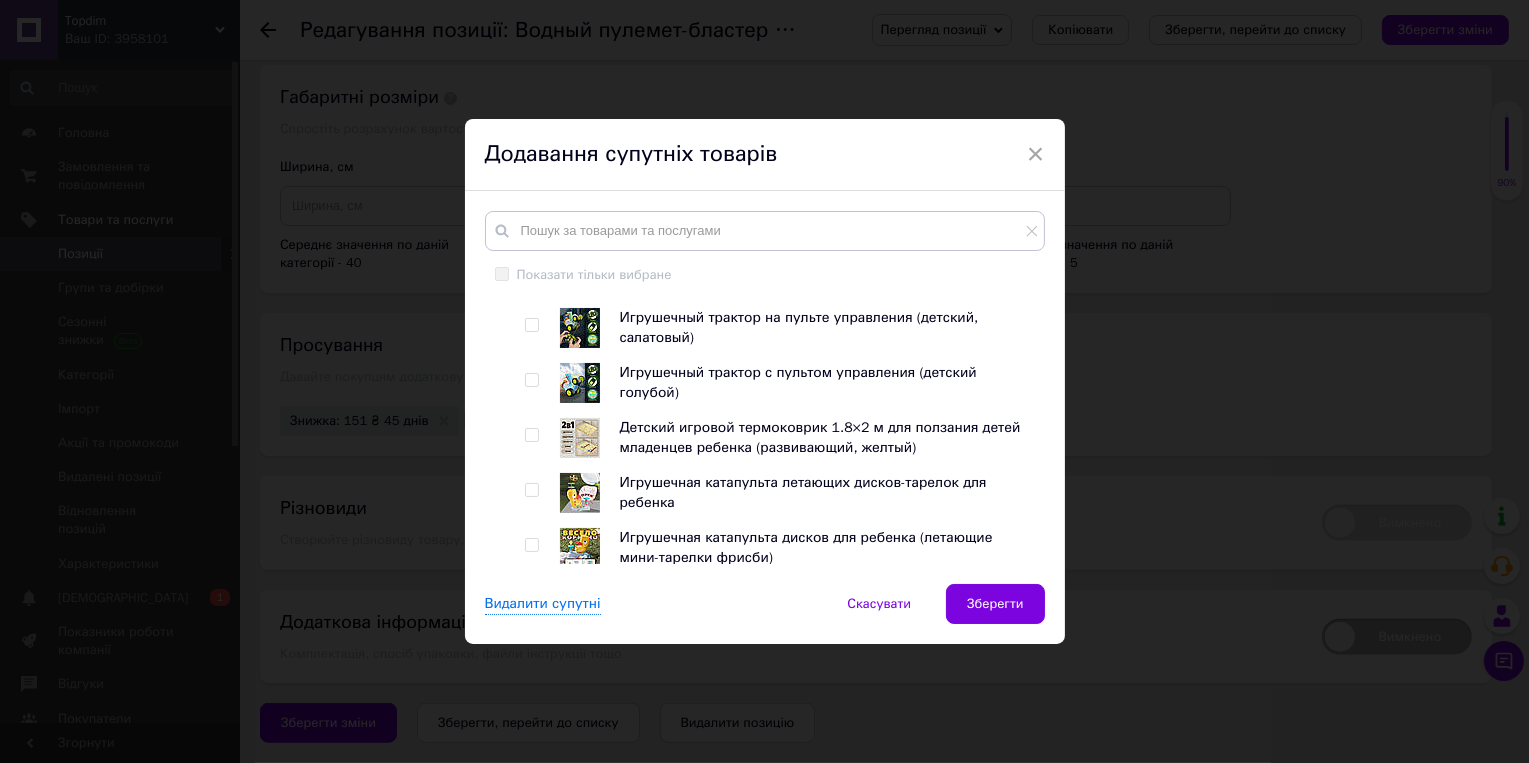 drag, startPoint x: 529, startPoint y: 376, endPoint x: 528, endPoint y: 388, distance: 12.0415945 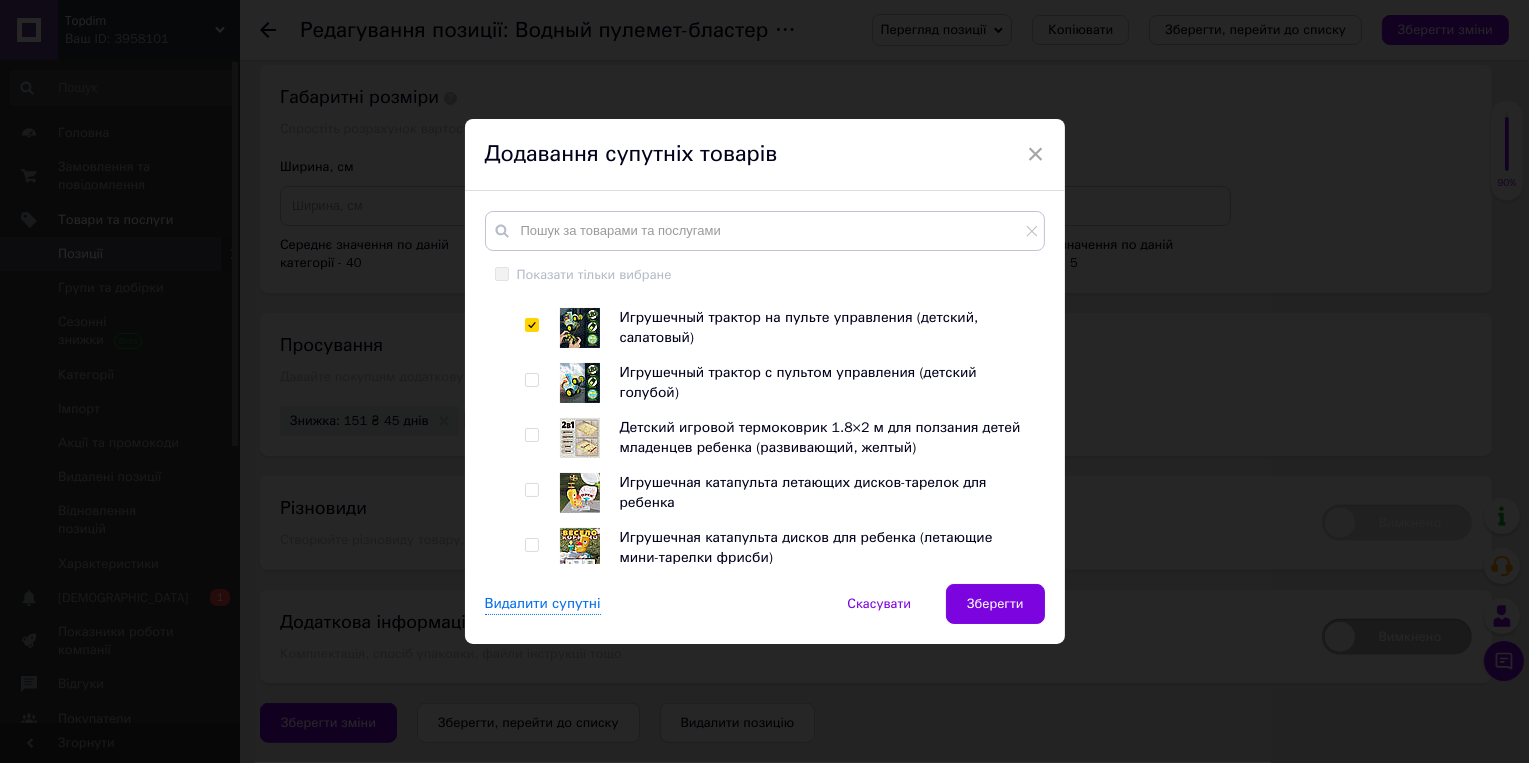 checkbox on "true" 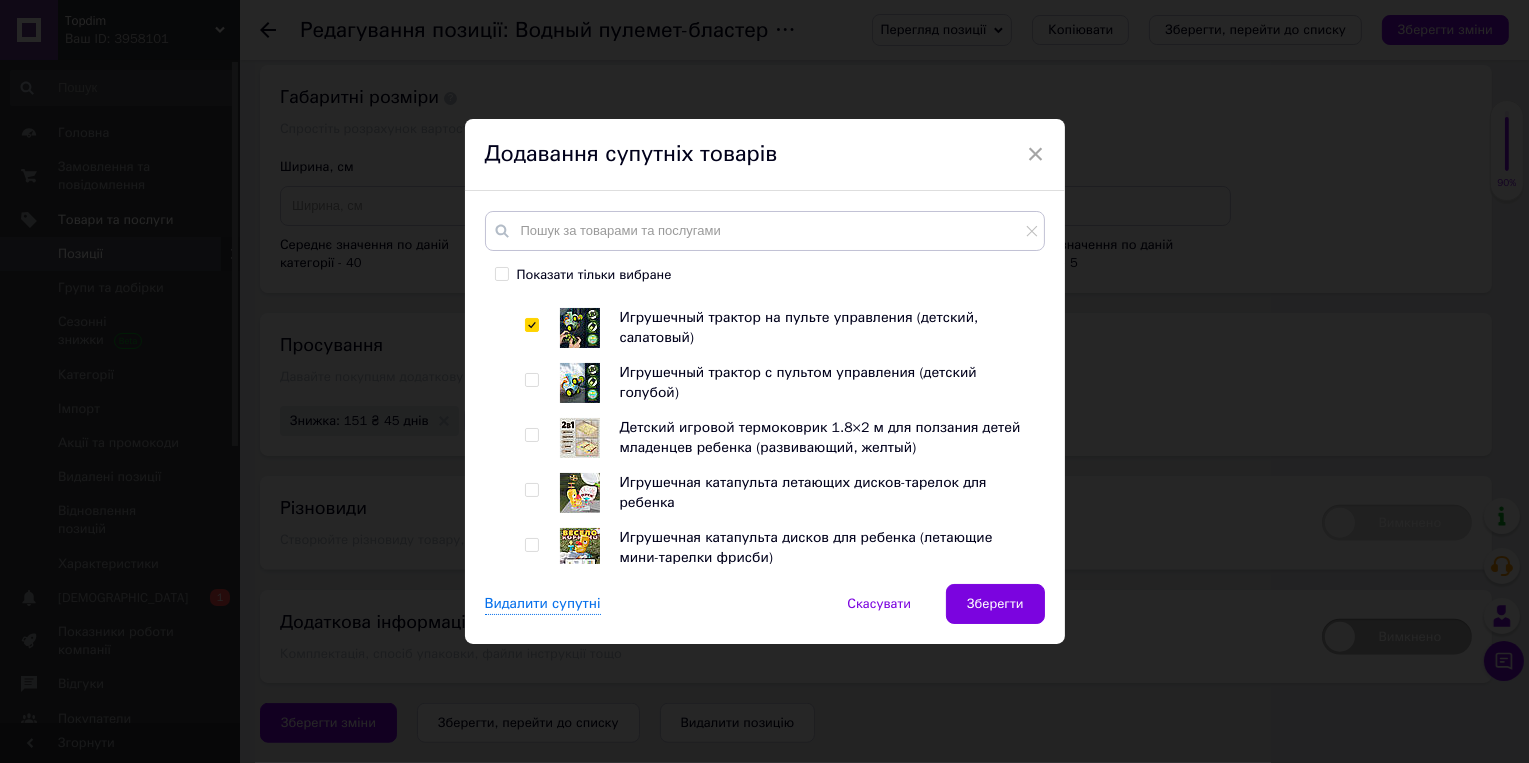 click at bounding box center [531, 380] 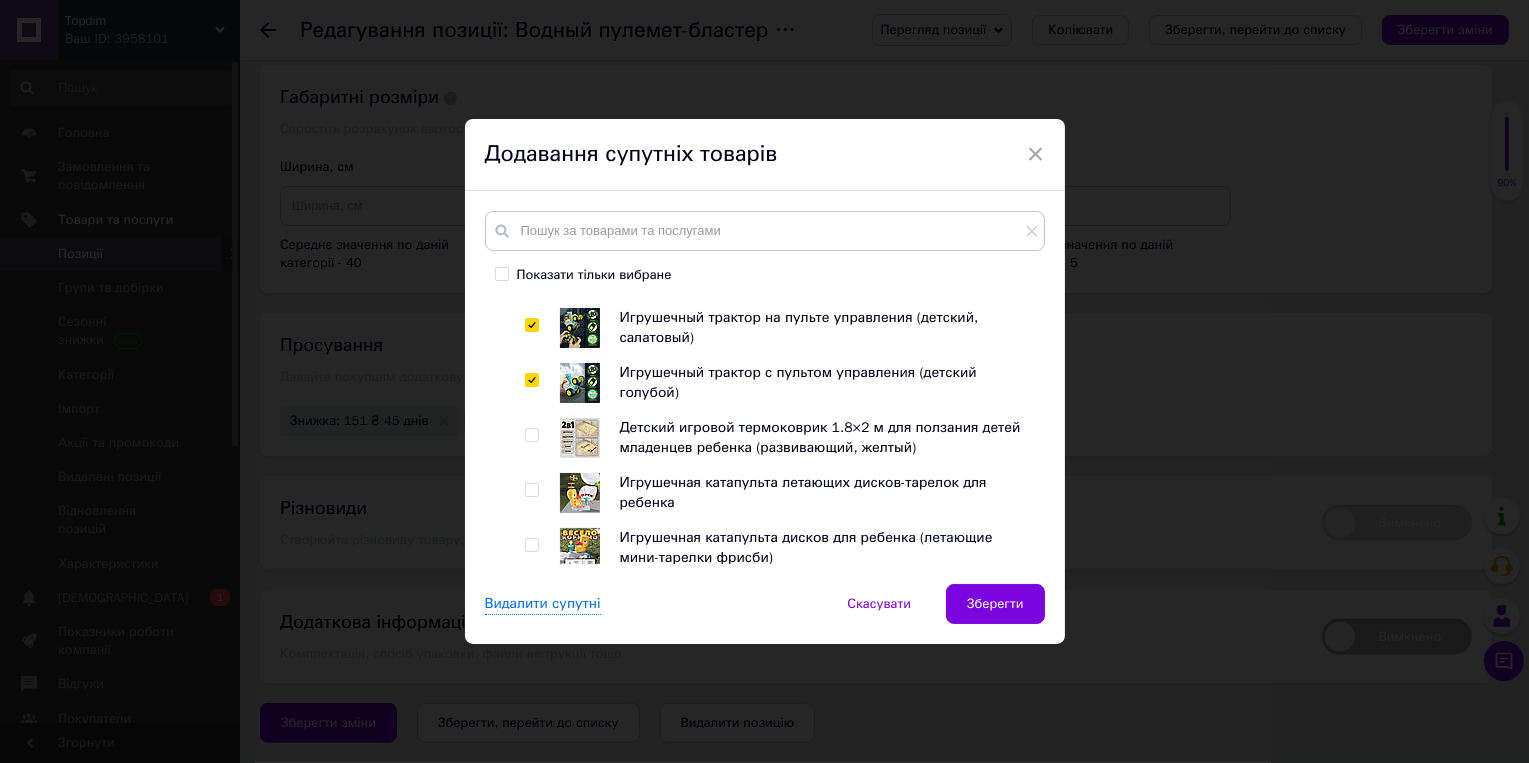 checkbox on "true" 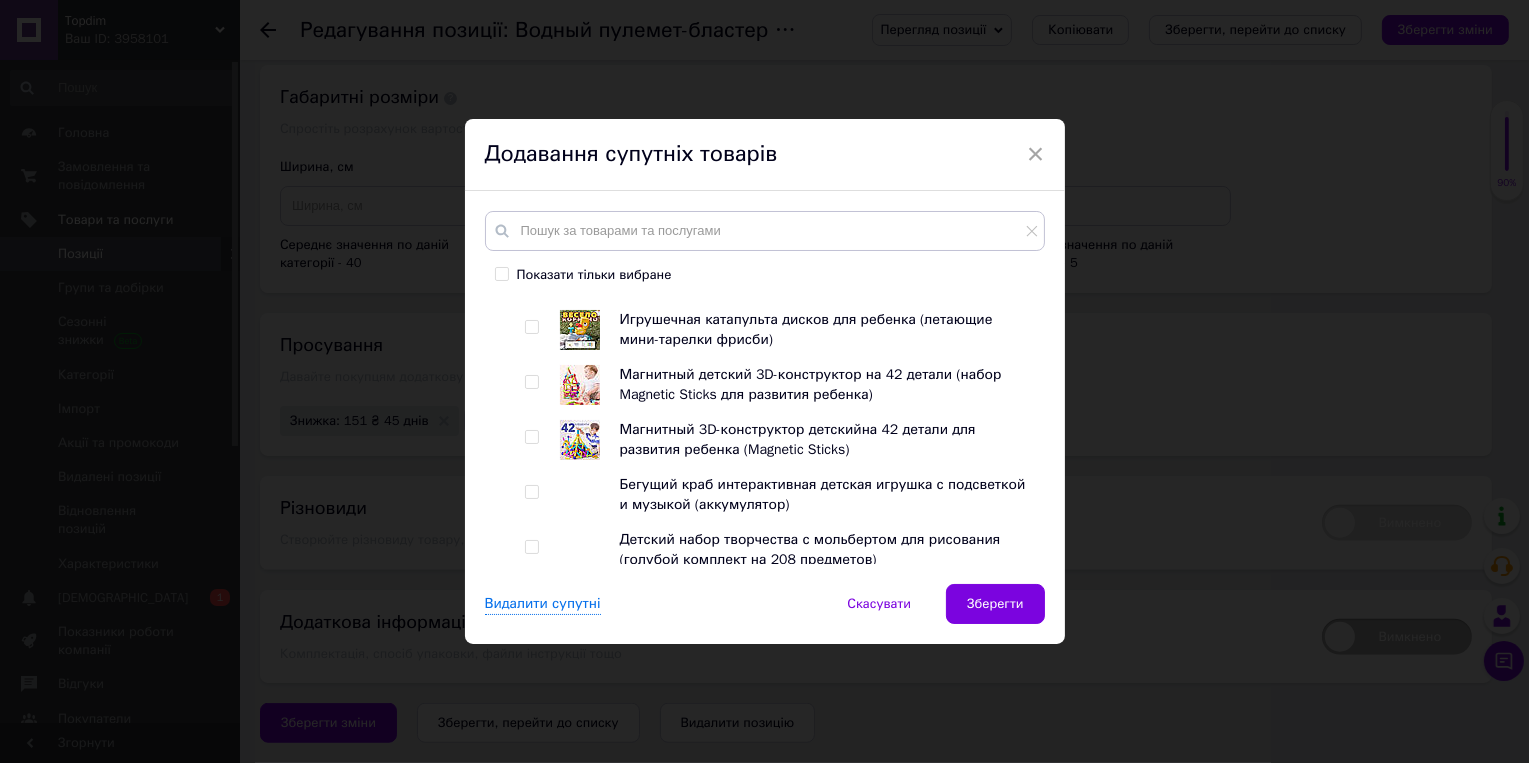 scroll, scrollTop: 667, scrollLeft: 0, axis: vertical 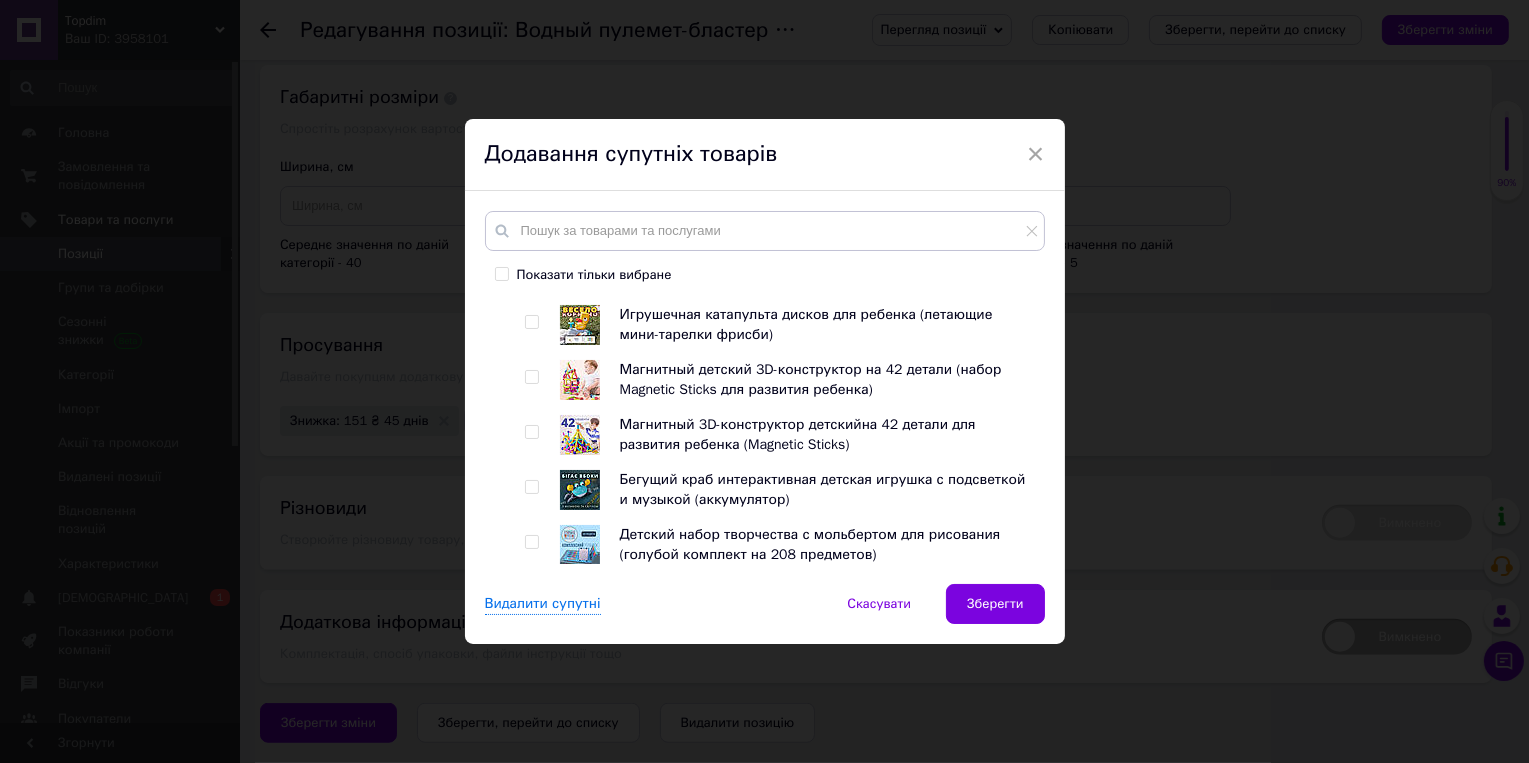 click at bounding box center [535, 270] 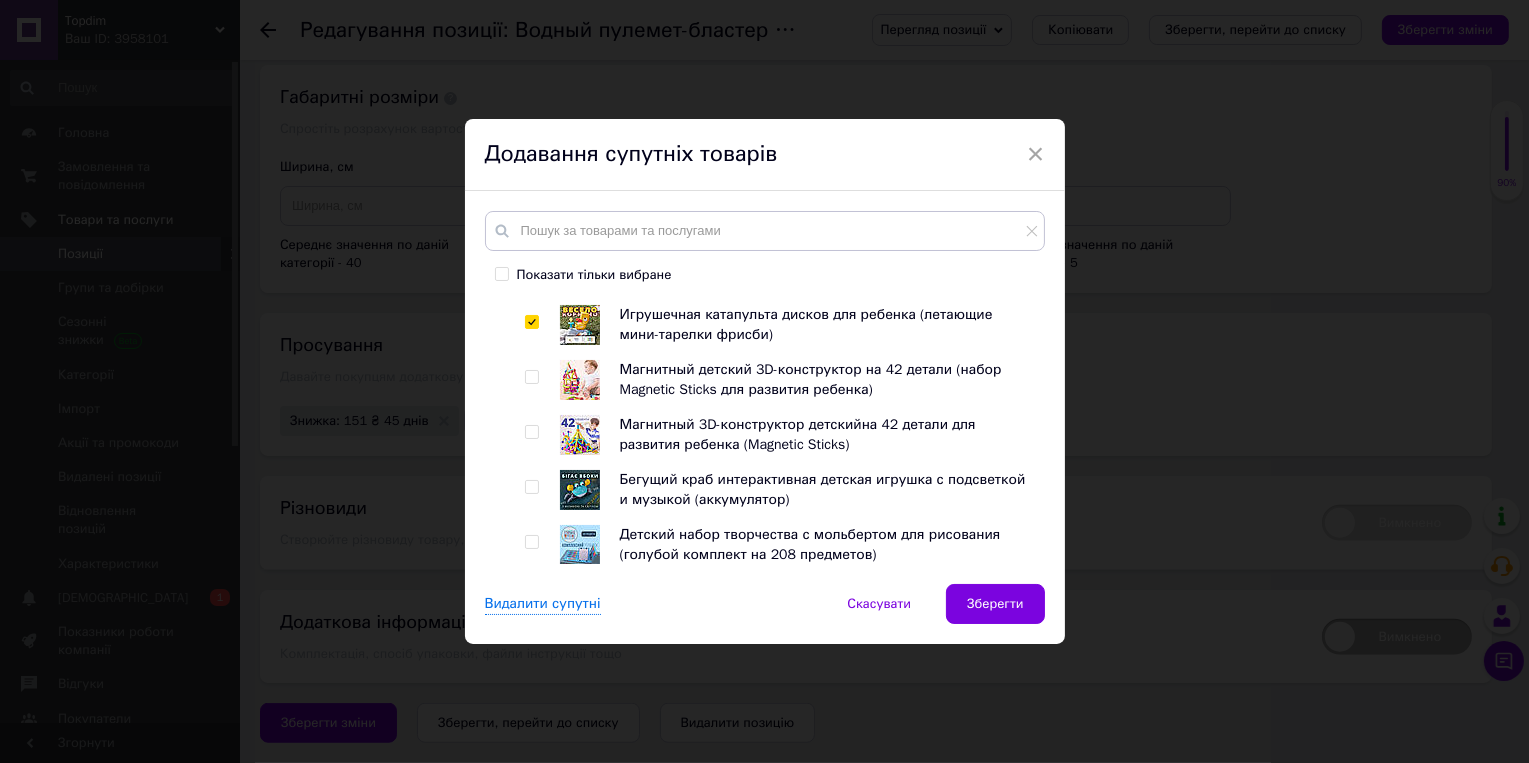 checkbox on "true" 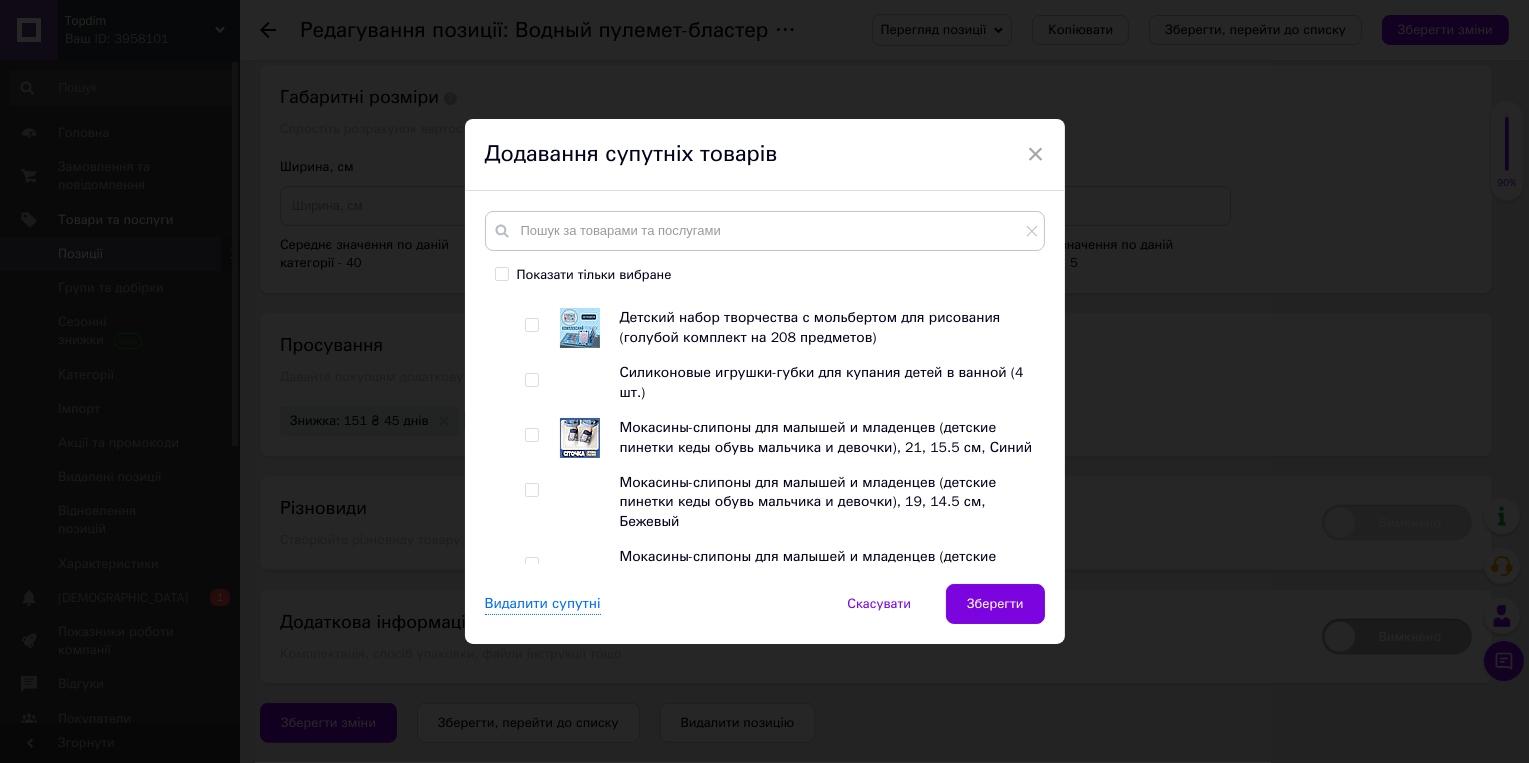 scroll, scrollTop: 889, scrollLeft: 0, axis: vertical 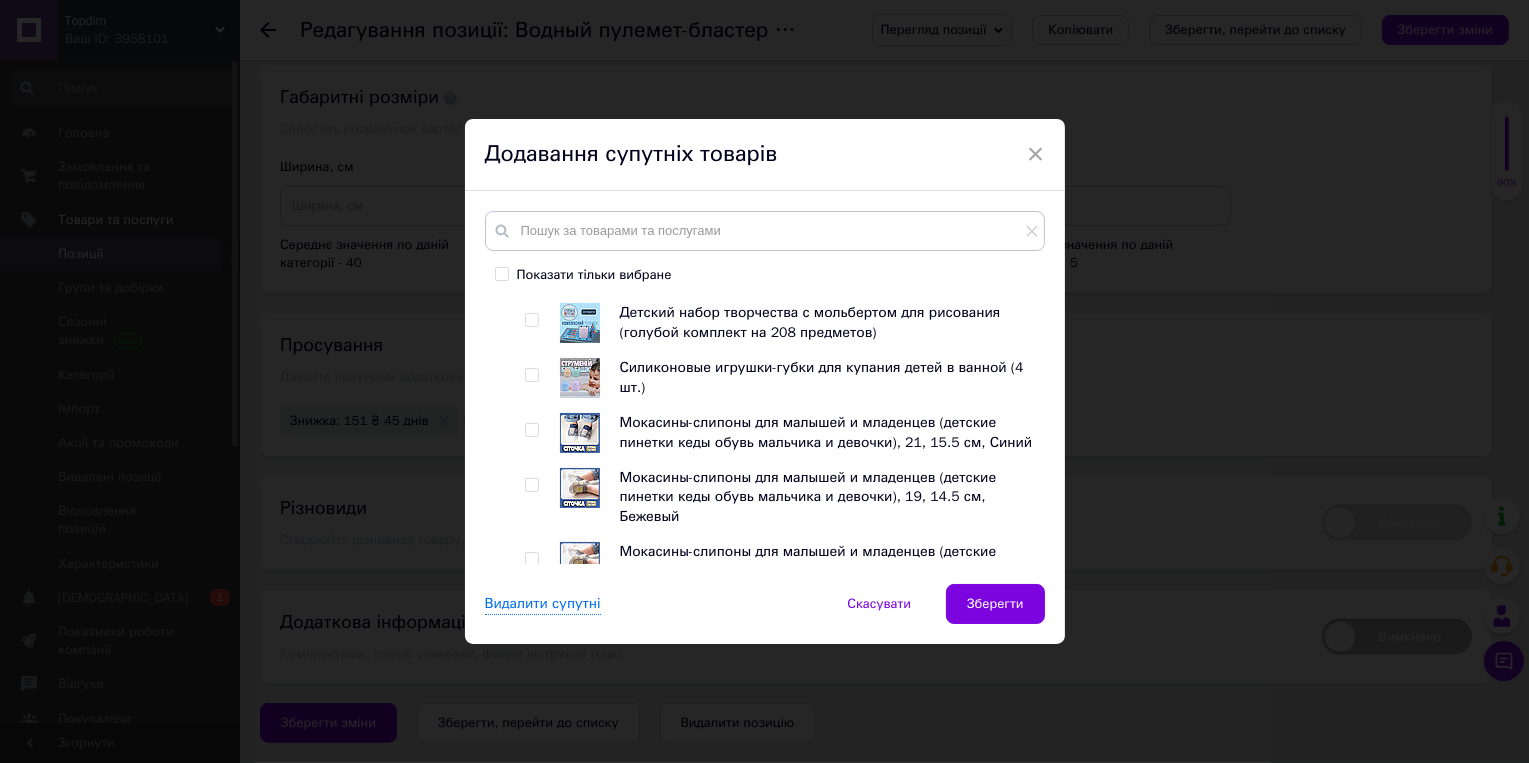click at bounding box center (531, 265) 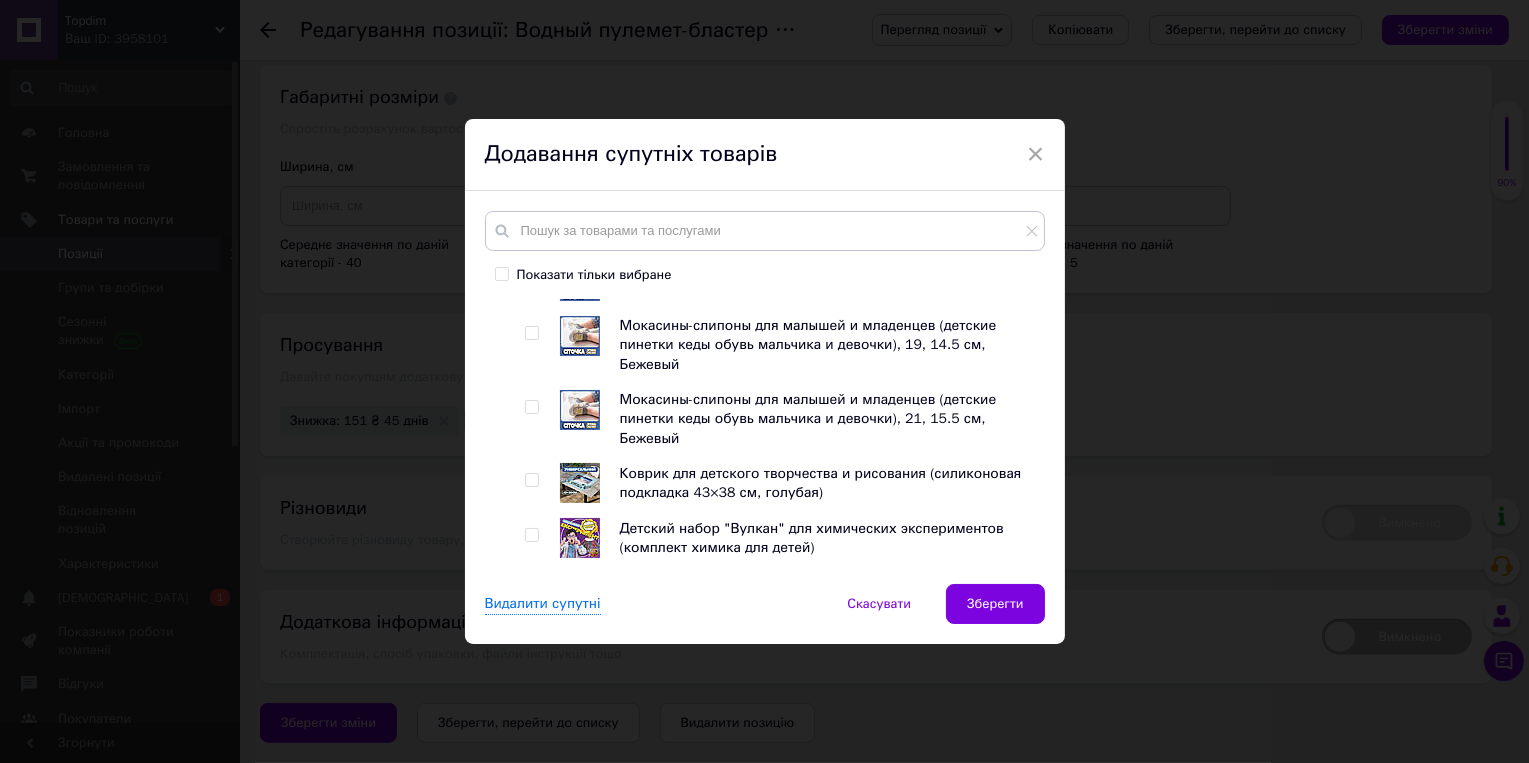scroll, scrollTop: 999, scrollLeft: 0, axis: vertical 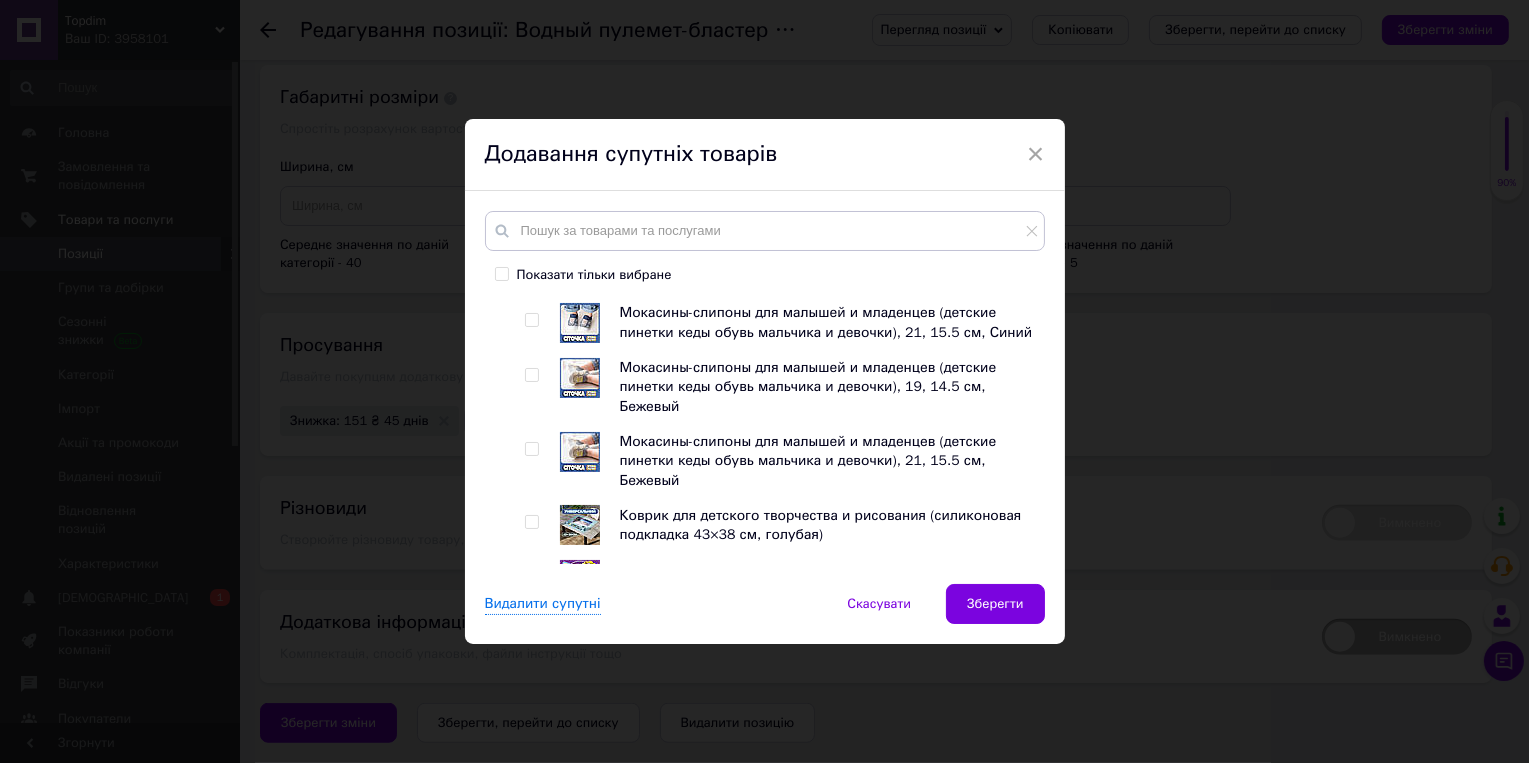 click at bounding box center [531, 320] 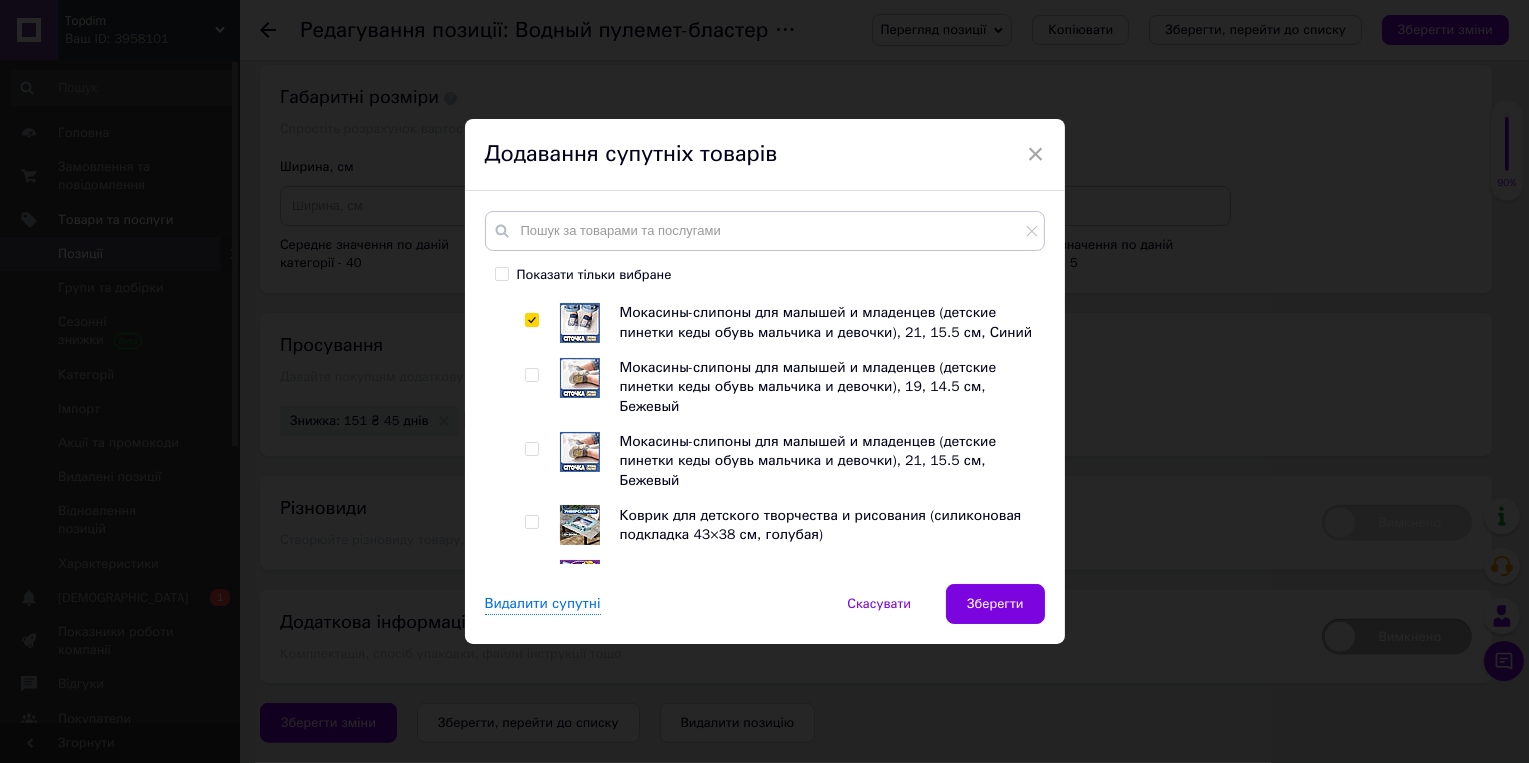checkbox on "true" 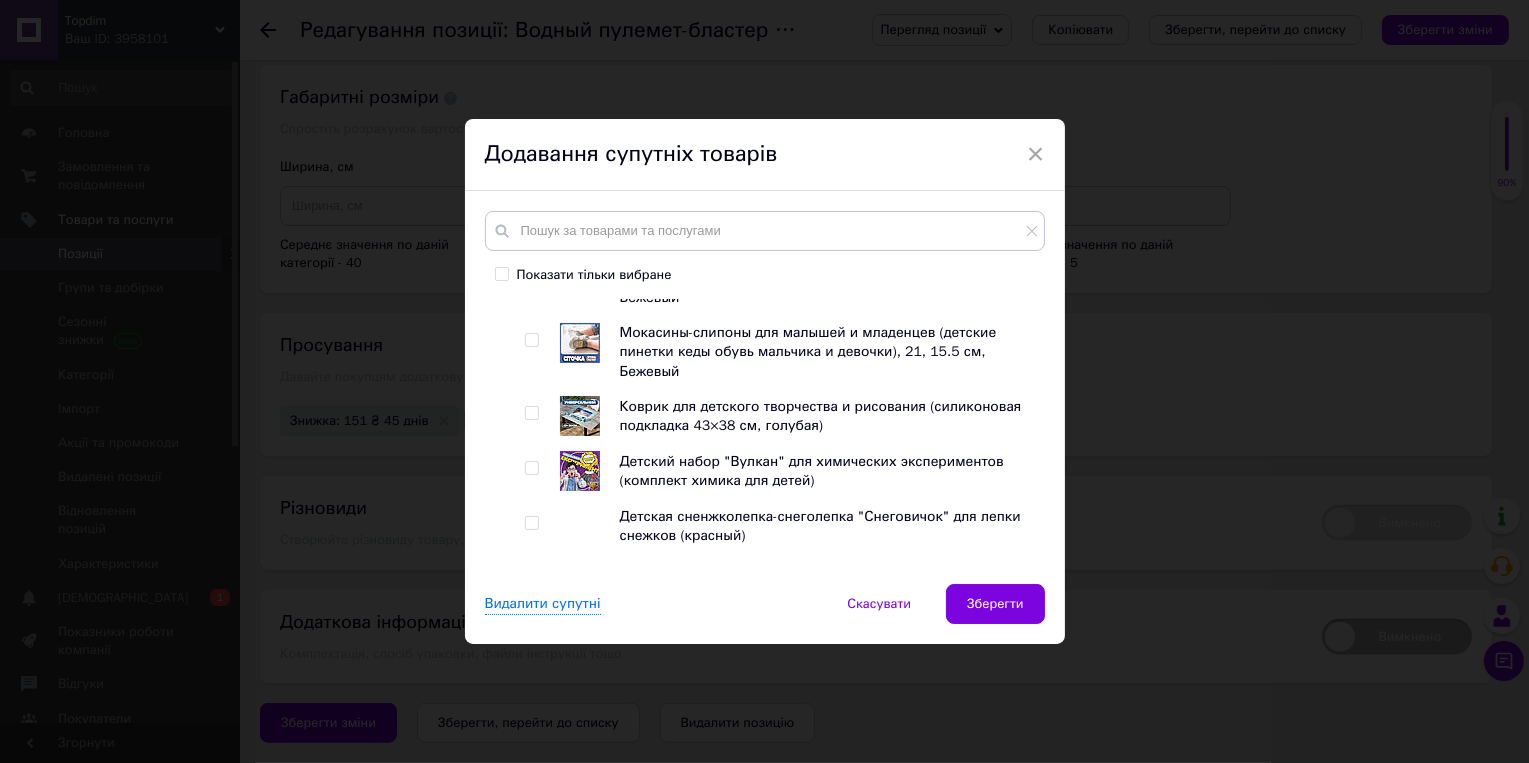 scroll, scrollTop: 1111, scrollLeft: 0, axis: vertical 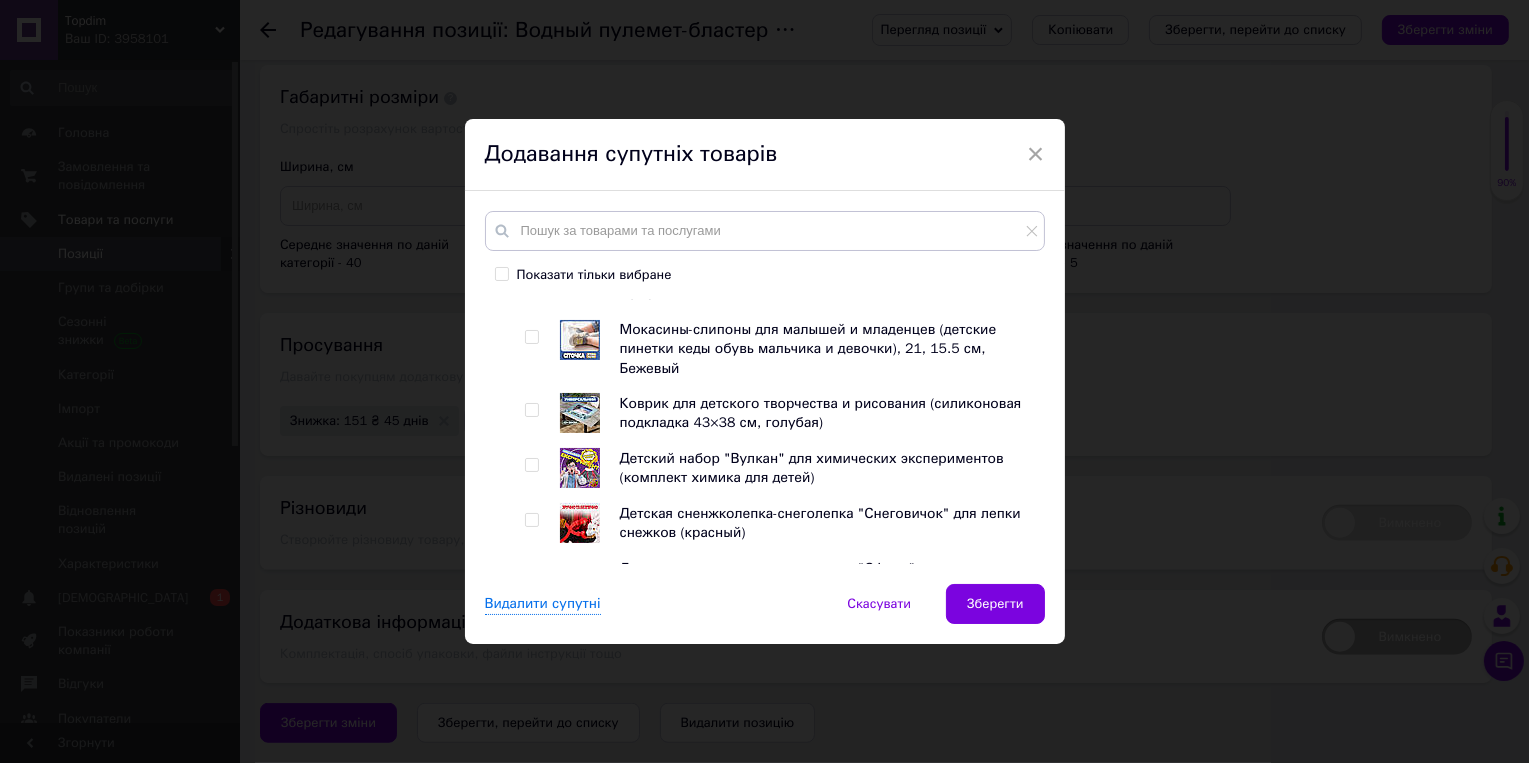 click at bounding box center (531, 263) 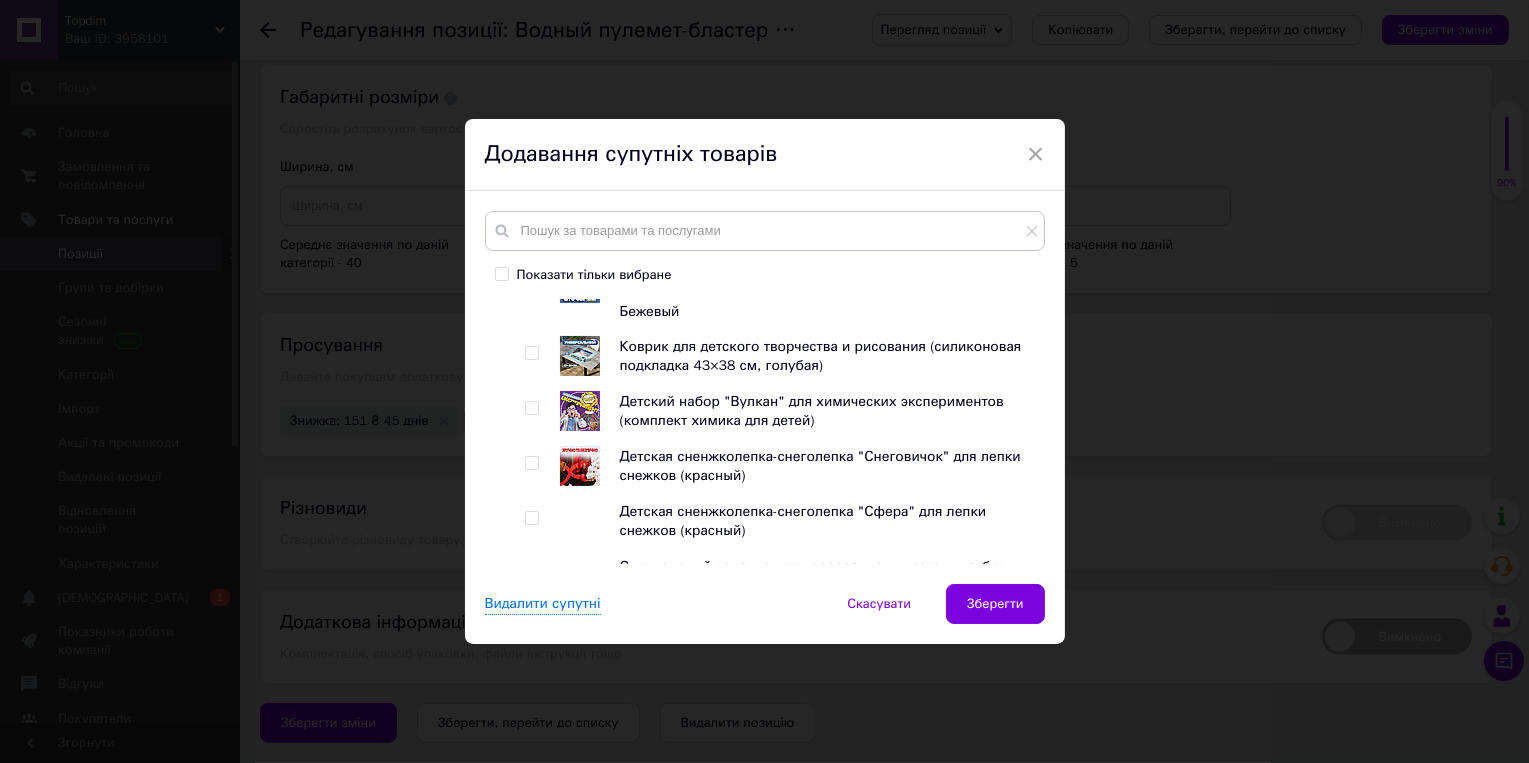 scroll, scrollTop: 1221, scrollLeft: 0, axis: vertical 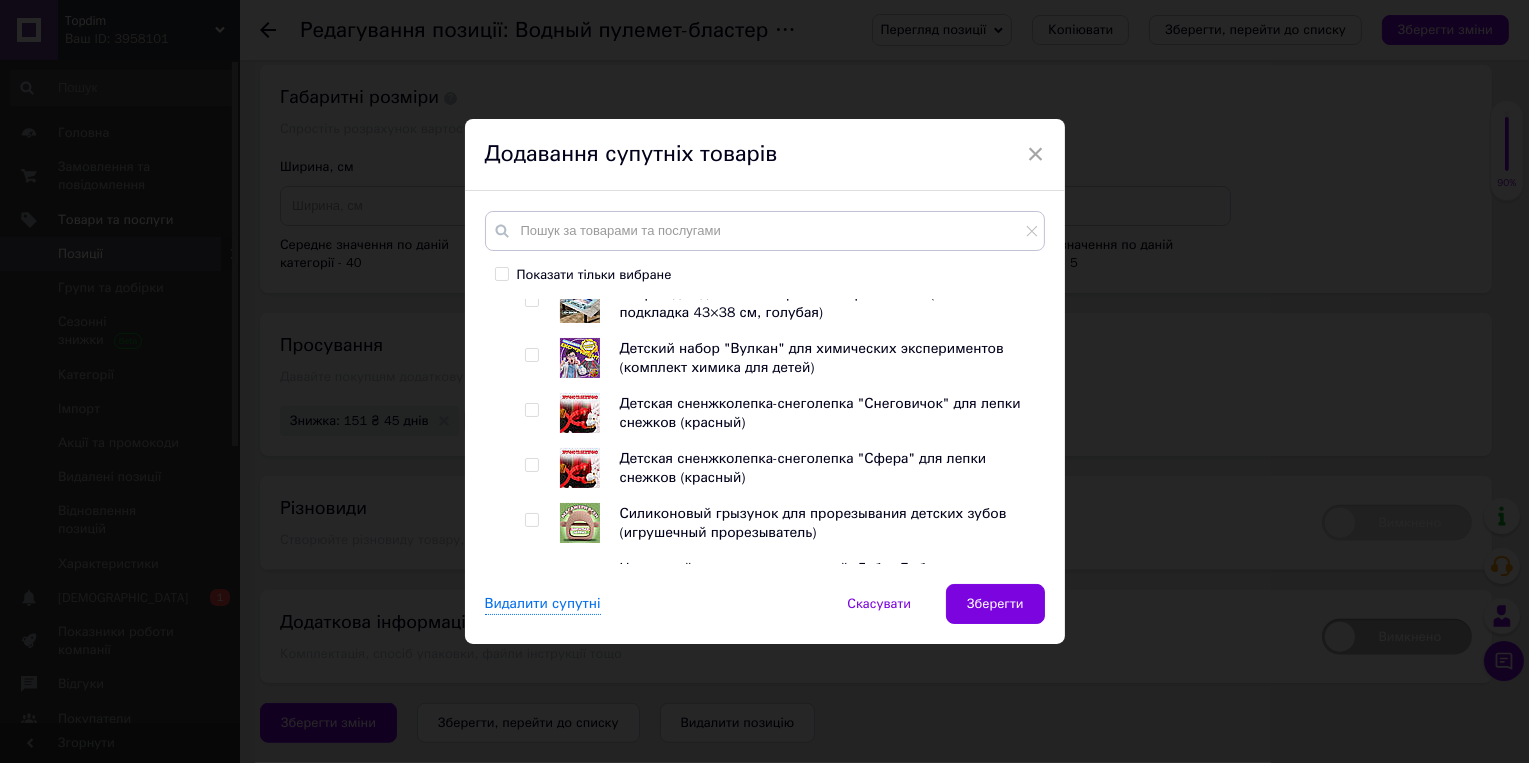 click at bounding box center (531, 227) 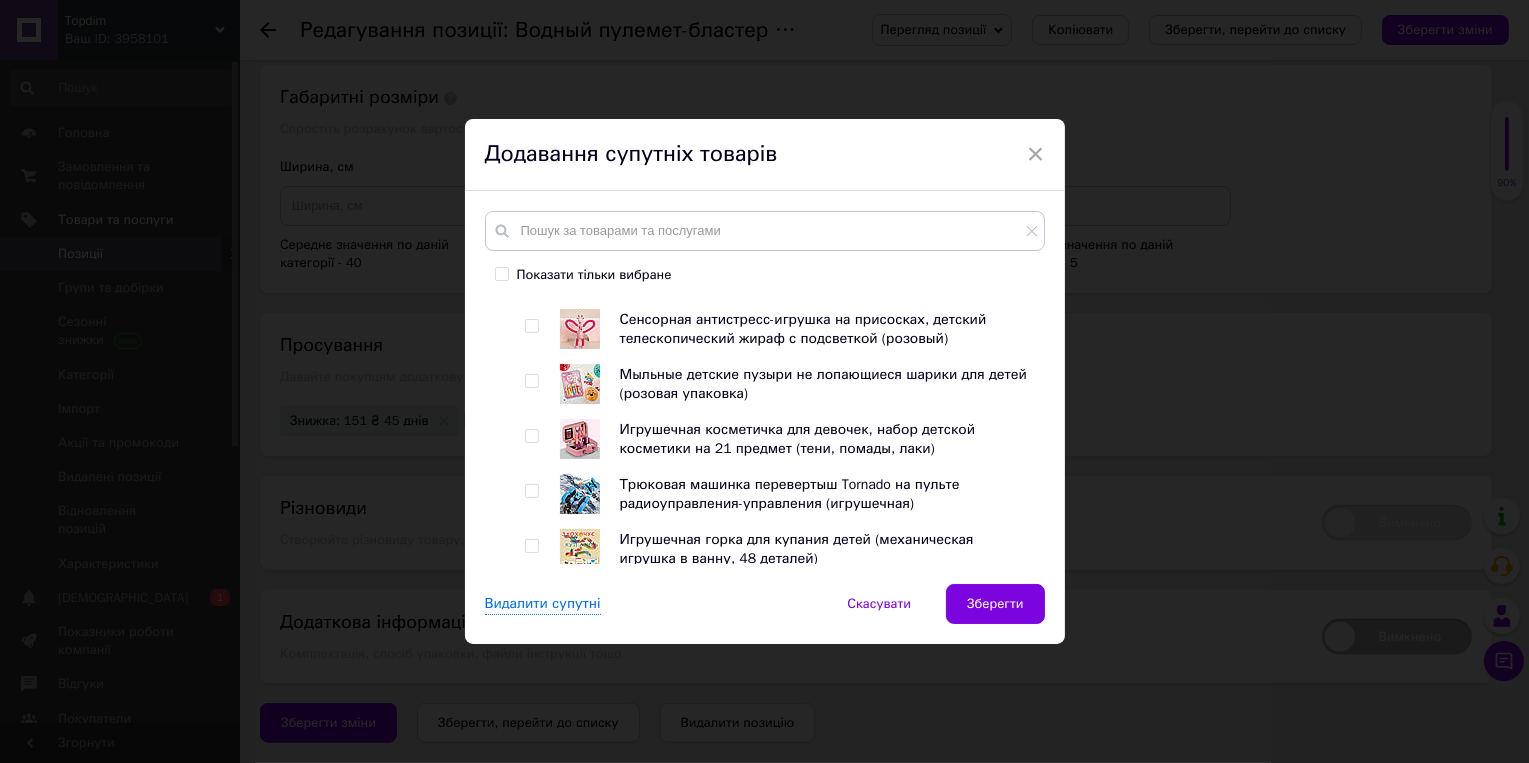 scroll, scrollTop: 1777, scrollLeft: 0, axis: vertical 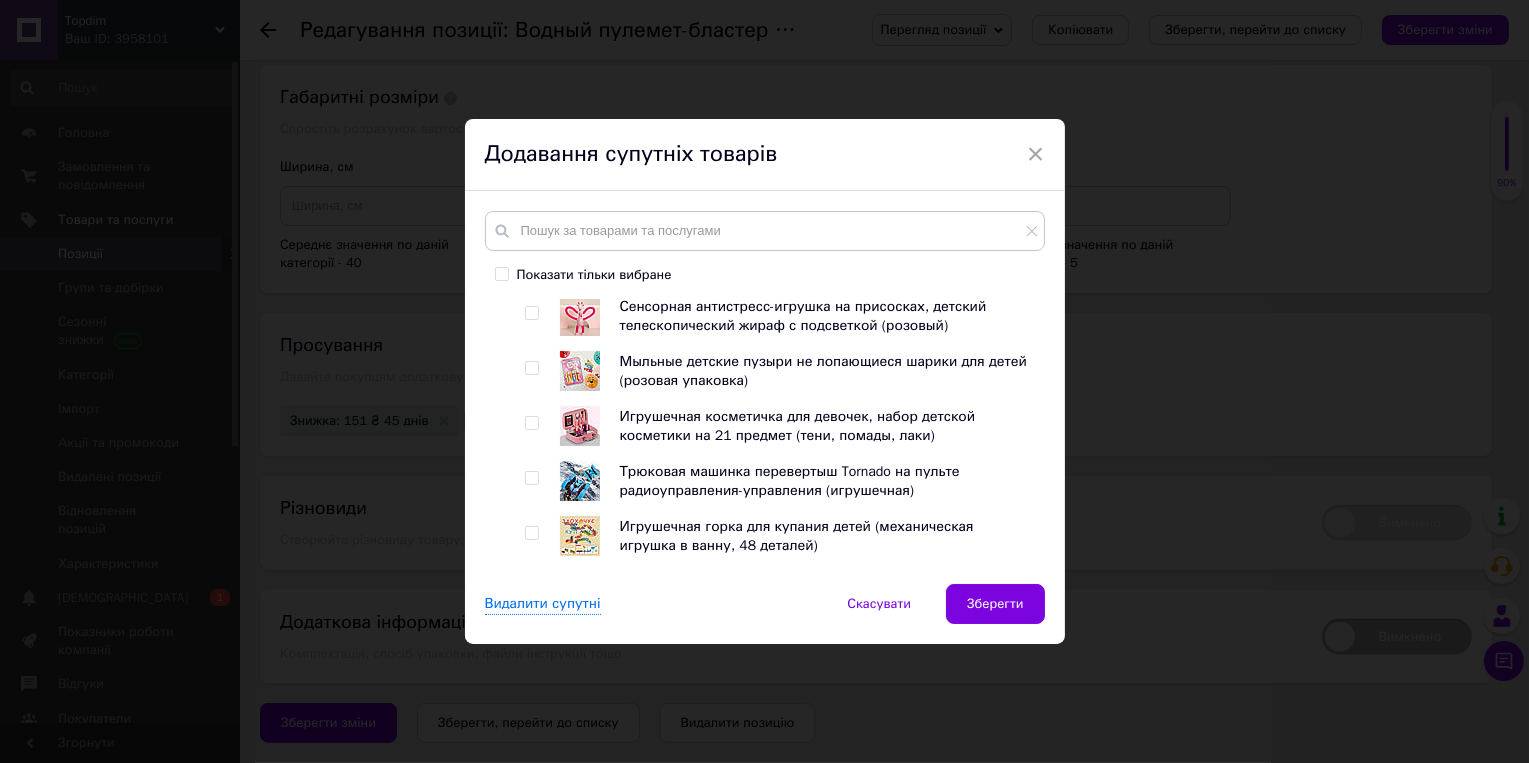 click at bounding box center (531, 148) 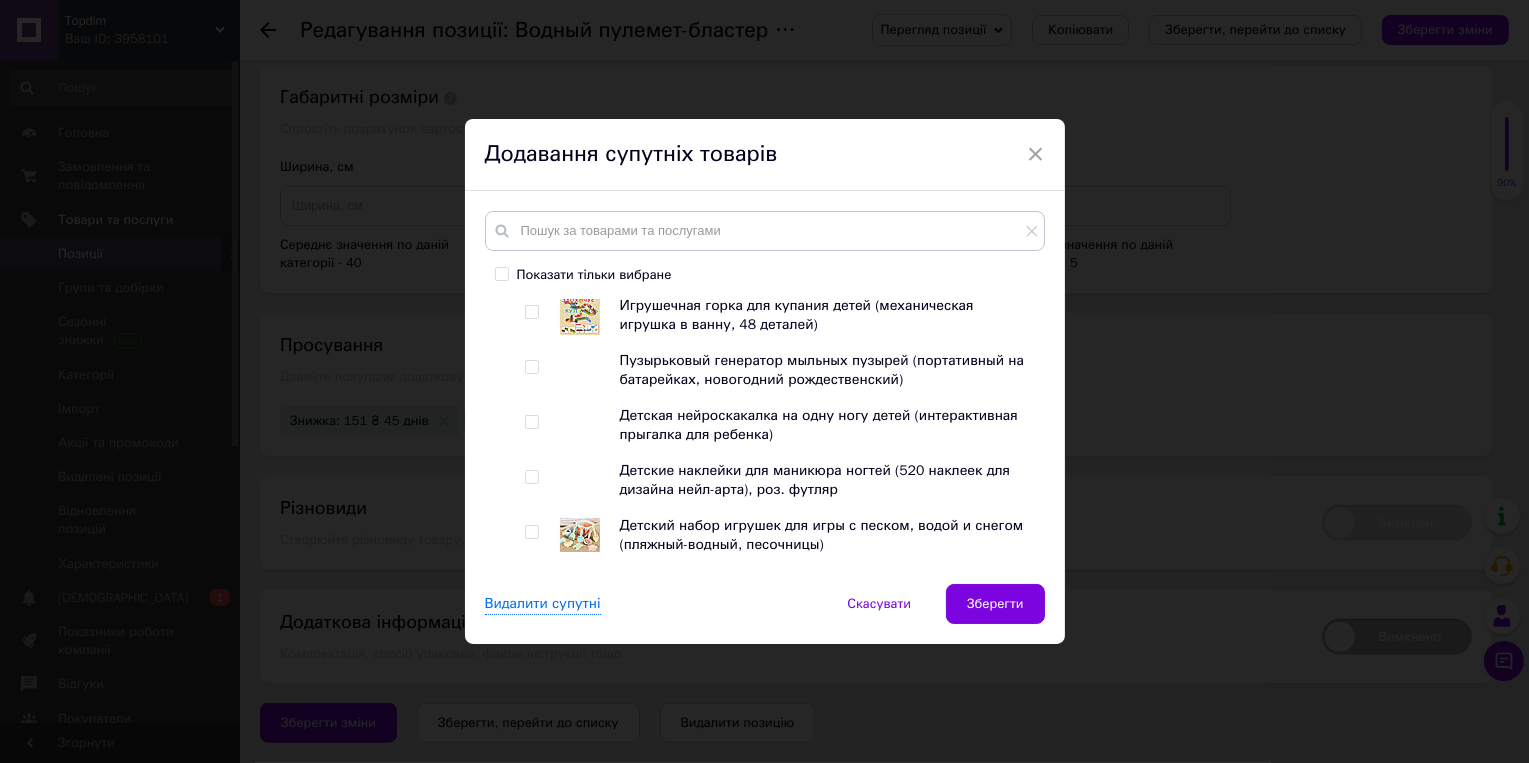 scroll, scrollTop: 2000, scrollLeft: 0, axis: vertical 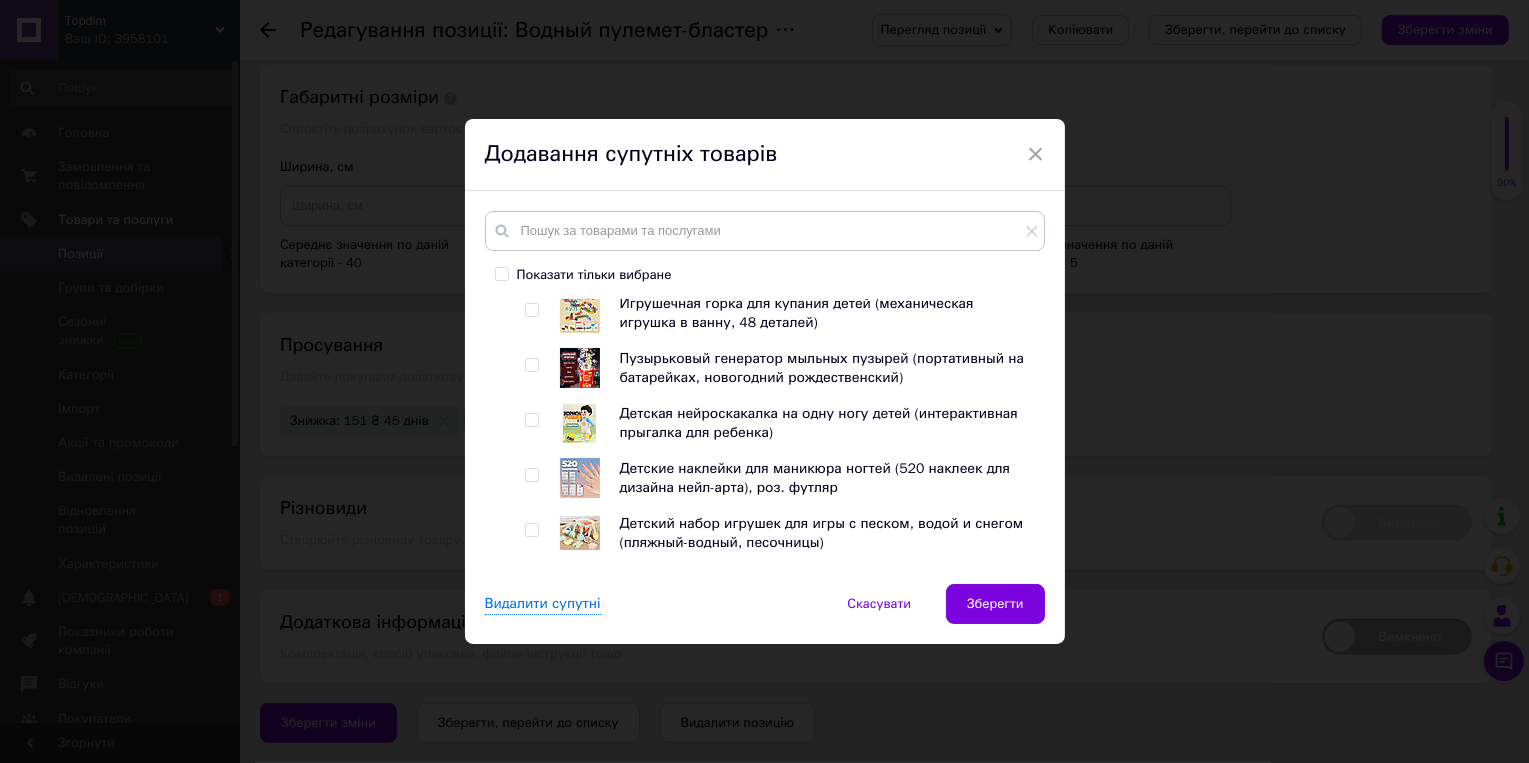 click at bounding box center [531, 145] 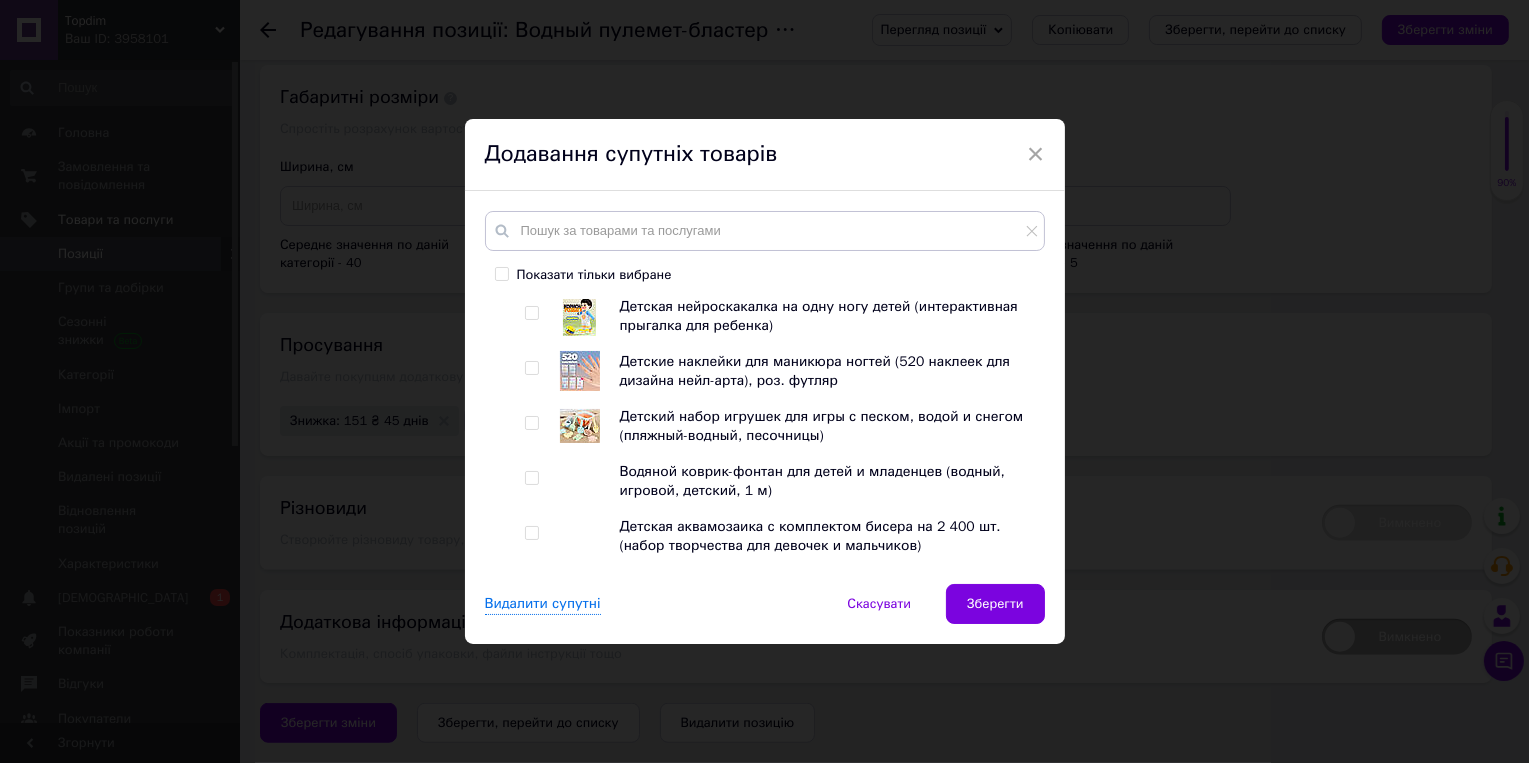 scroll, scrollTop: 2111, scrollLeft: 0, axis: vertical 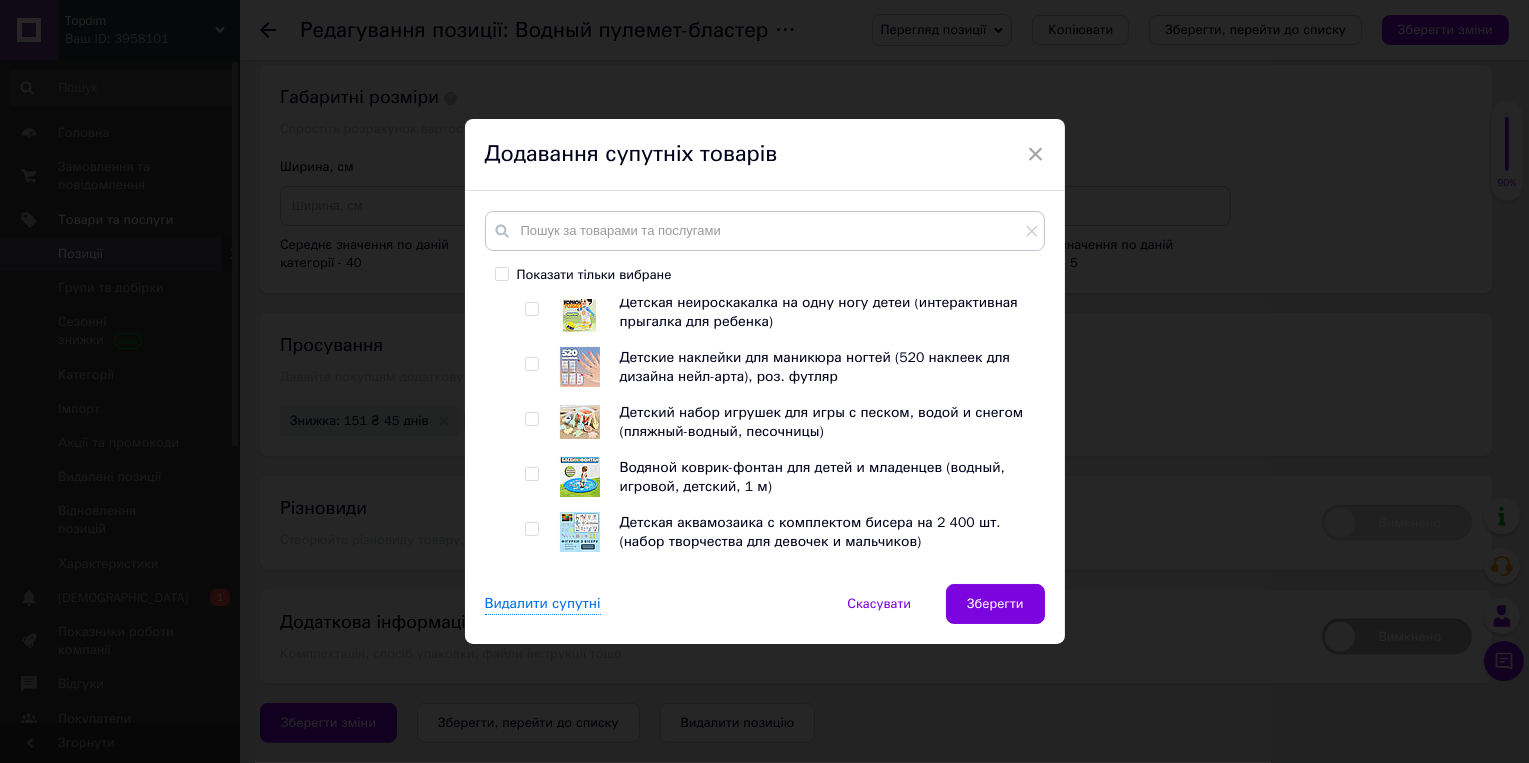 click at bounding box center [531, 144] 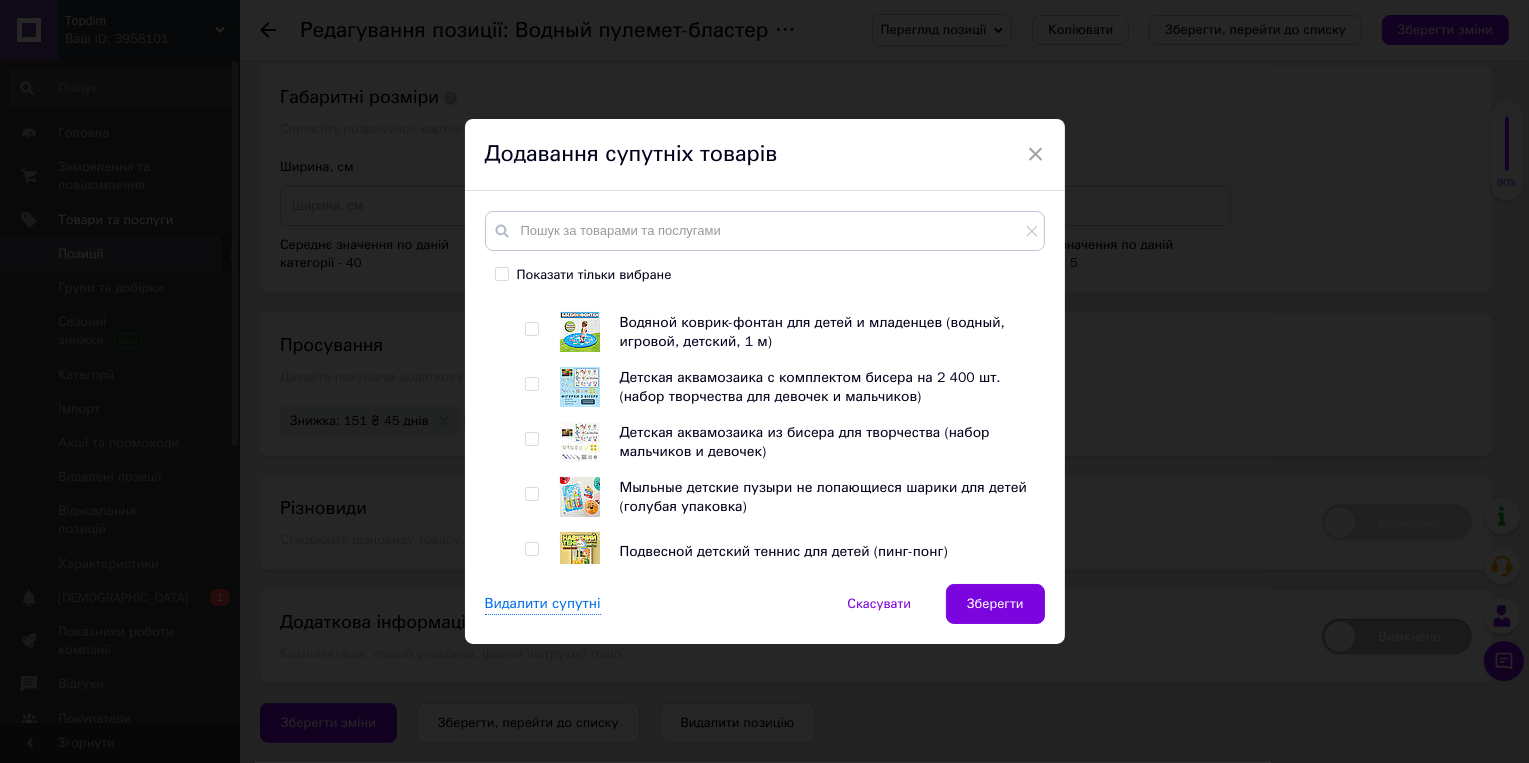 scroll, scrollTop: 2333, scrollLeft: 0, axis: vertical 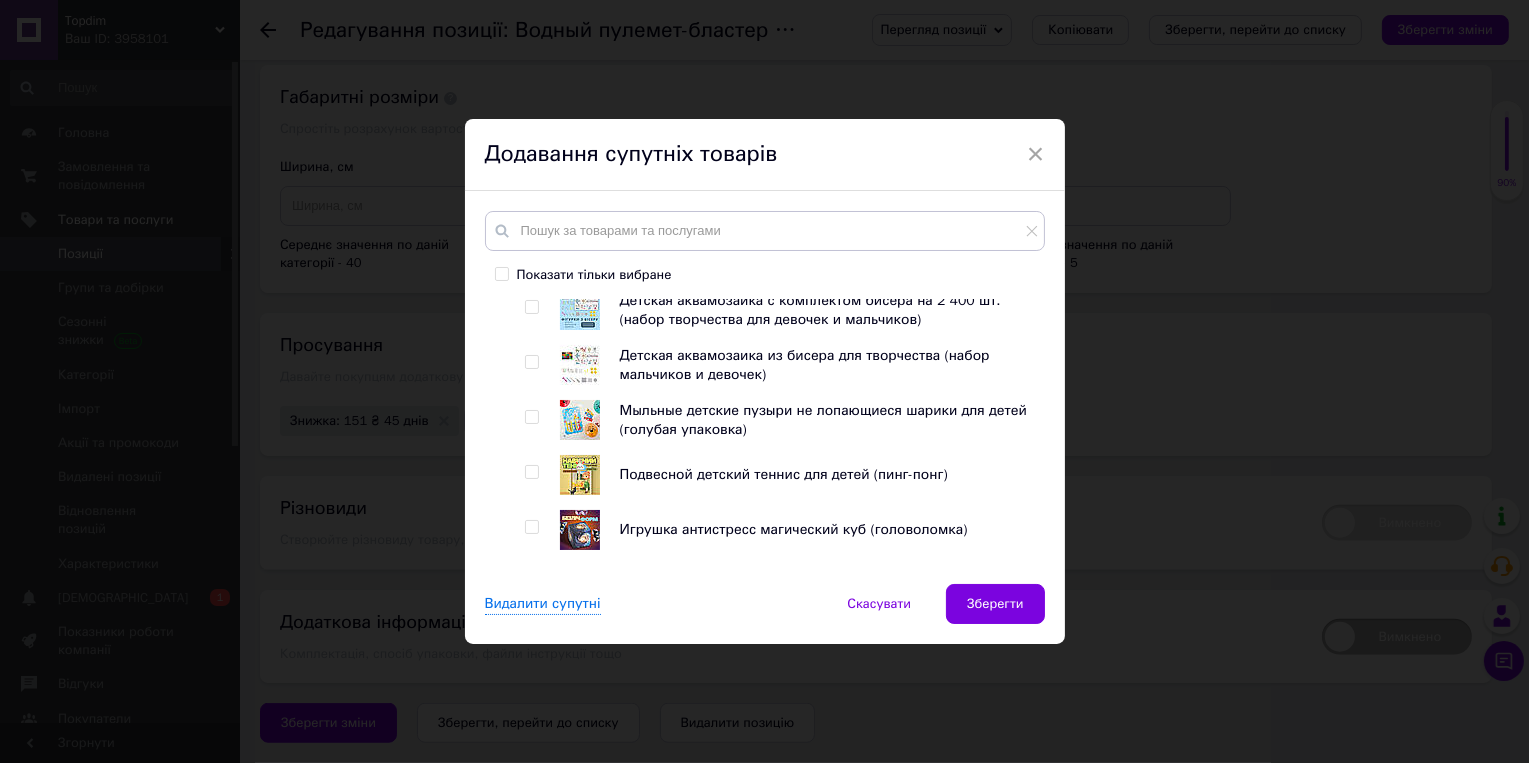 click at bounding box center (531, 87) 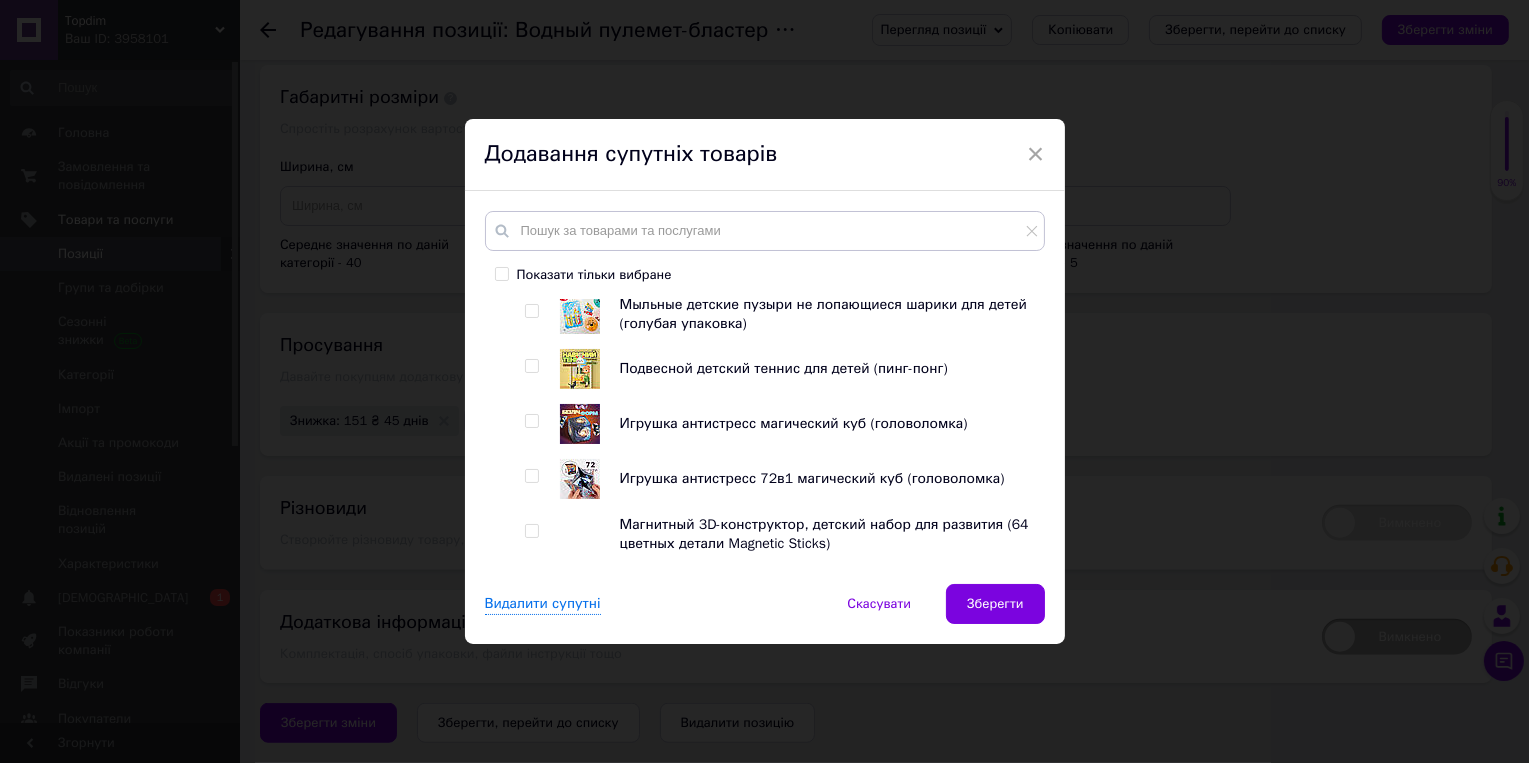 scroll, scrollTop: 2444, scrollLeft: 0, axis: vertical 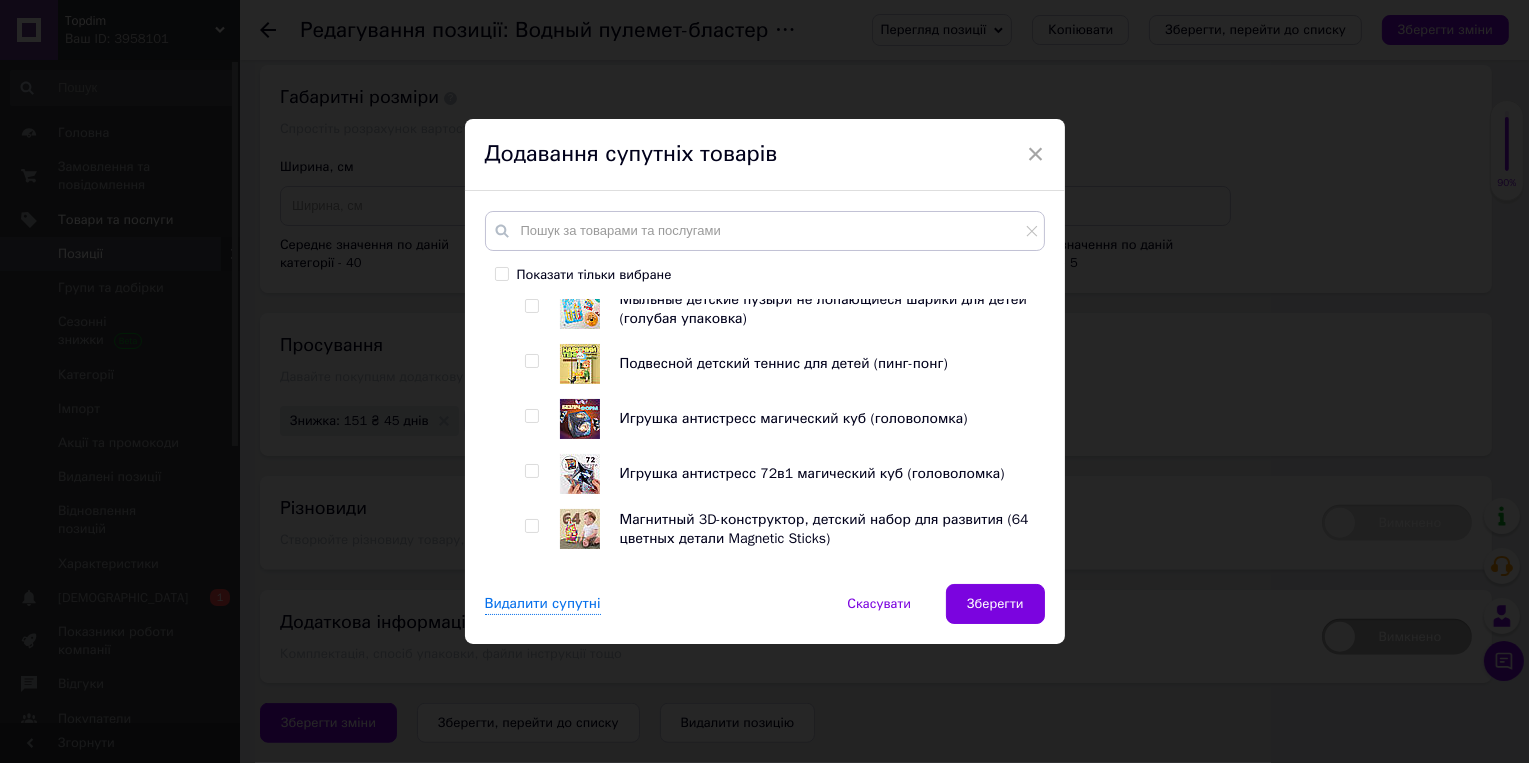 click at bounding box center [531, 141] 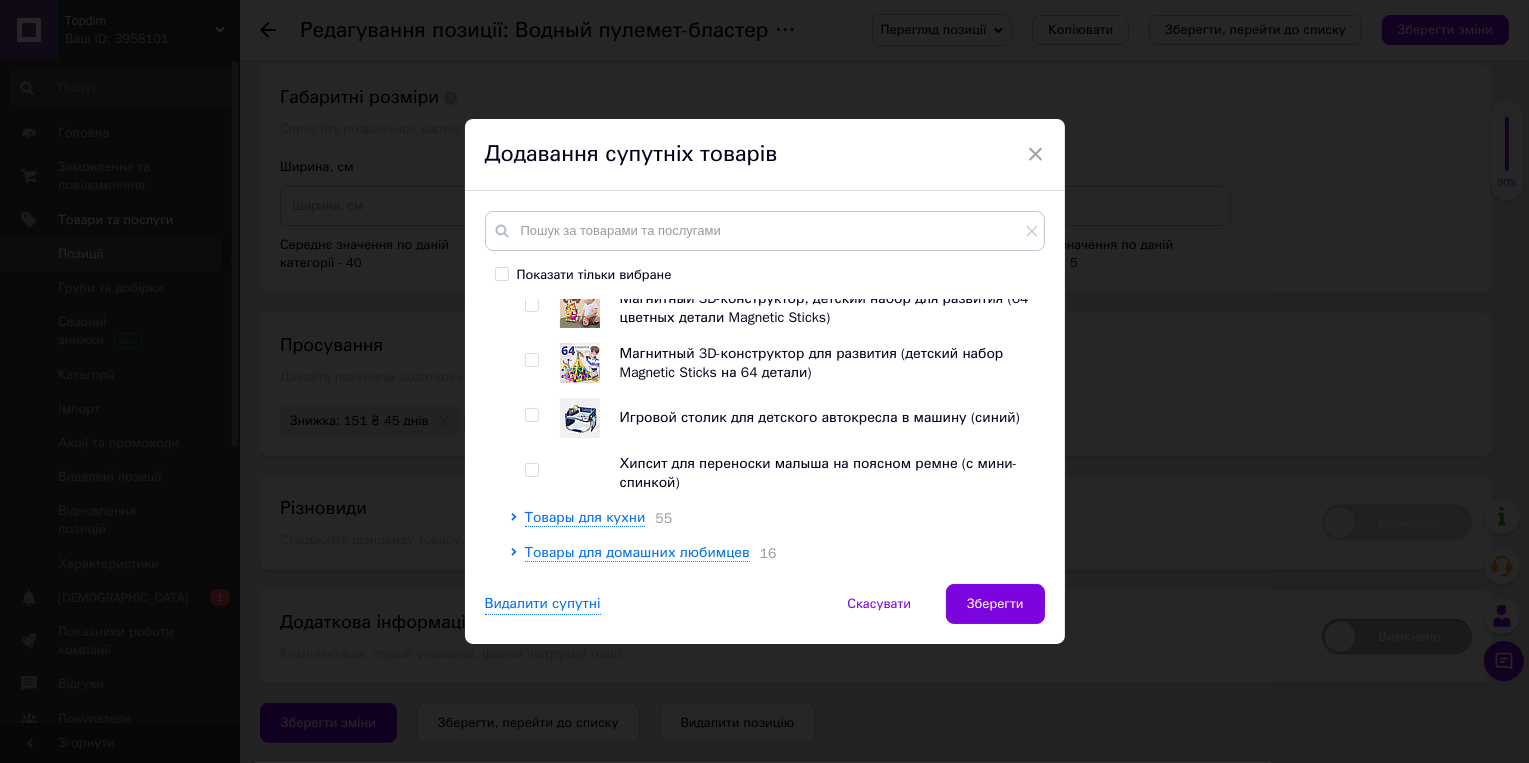 scroll, scrollTop: 2666, scrollLeft: 0, axis: vertical 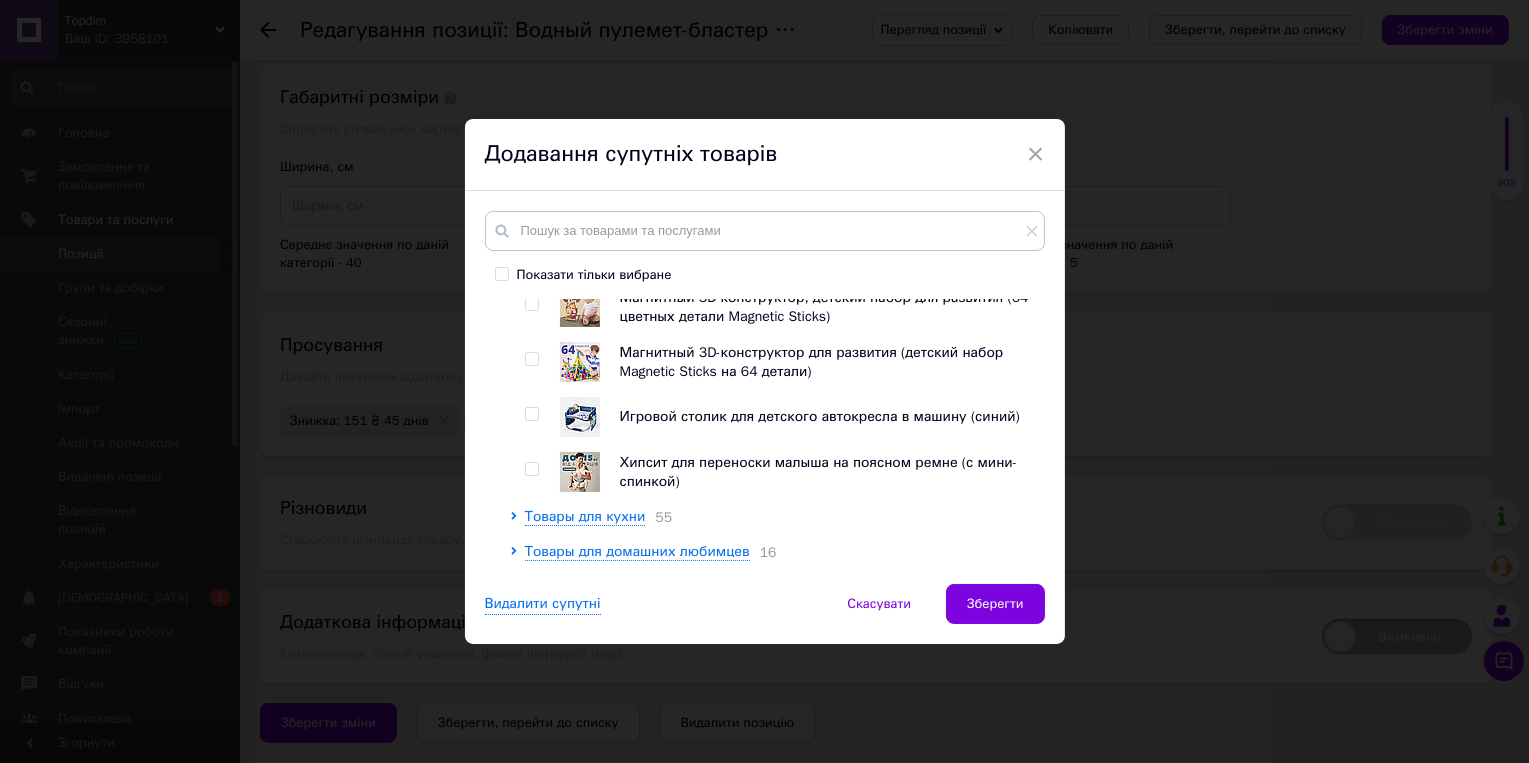 click at bounding box center (531, 84) 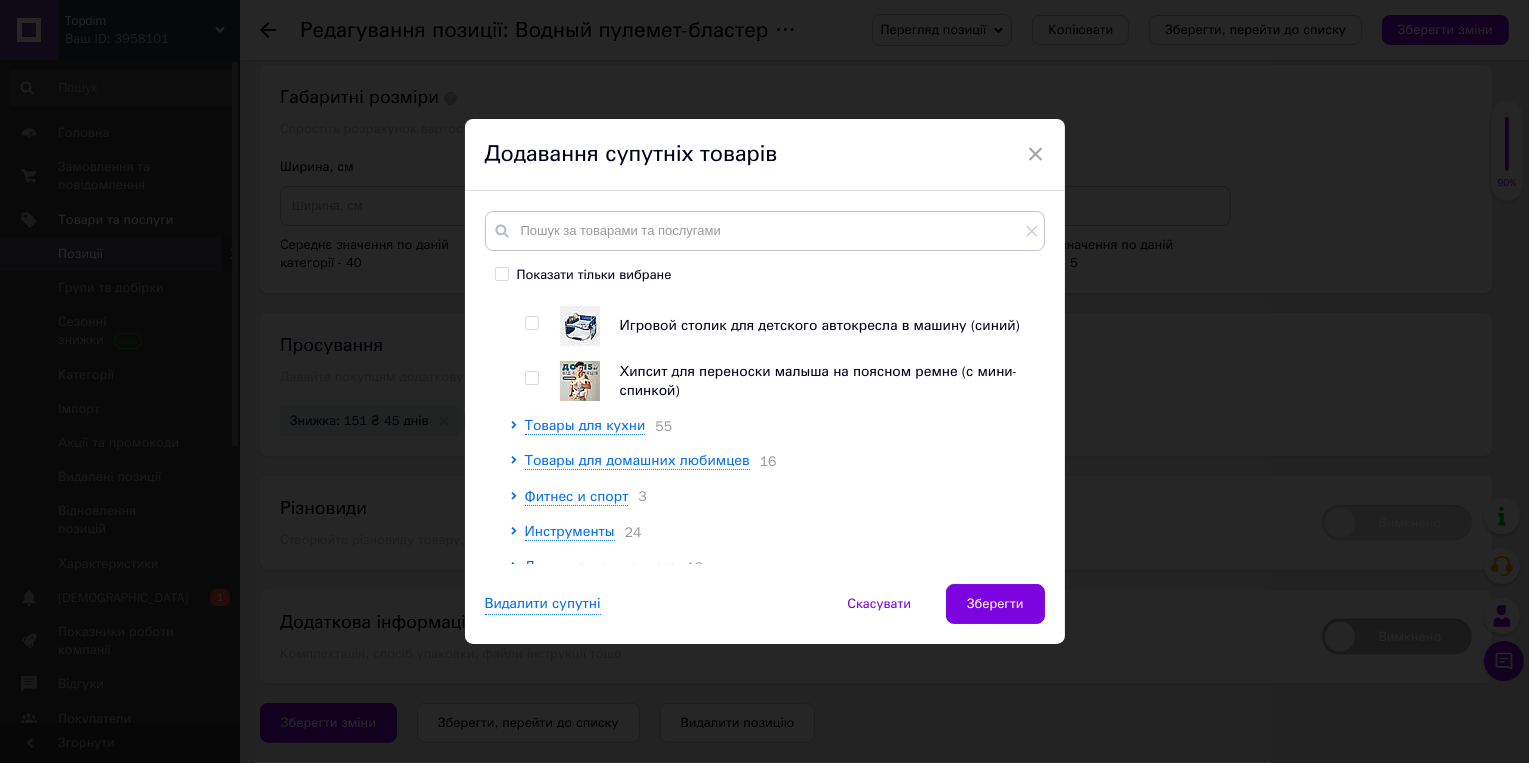 scroll, scrollTop: 2778, scrollLeft: 0, axis: vertical 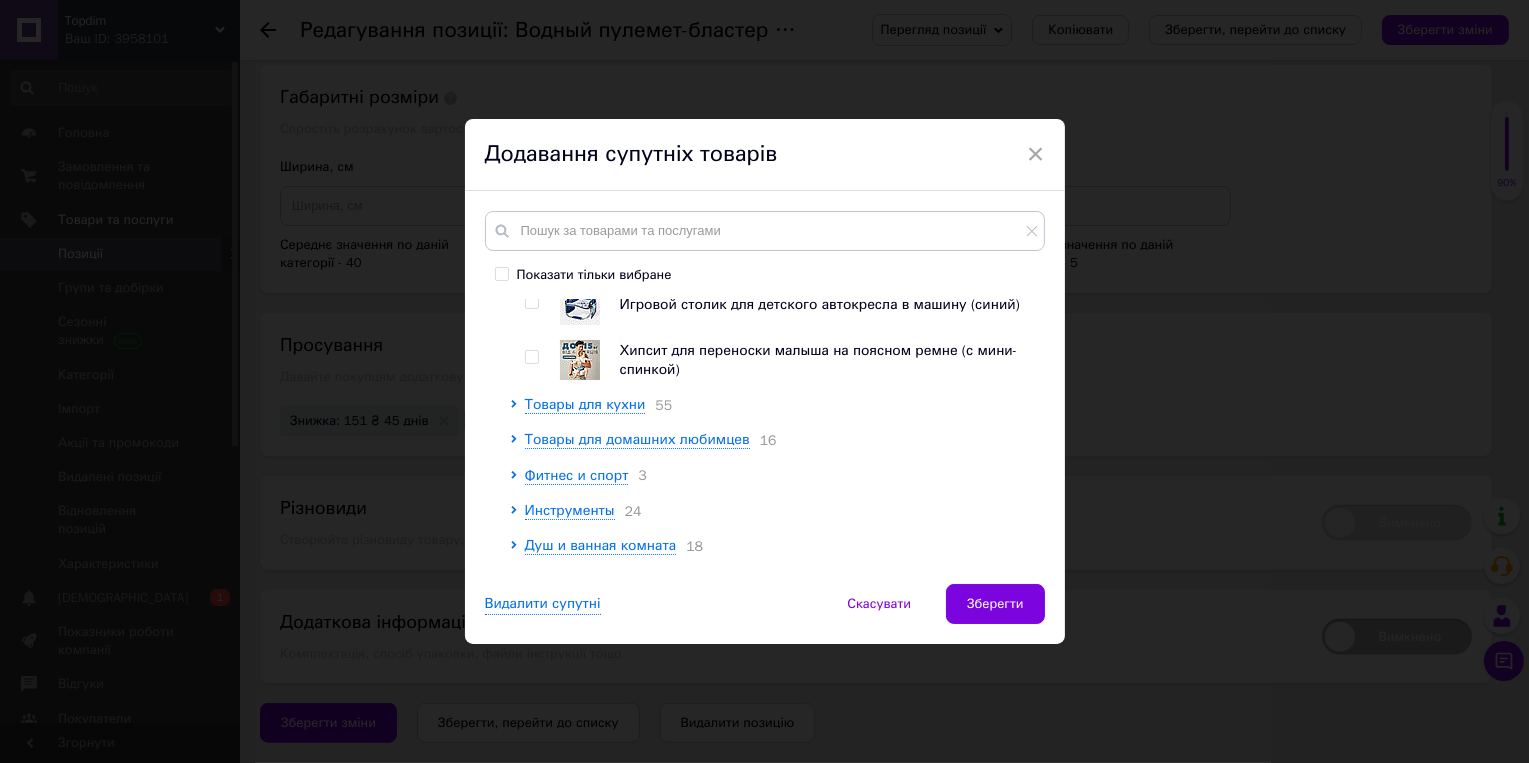 click at bounding box center [531, 27] 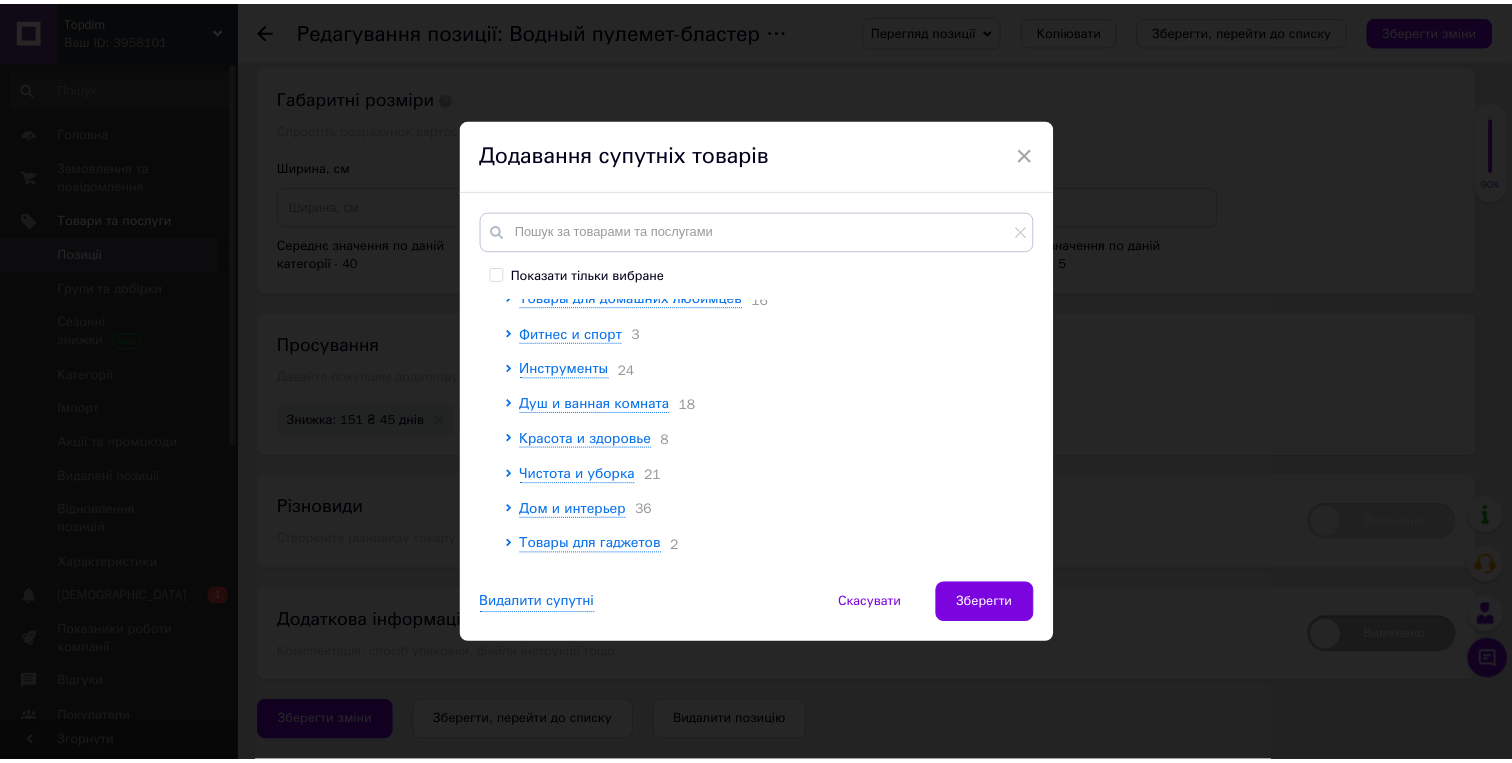 scroll, scrollTop: 3000, scrollLeft: 0, axis: vertical 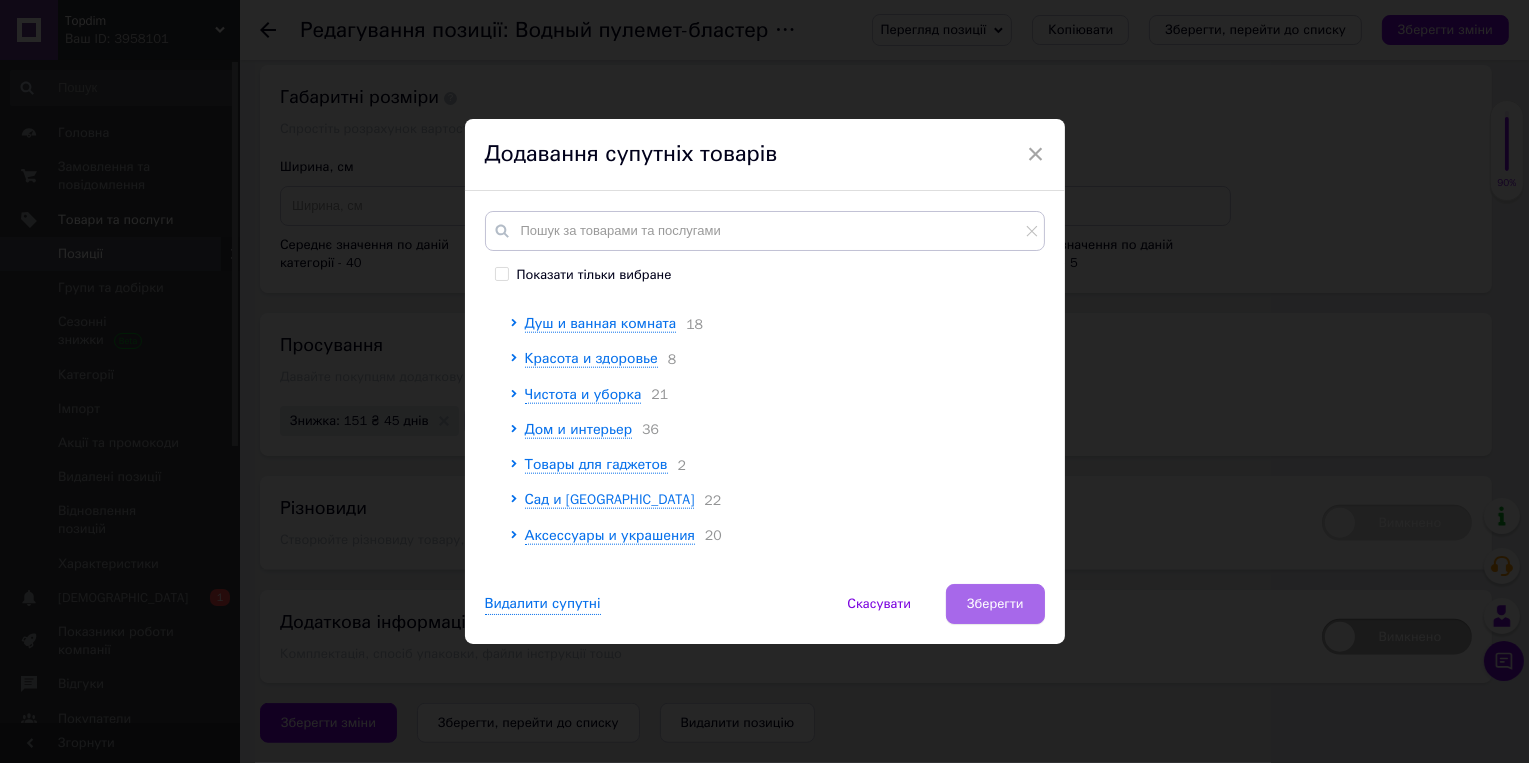 click on "Зберегти" at bounding box center [995, 604] 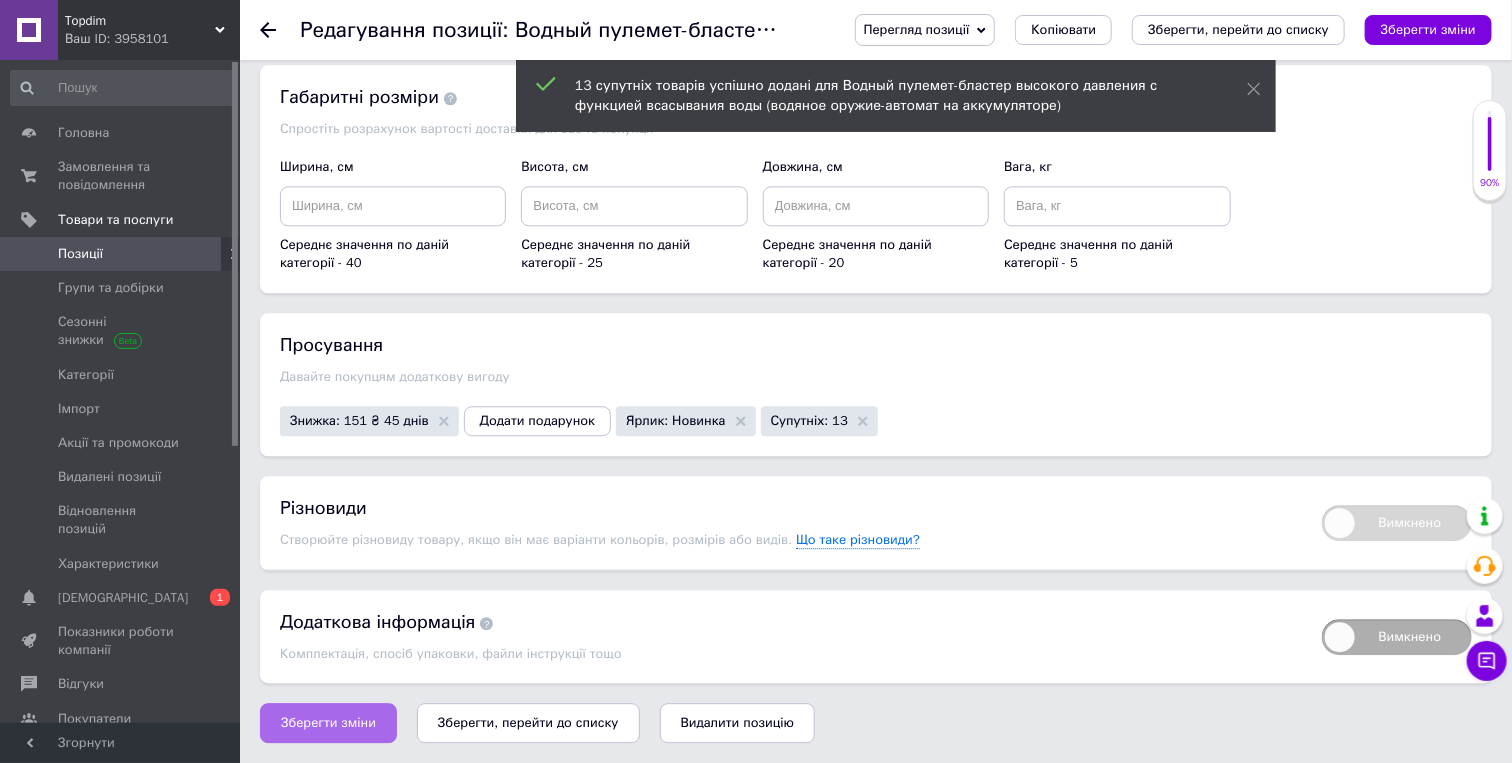click on "Зберегти зміни" at bounding box center (328, 723) 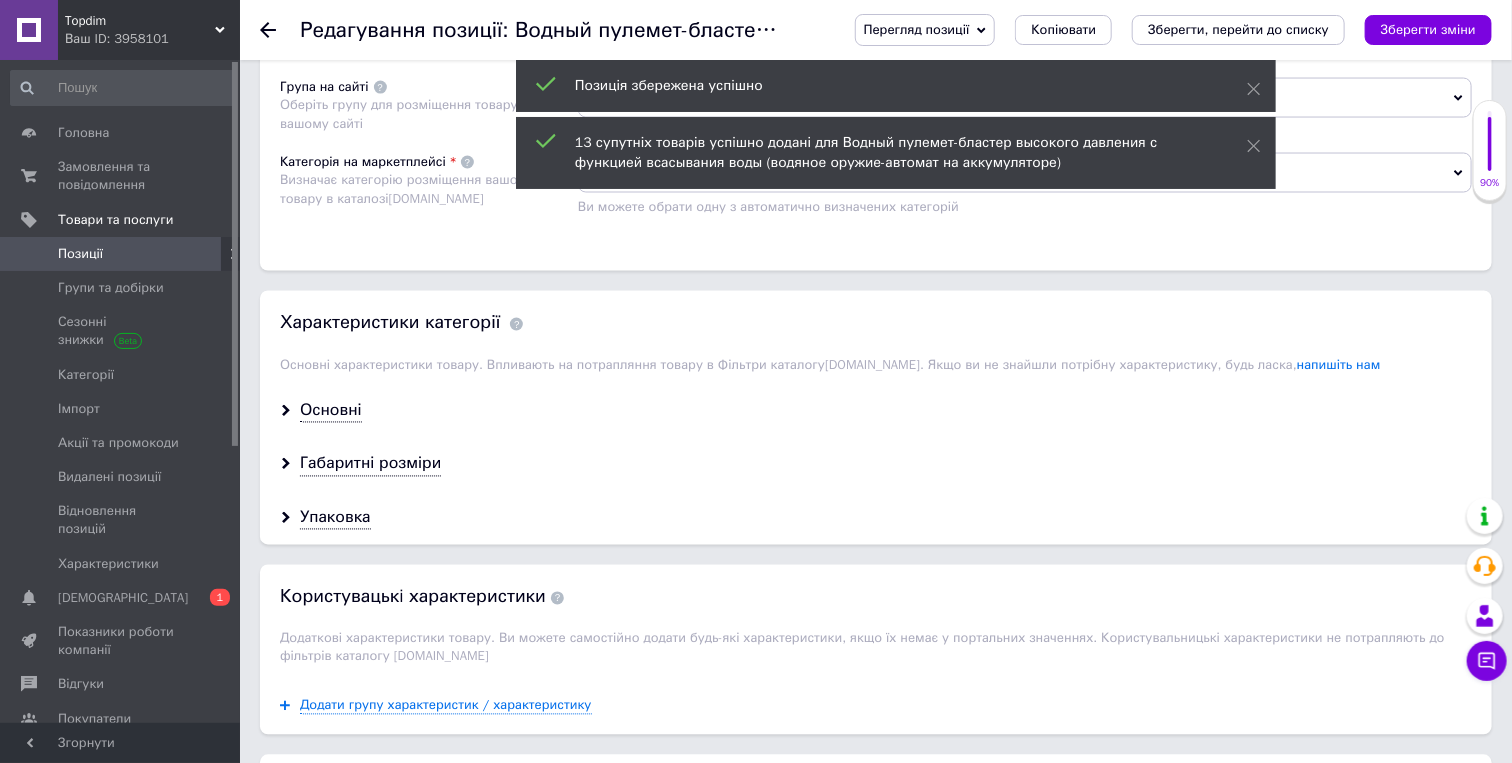 scroll, scrollTop: 1444, scrollLeft: 0, axis: vertical 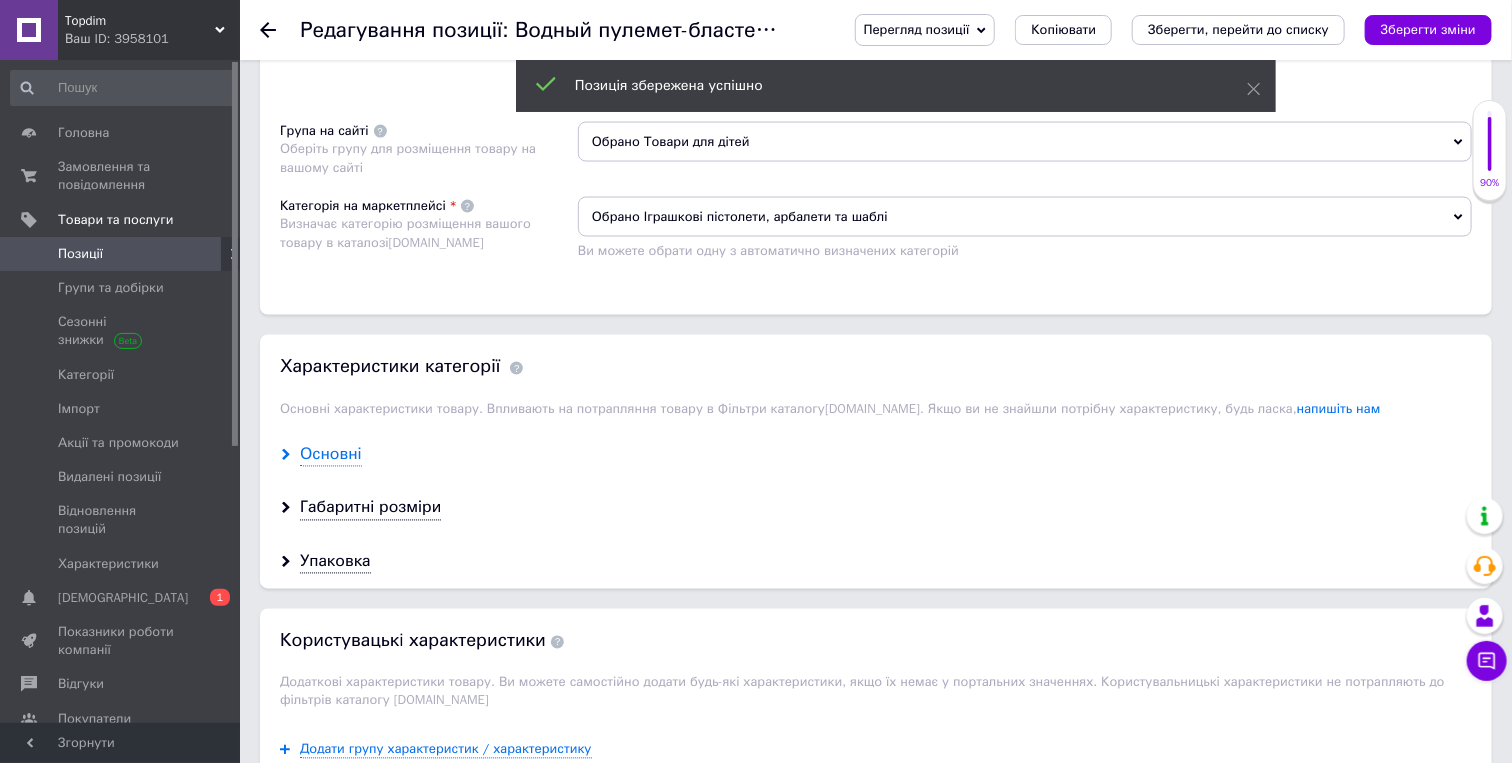 click on "Основні" at bounding box center [331, 455] 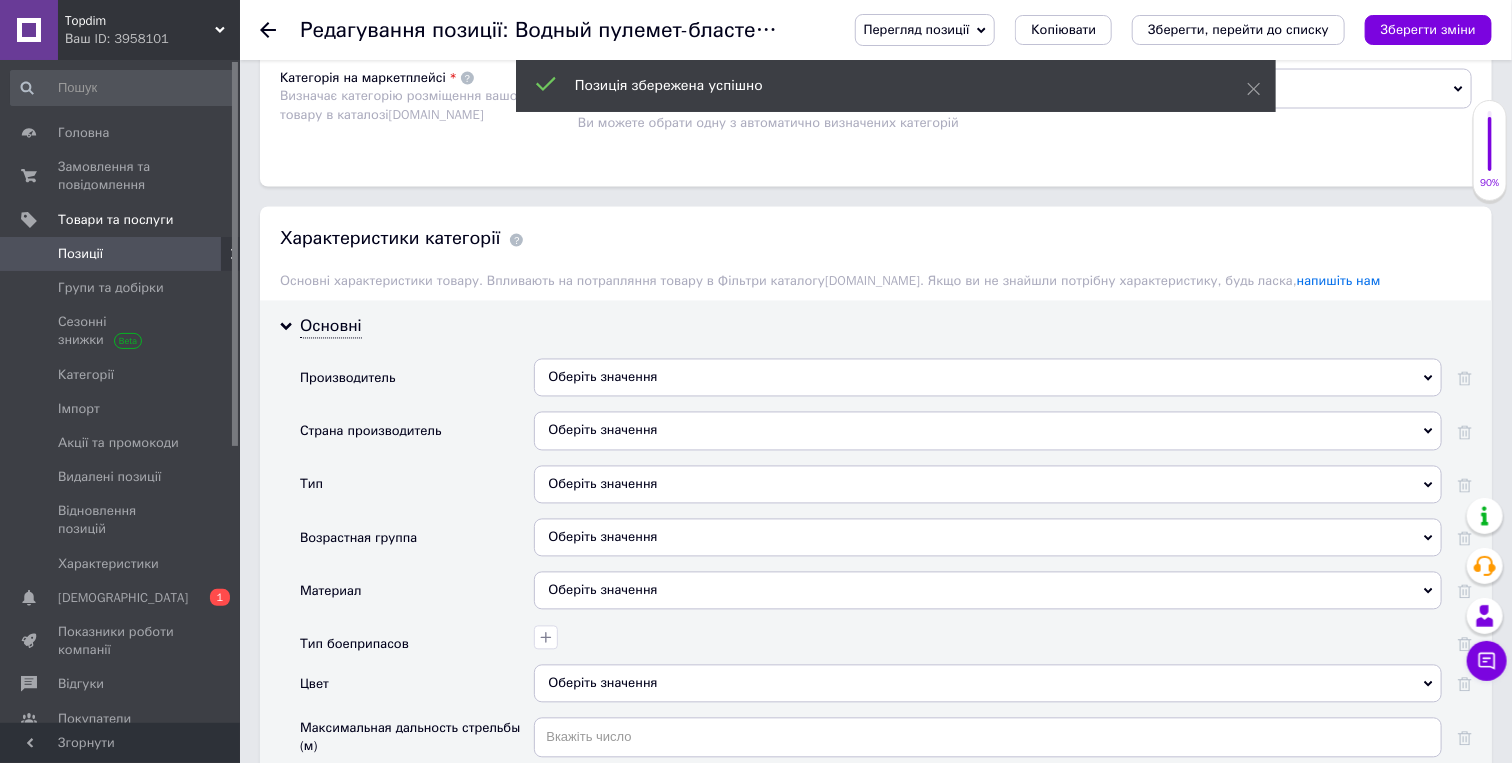 scroll, scrollTop: 1778, scrollLeft: 0, axis: vertical 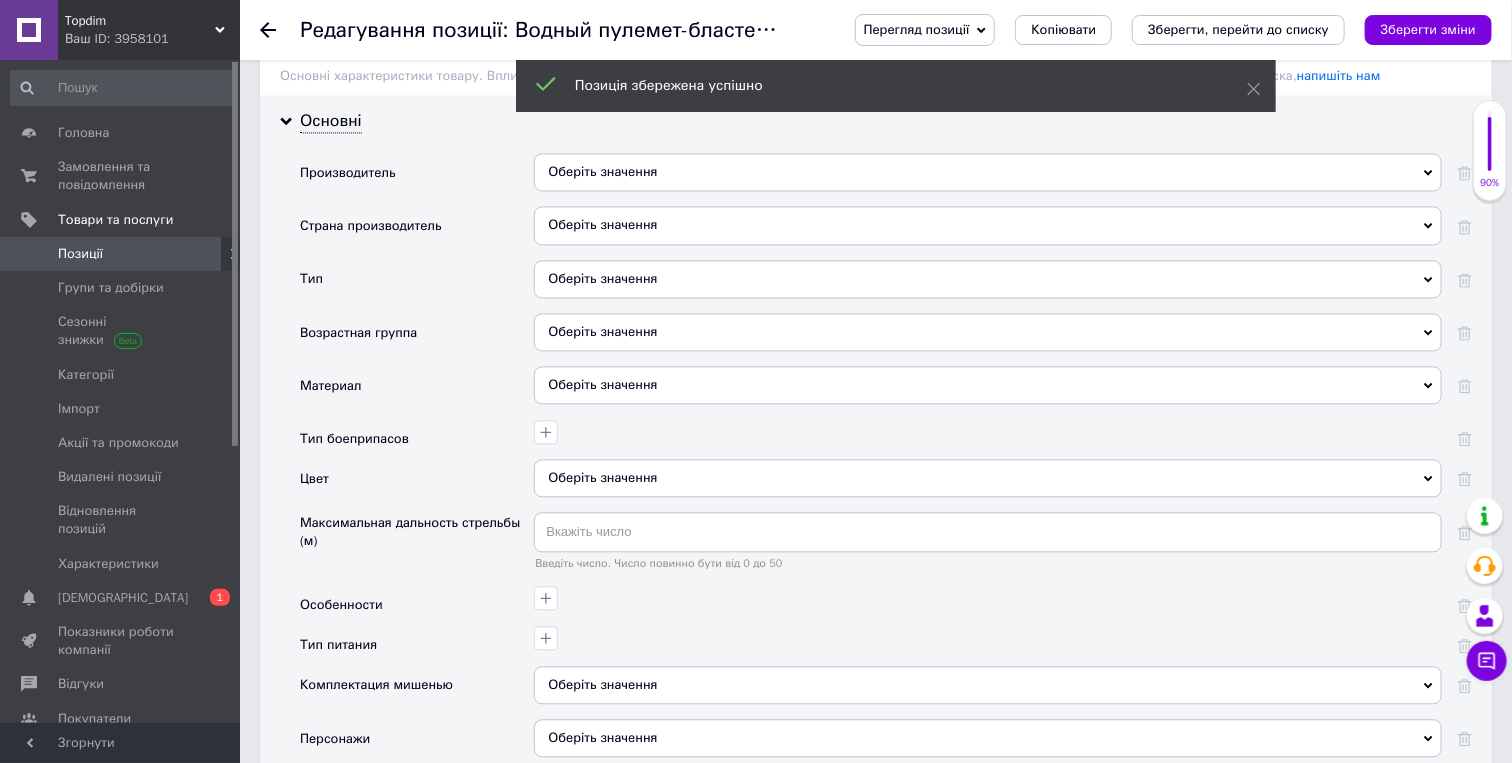 click on "Оберіть значення" at bounding box center [988, 172] 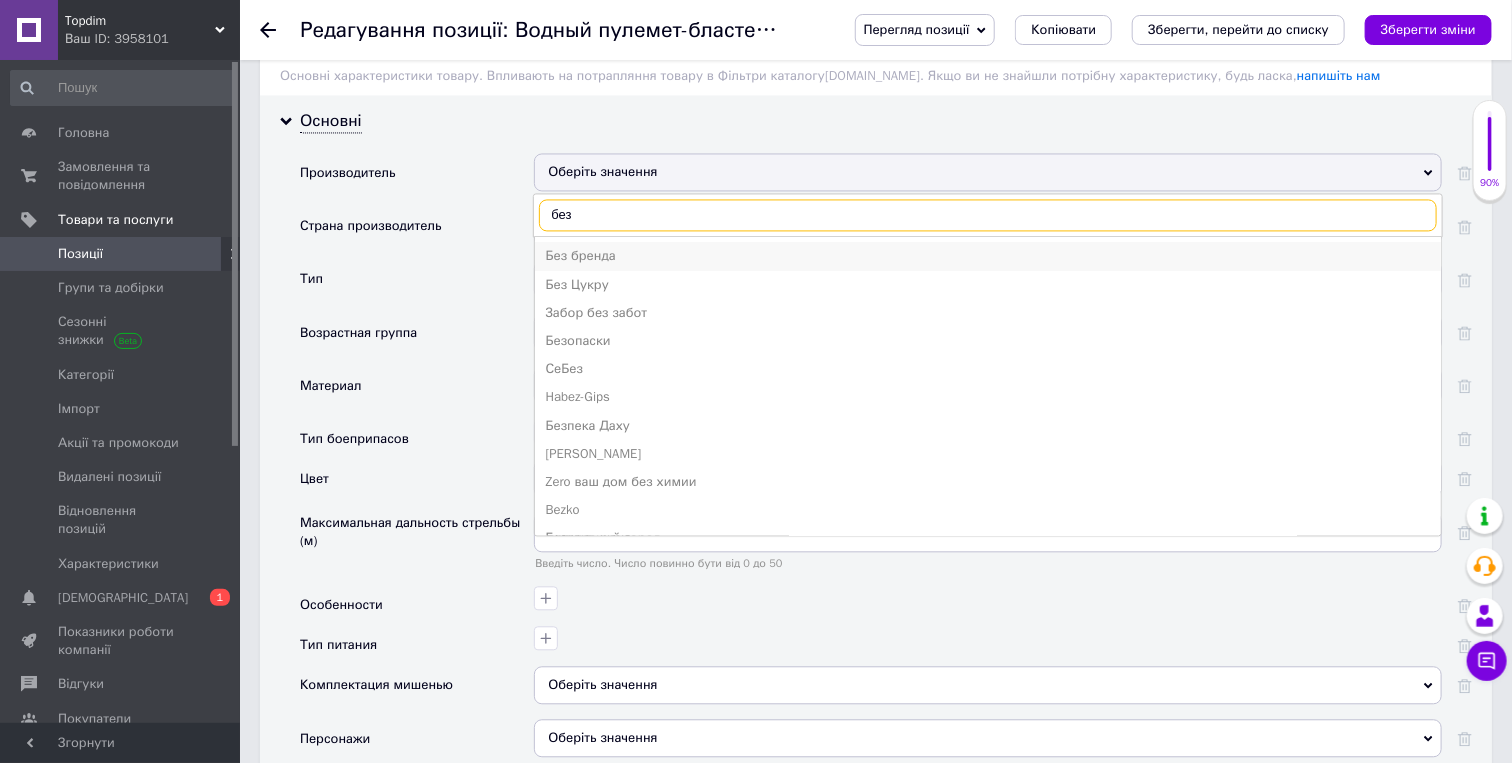 type on "без" 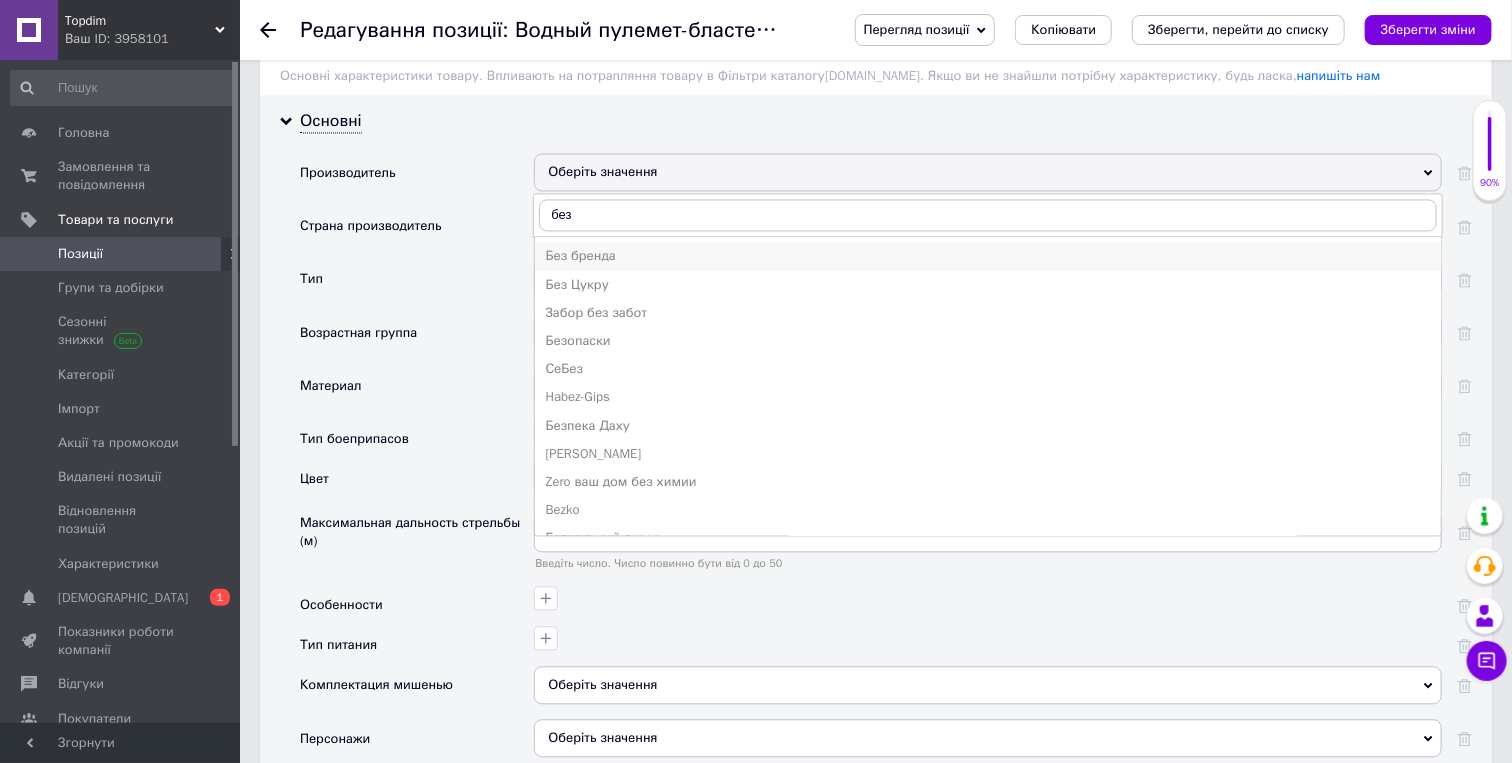 click on "Без бренда" at bounding box center [988, 256] 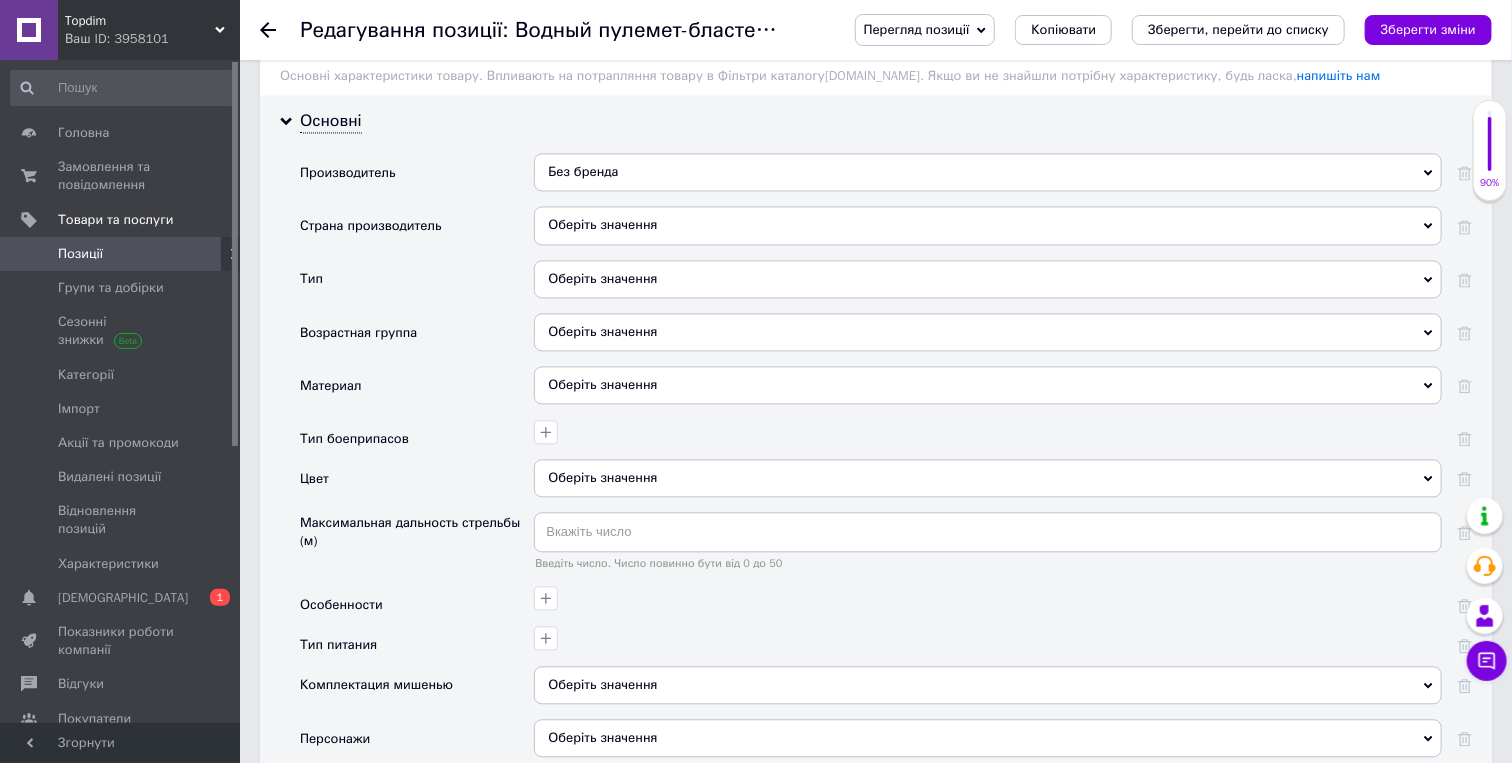 click on "Оберіть значення" at bounding box center [988, 225] 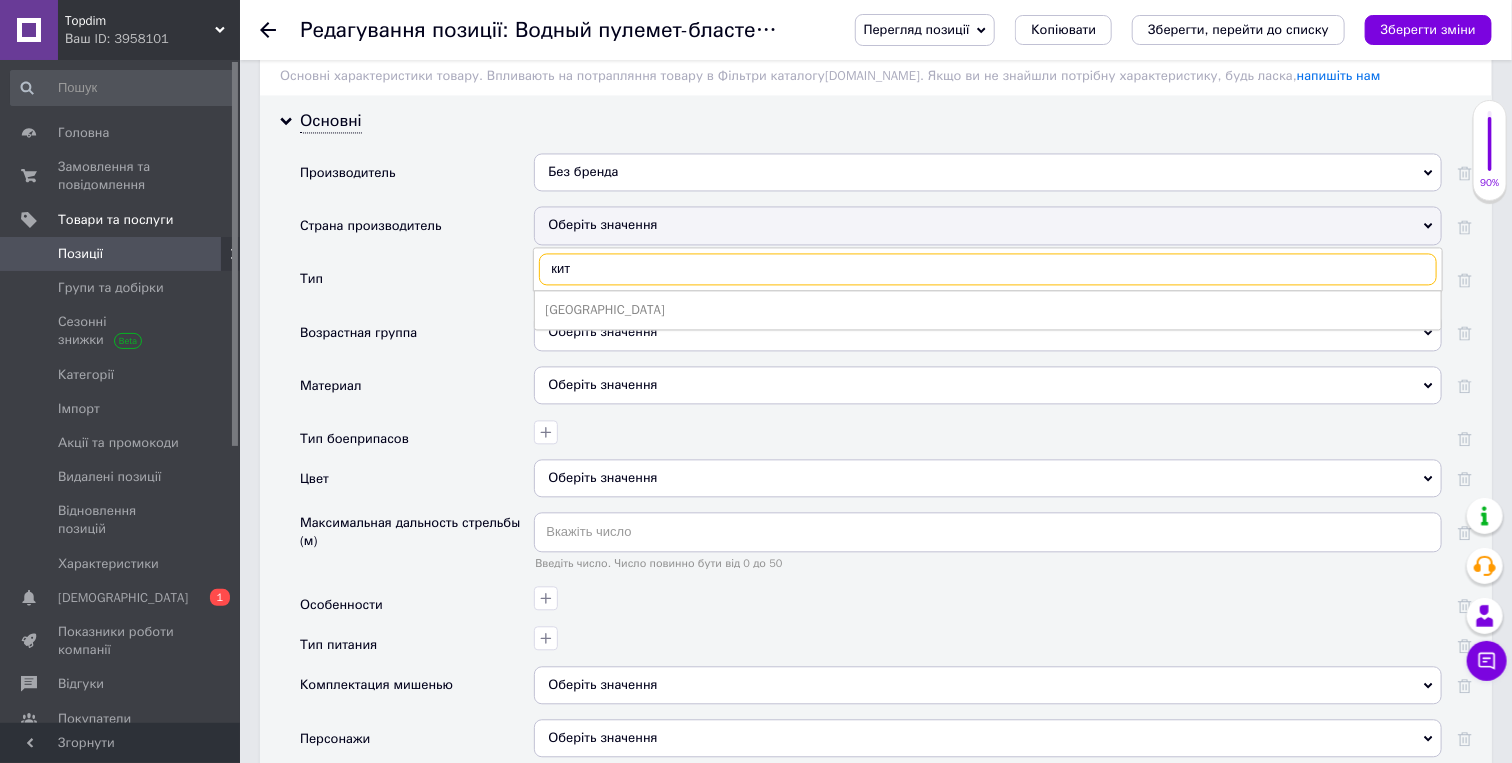 type on "кит" 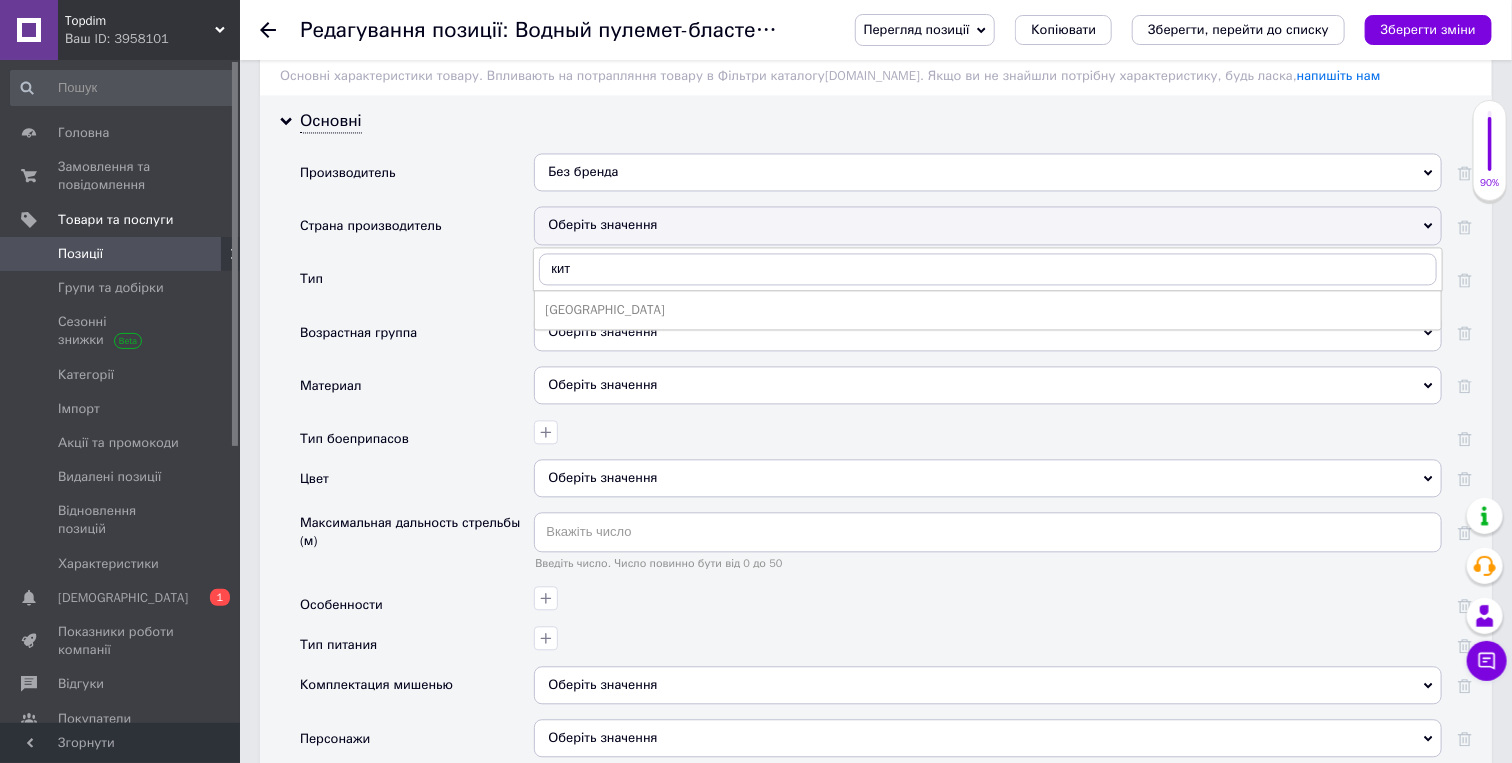 click on "[GEOGRAPHIC_DATA]" at bounding box center [988, 310] 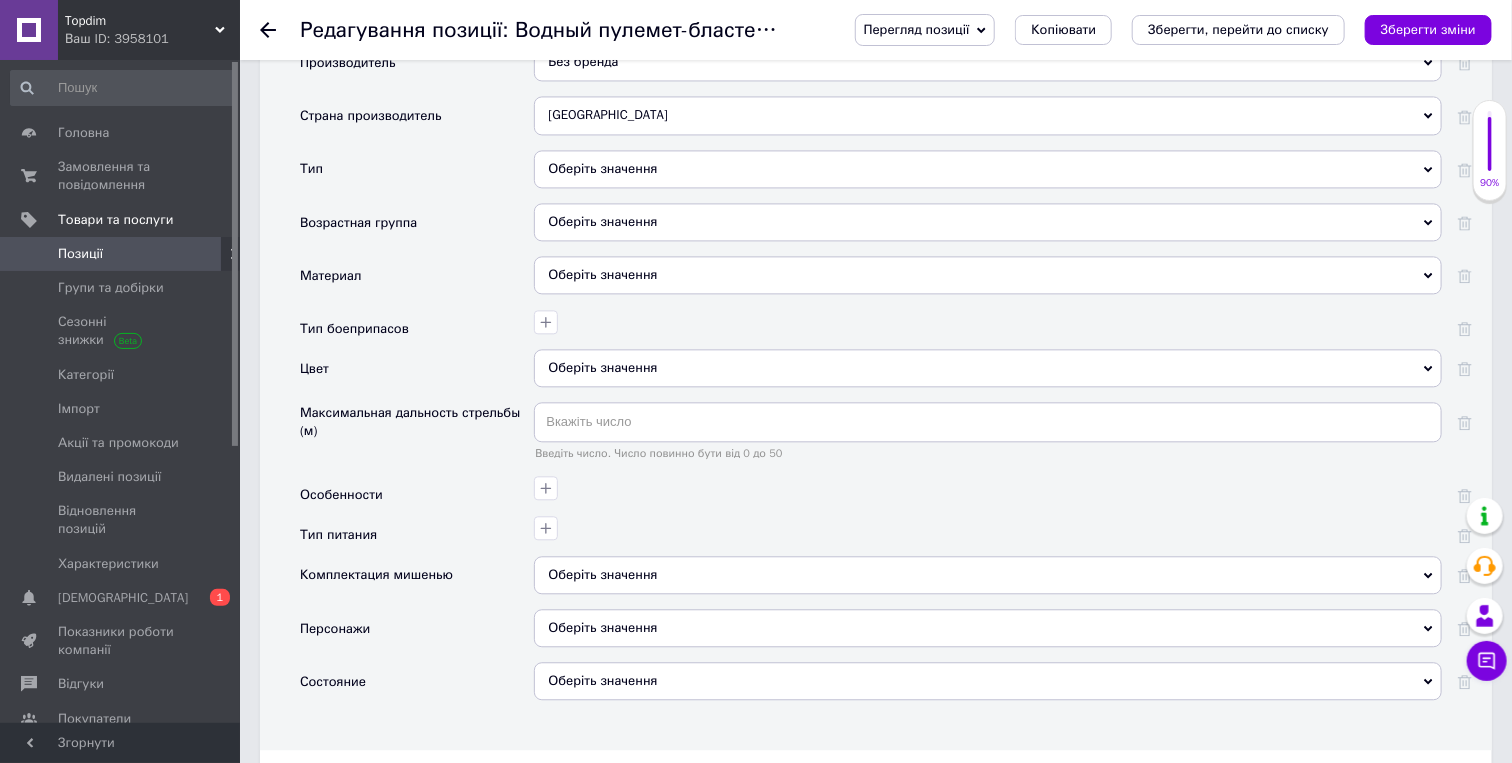 scroll, scrollTop: 1889, scrollLeft: 0, axis: vertical 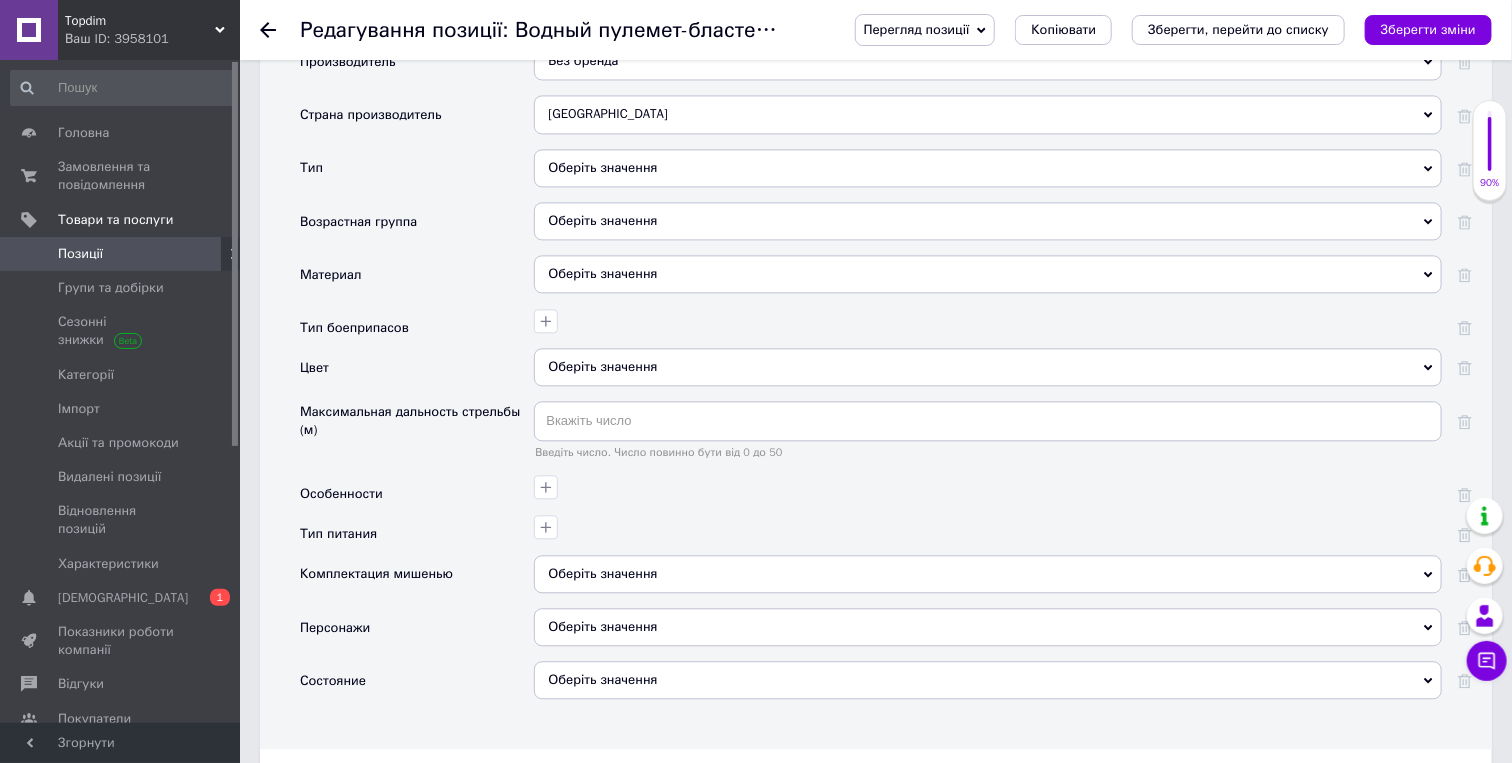 click on "Оберіть значення" at bounding box center (988, 168) 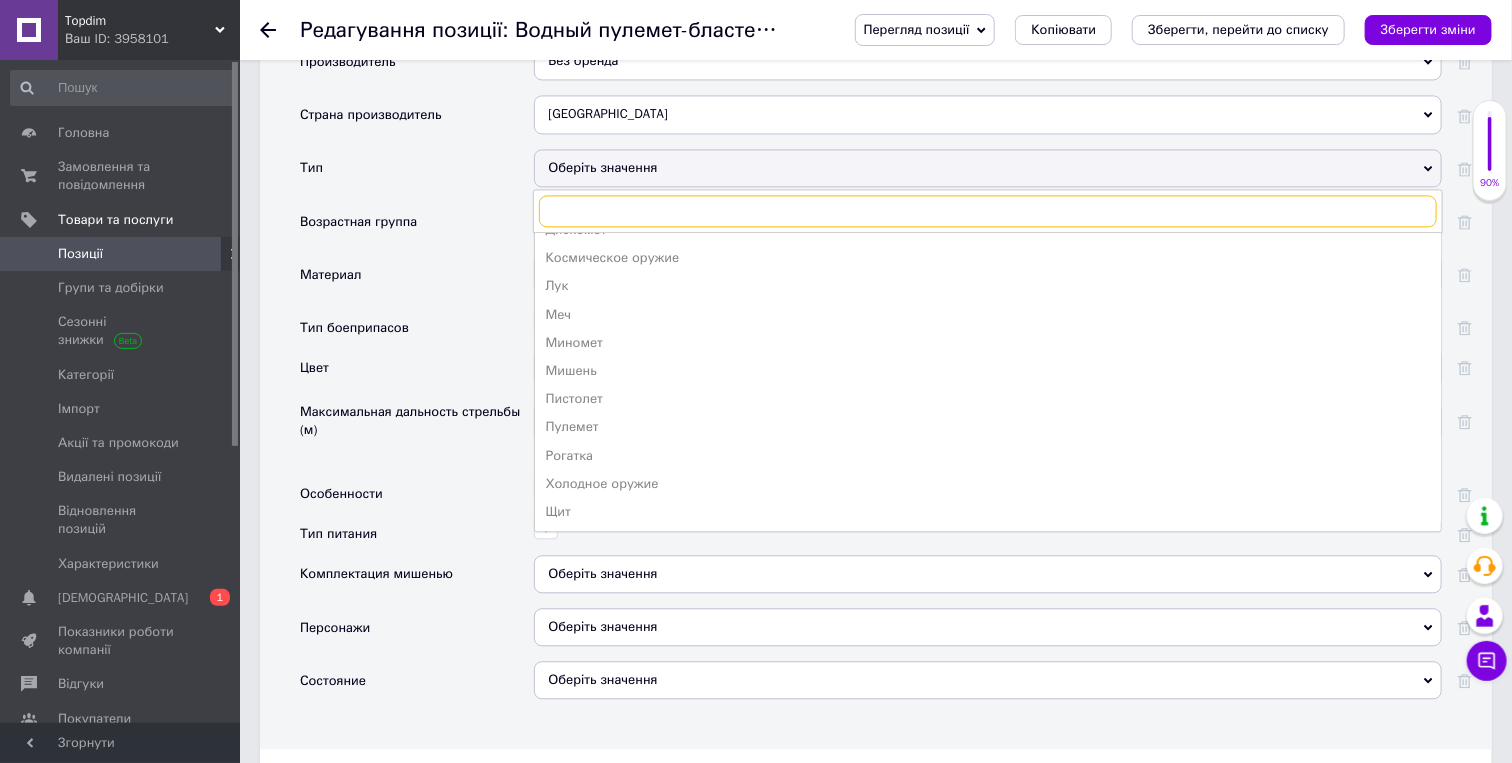 scroll, scrollTop: 294, scrollLeft: 0, axis: vertical 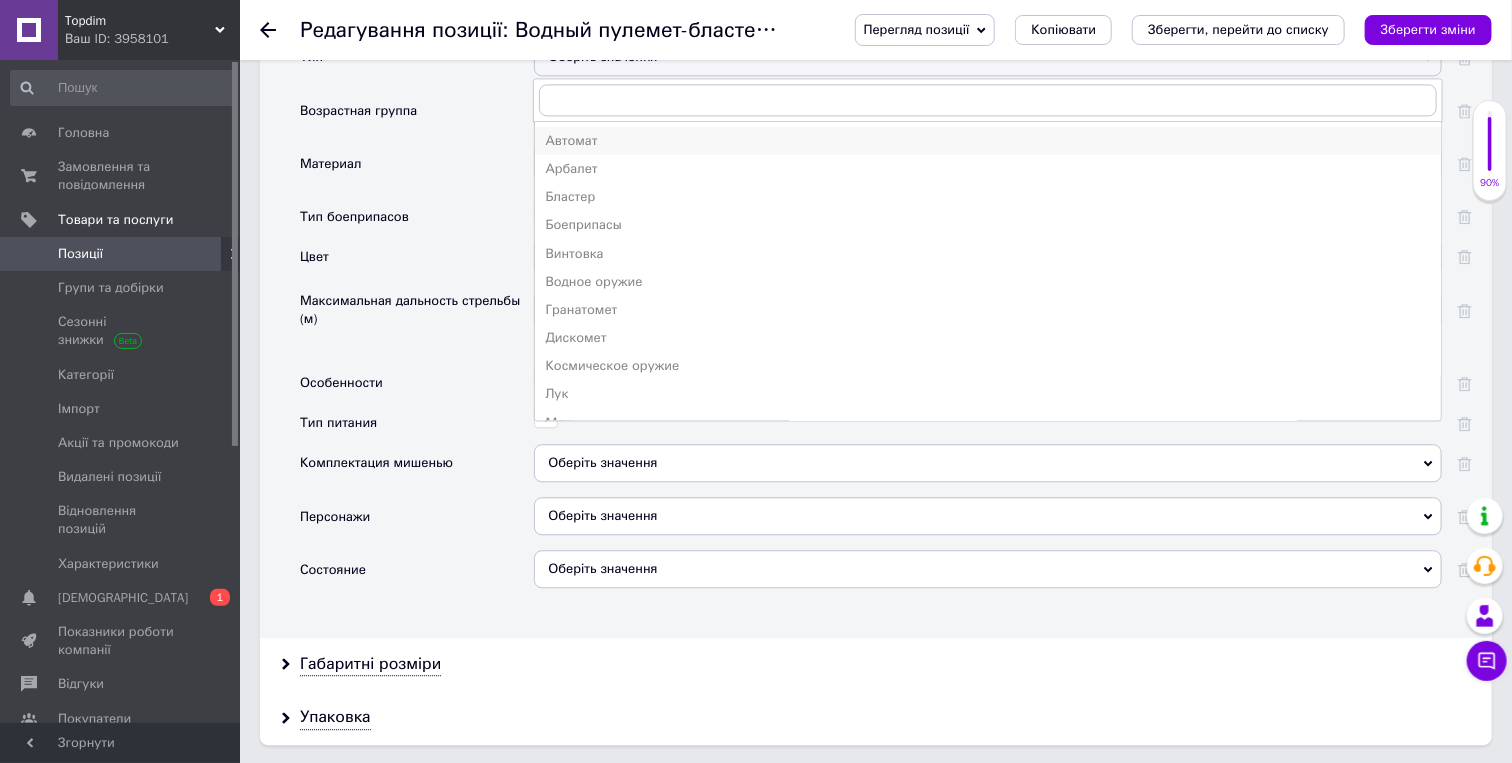 click on "Автомат" at bounding box center (988, 141) 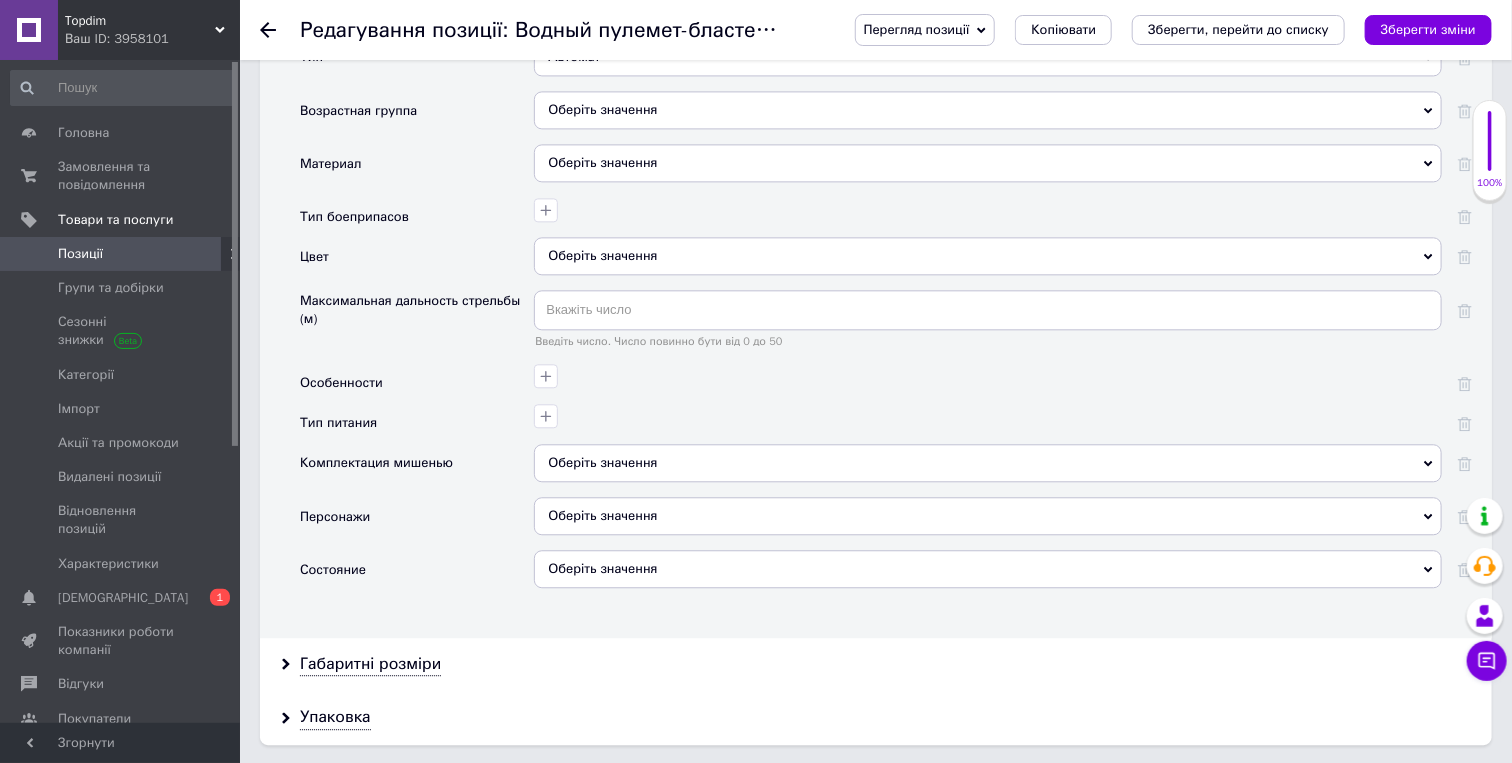 click on "Оберіть значення" at bounding box center (988, 110) 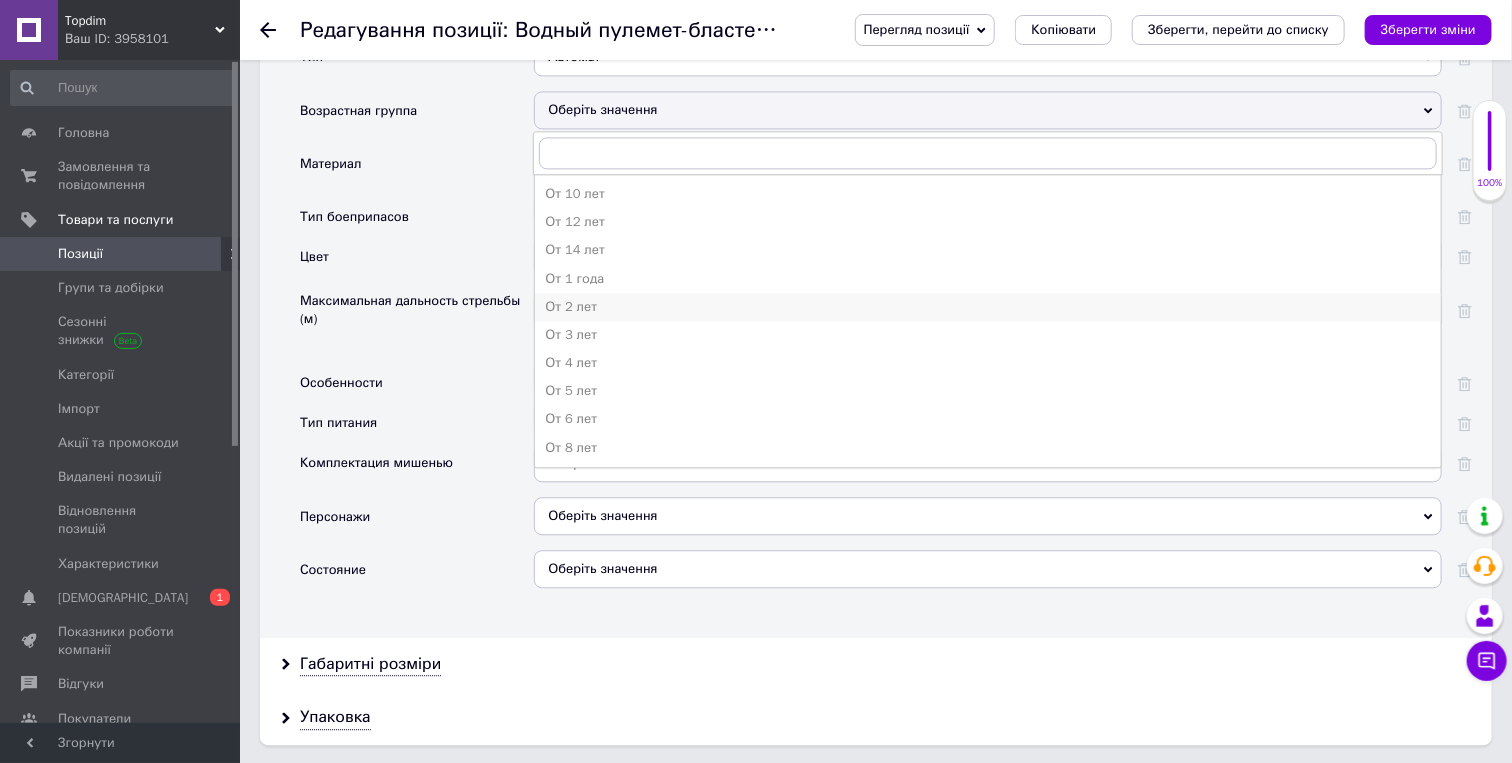 click on "От 2 лет" at bounding box center (988, 307) 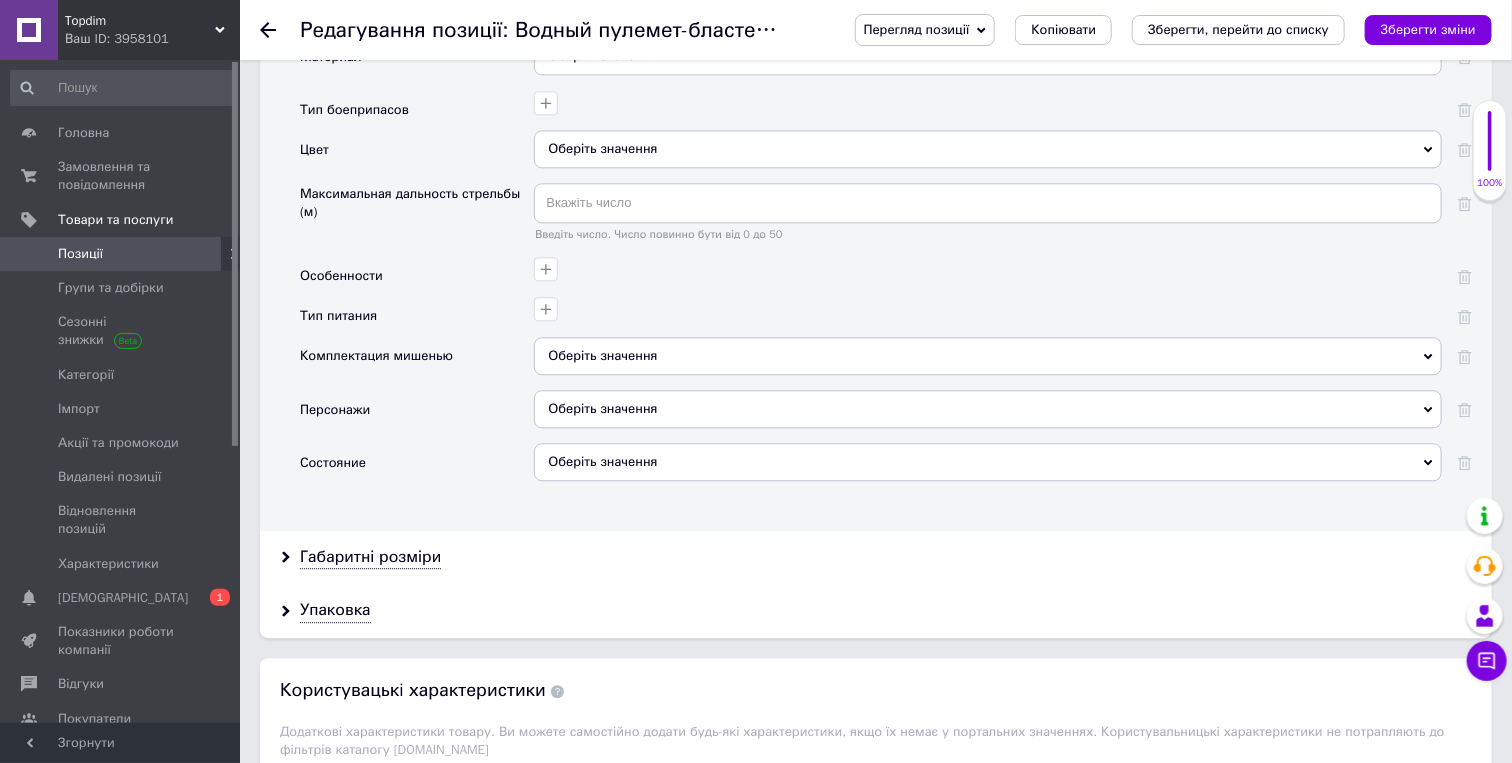 scroll, scrollTop: 2111, scrollLeft: 0, axis: vertical 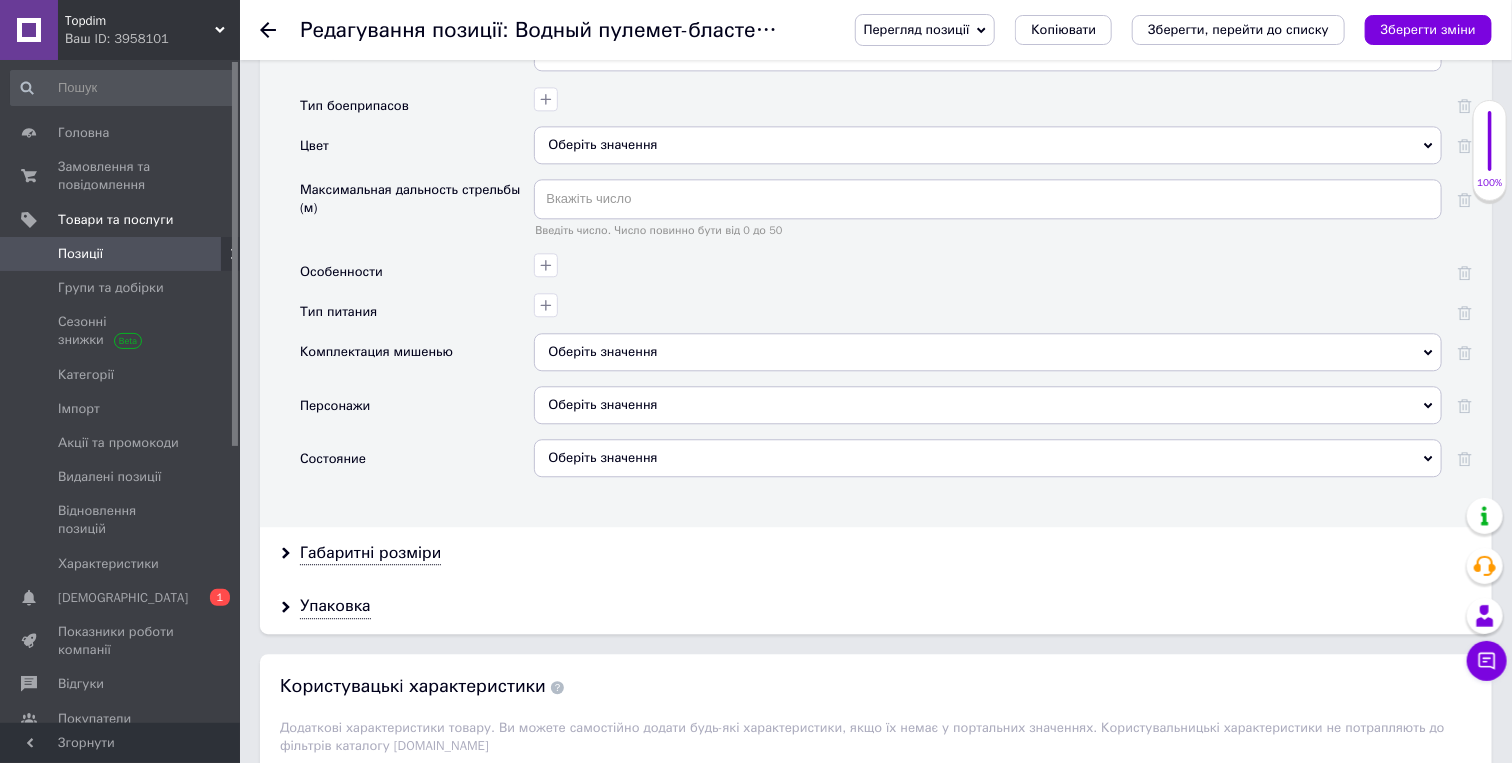 click on "Оберіть значення" at bounding box center [988, 52] 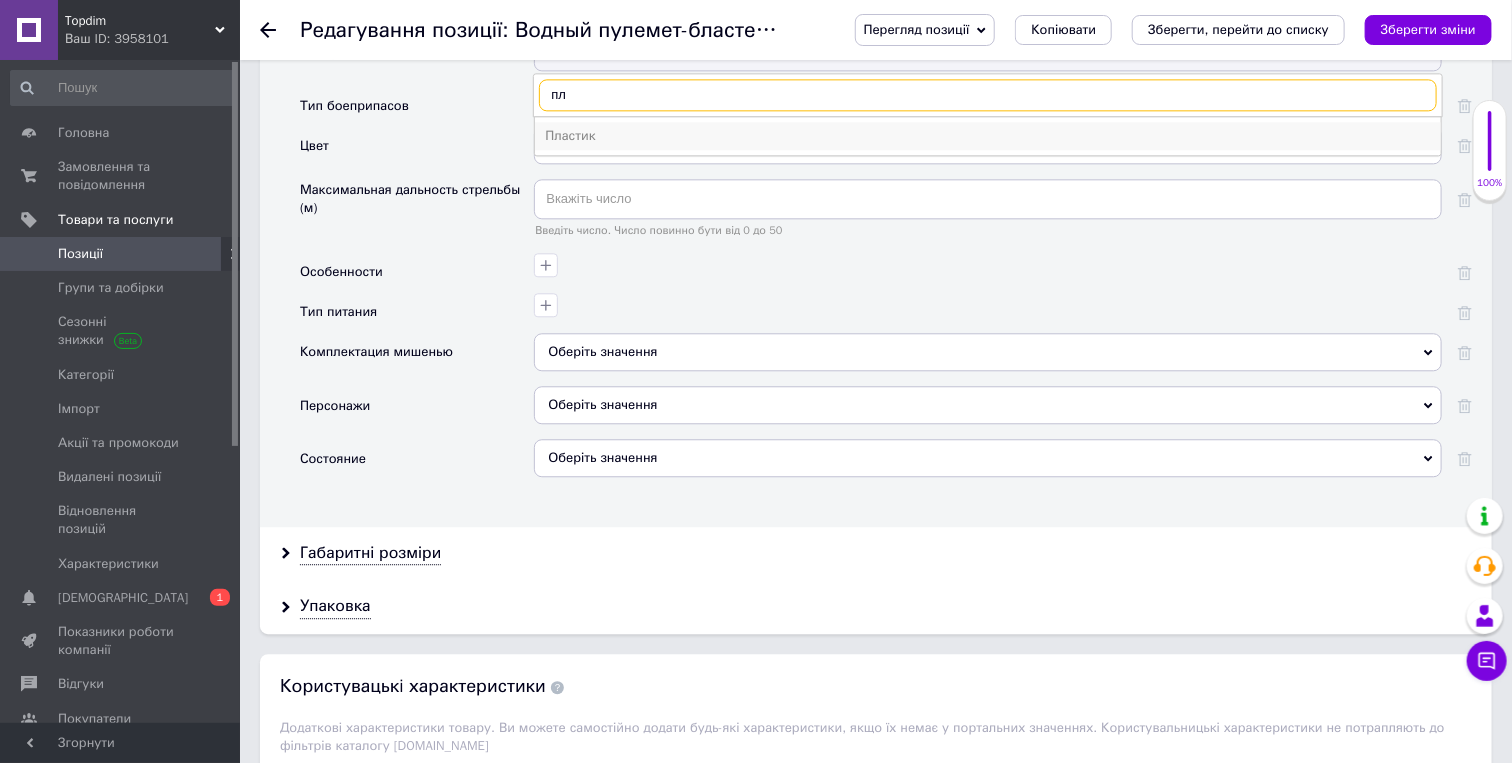 type on "пл" 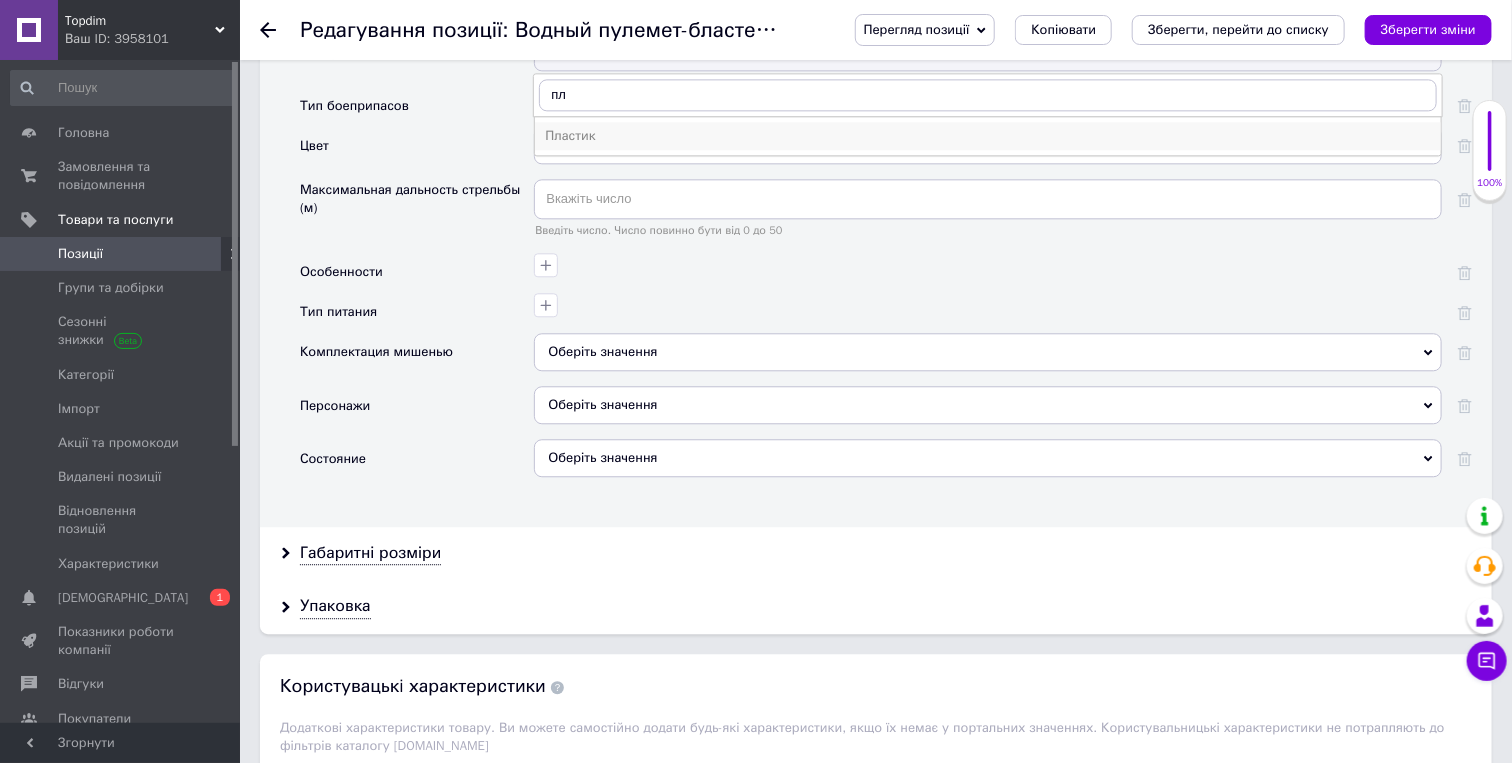 click on "Пластик" at bounding box center (988, 136) 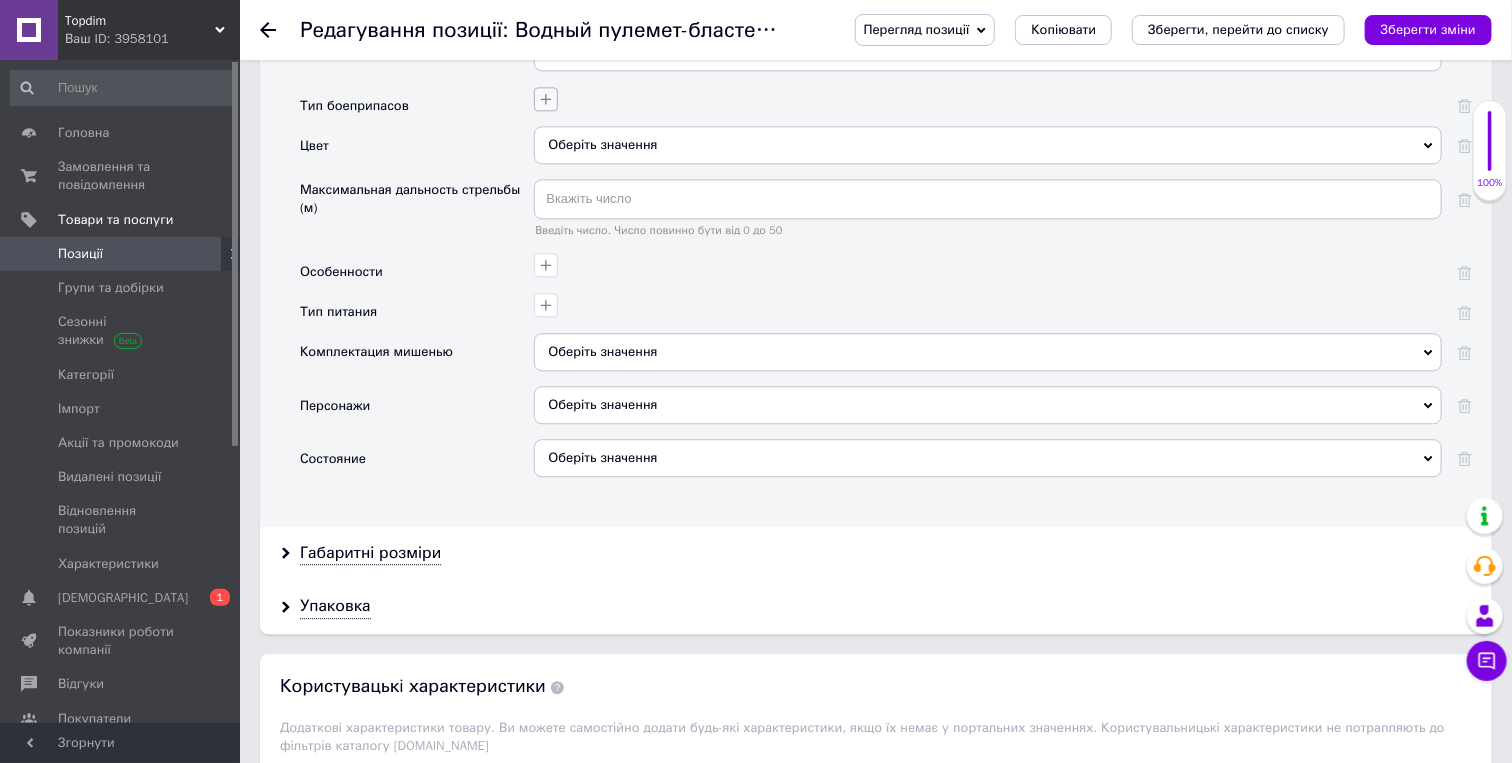 click 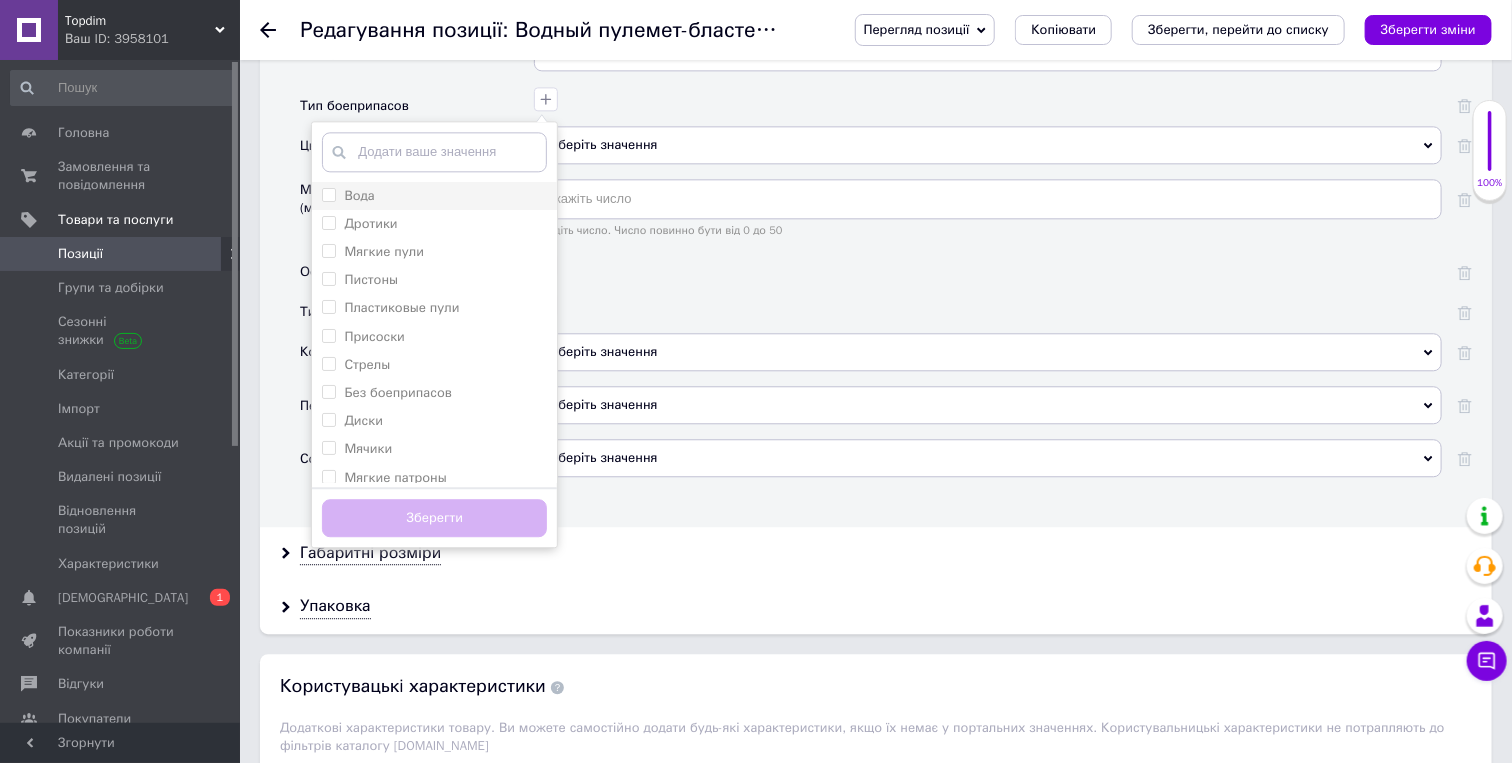 click on "Вода" at bounding box center (434, 196) 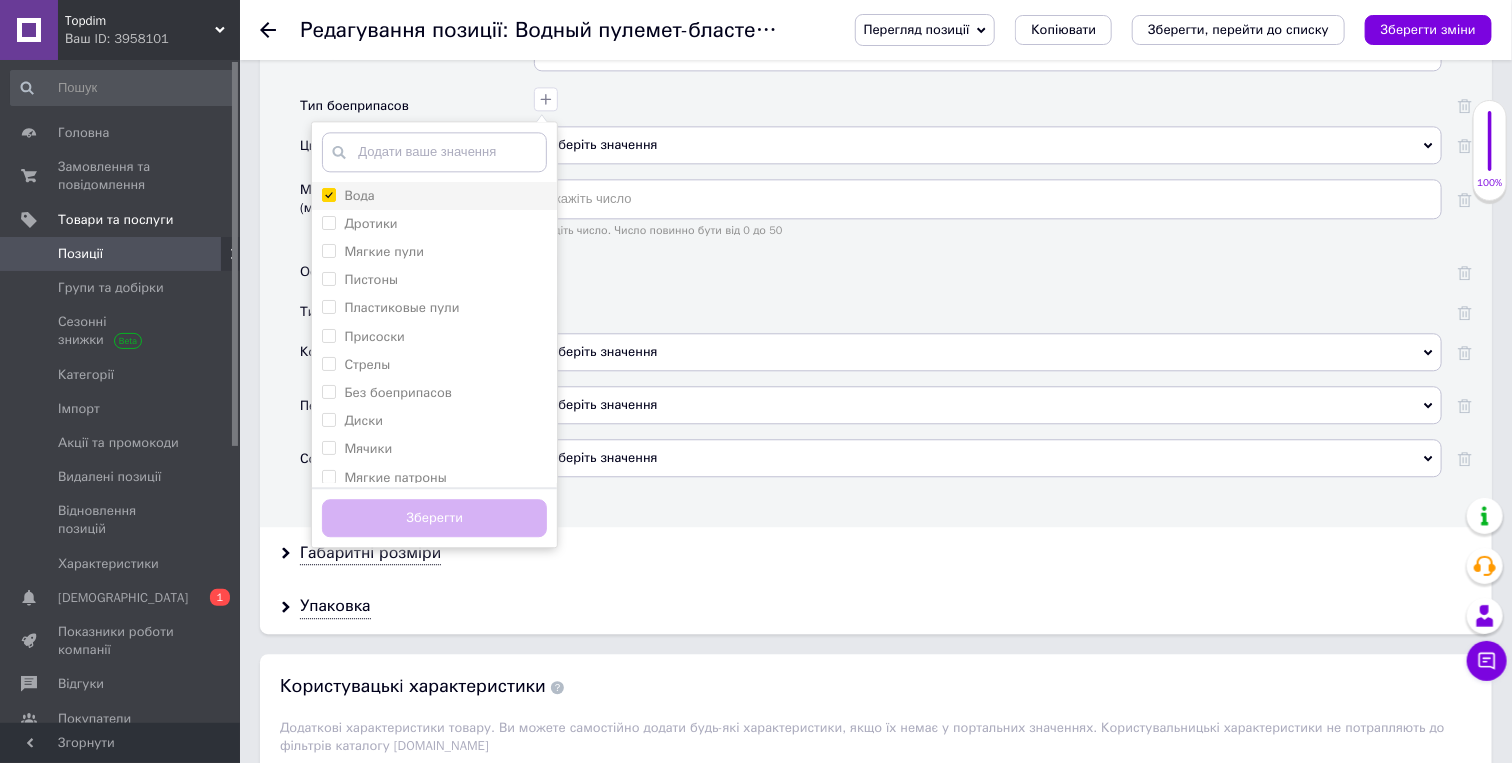 checkbox on "true" 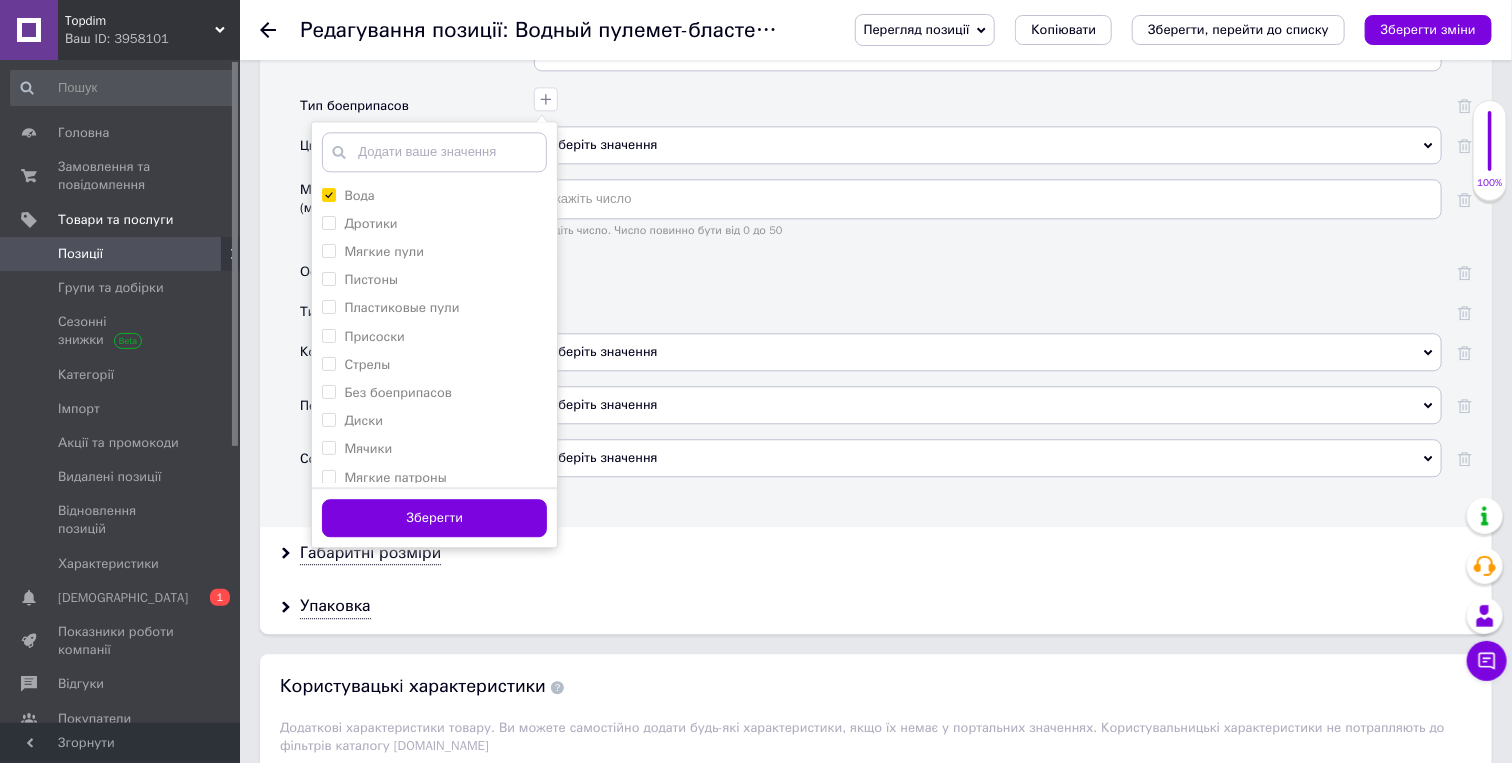 drag, startPoint x: 448, startPoint y: 649, endPoint x: 491, endPoint y: 580, distance: 81.3019 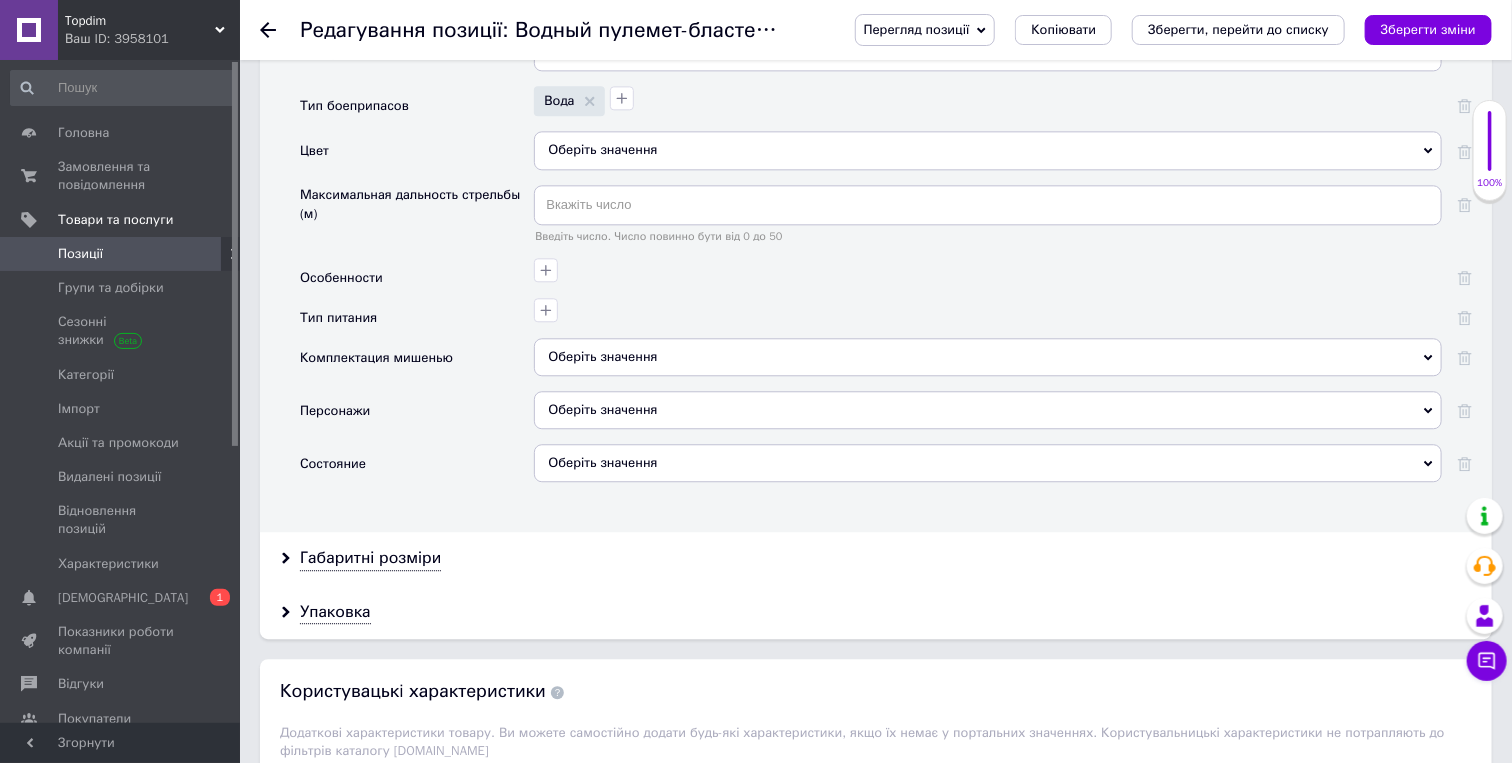 drag, startPoint x: 628, startPoint y: 293, endPoint x: 628, endPoint y: 306, distance: 13 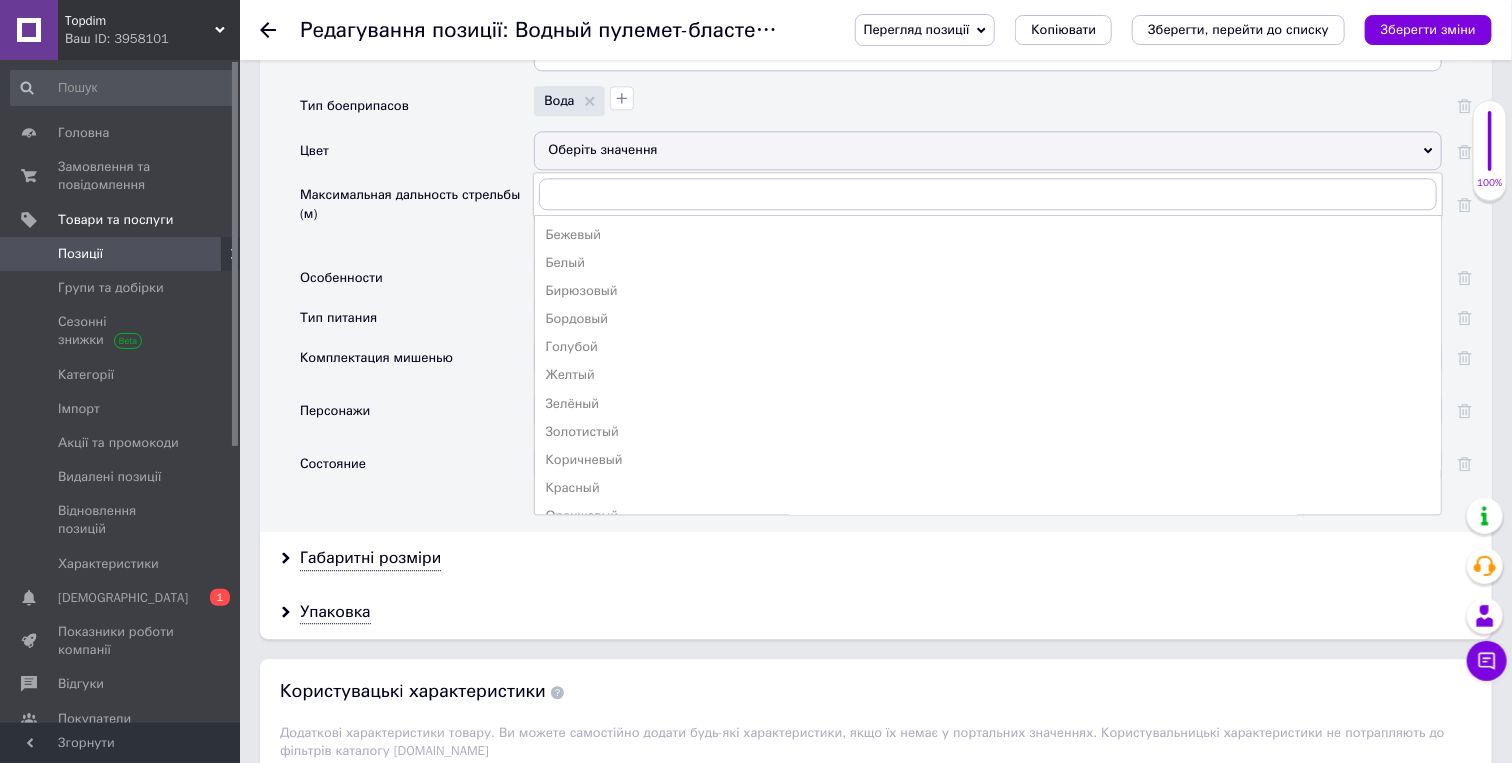 click on "Белый" at bounding box center [988, 263] 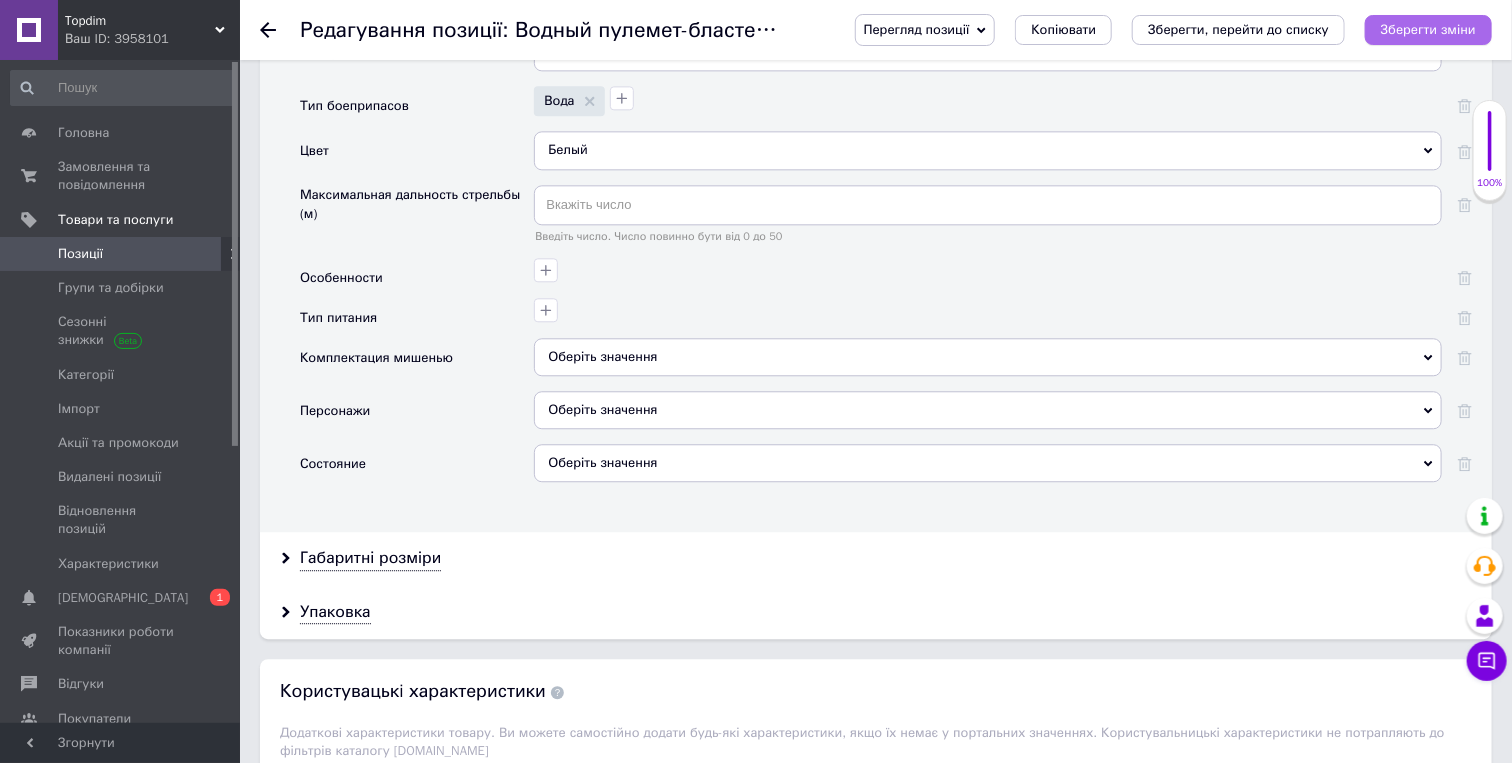 click on "Зберегти зміни" at bounding box center (1428, 29) 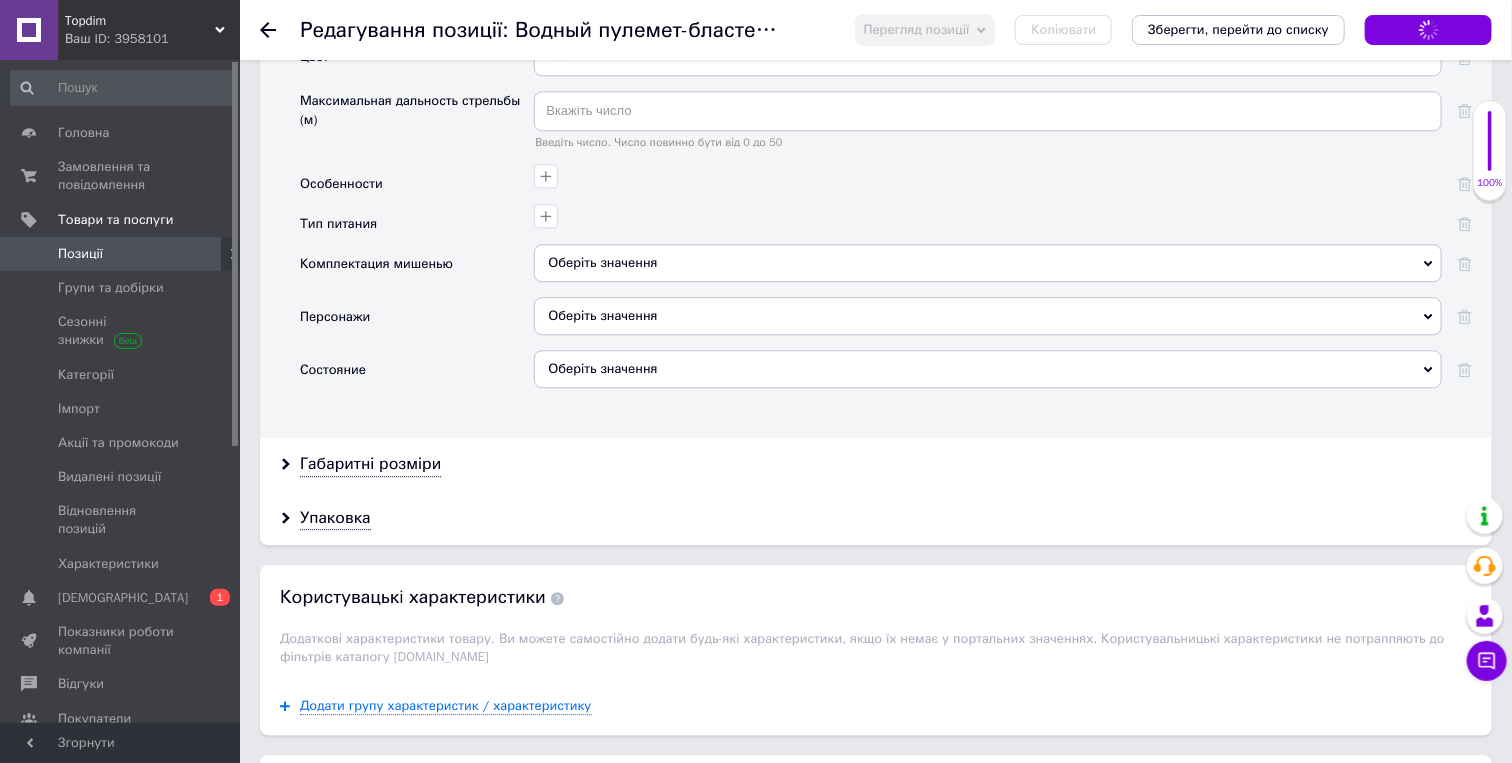 scroll, scrollTop: 2222, scrollLeft: 0, axis: vertical 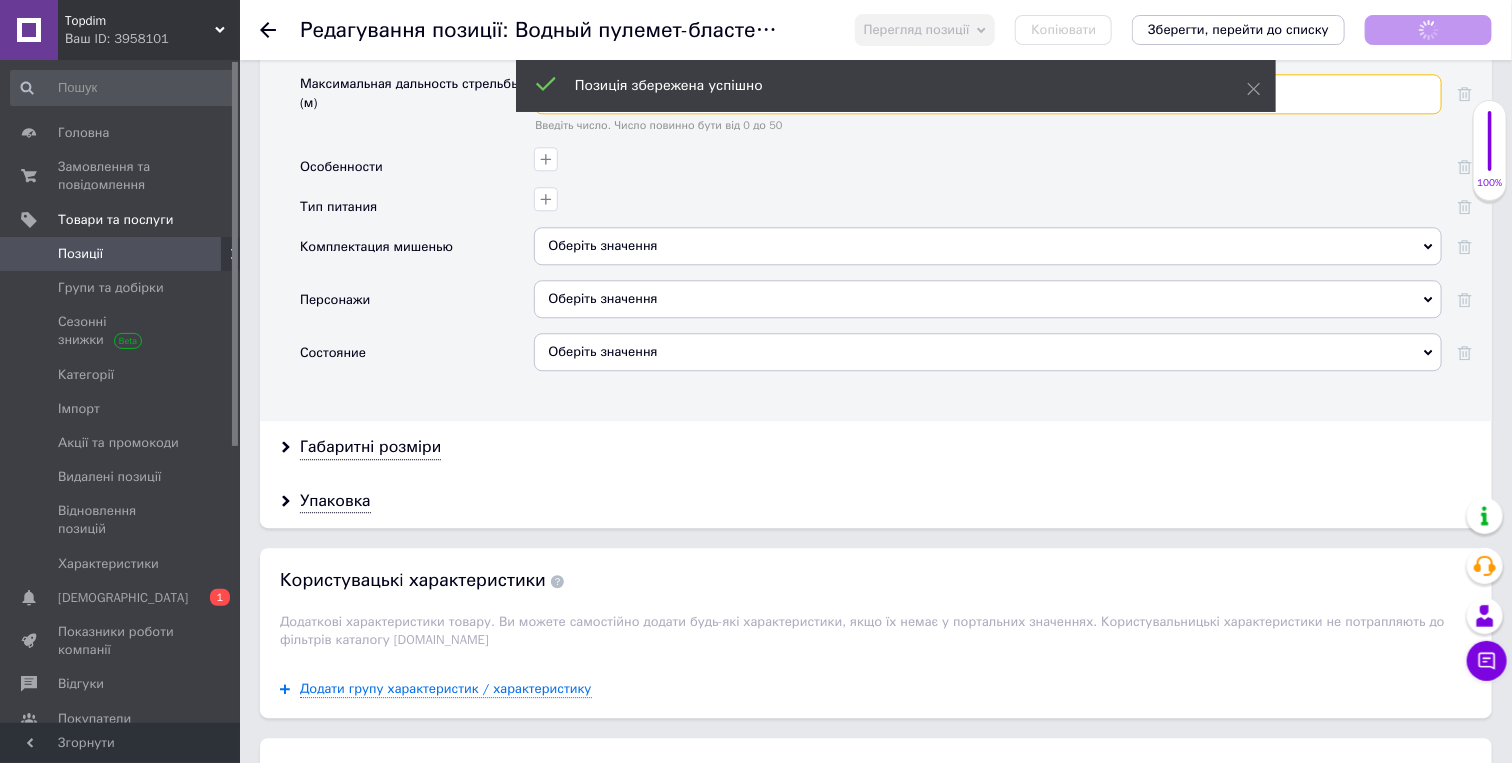click at bounding box center [988, 94] 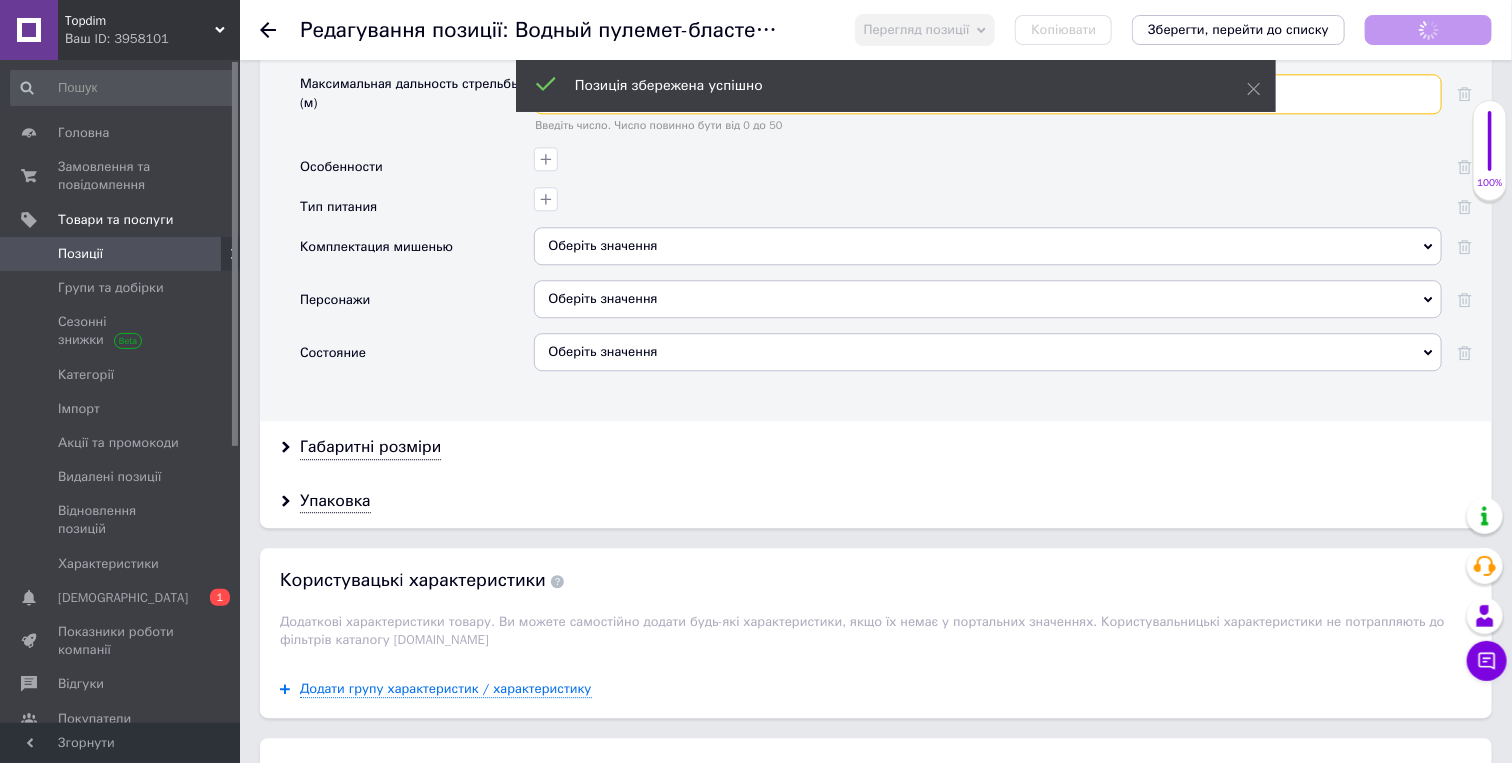 type on "1" 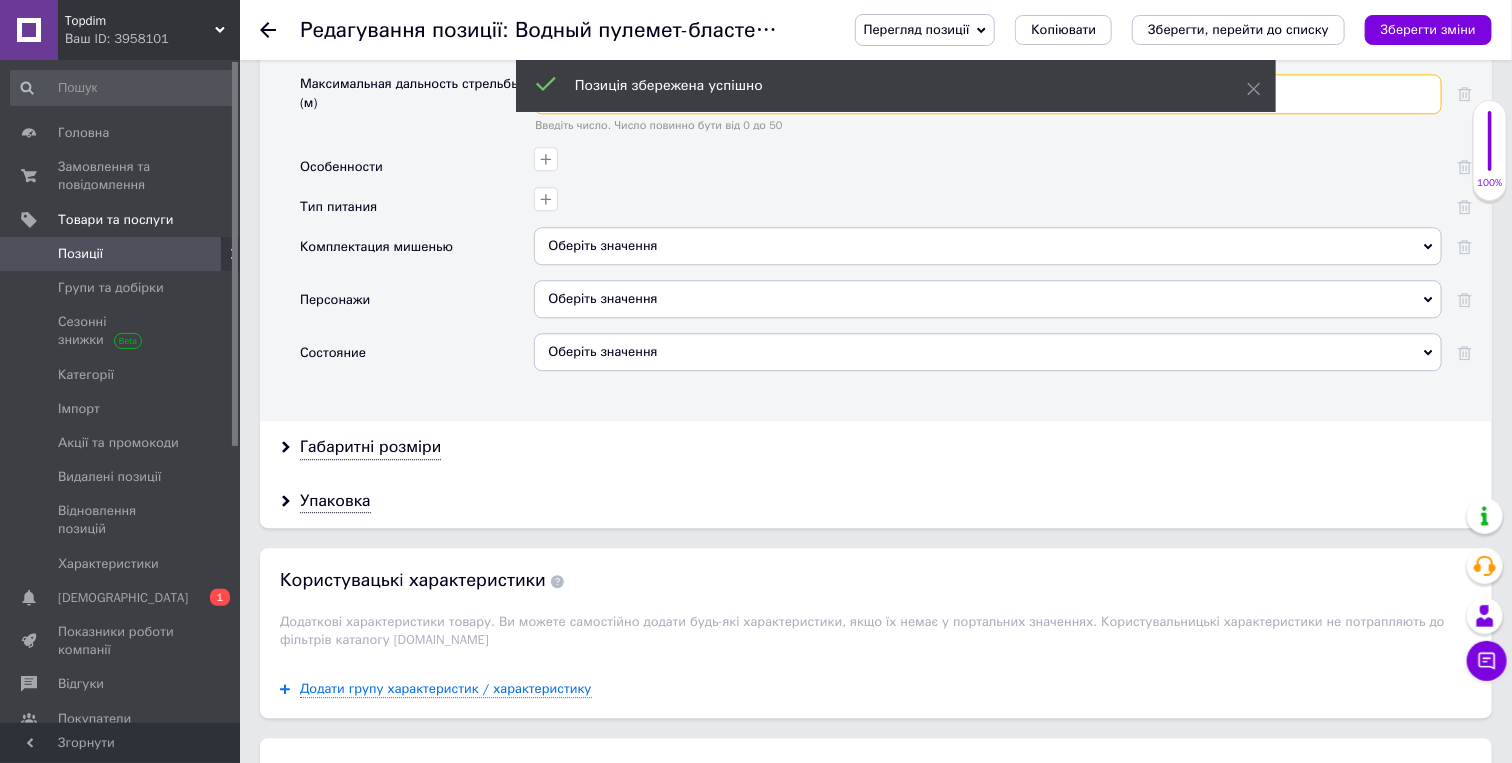 type on "0" 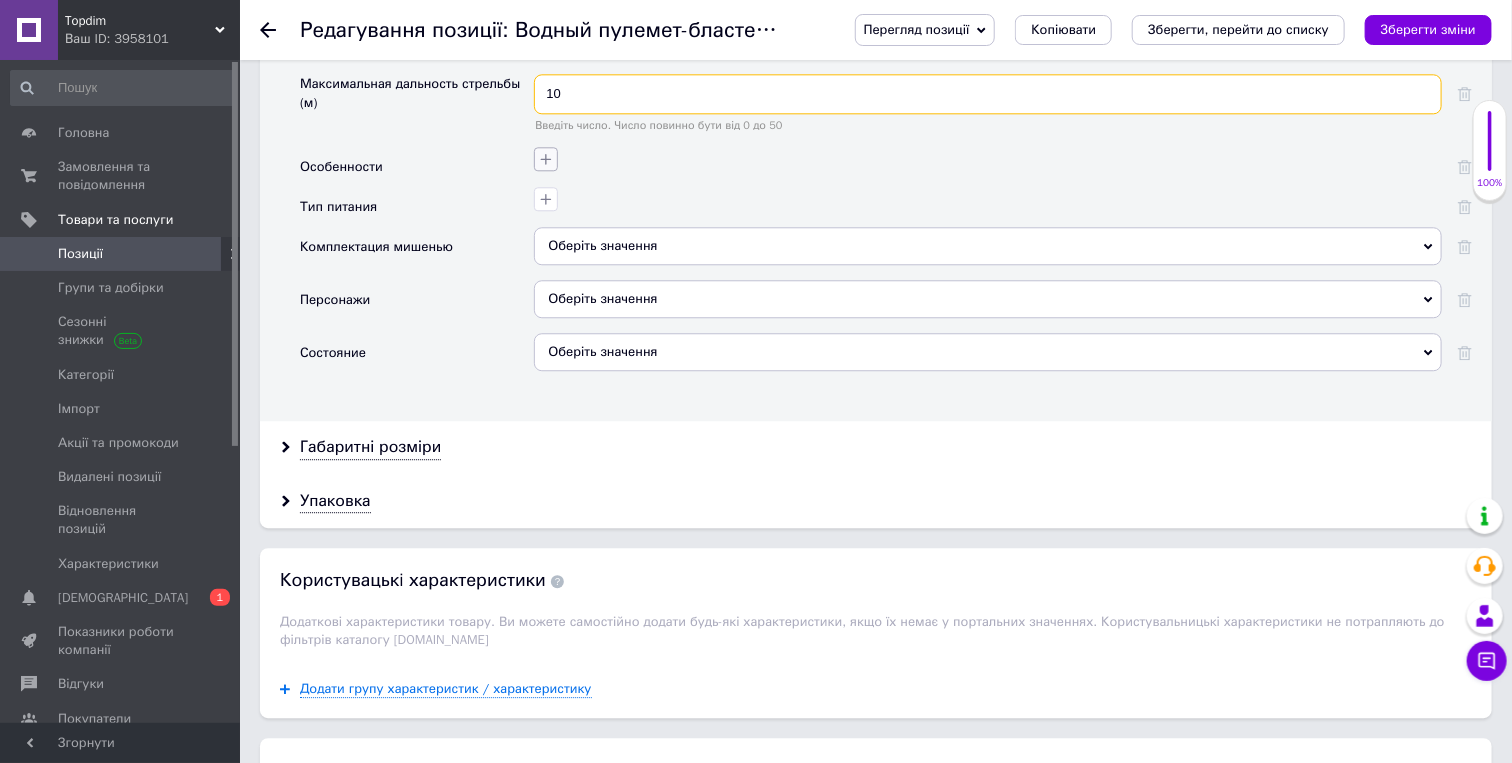 type on "10" 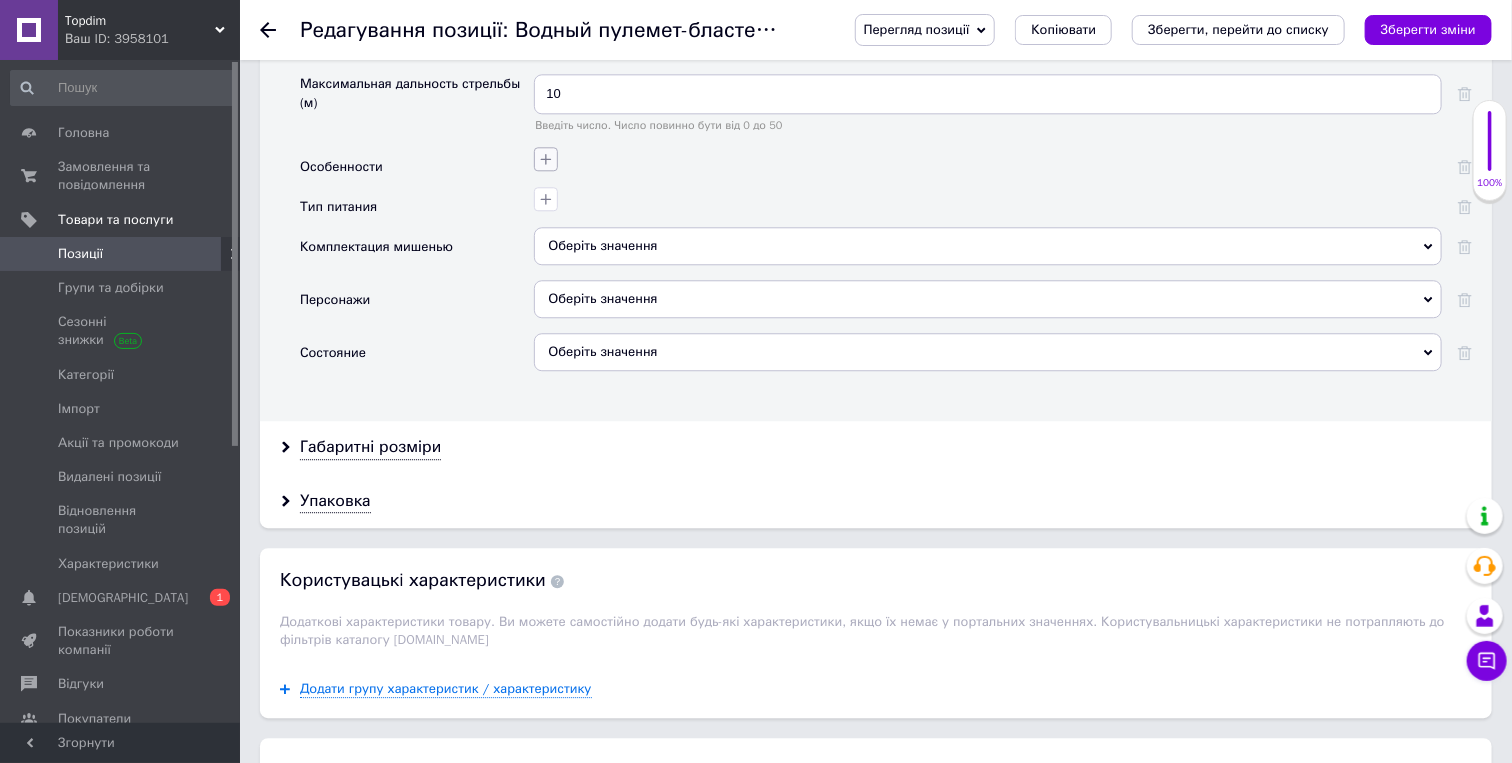 click 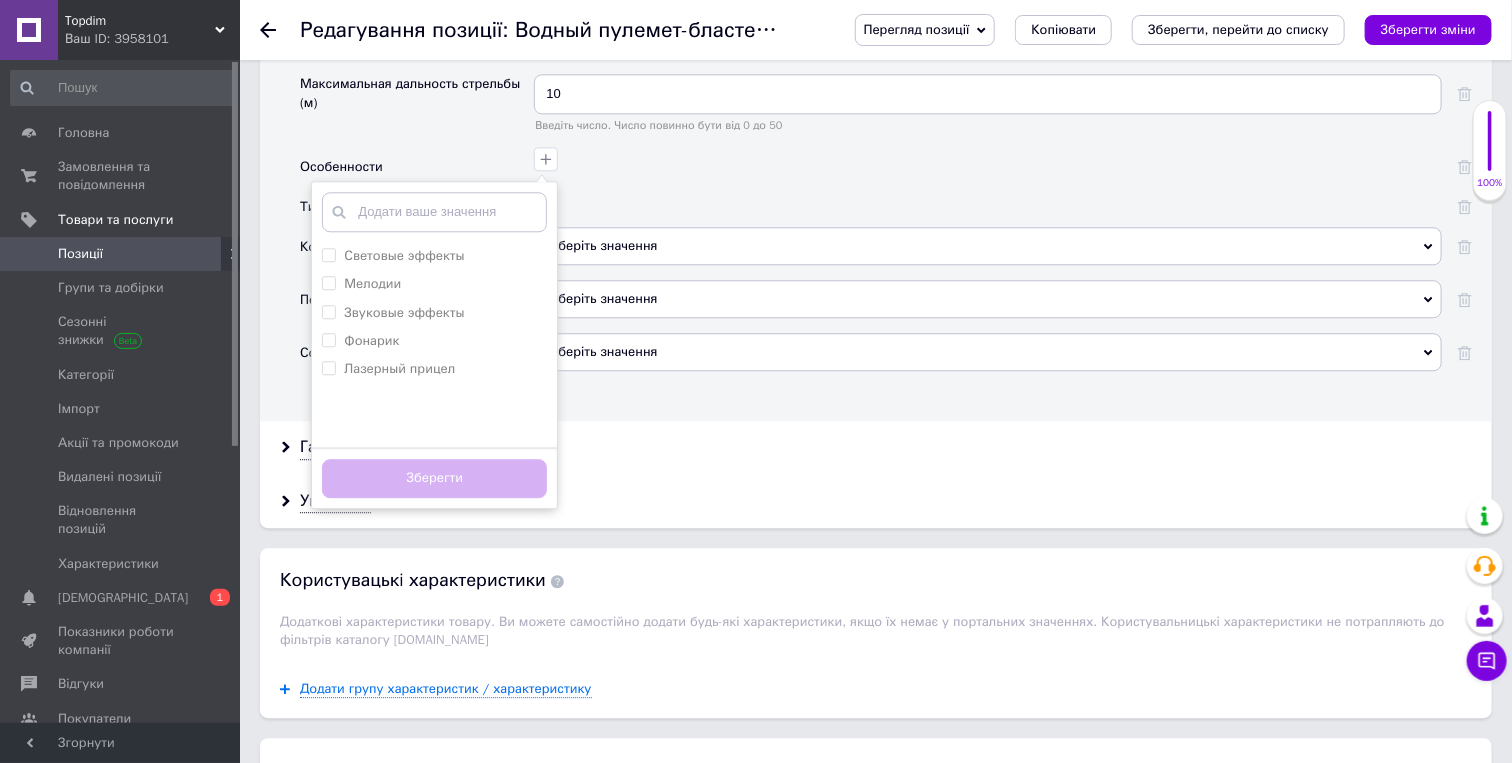 click on "Основні Производитель Без бренда Без бренда Страна производитель Китай Китай Тип Автомат Автомат Возрастная группа От 2 лет От 2 лет Материал Пластик Пластик Тип боеприпасов Вода Цвет Белый Белый Максимальная дальность стрельбы (м) 10 Введіть число. Число повинно бути від 0 до 50 Особенности Световые эффекты Мелодии Звуковые эффекты Фонарик Лазерный прицел Додати ваше значення   Зберегти Тип питания Комплектация мишенью Оберіть значення Так Ні Персонажи Оберіть значення Состояние Оберіть значення" at bounding box center (876, 36) 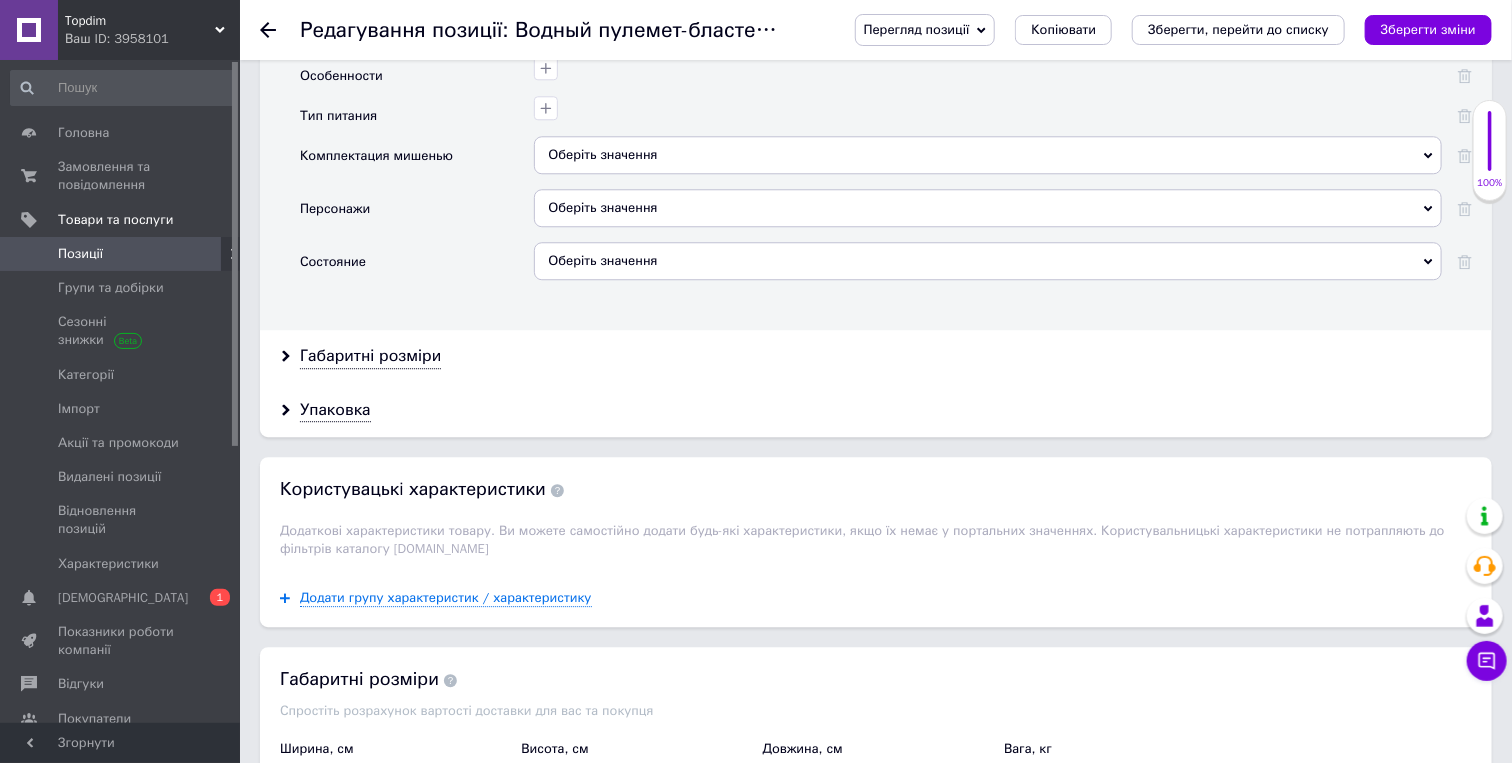 scroll, scrollTop: 2333, scrollLeft: 0, axis: vertical 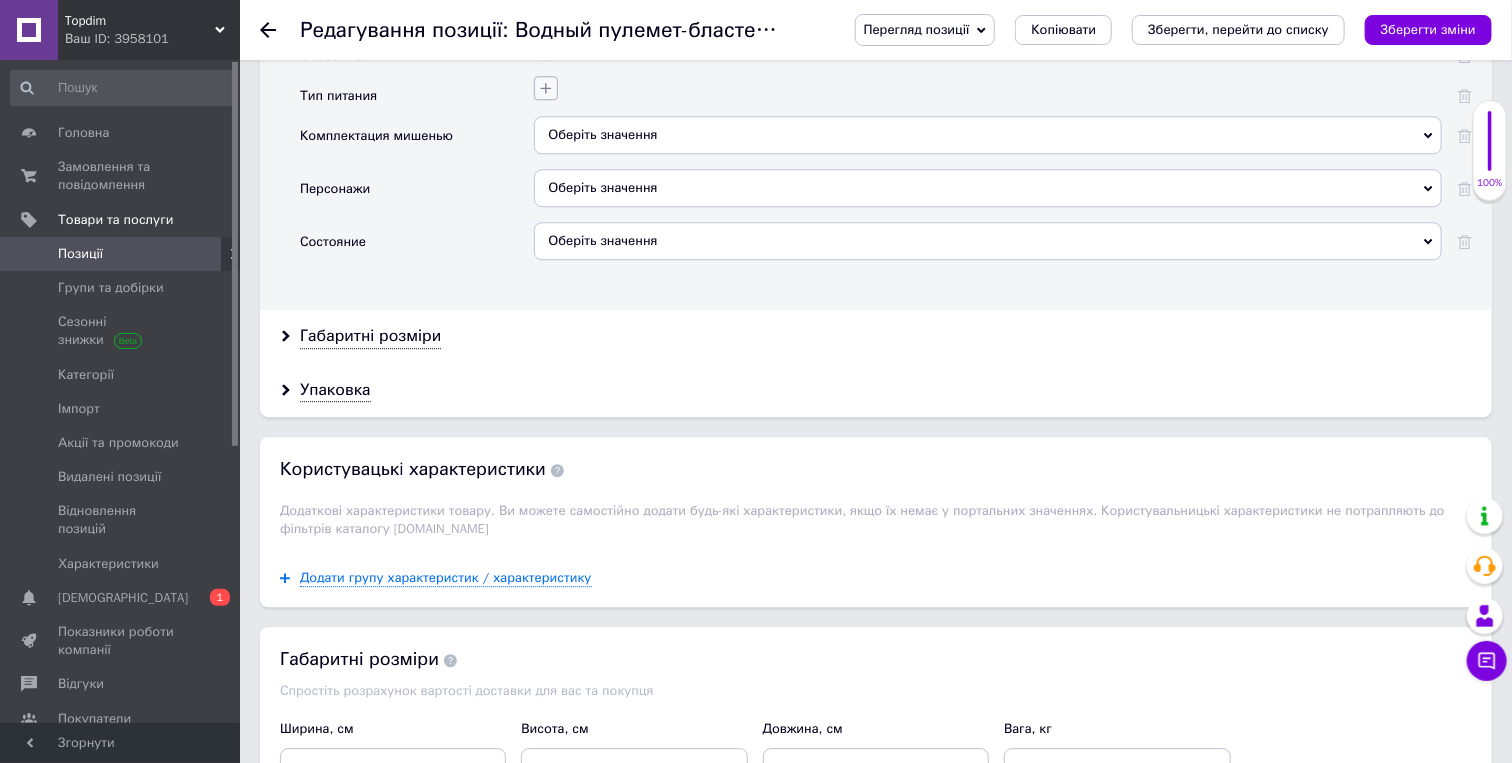 click 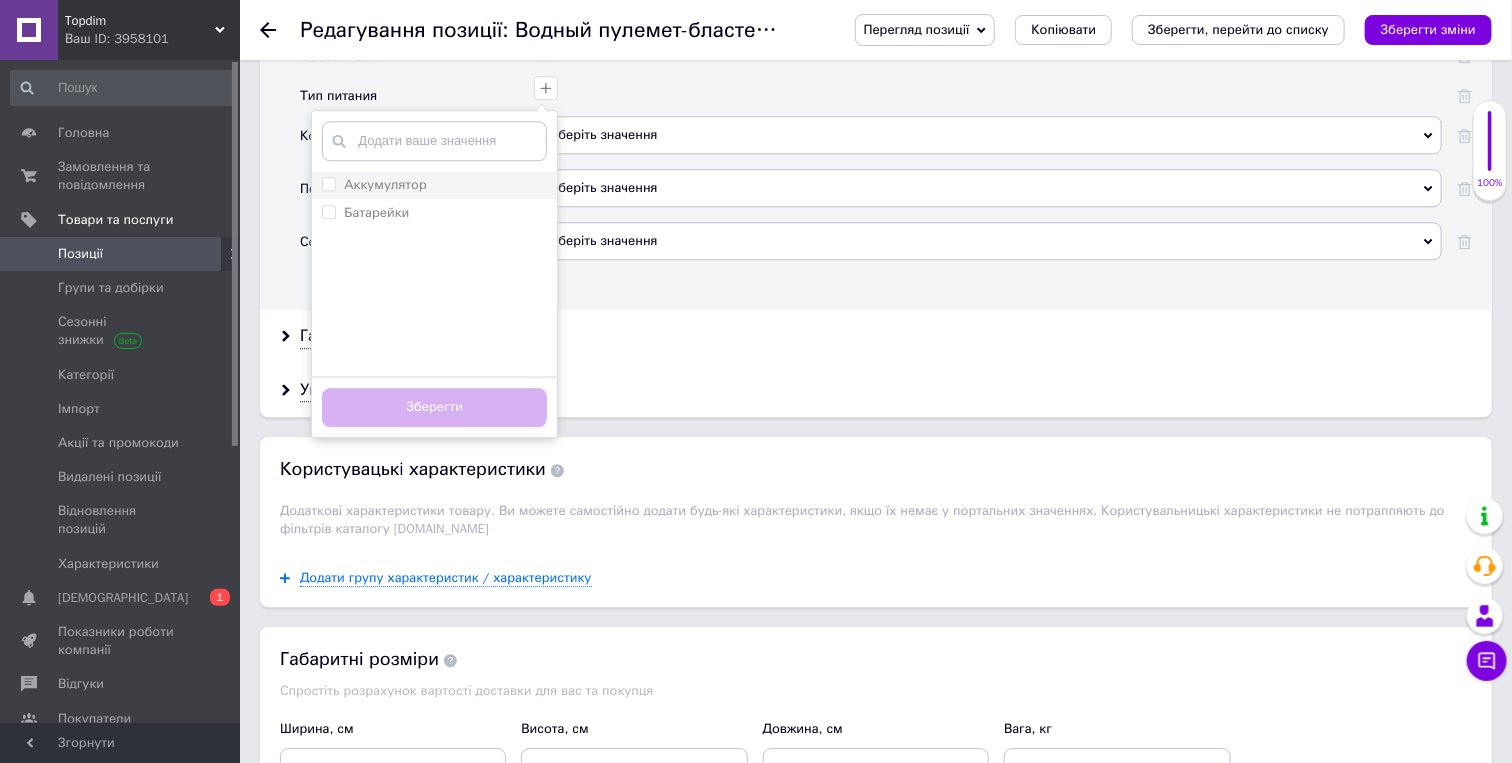 click on "Аккумулятор" at bounding box center (385, 184) 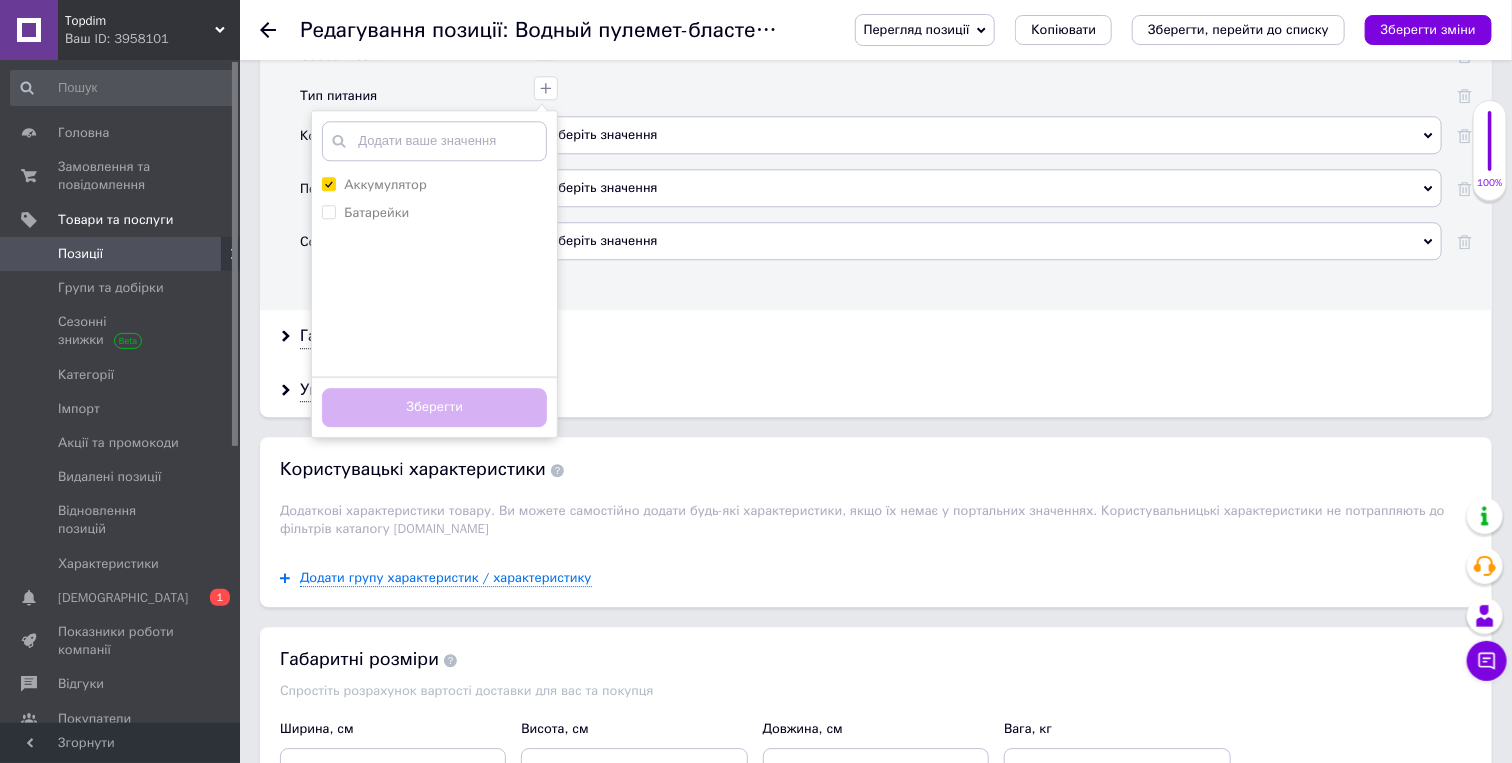 checkbox on "true" 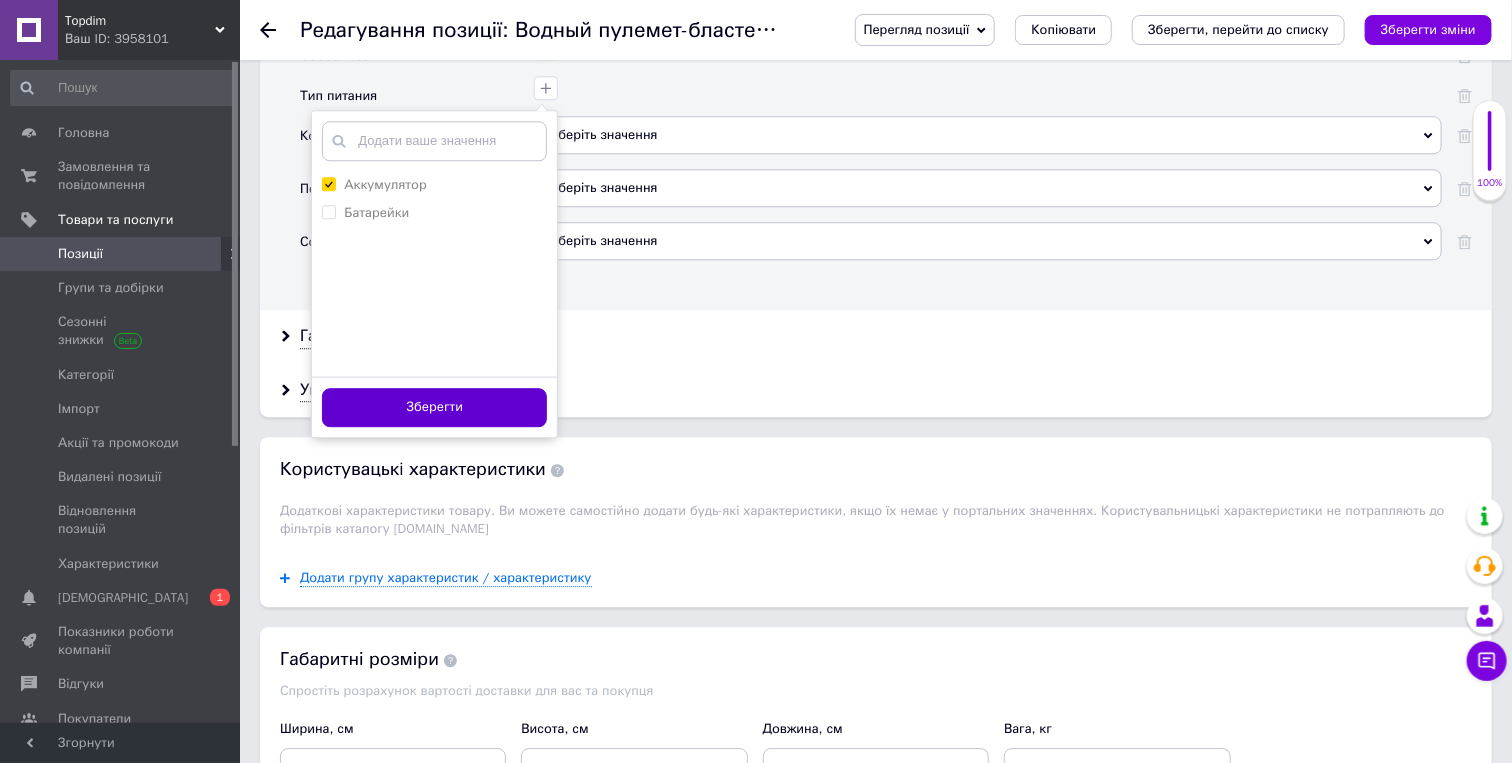 click on "Зберегти" at bounding box center (434, 407) 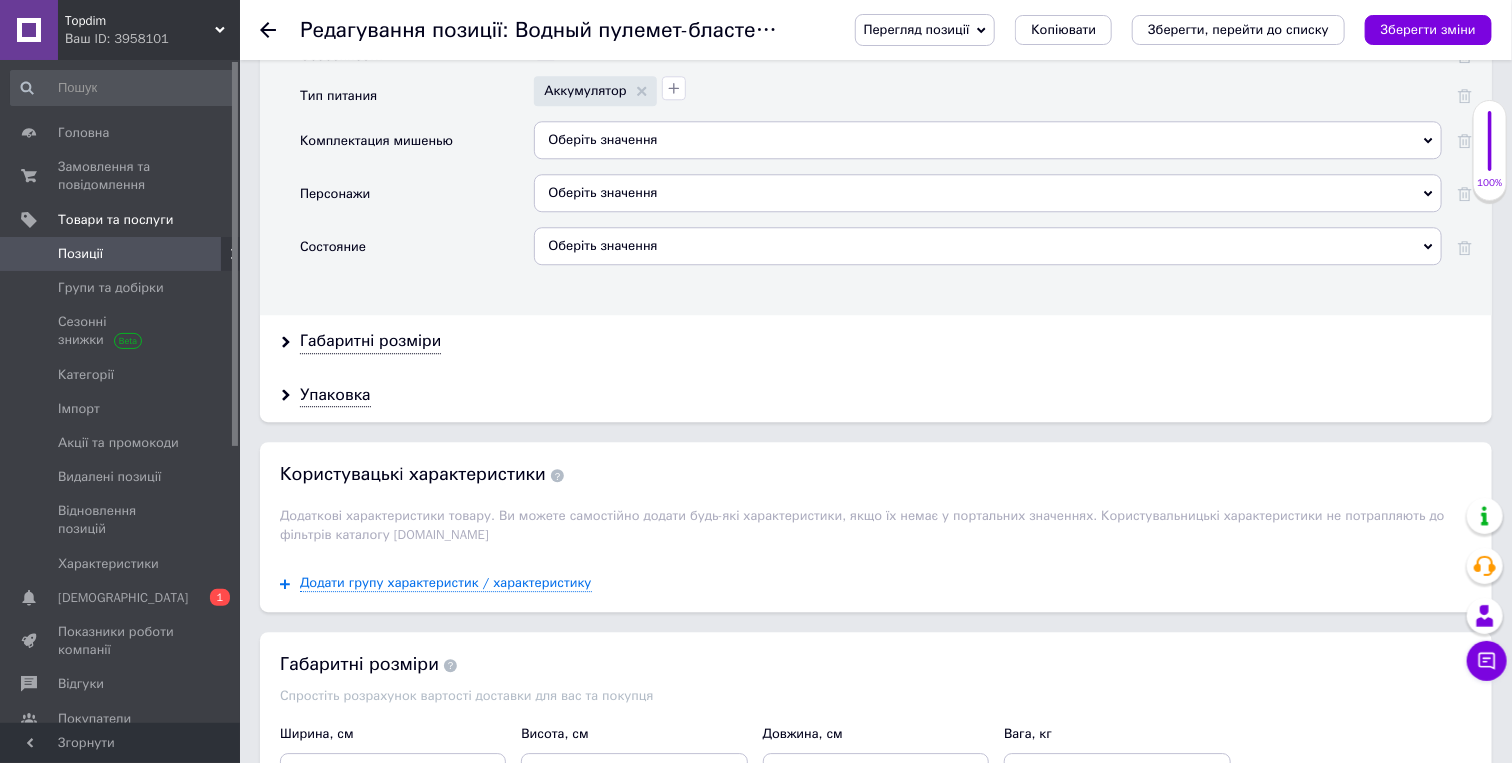 click on "Оберіть значення" at bounding box center (602, 139) 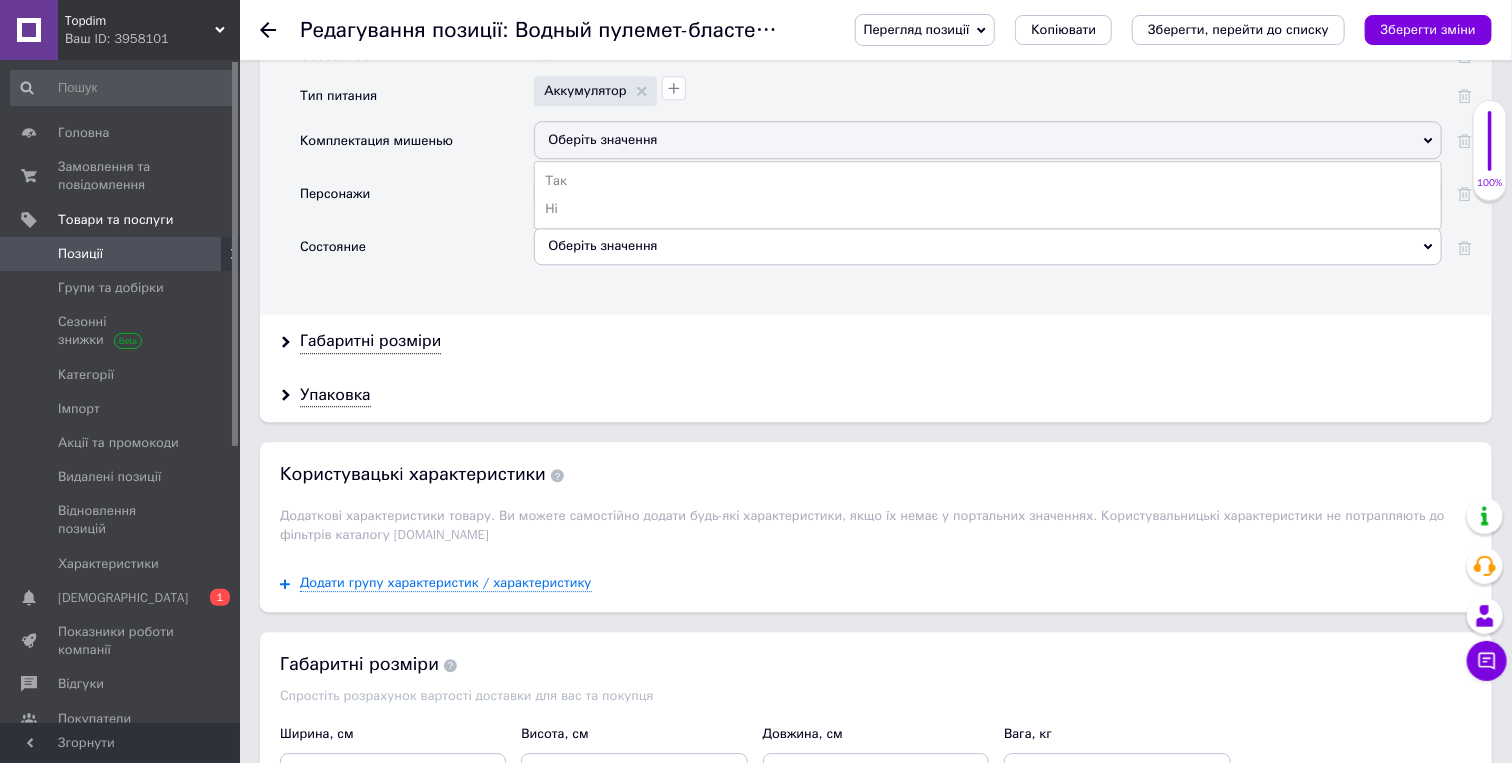 click on "Персонажи" at bounding box center (417, 200) 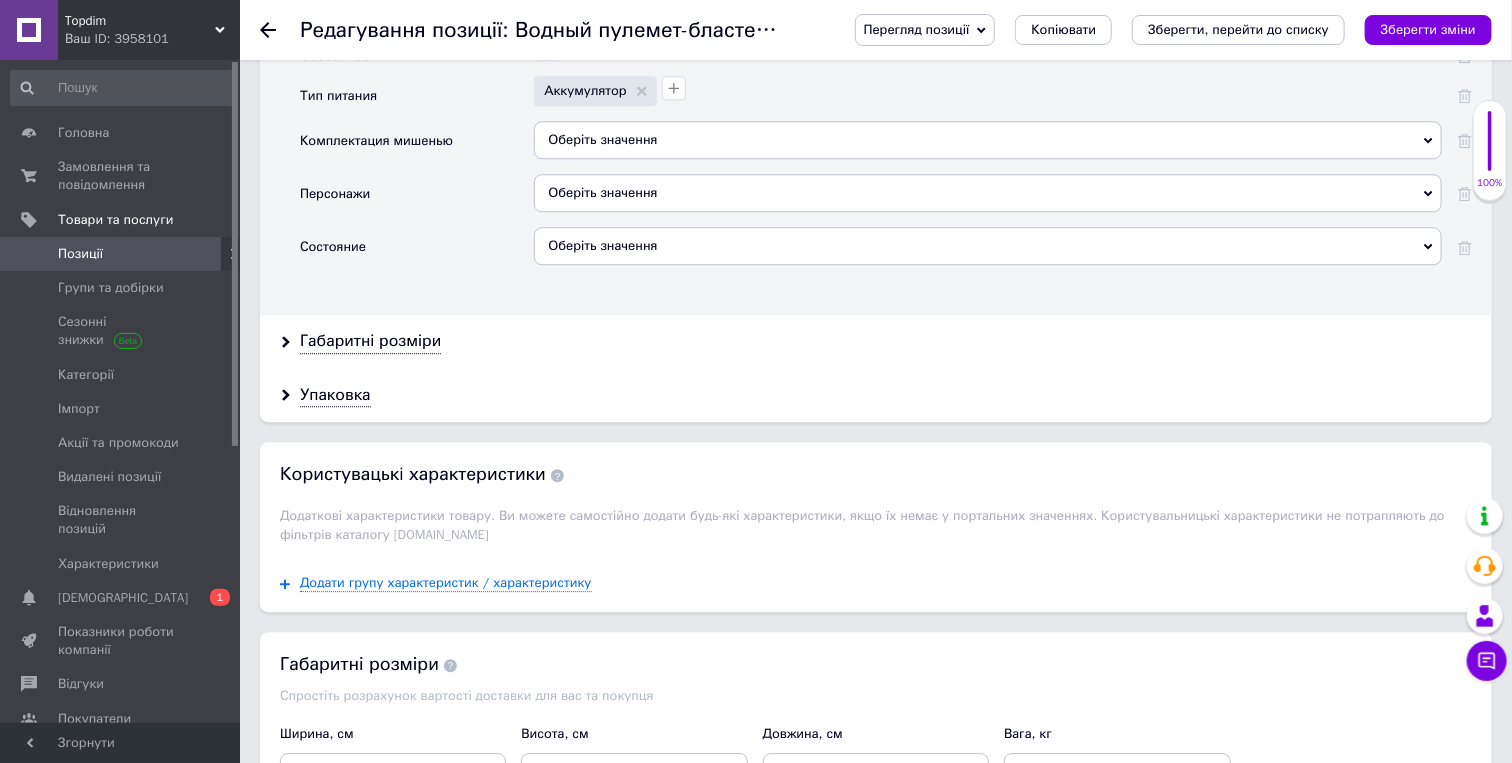 click on "Оберіть значення" at bounding box center (988, 246) 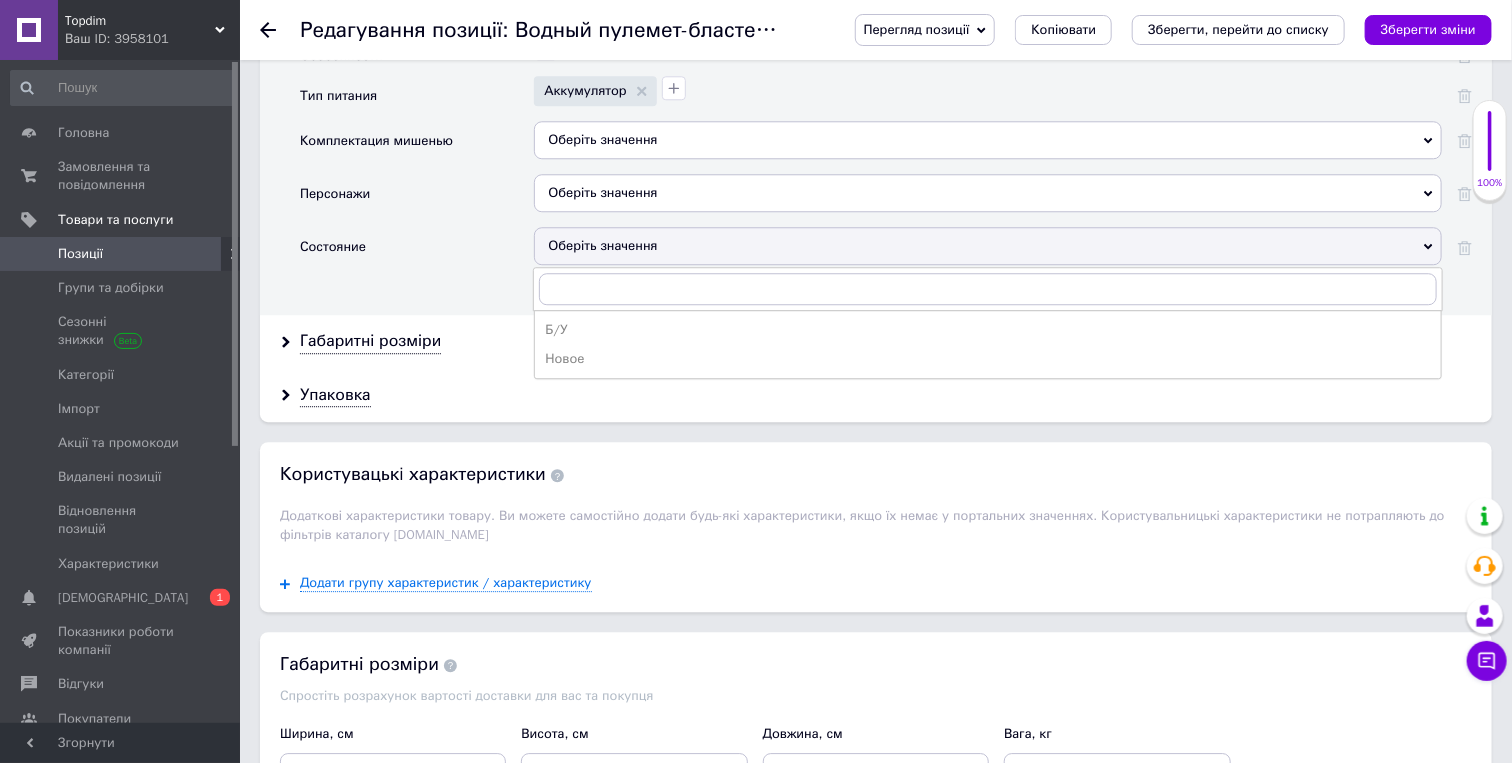 click on "Новое" at bounding box center (988, 359) 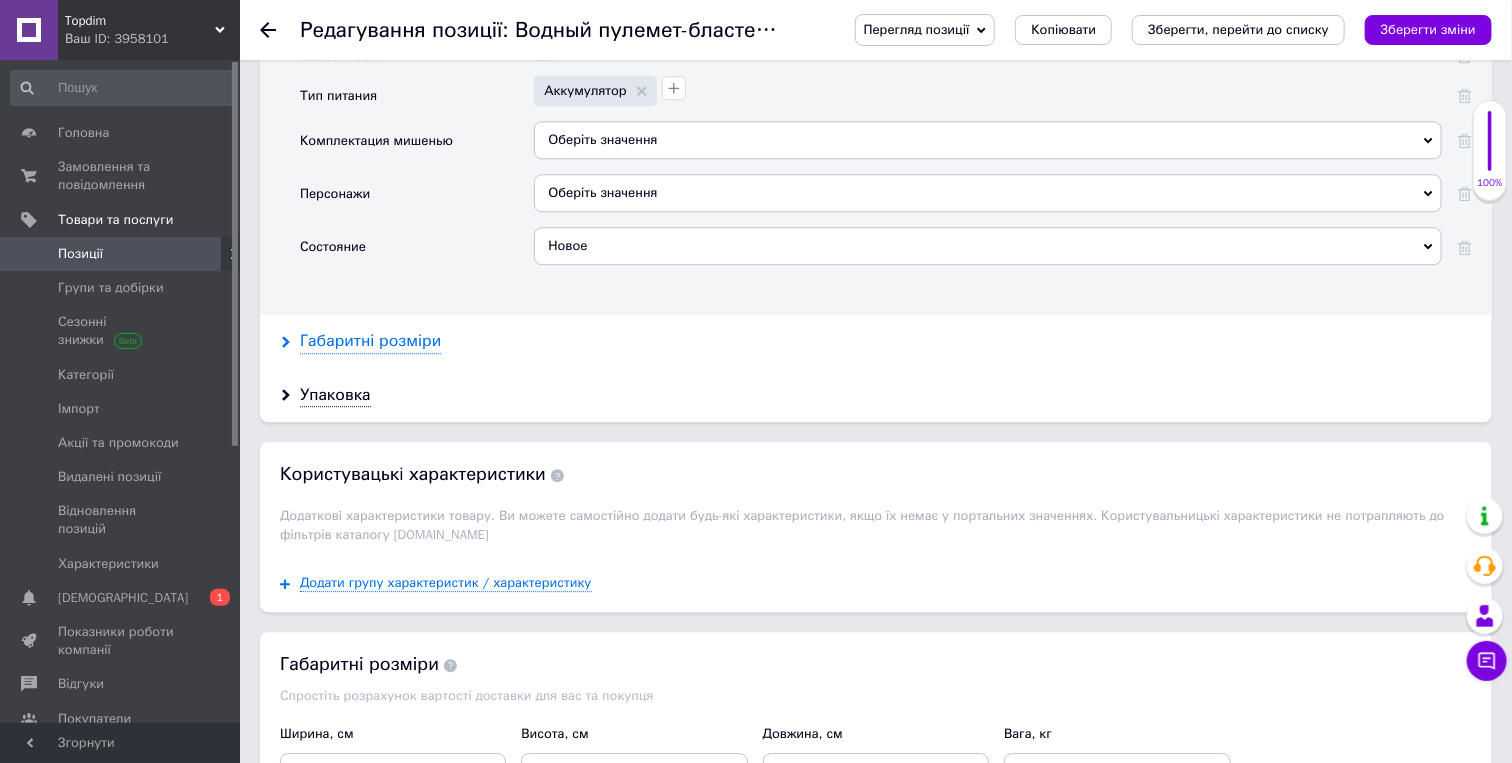click on "Габаритні розміри" at bounding box center [370, 341] 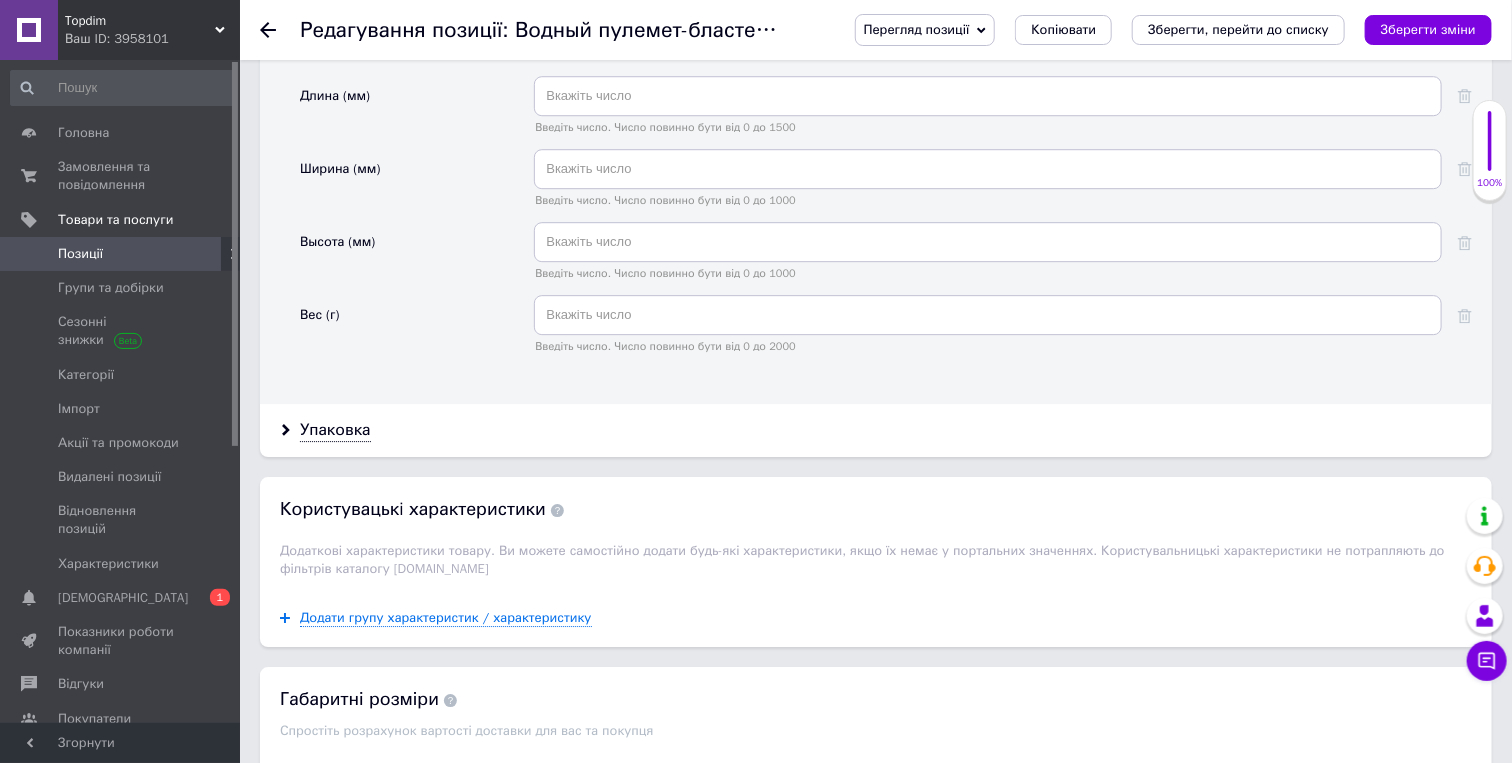scroll, scrollTop: 2667, scrollLeft: 0, axis: vertical 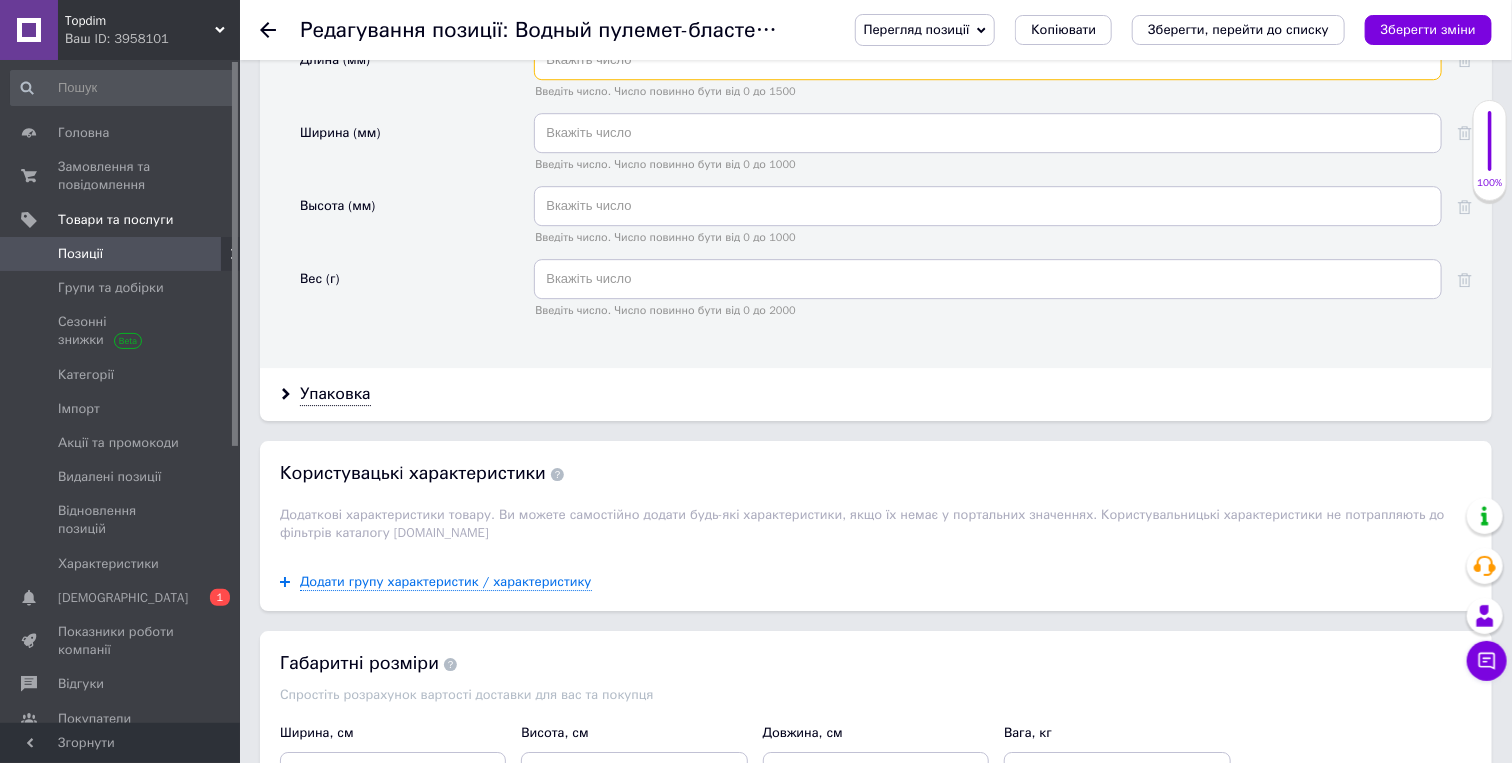 click at bounding box center (988, 60) 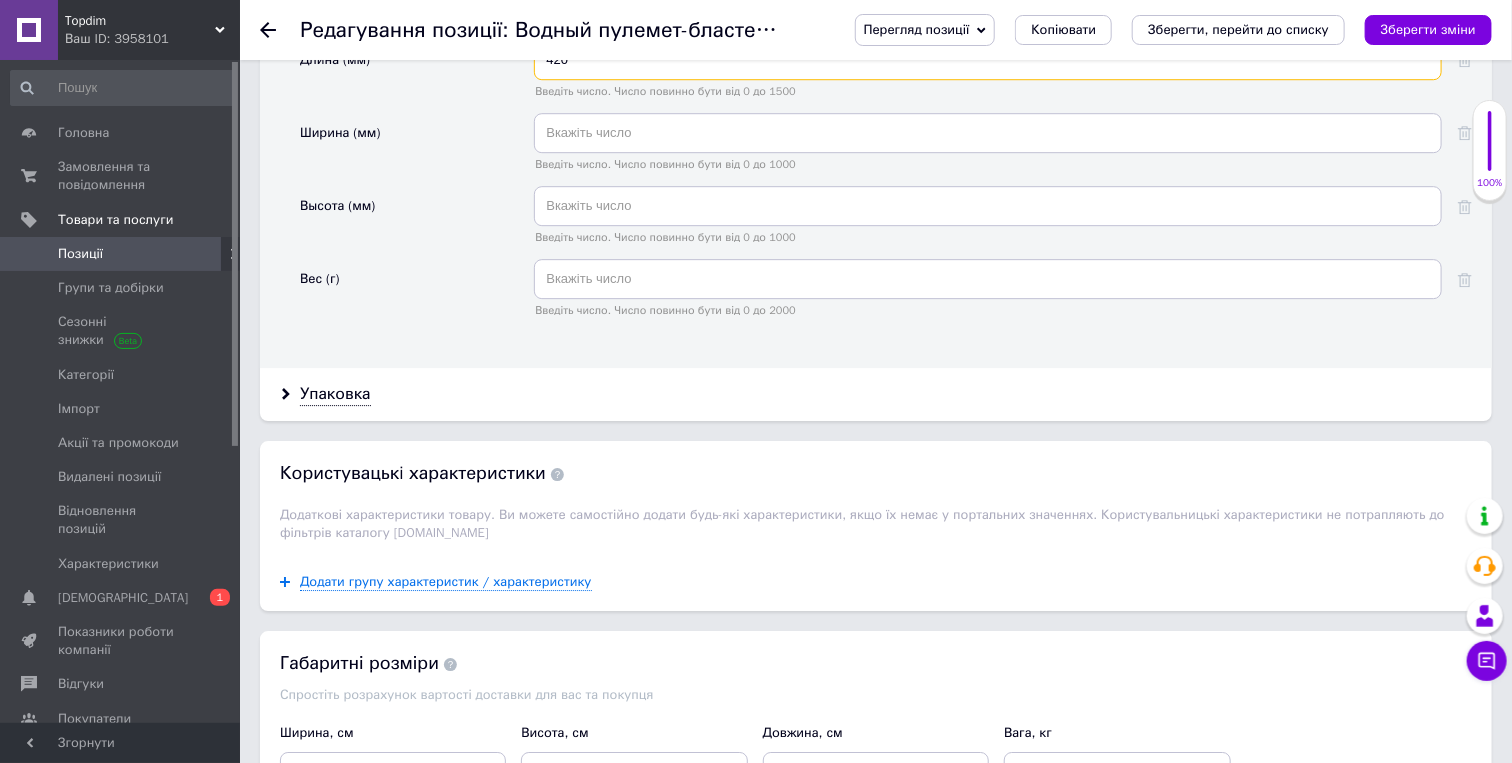 type on "420" 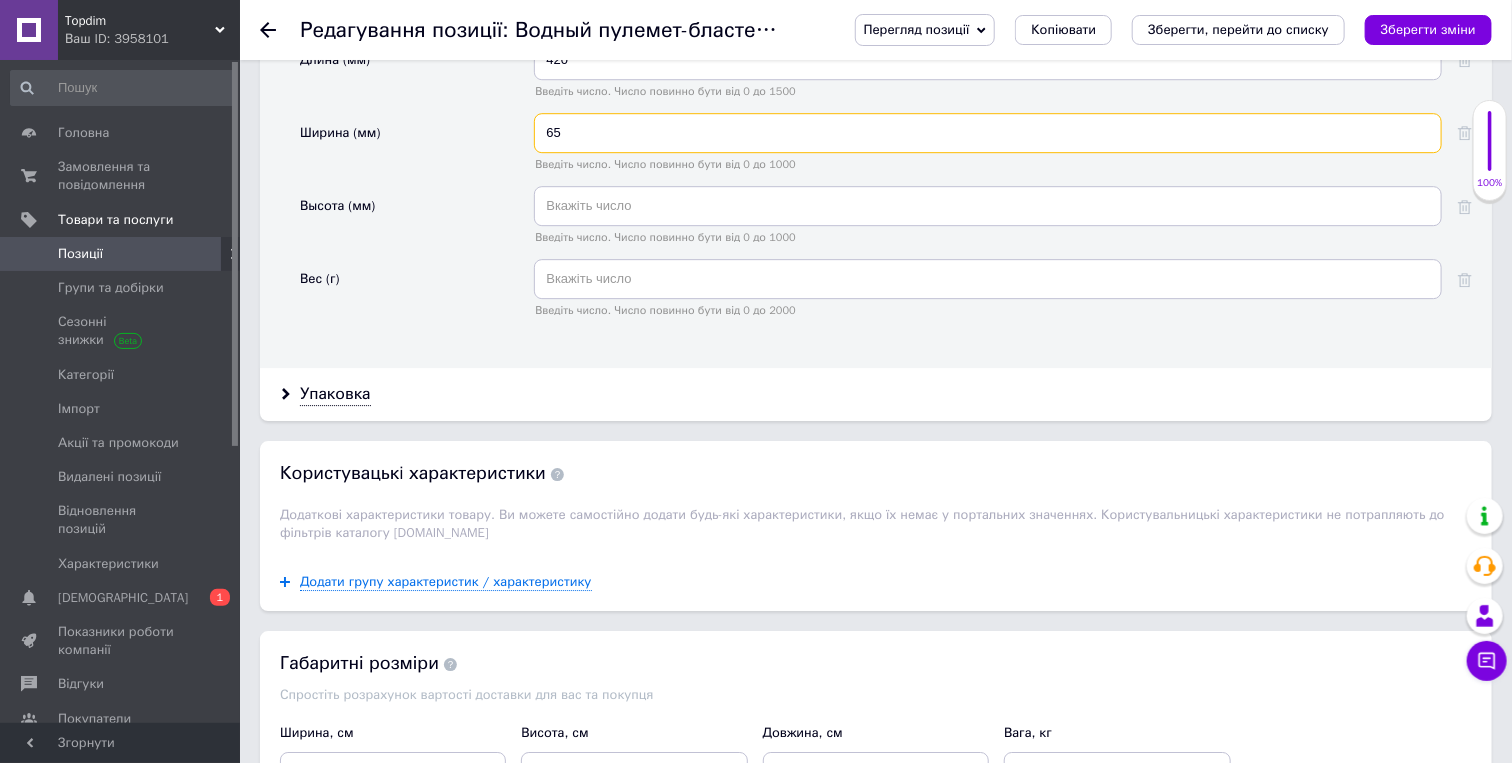 type on "65" 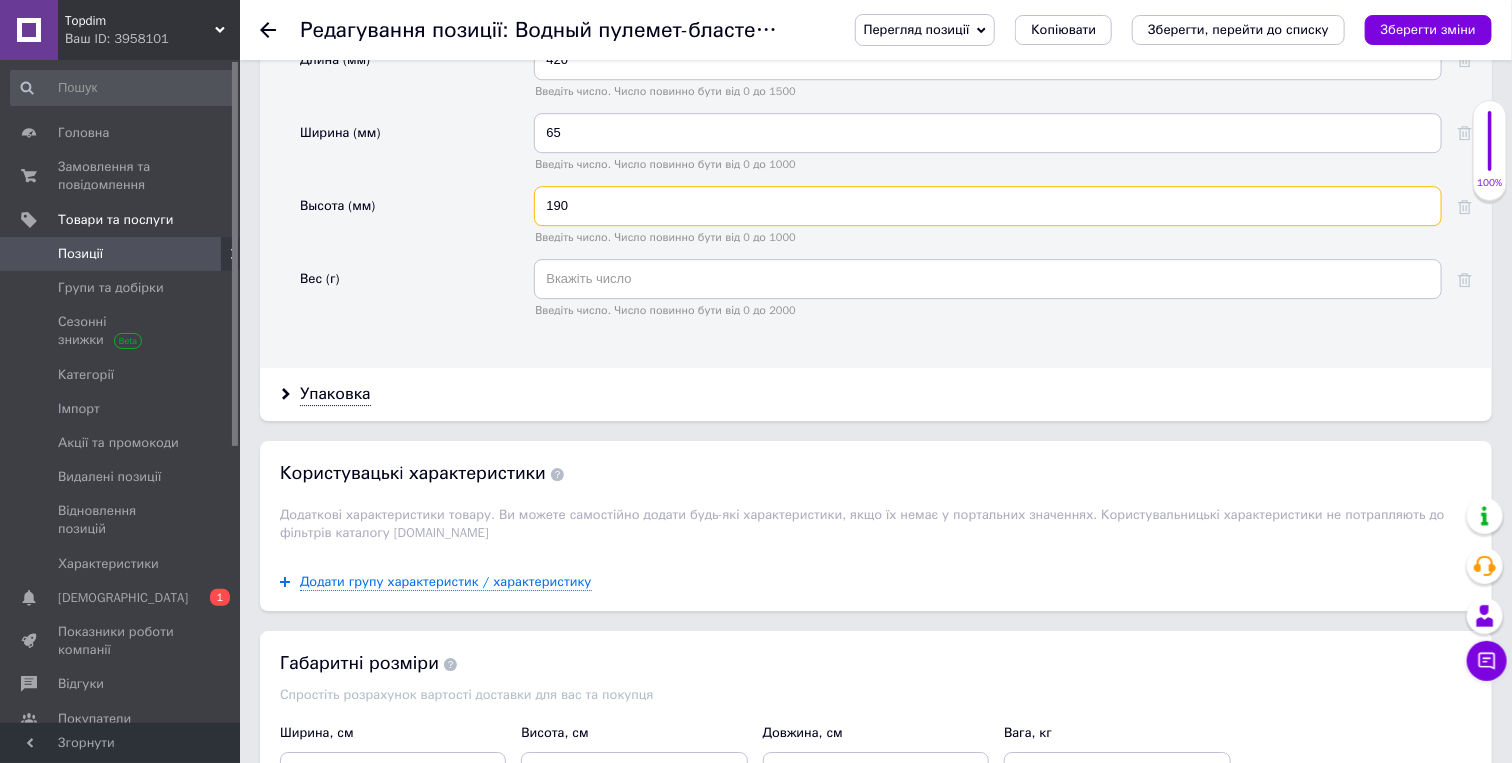 type on "190" 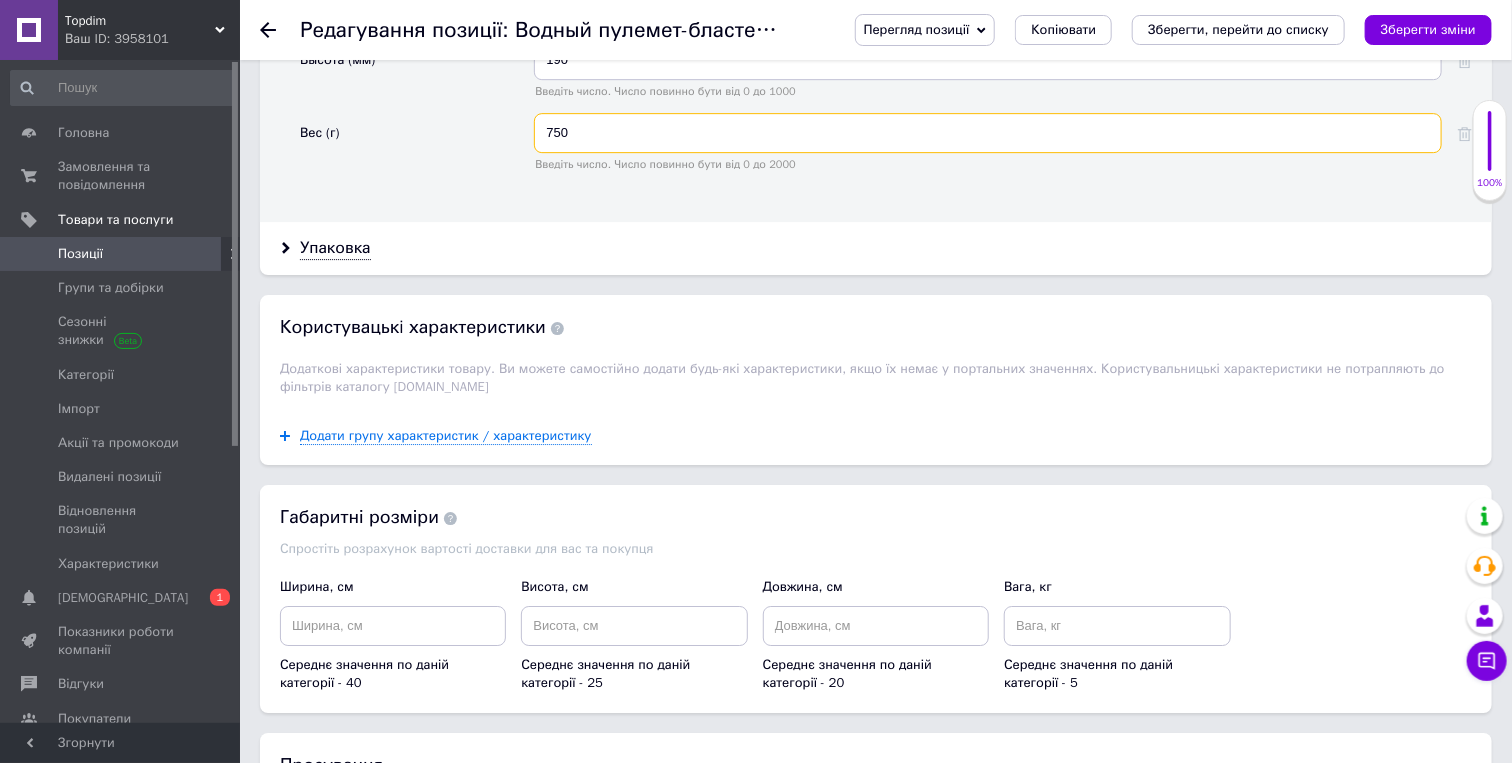 scroll, scrollTop: 3000, scrollLeft: 0, axis: vertical 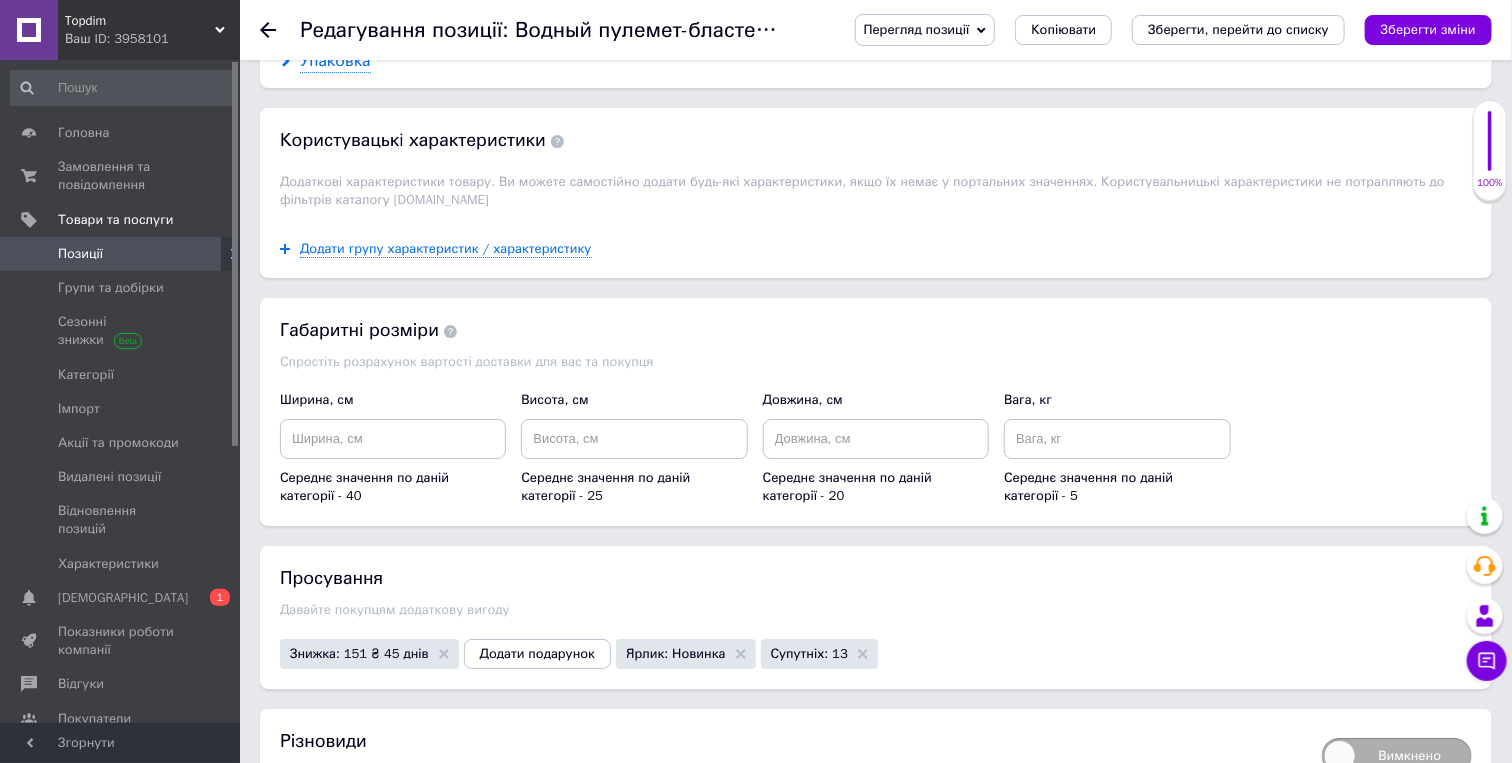 type on "750" 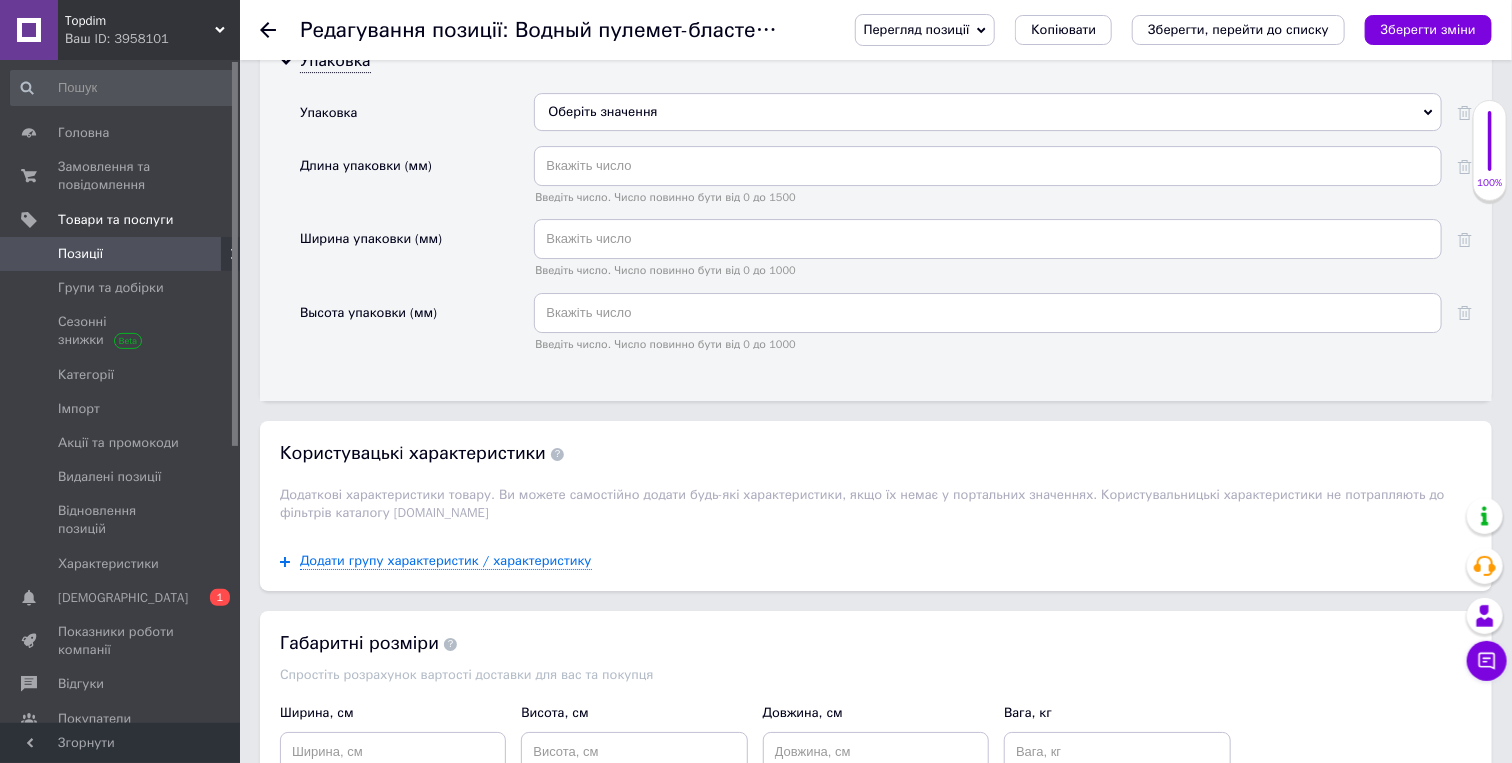click on "Оберіть значення" at bounding box center [988, 112] 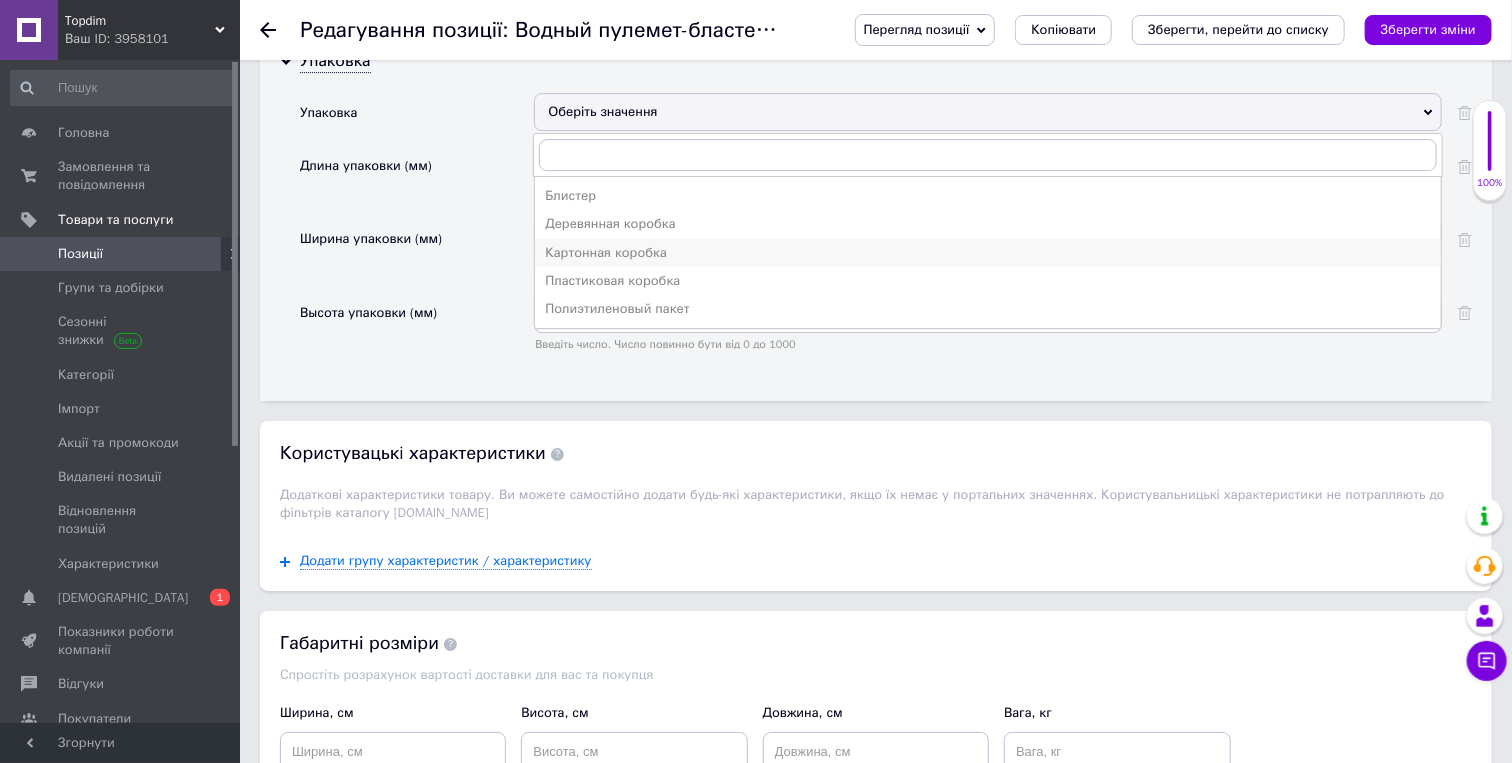 click on "Картонная коробка" at bounding box center [988, 253] 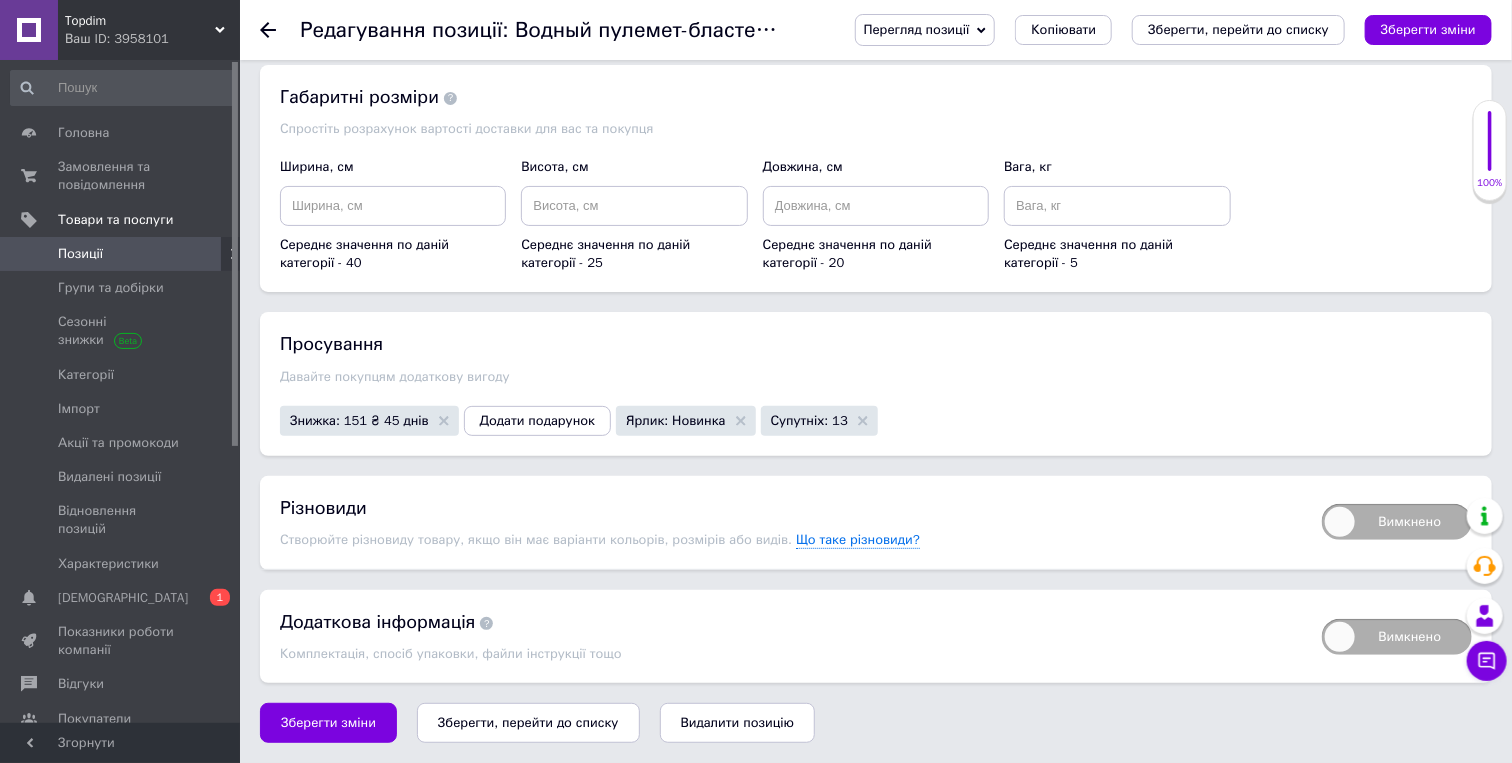 scroll, scrollTop: 3667, scrollLeft: 0, axis: vertical 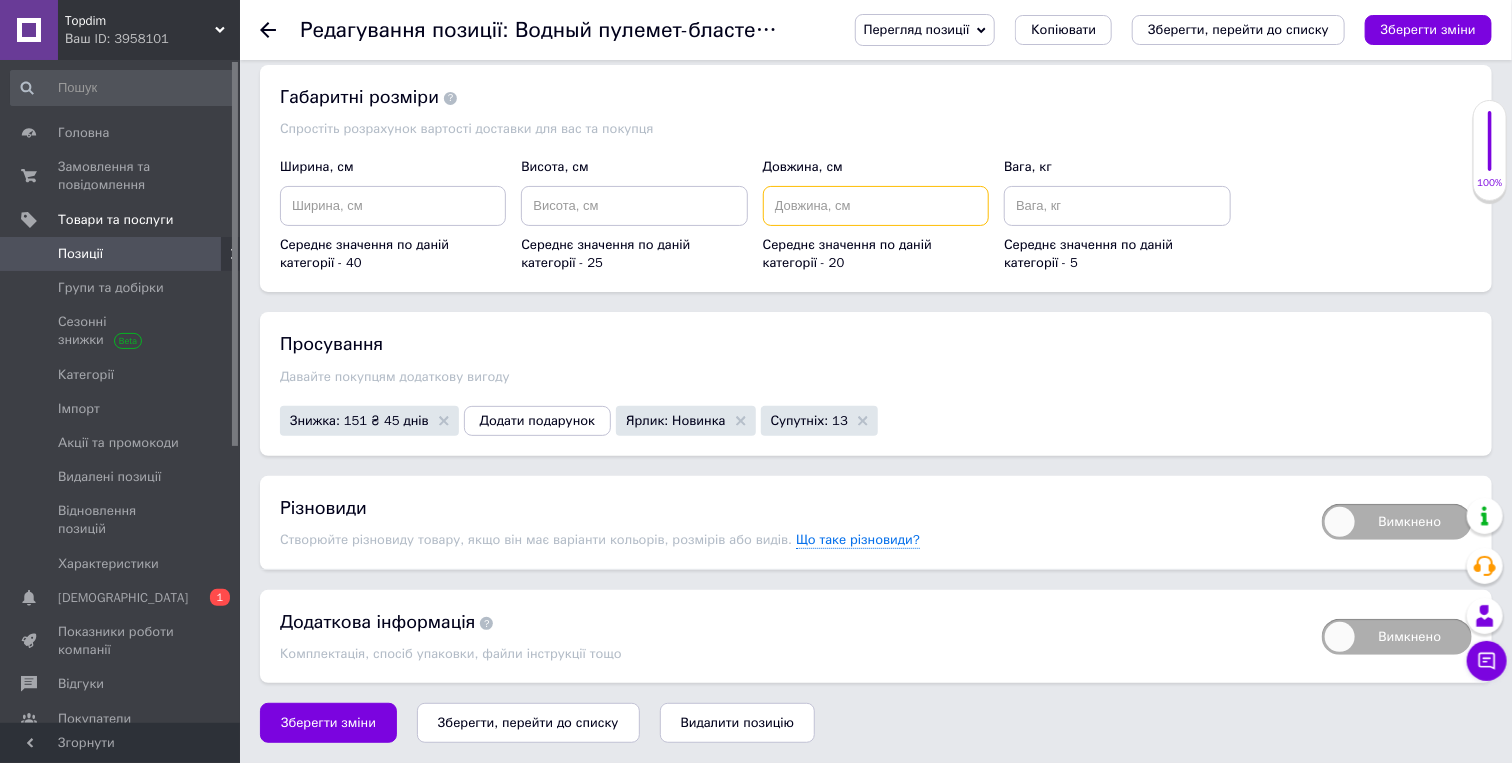 click at bounding box center (876, 206) 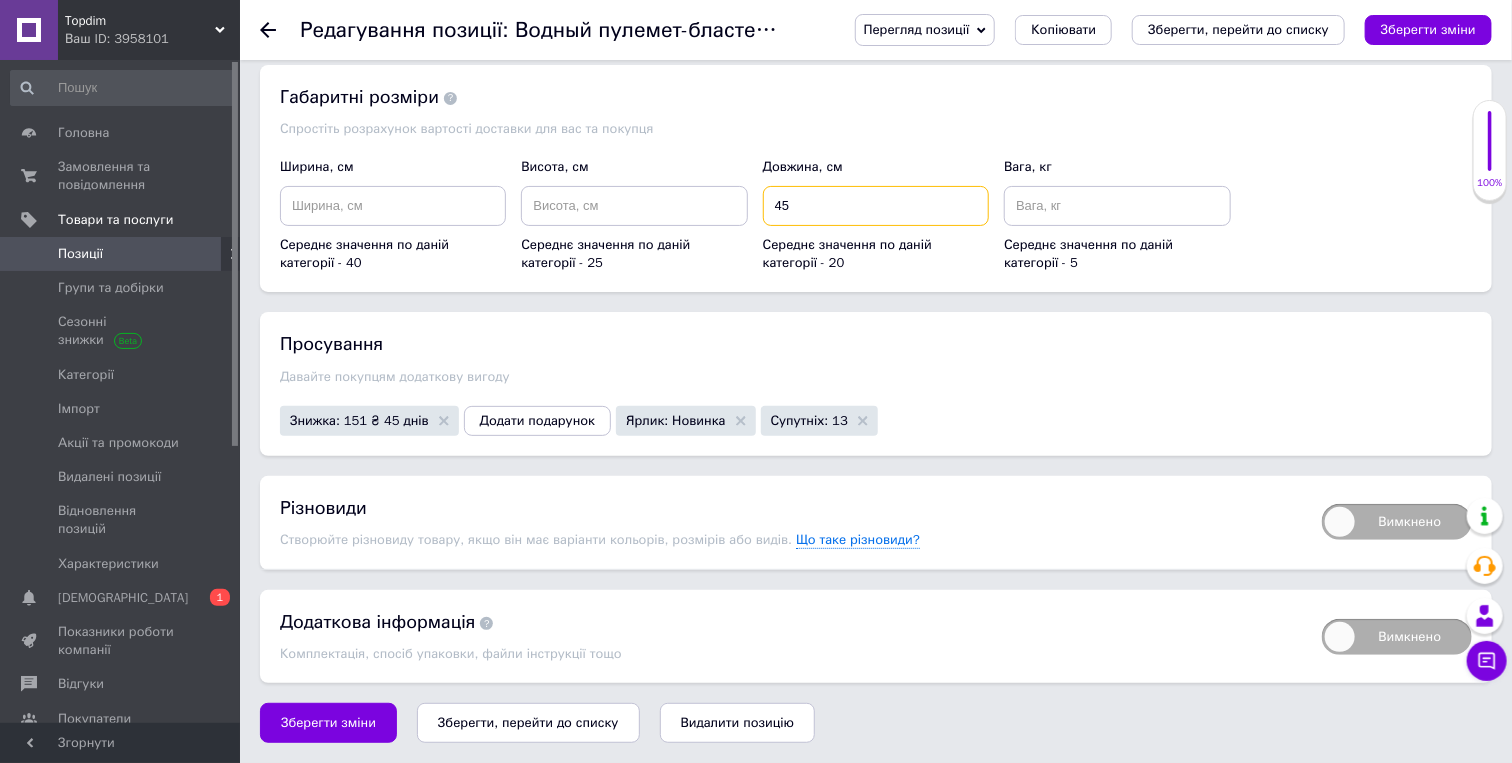 type on "45" 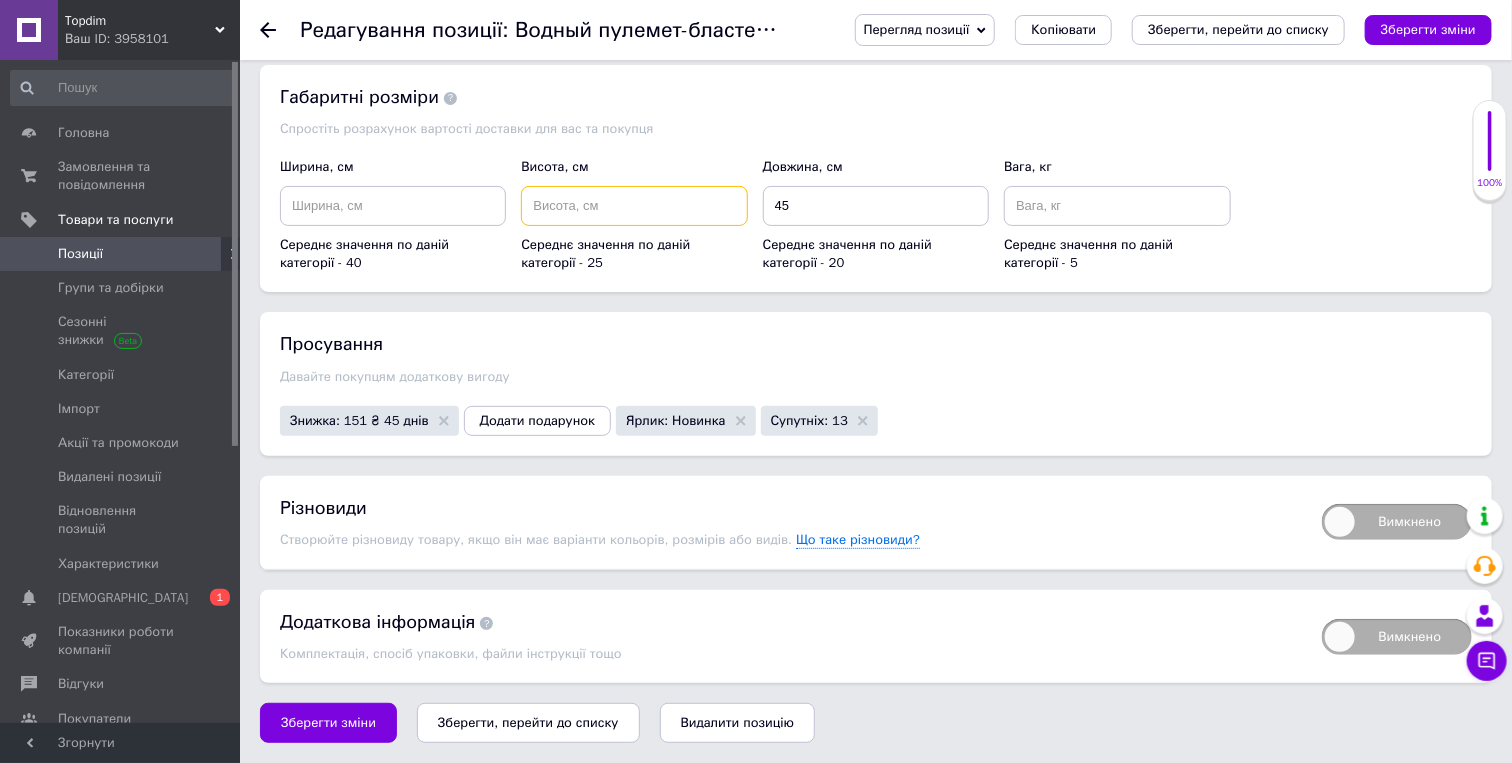 click at bounding box center [634, 206] 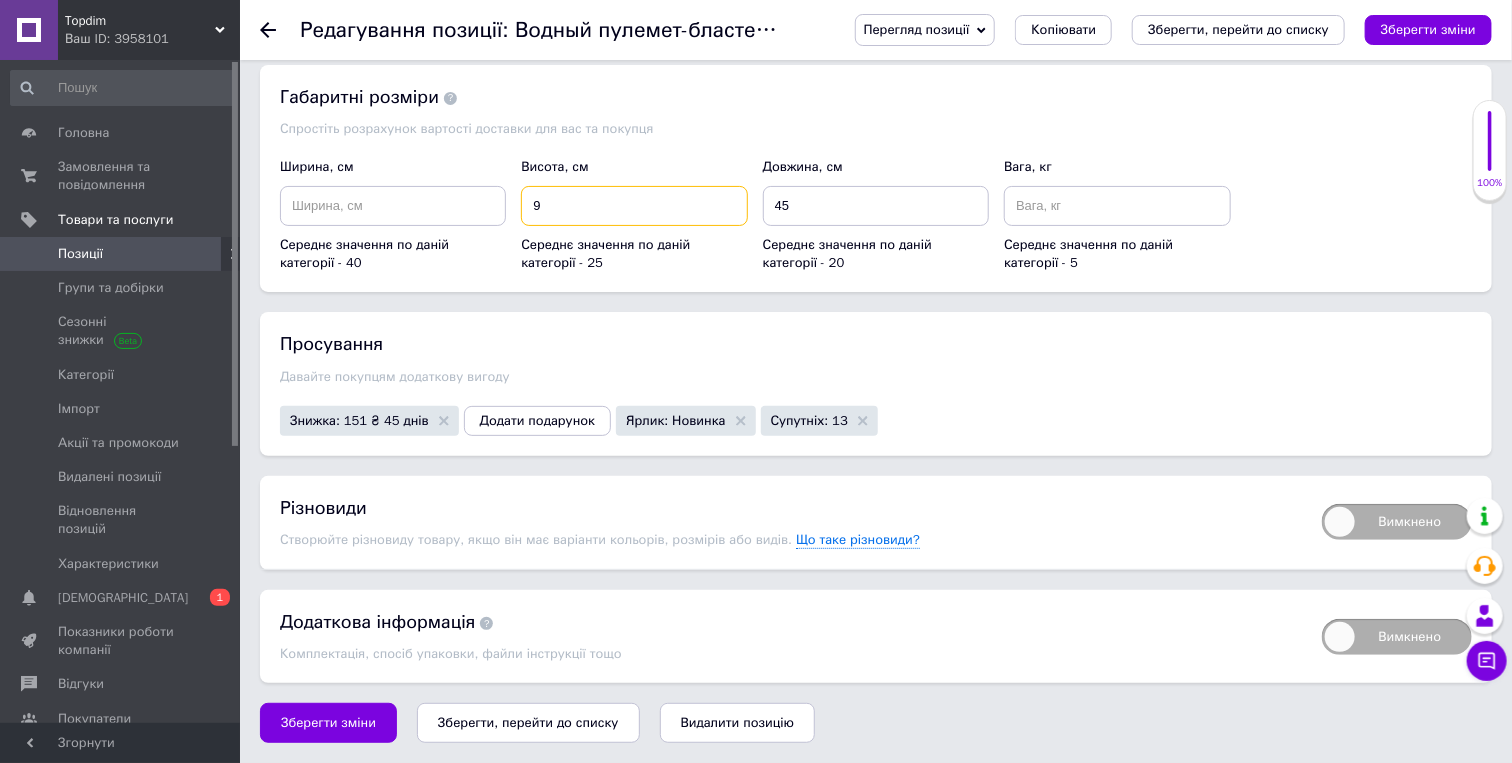 type on "9" 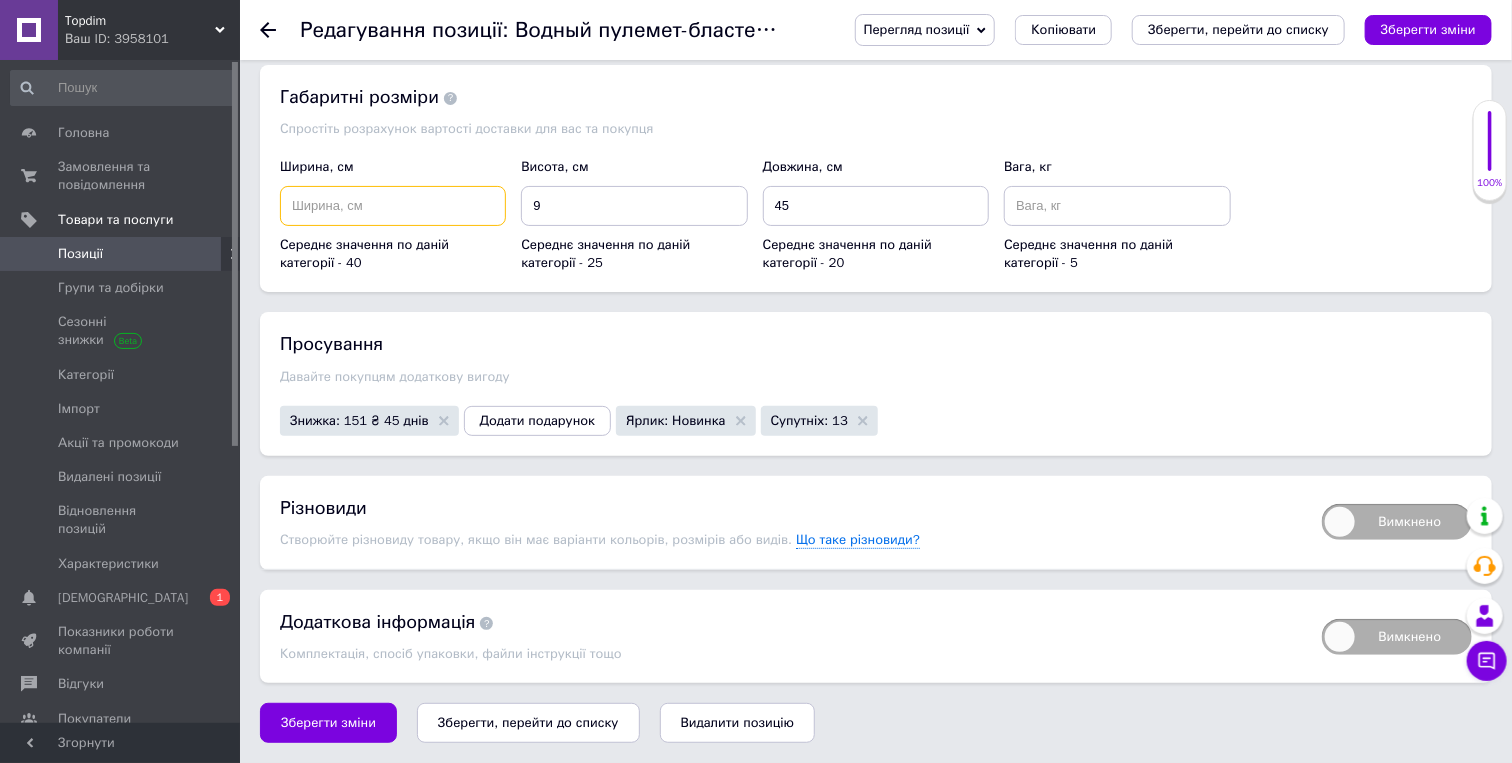 click at bounding box center (393, 206) 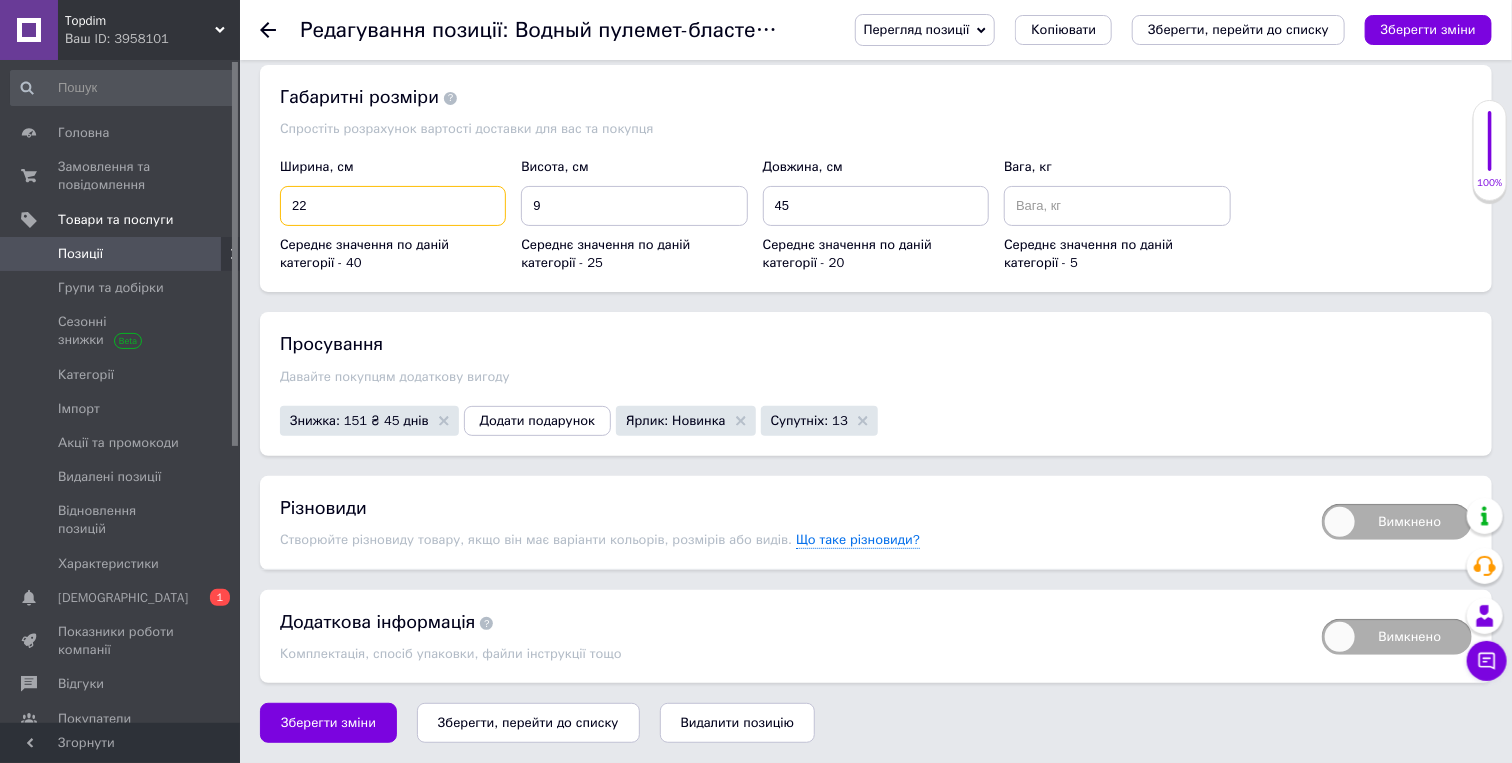 type on "22" 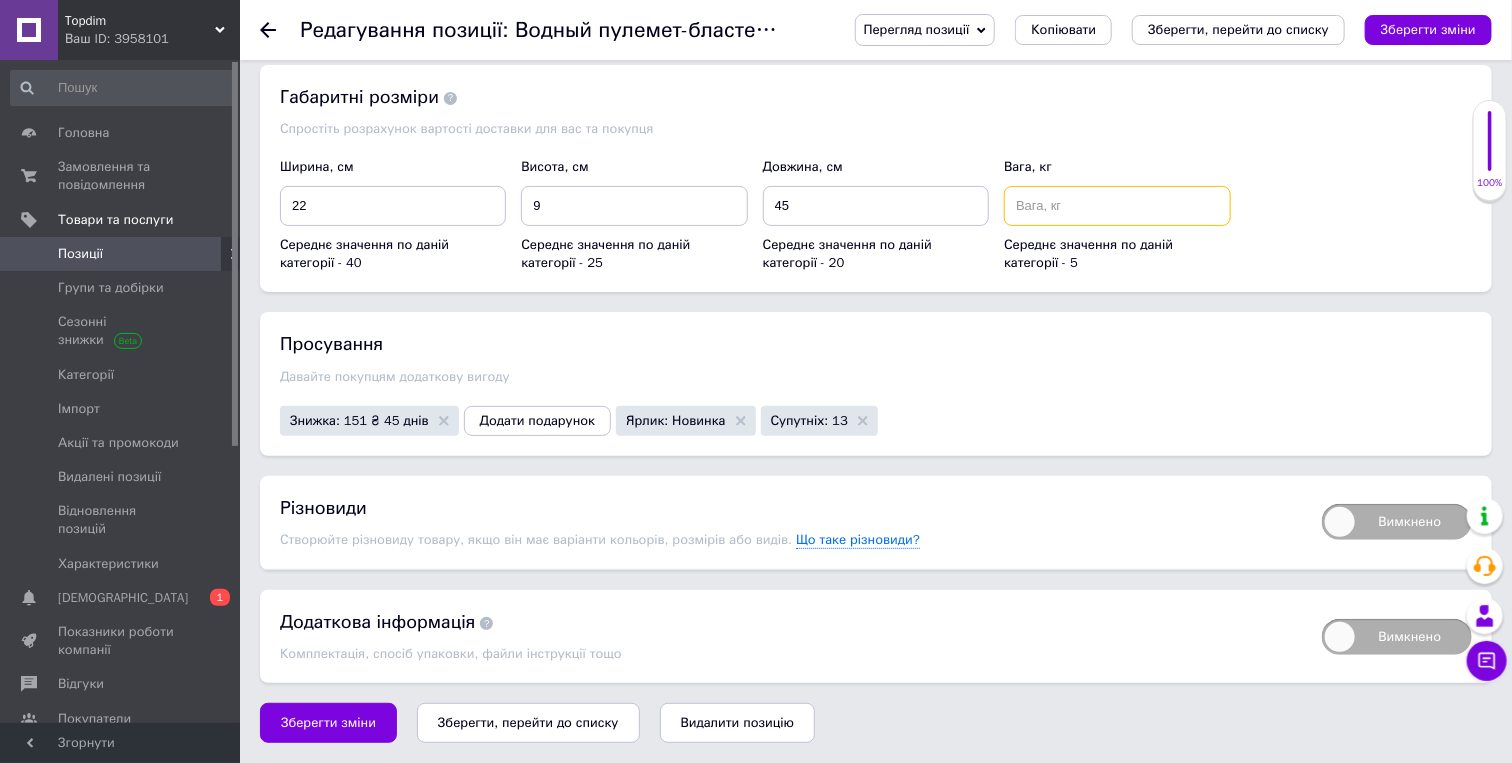 click at bounding box center (1117, 206) 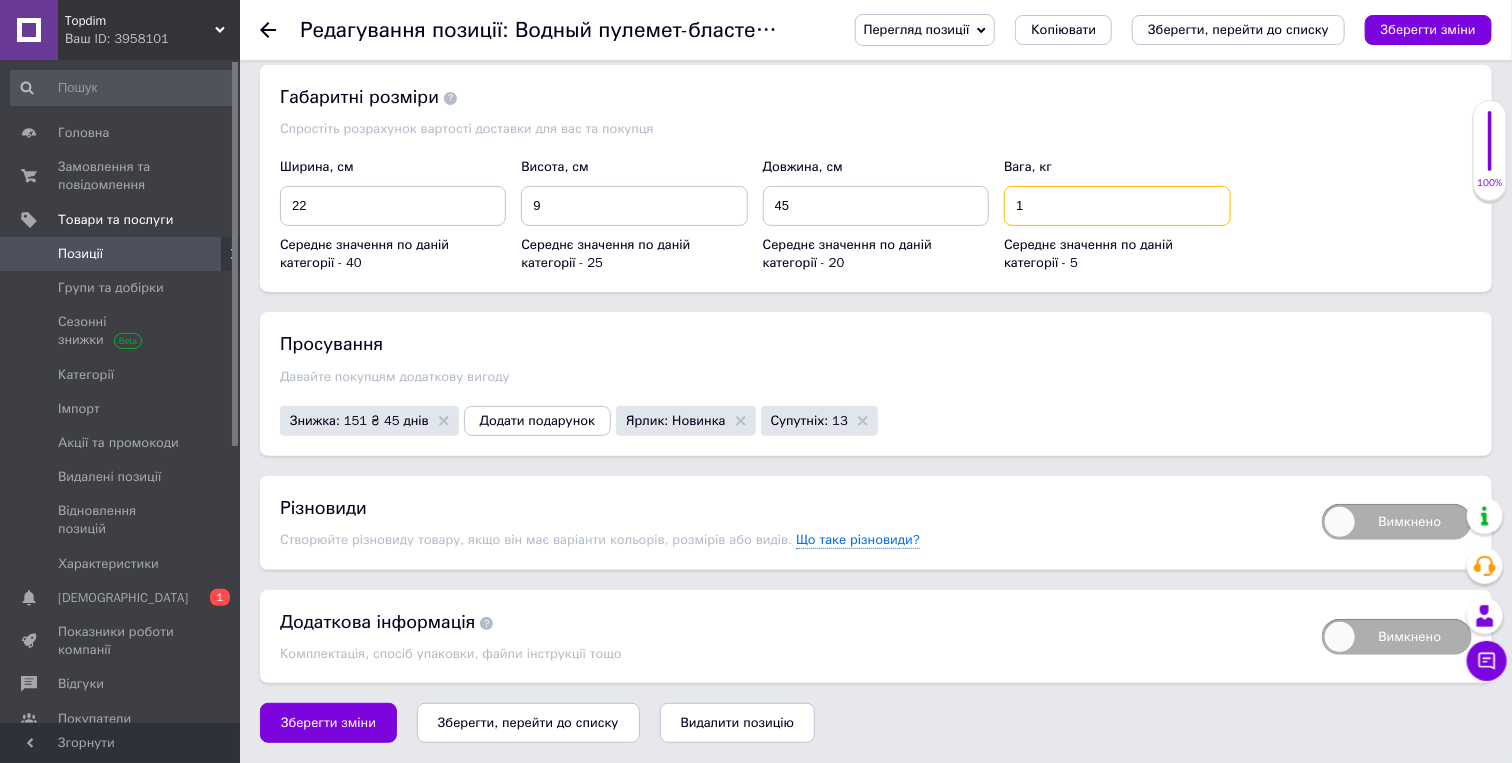 scroll, scrollTop: 3767, scrollLeft: 0, axis: vertical 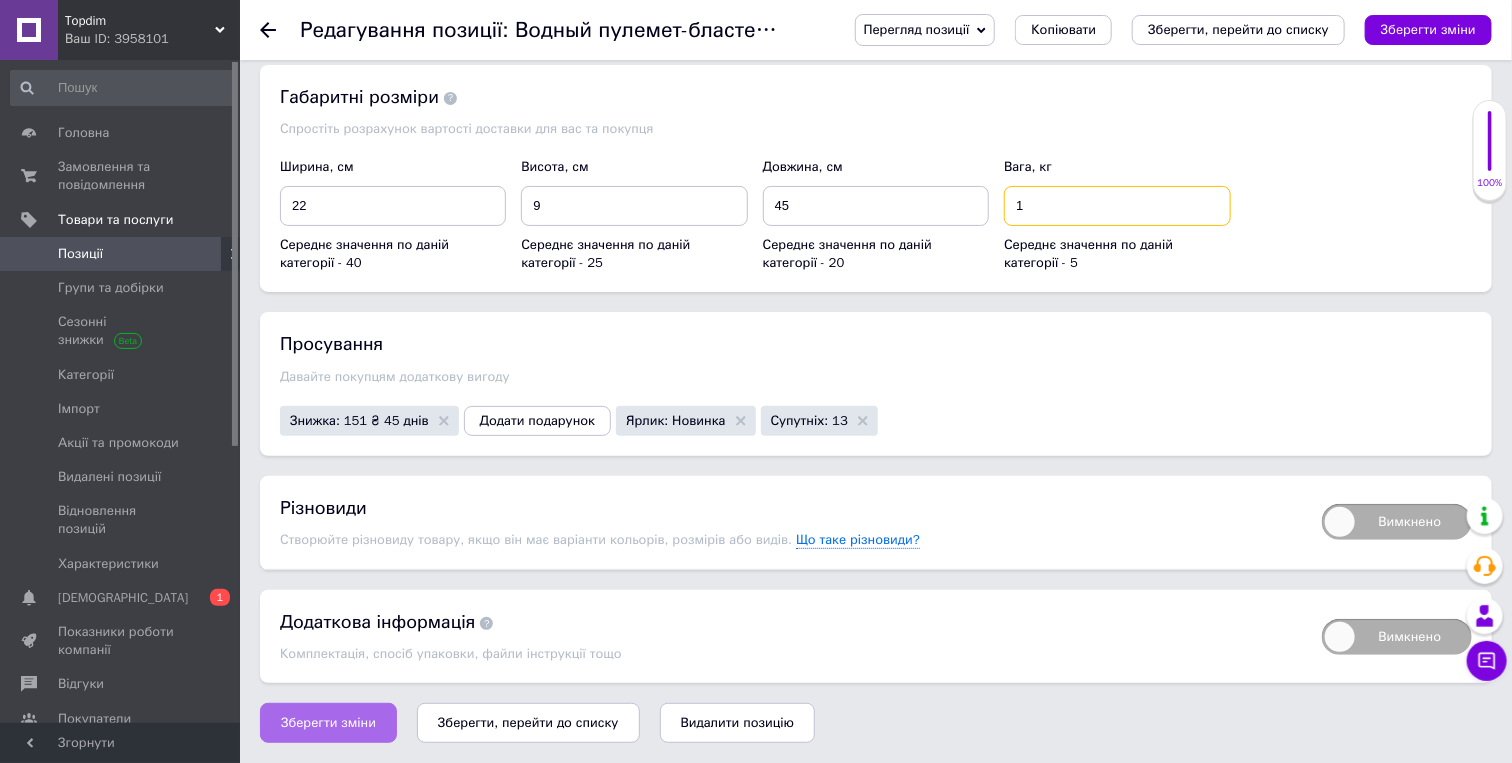 type on "1" 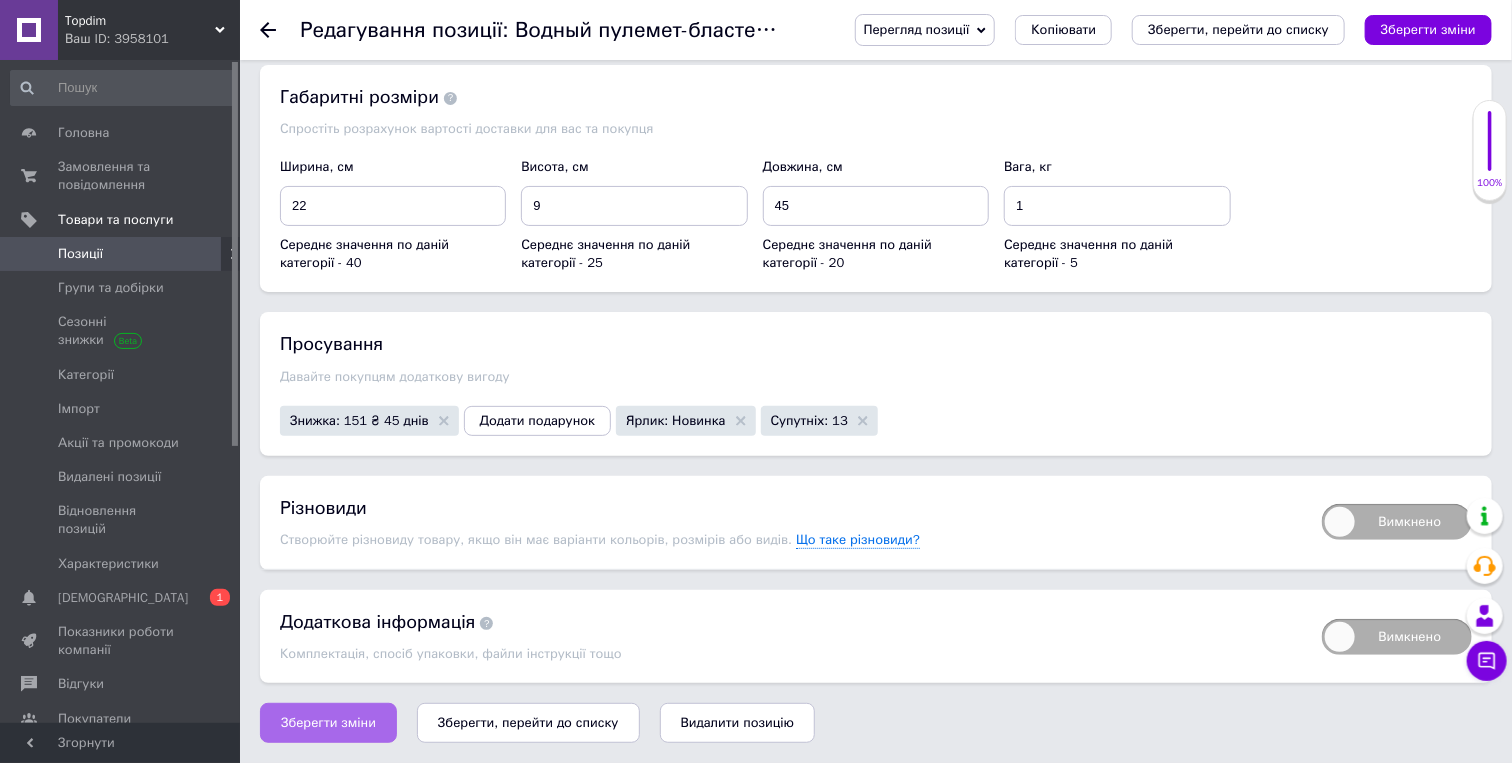 drag, startPoint x: 331, startPoint y: 714, endPoint x: 339, endPoint y: 705, distance: 12.0415945 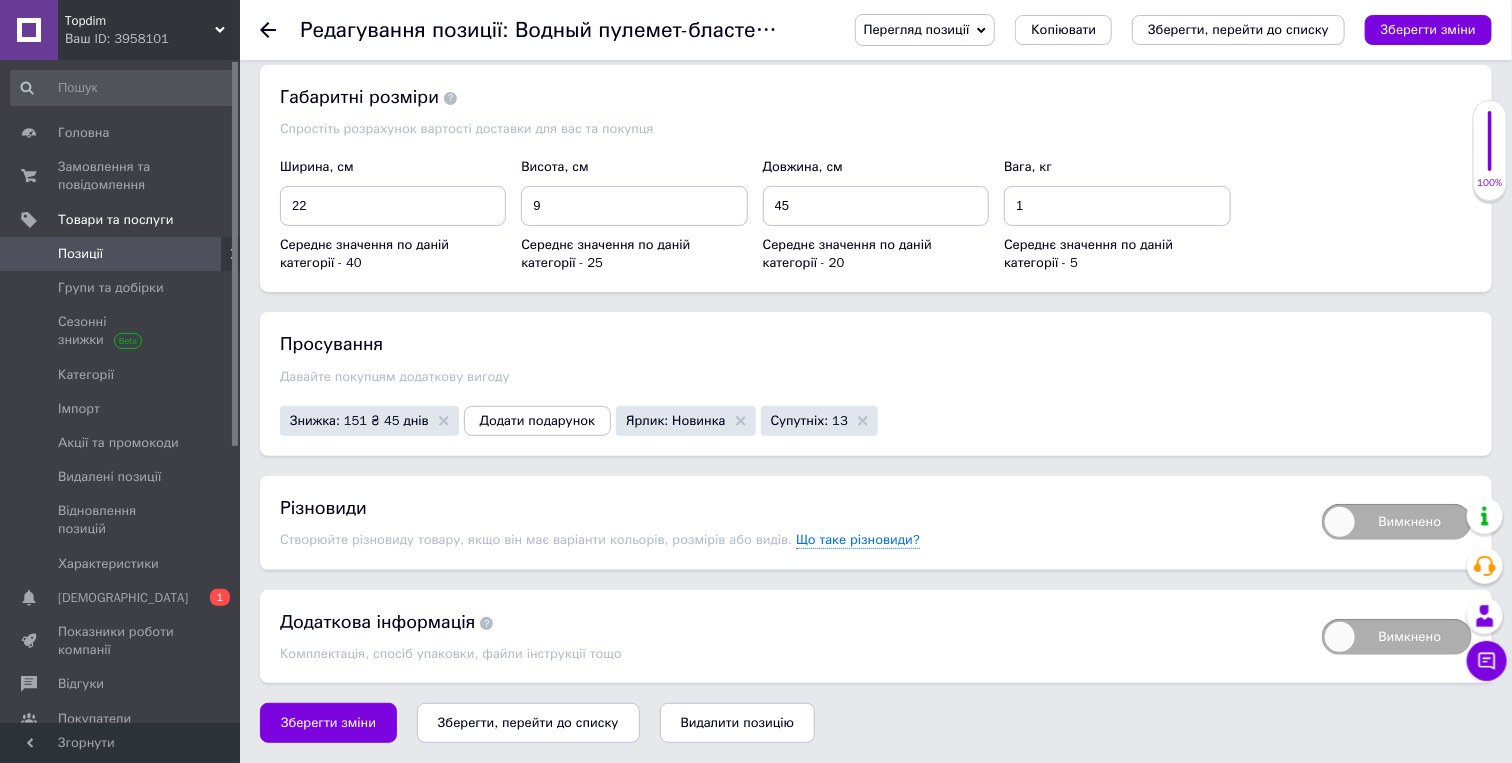 click on "Зберегти зміни" at bounding box center (328, 723) 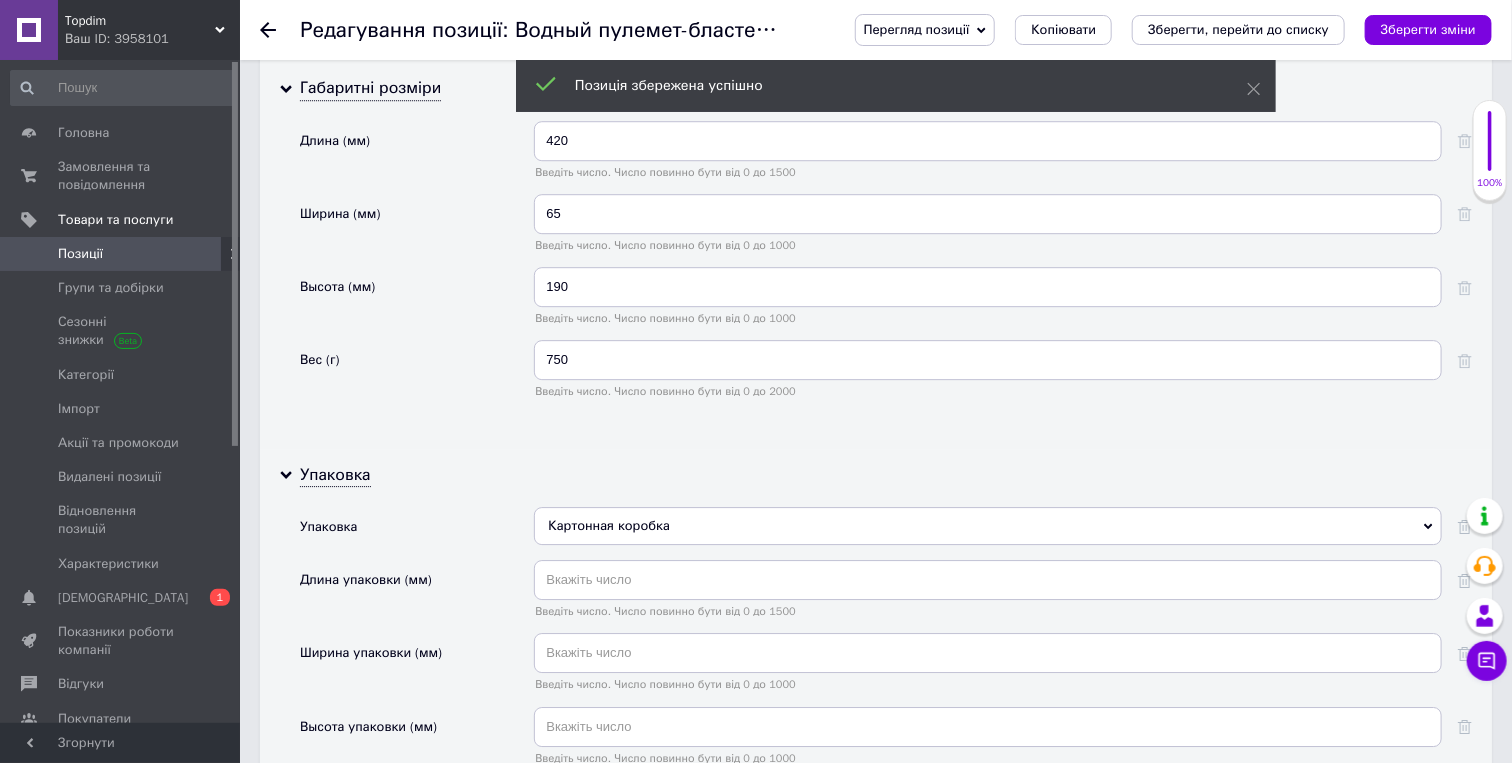 scroll, scrollTop: 2545, scrollLeft: 0, axis: vertical 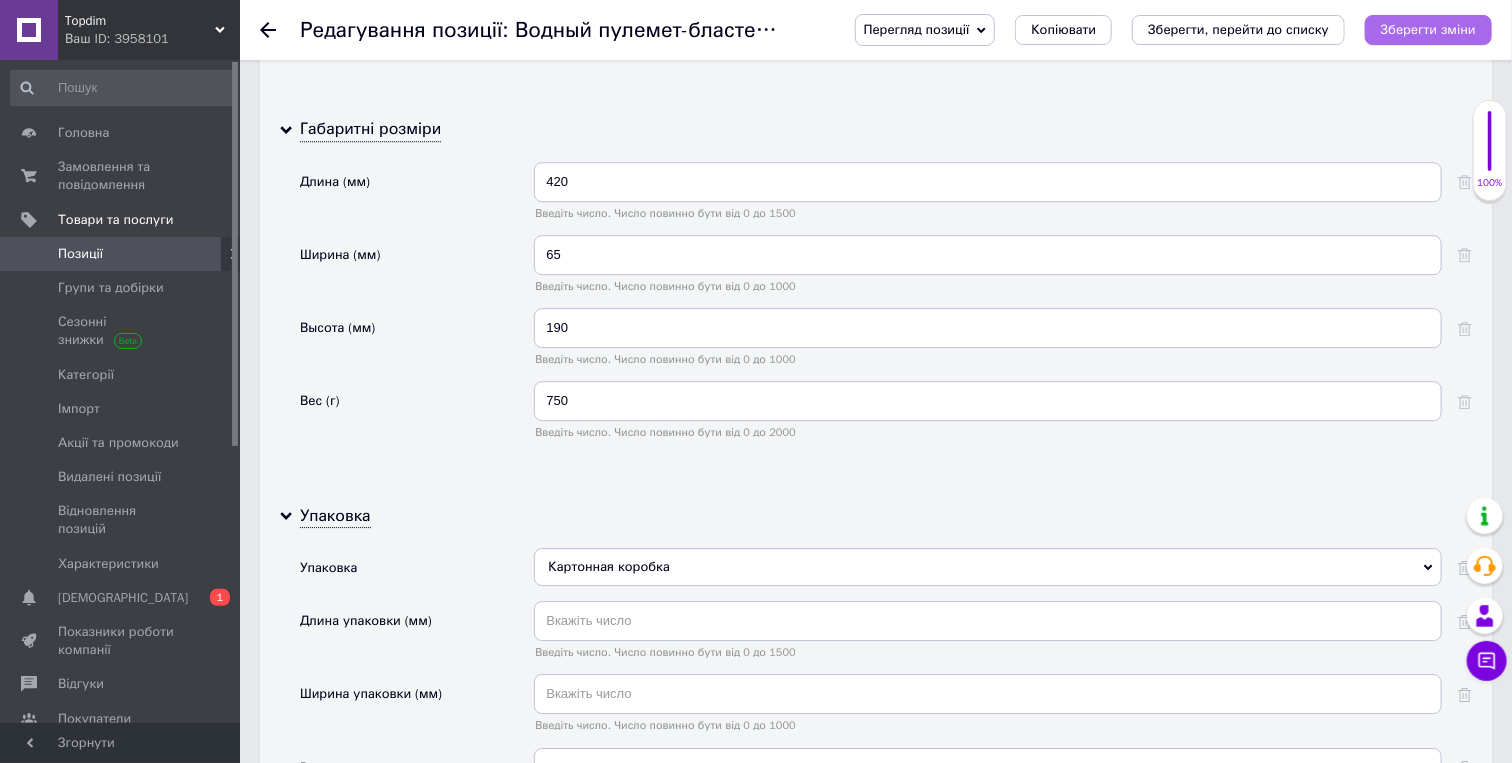 click on "Зберегти зміни" at bounding box center (1428, 29) 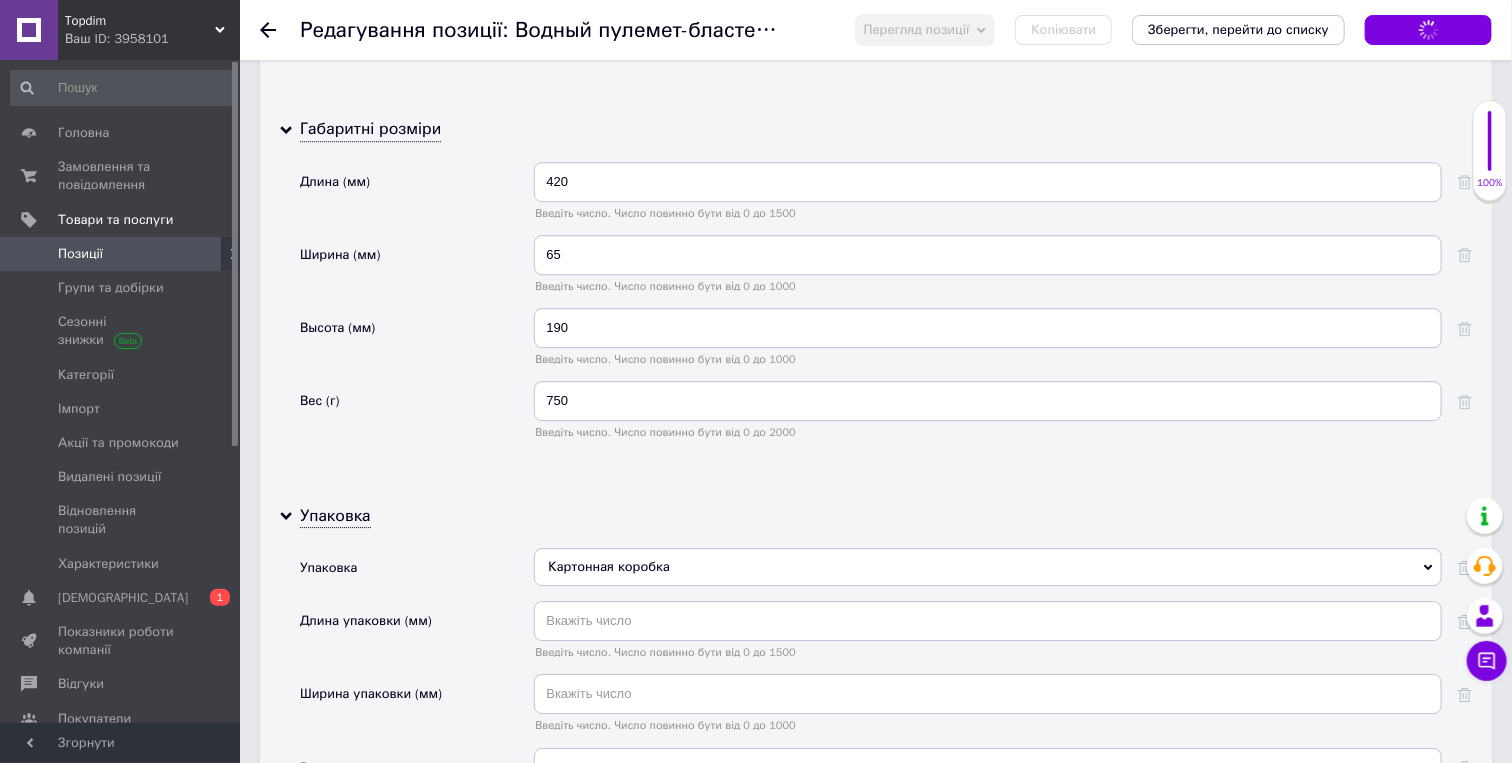 click on "Основні Производитель Без бренда Без бренда Страна производитель Китай Китай Тип Автомат Автомат Возрастная группа От 2 лет От 2 лет Материал Пластик Пластик Тип боеприпасов Вода Цвет Белый Белый Максимальная дальность стрельбы (м) 10 Введіть число. Число повинно бути від 0 до 50 Особенности Тип питания Аккумулятор Комплектация мишенью Оберіть значення Так Ні Персонажи Оберіть значення Состояние Новое Новое" at bounding box center (876, -284) 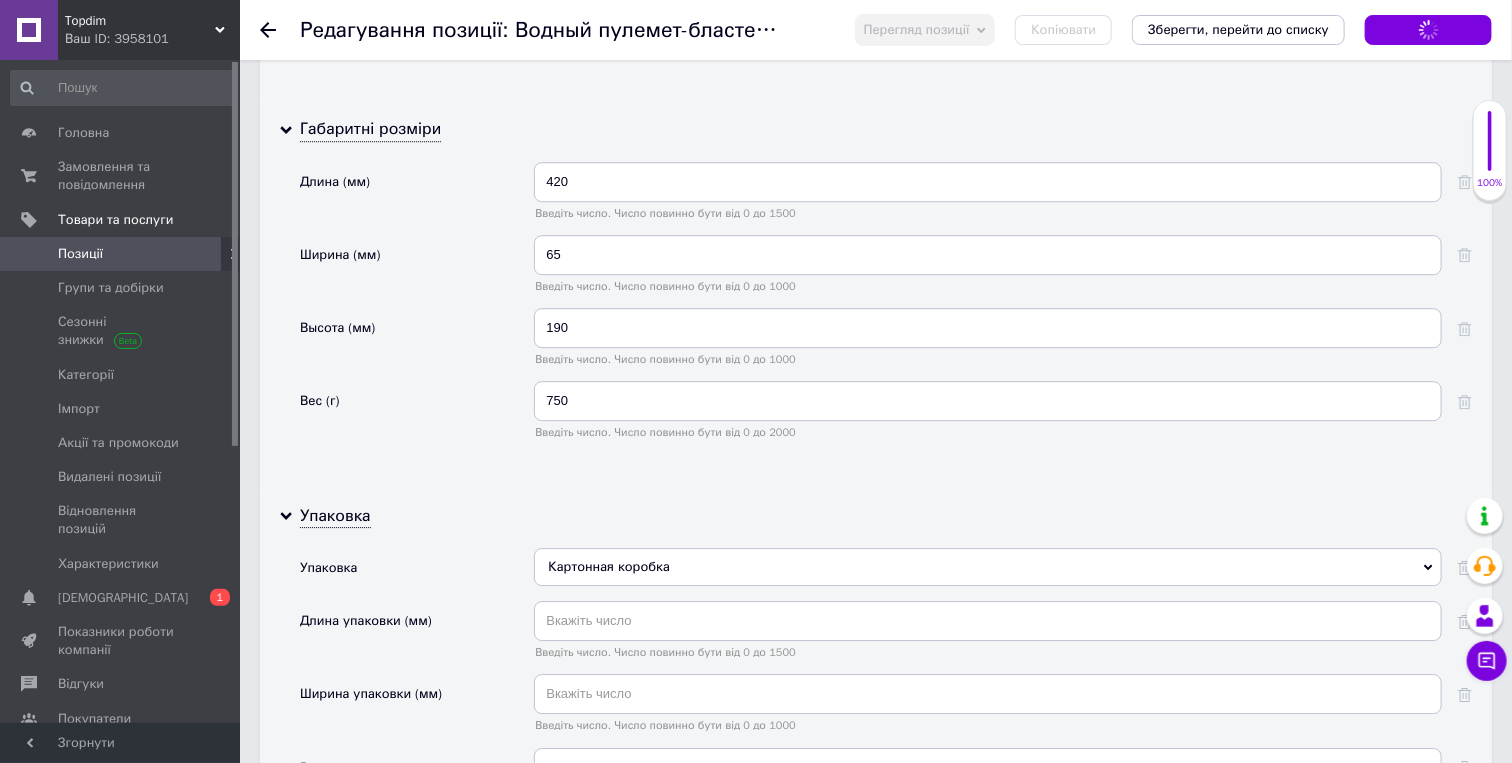 scroll, scrollTop: 0, scrollLeft: 0, axis: both 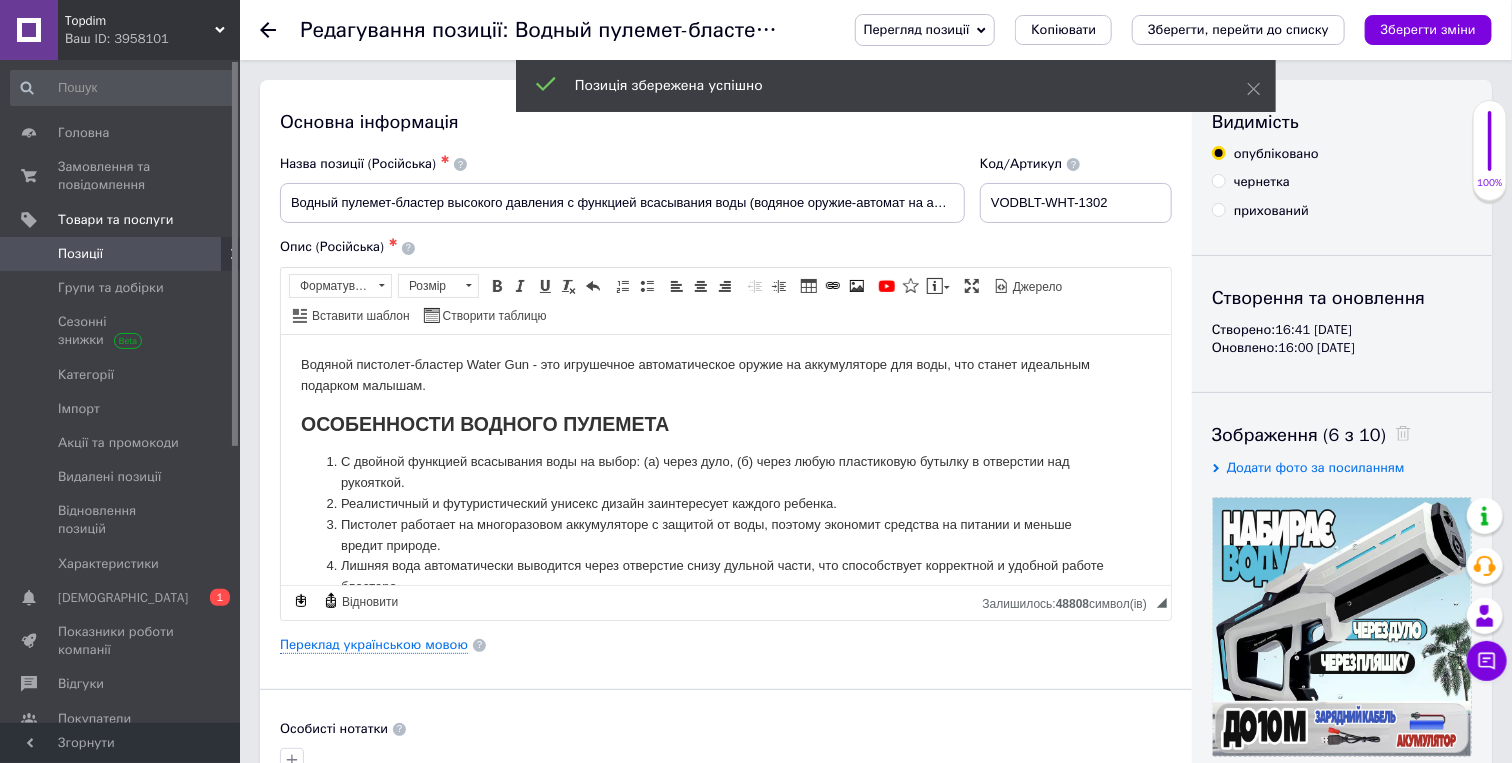 click on "Ваш ID: 3958101" at bounding box center (152, 39) 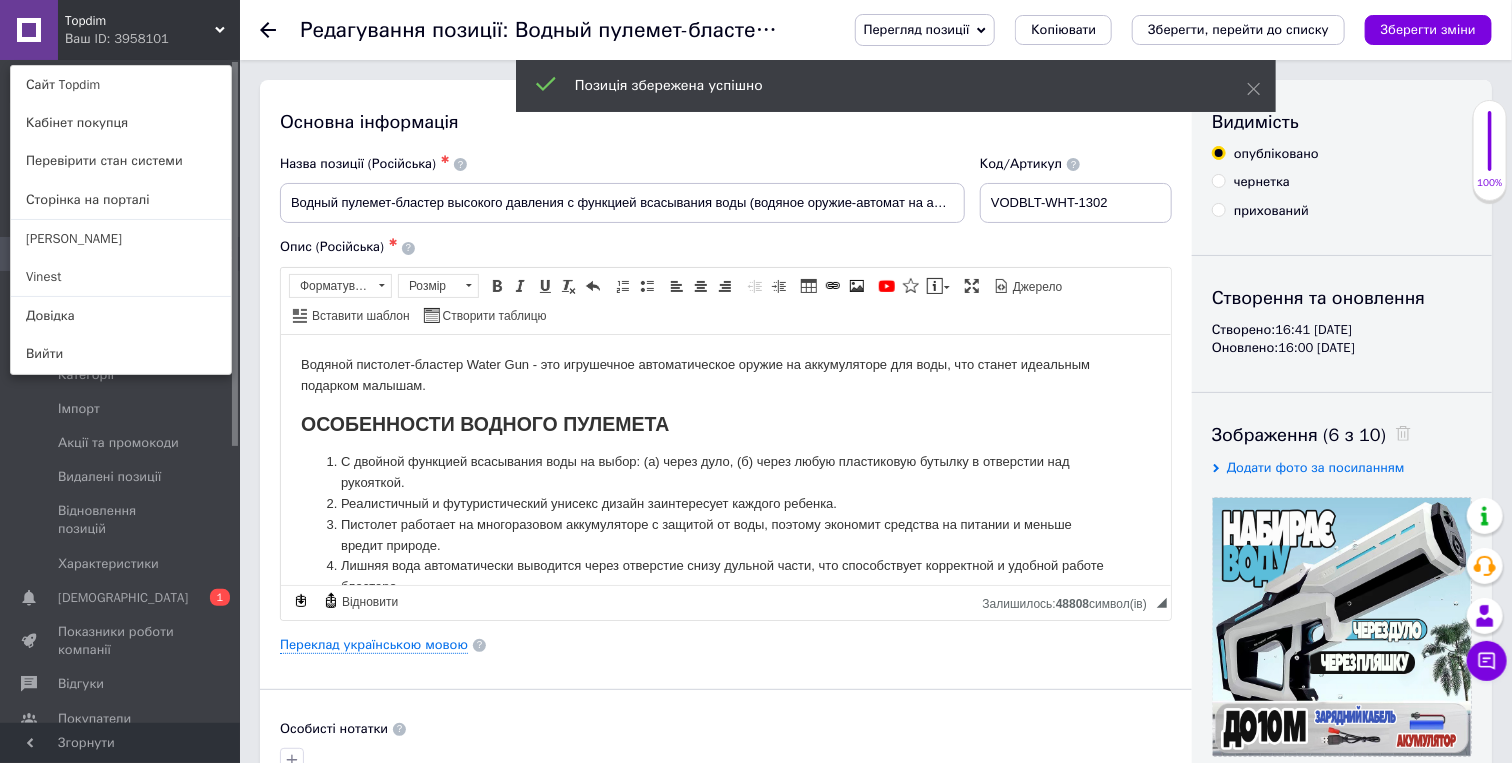 click on "Vinest" at bounding box center [121, 277] 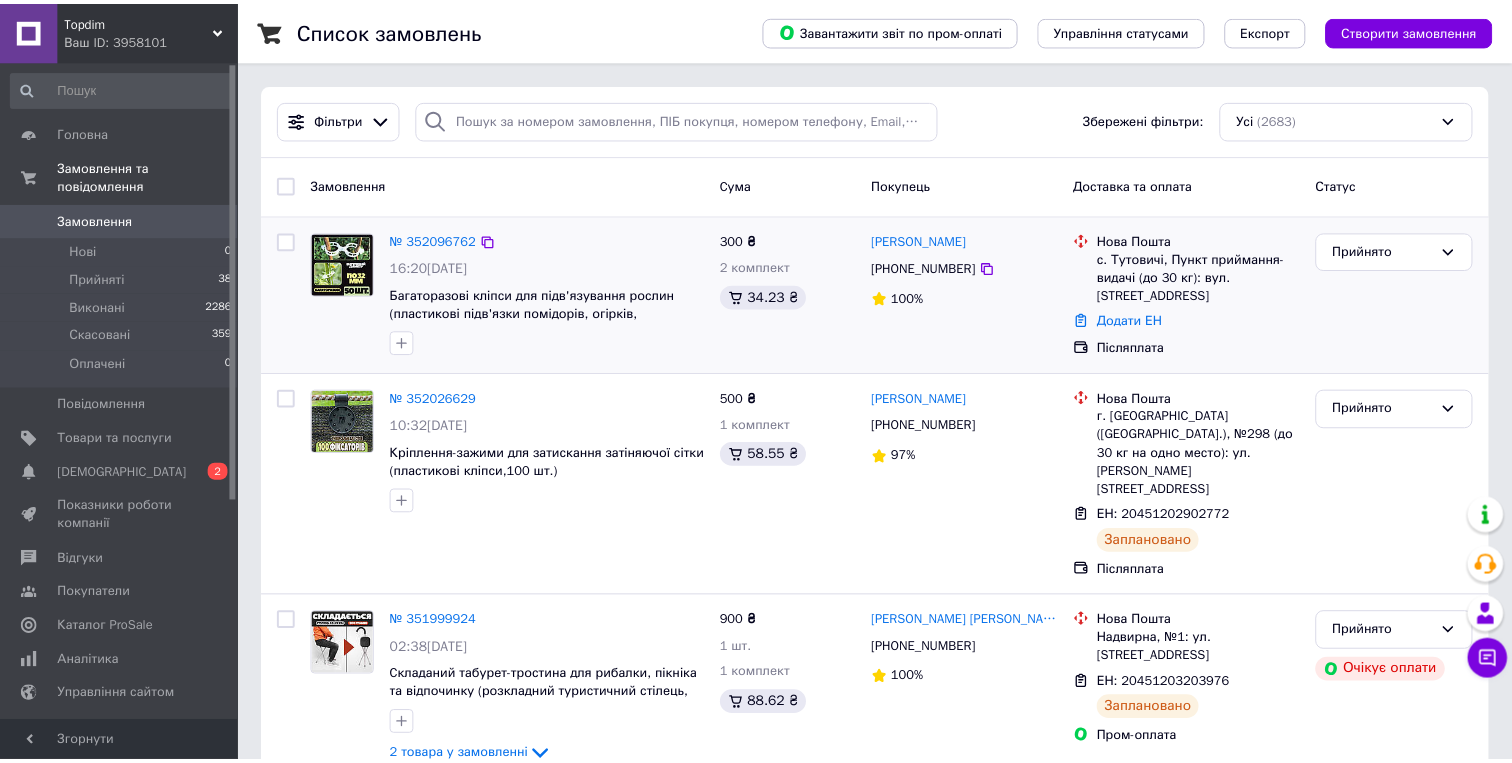 scroll, scrollTop: 0, scrollLeft: 0, axis: both 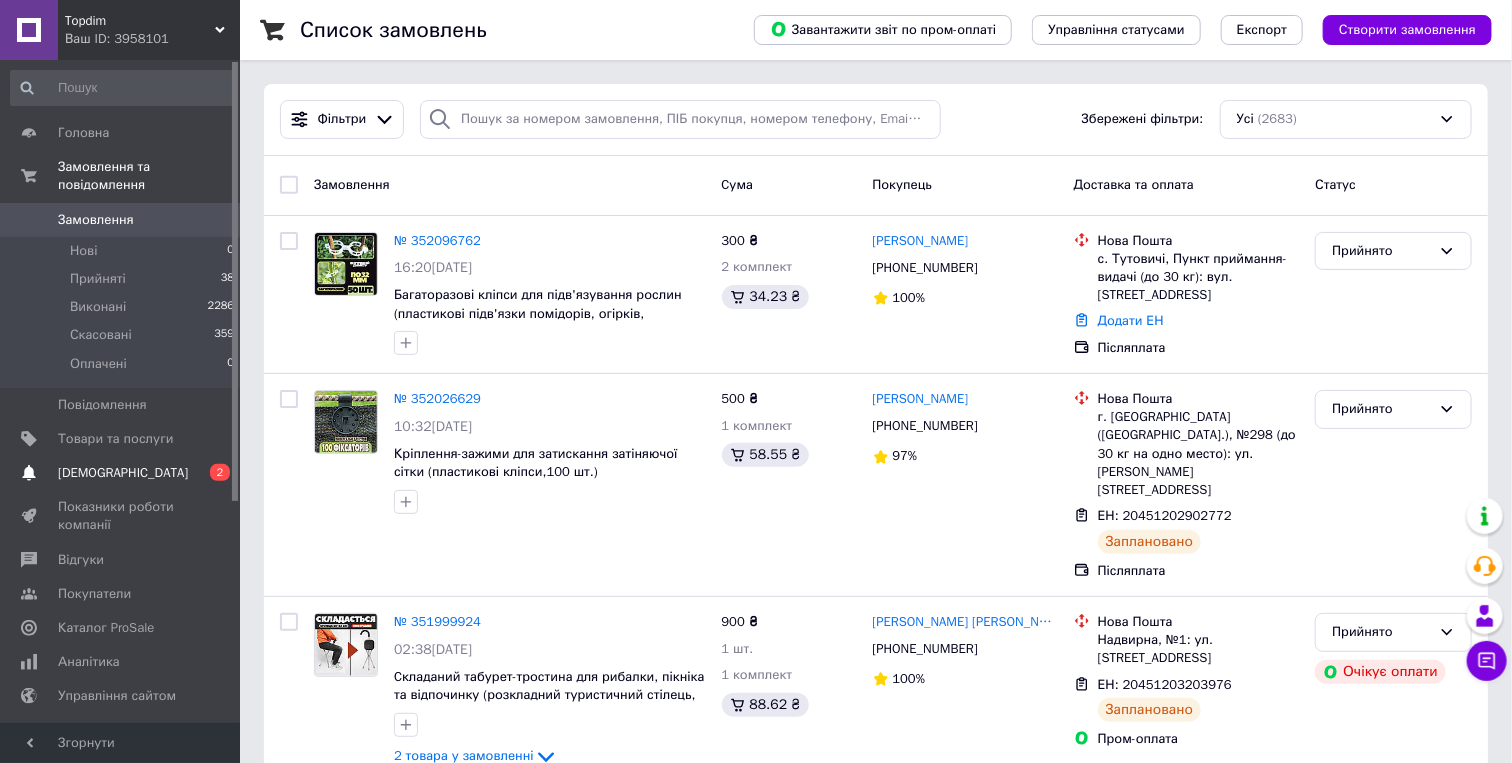 click on "Сповіщення 0 2" at bounding box center (123, 473) 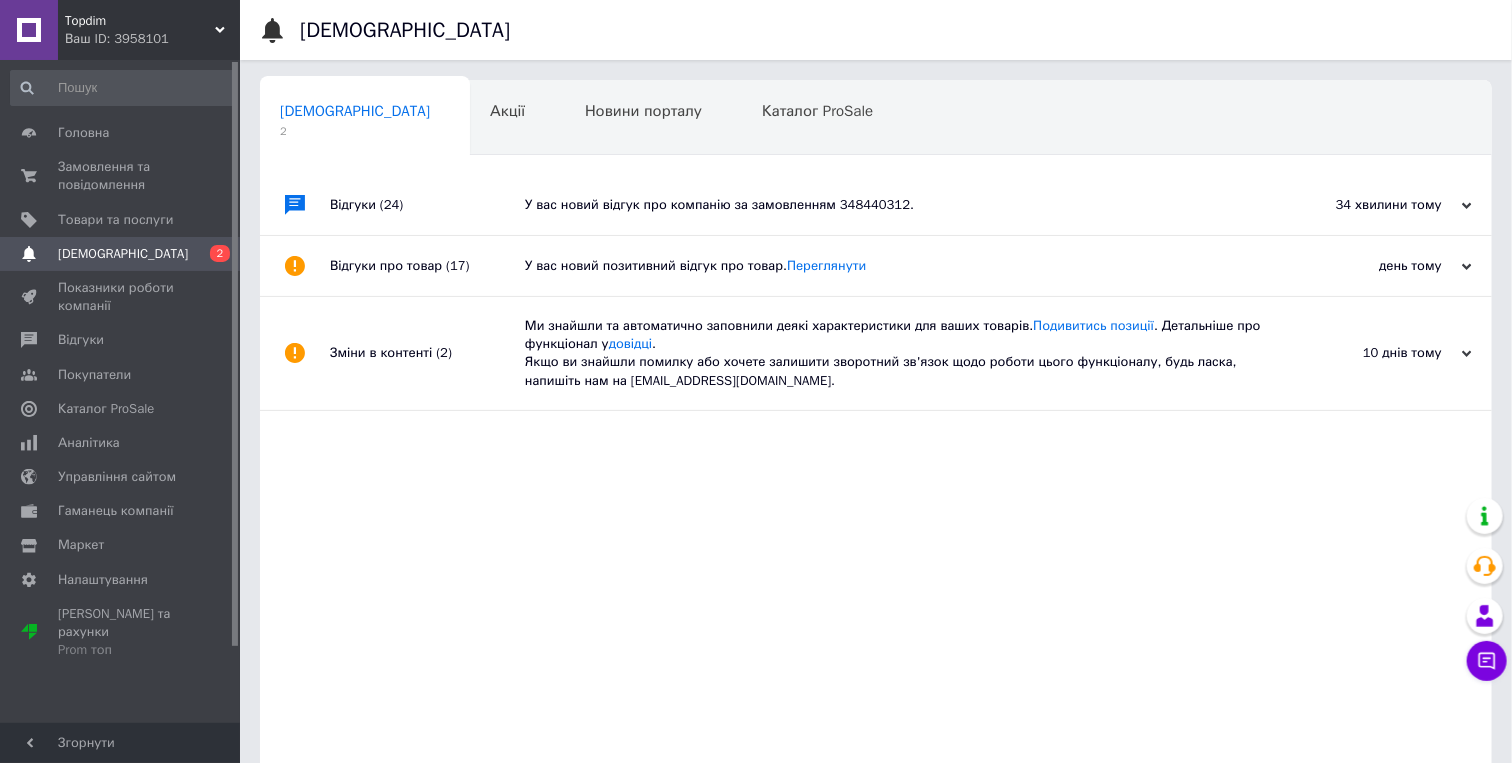 click on "У вас новий відгук про компанію за замовленням 348440312." at bounding box center (898, 205) 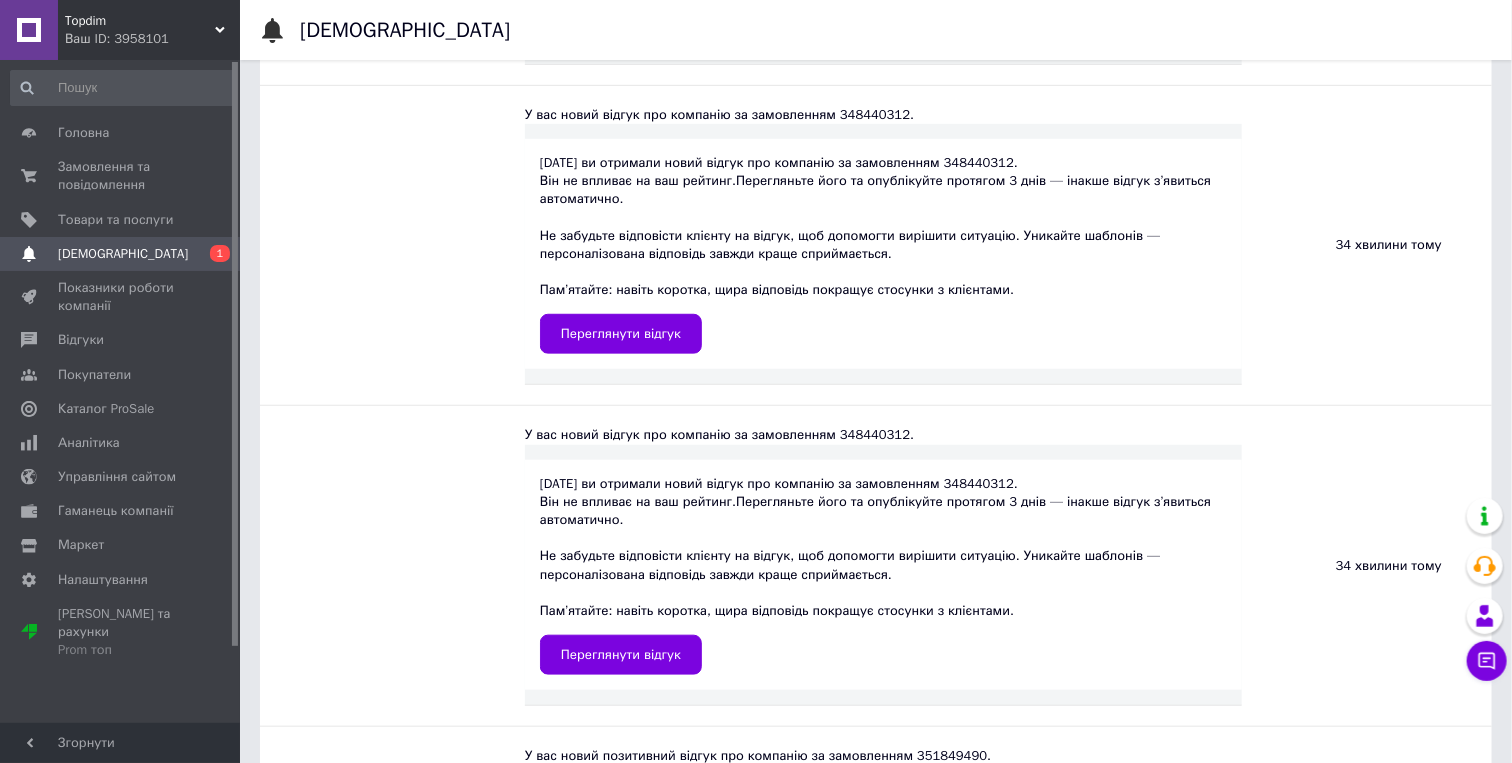 drag, startPoint x: 437, startPoint y: 332, endPoint x: 467, endPoint y: 362, distance: 42.426407 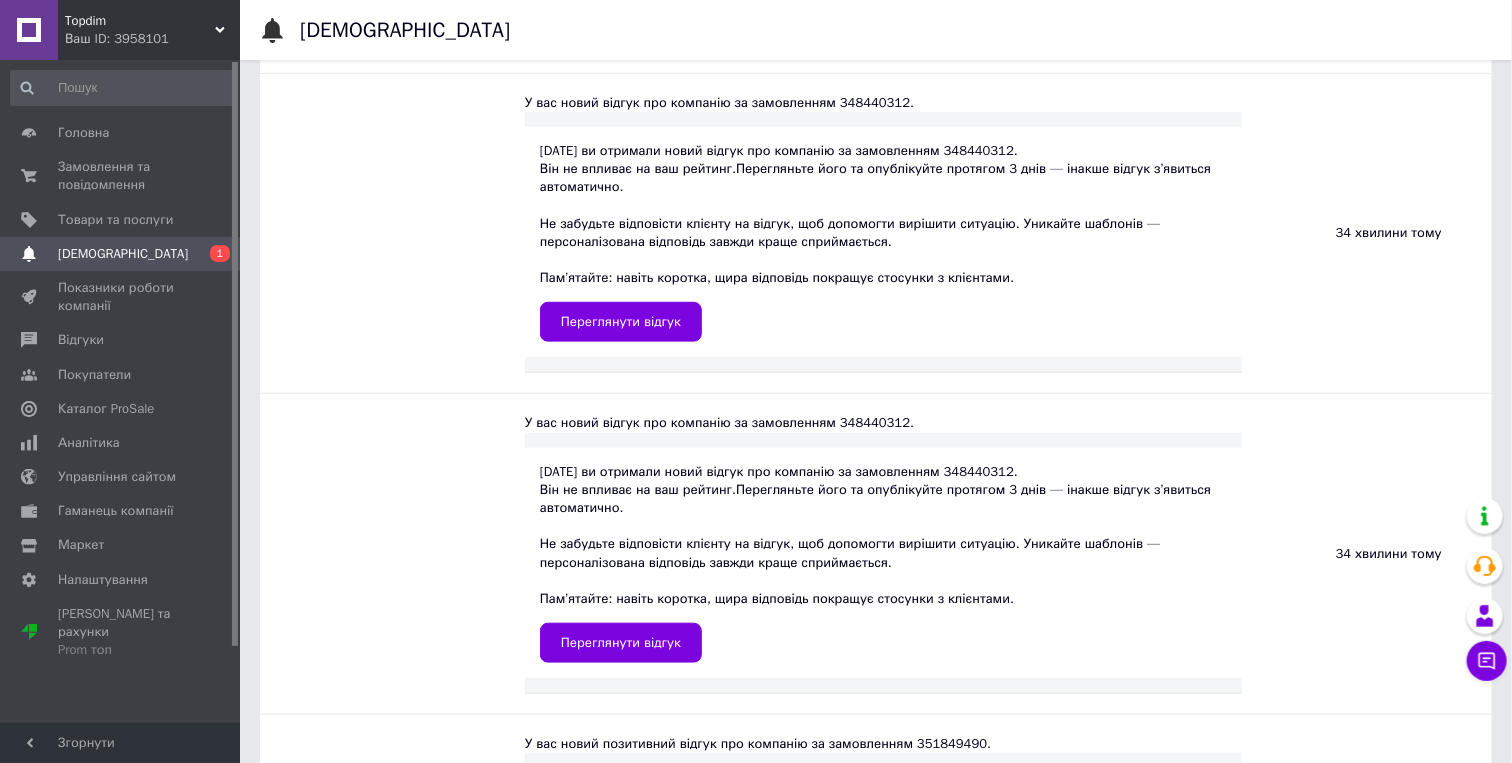 click on "10.07.2025 ви отримали новий відгук про компанію за замовленням 348440312. Він не впливає на ваш рейтинг.  Перегляньте його та опублікуйте протягом 3 днів — інакше відгук з’явиться автоматично.      Не забудьте відповісти клієнту на відгук, щоб допомогти вирішити ситуацію. Уникайте шаблонів — персоналізована відповідь завжди краще сприймається. Пам’ятайте: навіть коротка, щира відповідь покращує стосунки з клієнтами. Переглянути відгук" at bounding box center [883, 242] 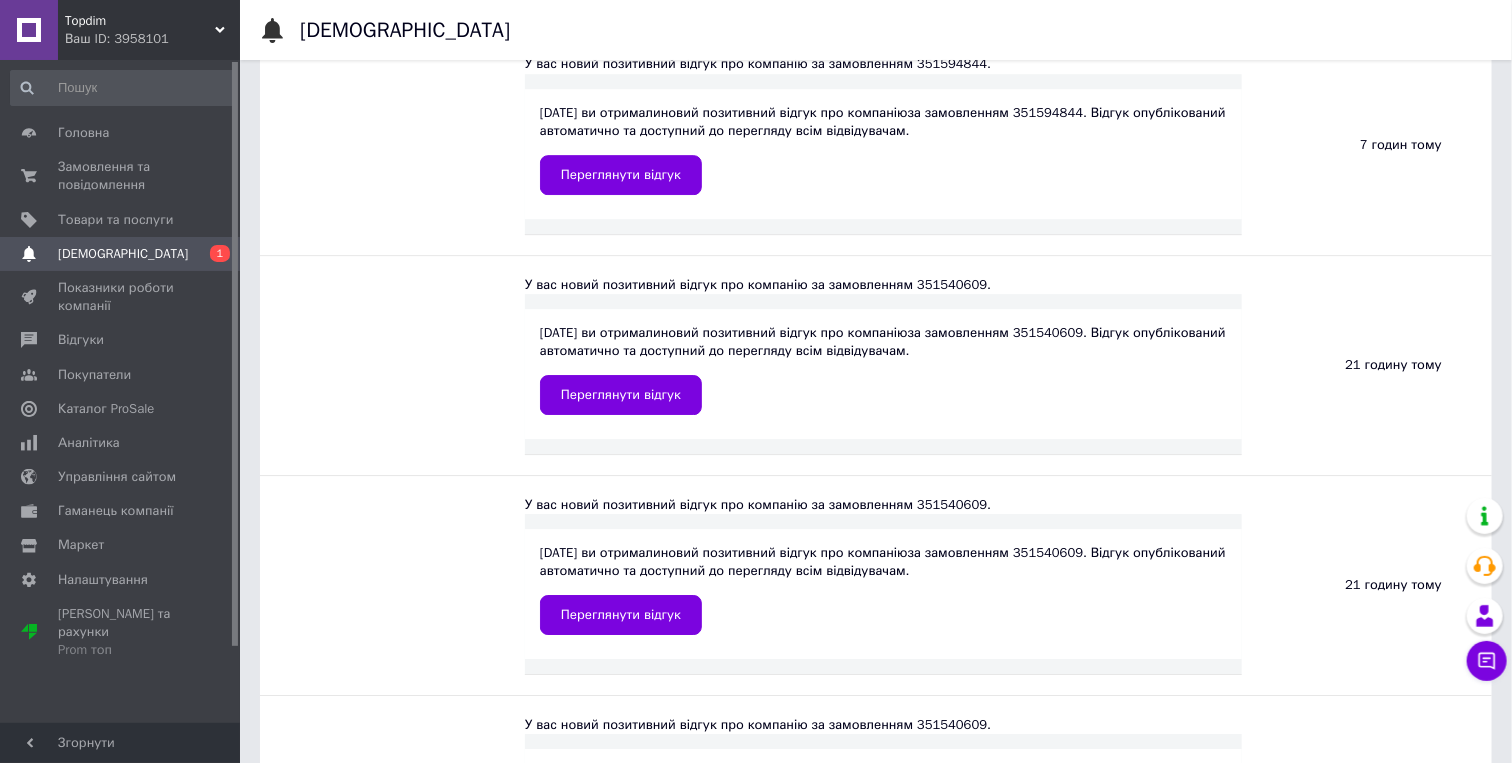 scroll, scrollTop: 2704, scrollLeft: 0, axis: vertical 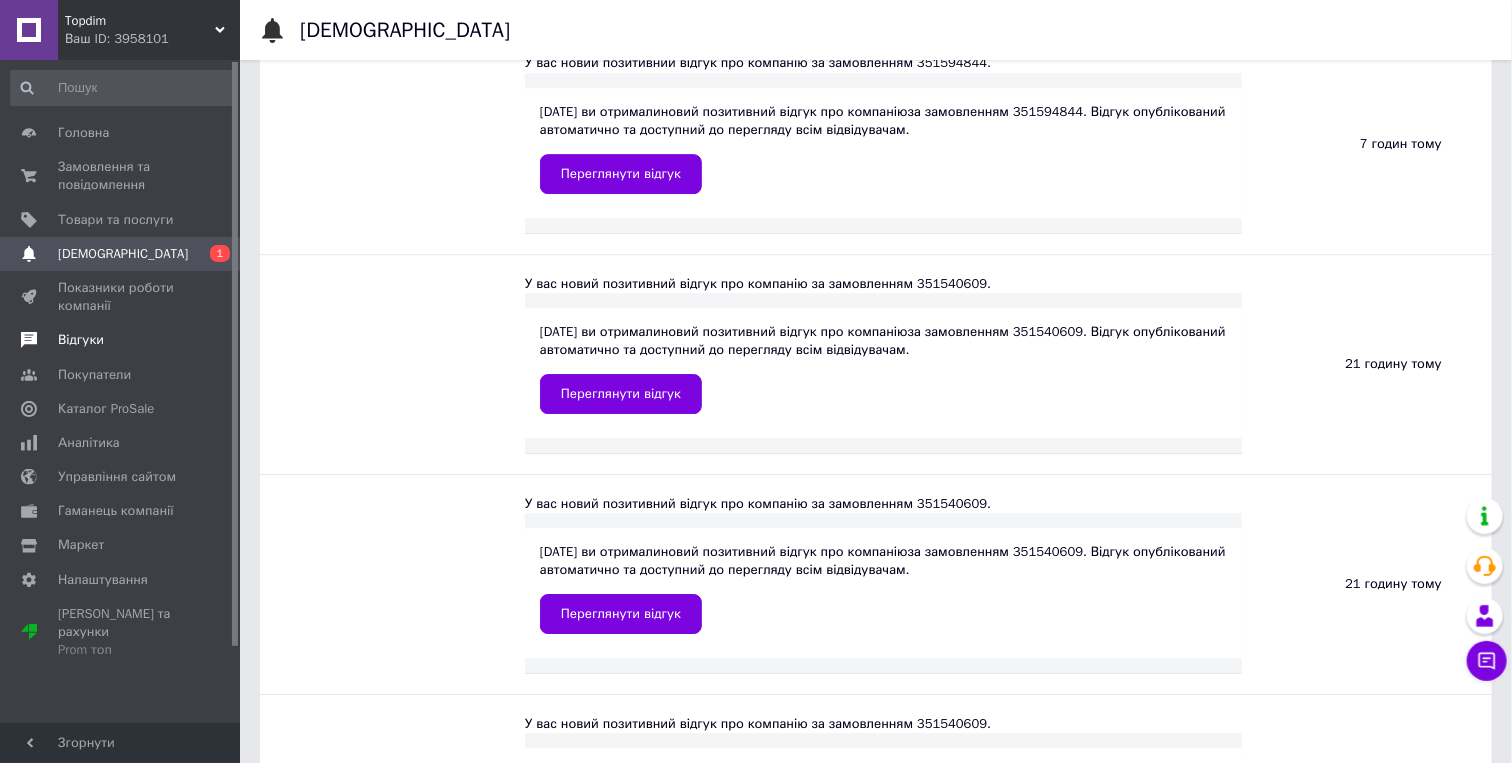 click on "Відгуки" at bounding box center [81, 340] 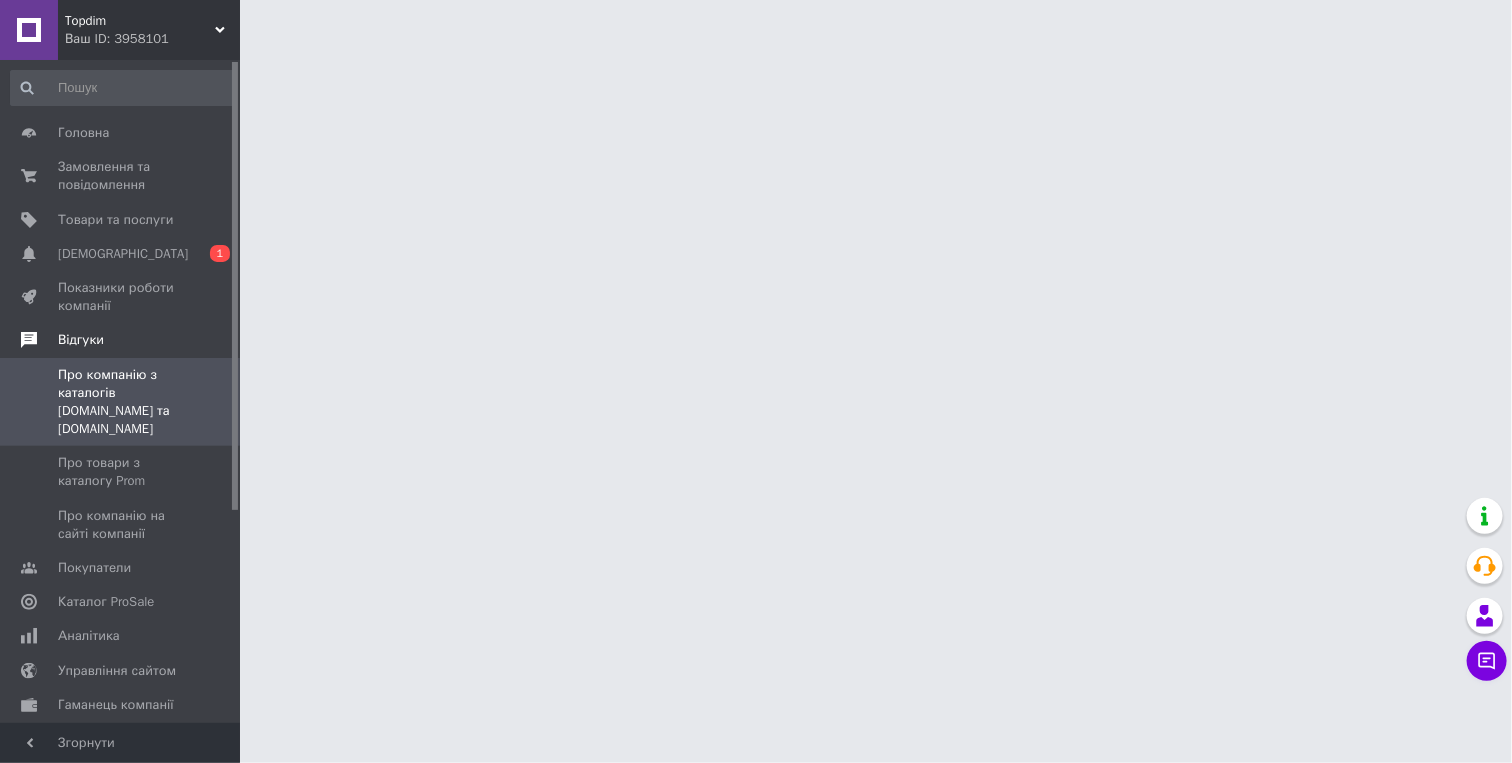 scroll, scrollTop: 0, scrollLeft: 0, axis: both 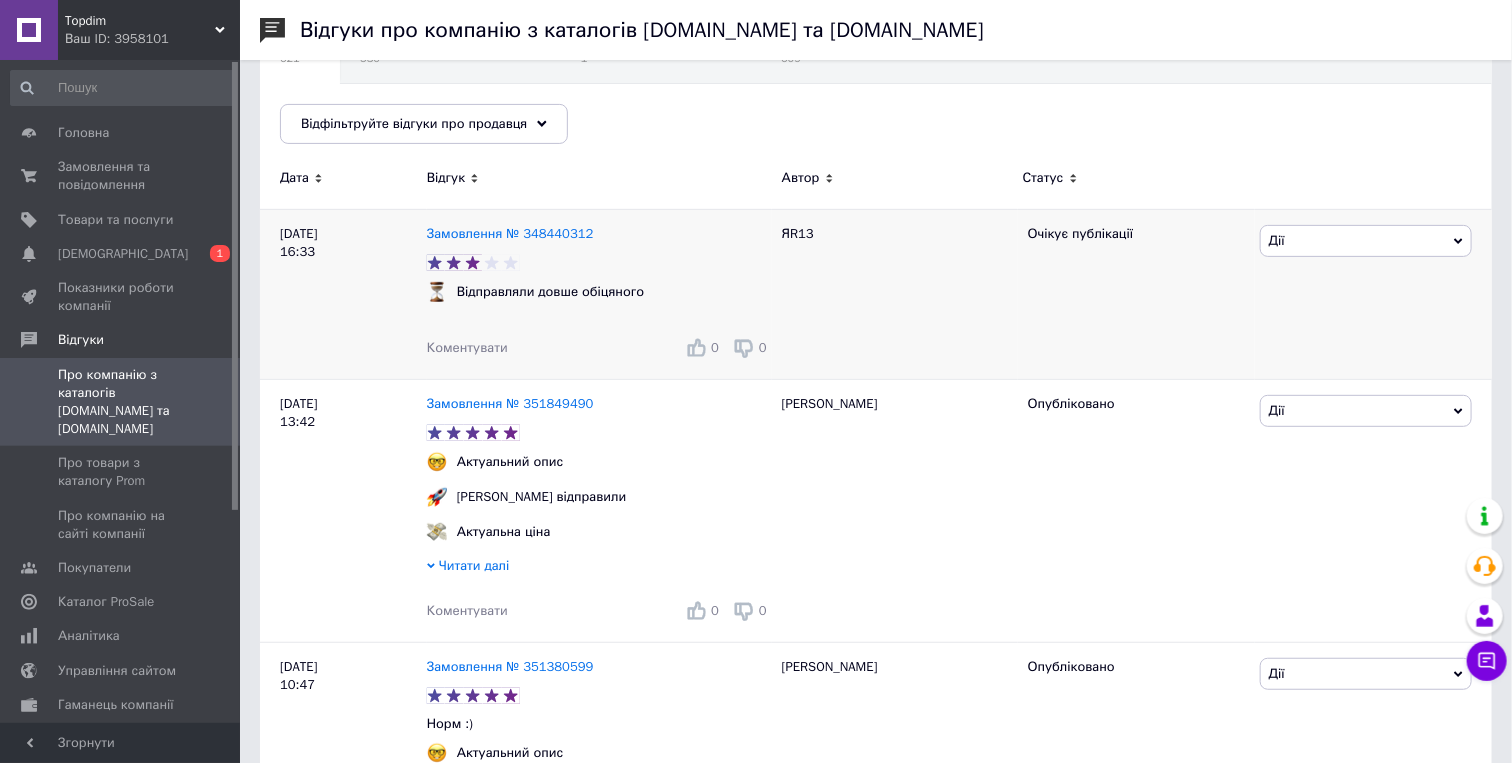 click on "Відправляли довше обіцяного" at bounding box center (550, 292) 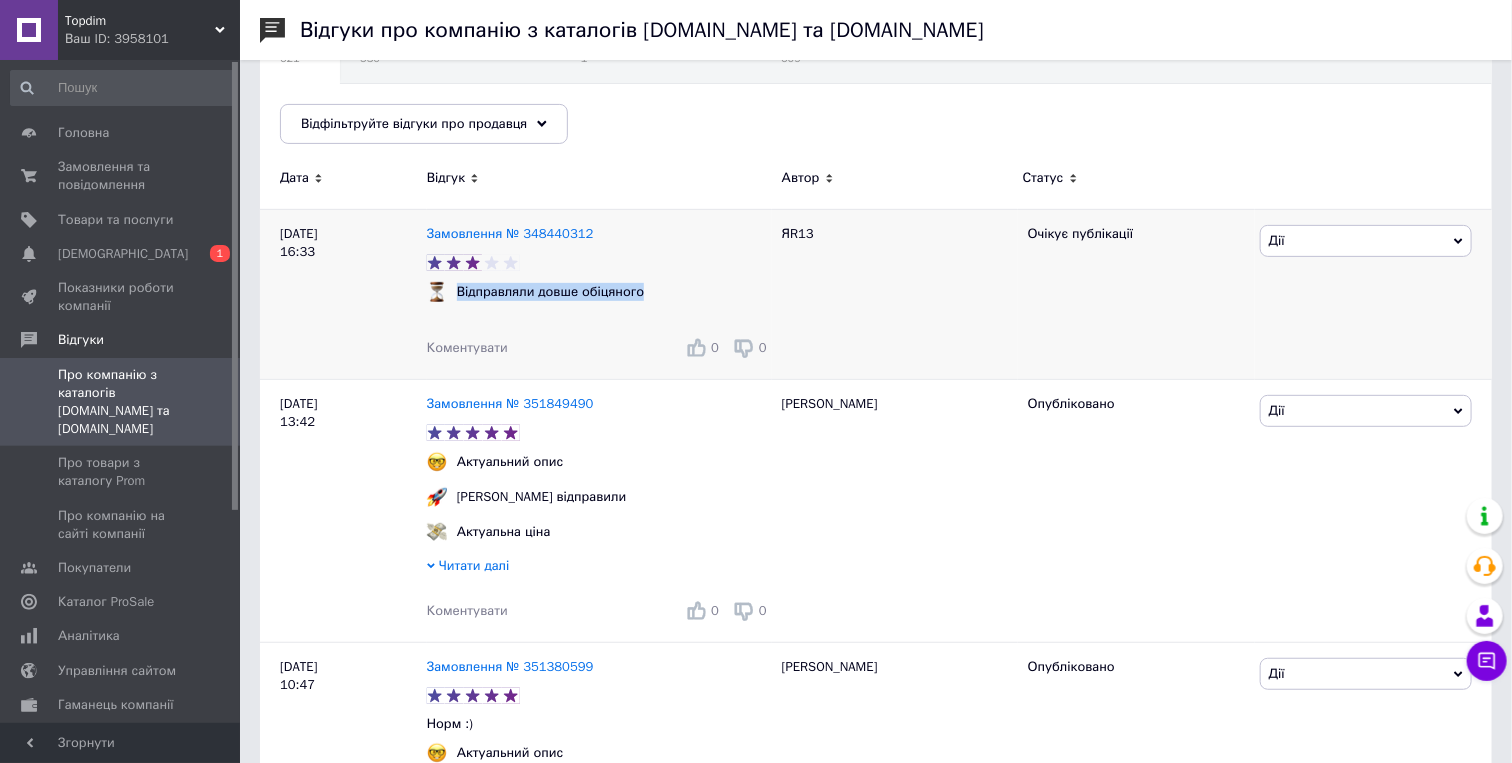 drag, startPoint x: 528, startPoint y: 304, endPoint x: 608, endPoint y: 306, distance: 80.024994 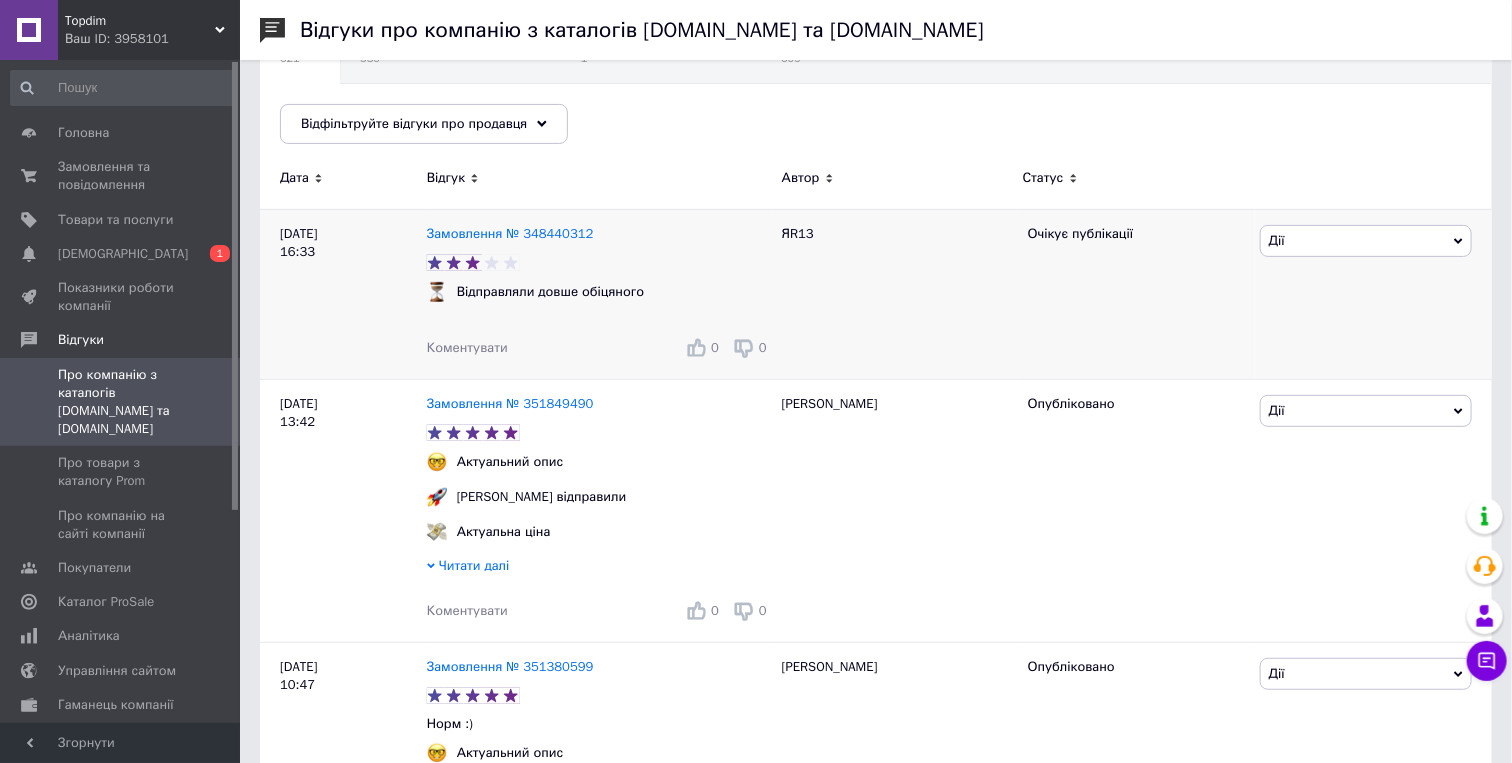 click on "Коментувати" at bounding box center (467, 347) 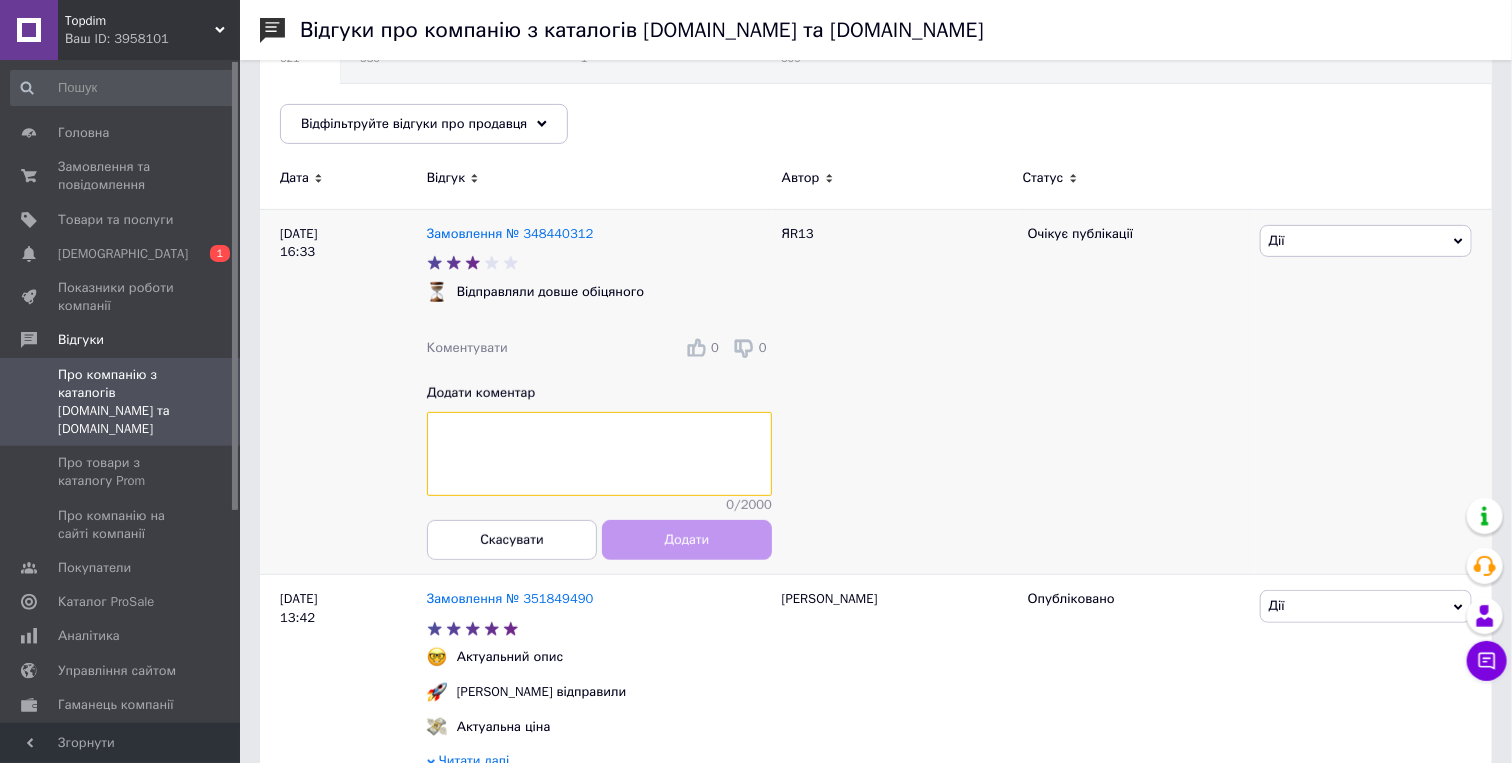 paste on "109619 - лишили негативний відгук щодо тривалої відправки.
Прохання повідомити реальну дату, тобто наступного дня від замовлення, а далі вже справа перевізника. Також нагадуємо, що усі відстеження УП мають затримку в кілька діб через особливості роботи перевізника.
З огляду на вищезгадане просимо покращити відгук." 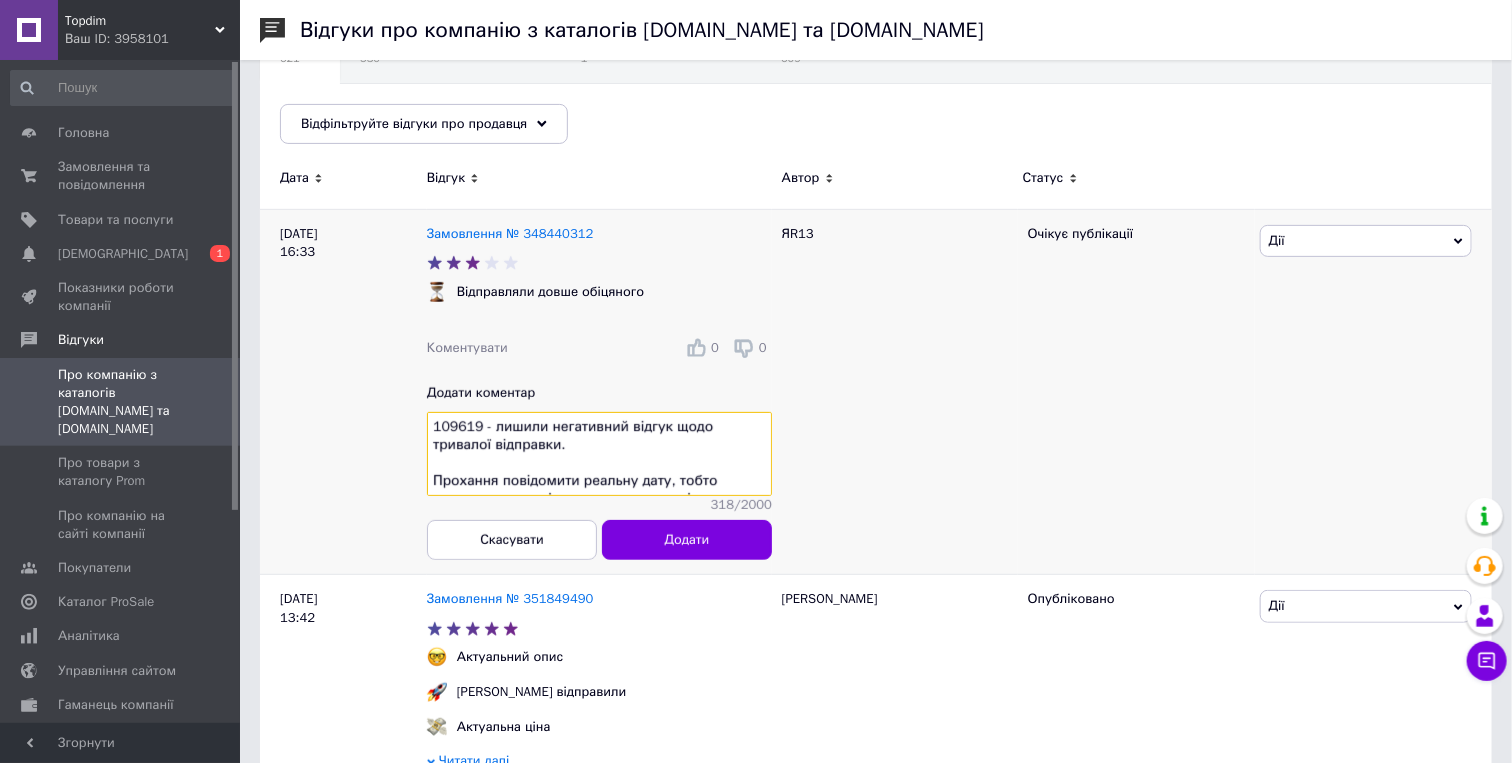 scroll, scrollTop: 167, scrollLeft: 0, axis: vertical 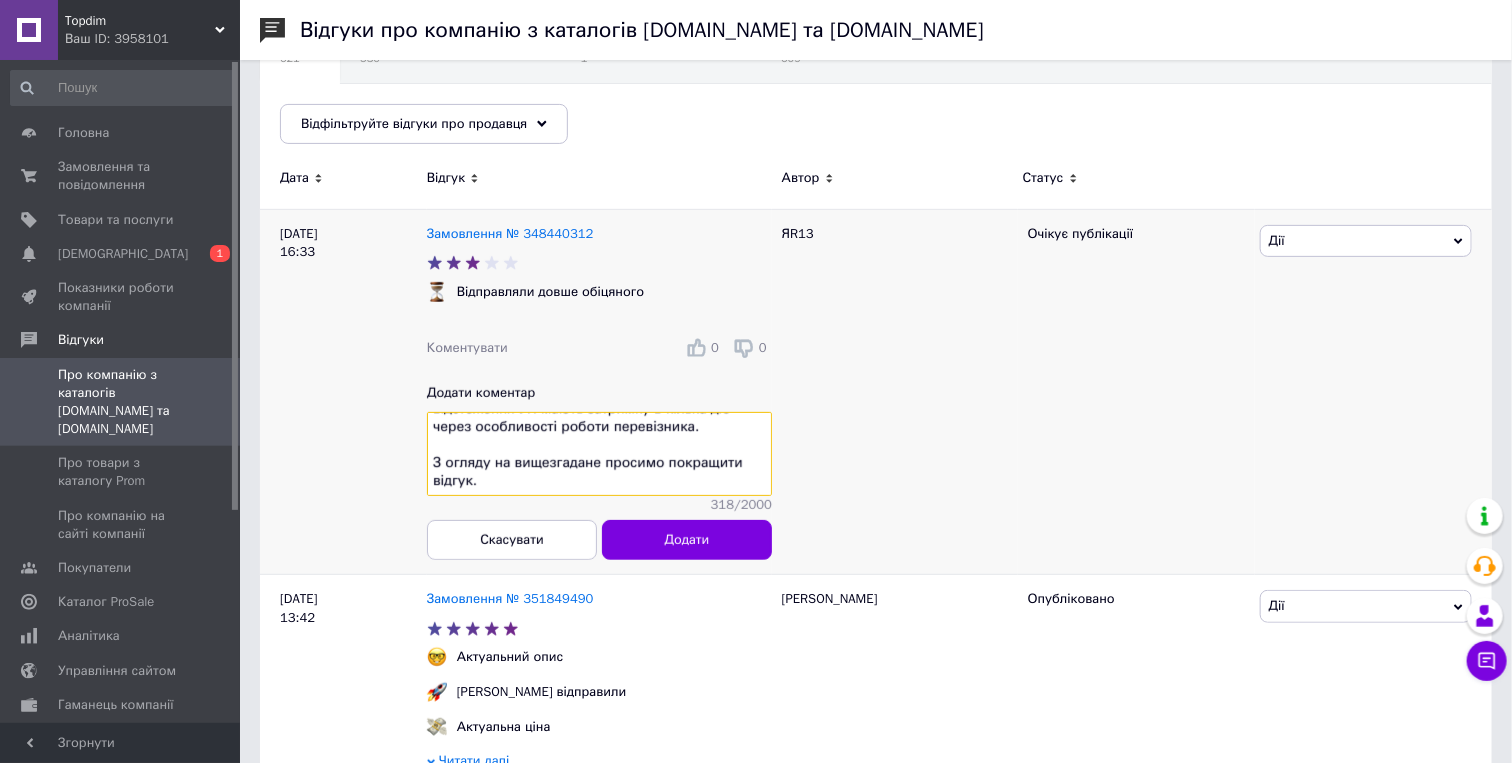 click on "109619 - лишили негативний відгук щодо тривалої відправки.
Прохання повідомити реальну дату, тобто наступного дня від замовлення, а далі вже справа перевізника. Також нагадуємо, що усі відстеження УП мають затримку в кілька діб через особливості роботи перевізника.
З огляду на вищезгадане просимо покращити відгук." at bounding box center (599, 454) 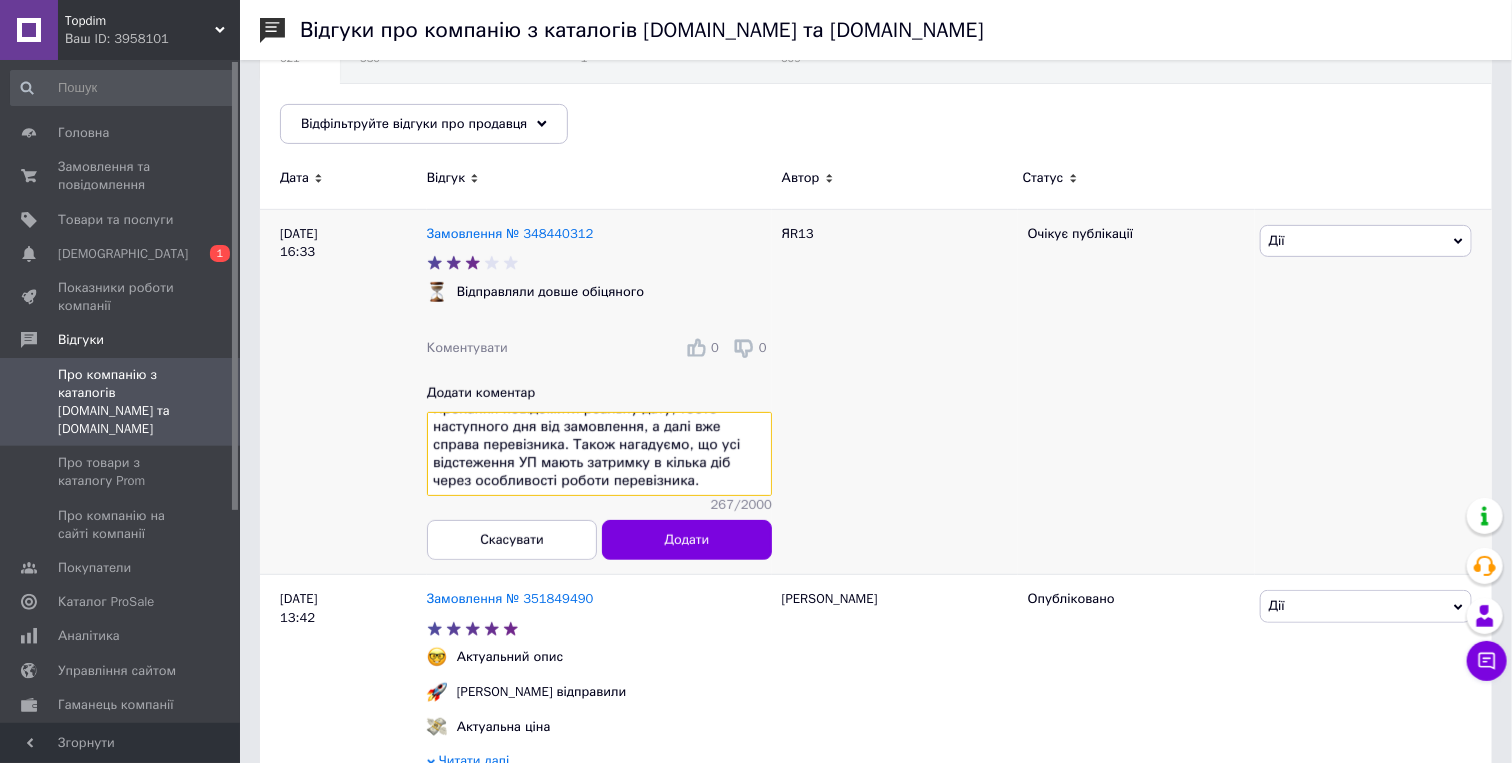 scroll, scrollTop: 4, scrollLeft: 0, axis: vertical 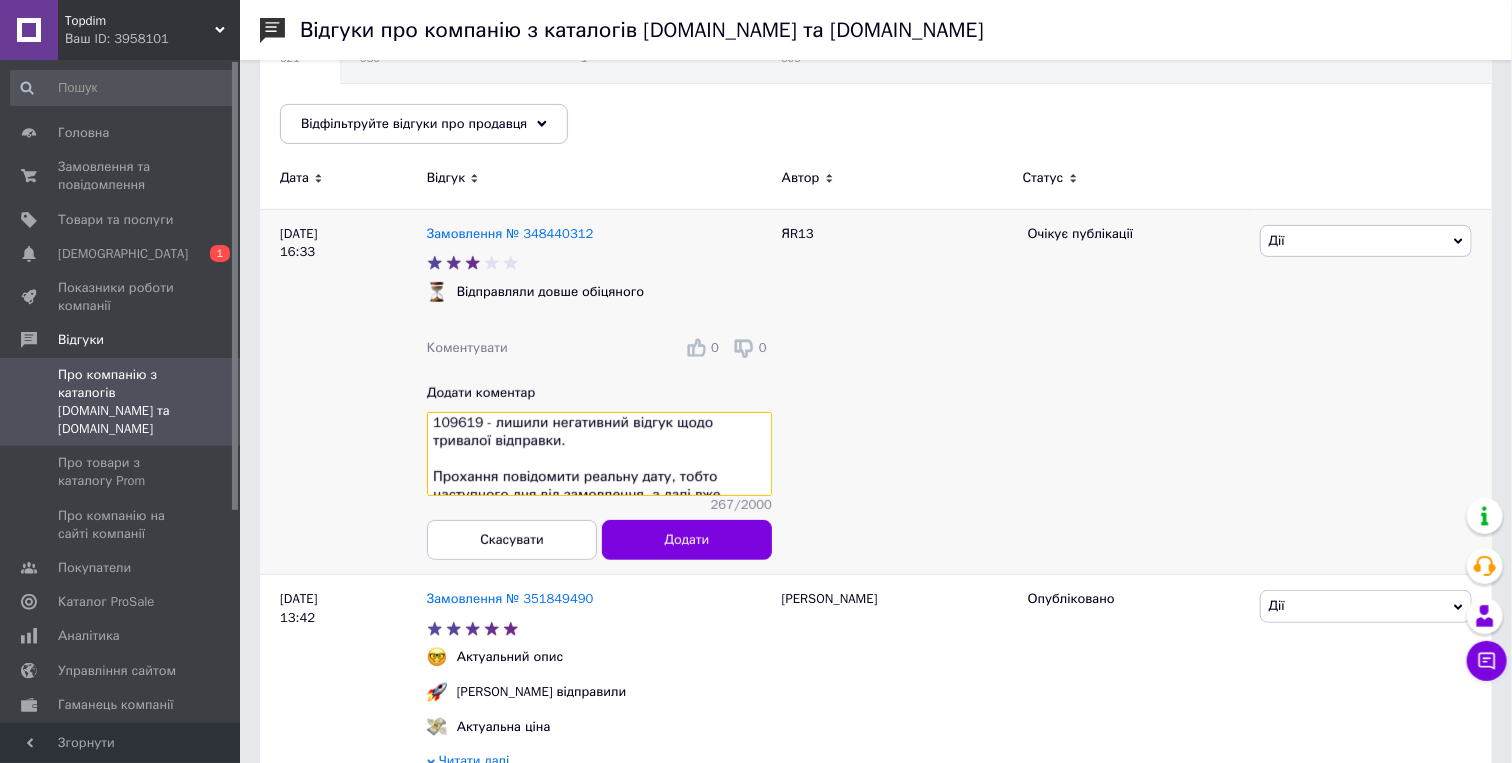 click on "109619 - лишили негативний відгук щодо тривалої відправки.
Прохання повідомити реальну дату, тобто наступного дня від замовлення, а далі вже справа перевізника. Також нагадуємо, що усі відстеження УП мають затримку в кілька діб через особливості роботи перевізника." at bounding box center (599, 454) 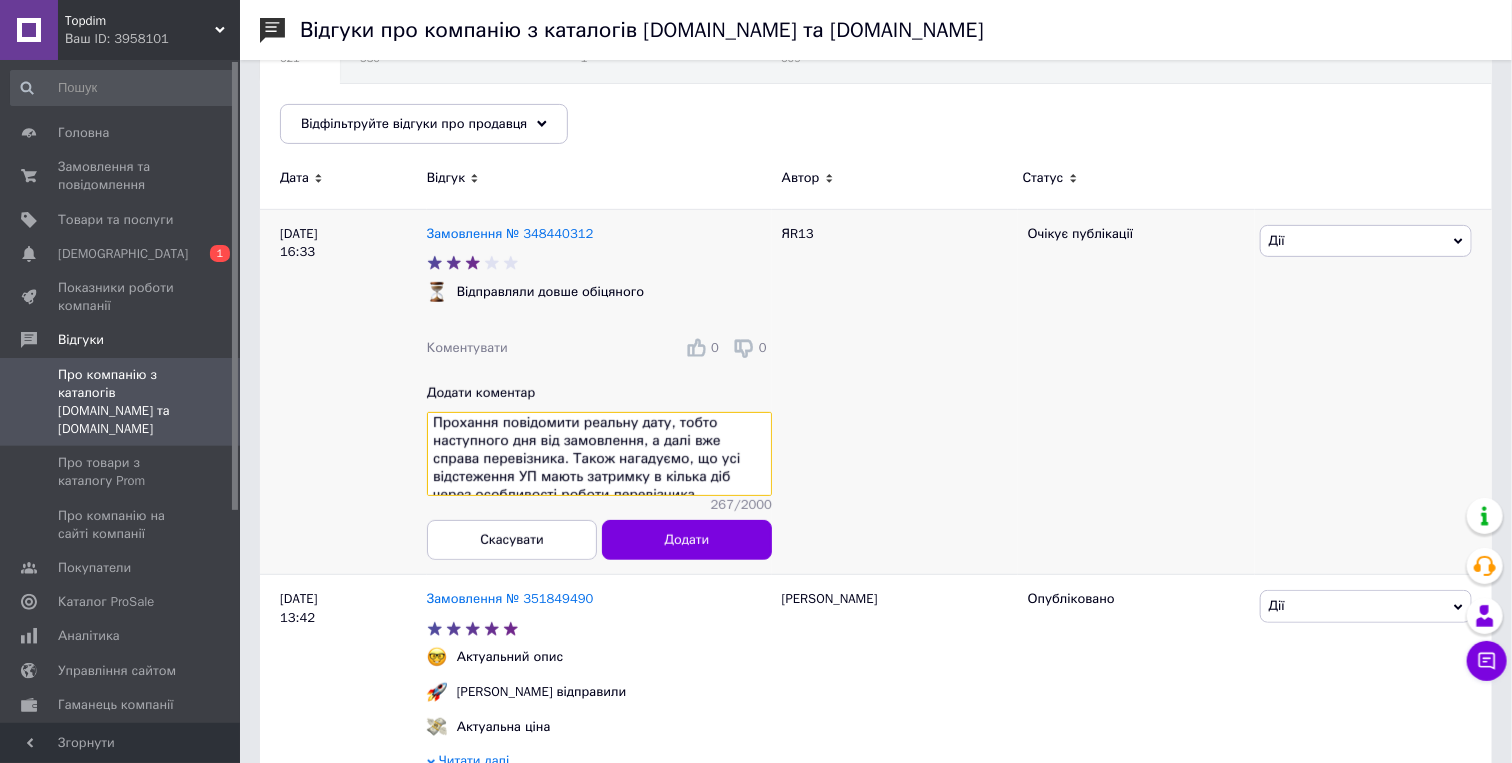 scroll, scrollTop: 0, scrollLeft: 0, axis: both 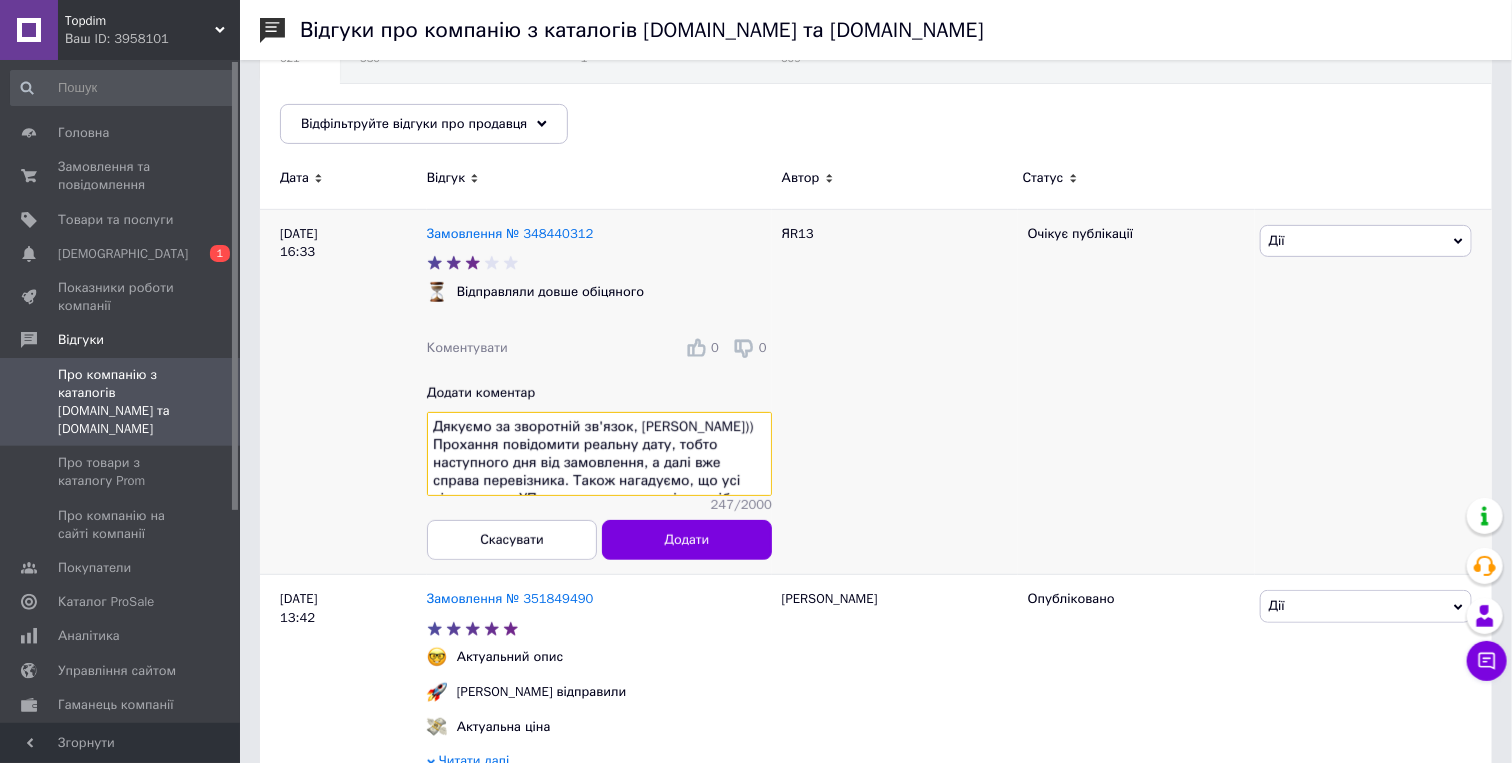 click on "Дякуємо за зворотній зв'язок, Ярославе)) Прохання повідомити реальну дату, тобто наступного дня від замовлення, а далі вже справа перевізника. Також нагадуємо, що усі відстеження УП мають затримку в кілька діб через особливості роботи перевізника." at bounding box center (599, 454) 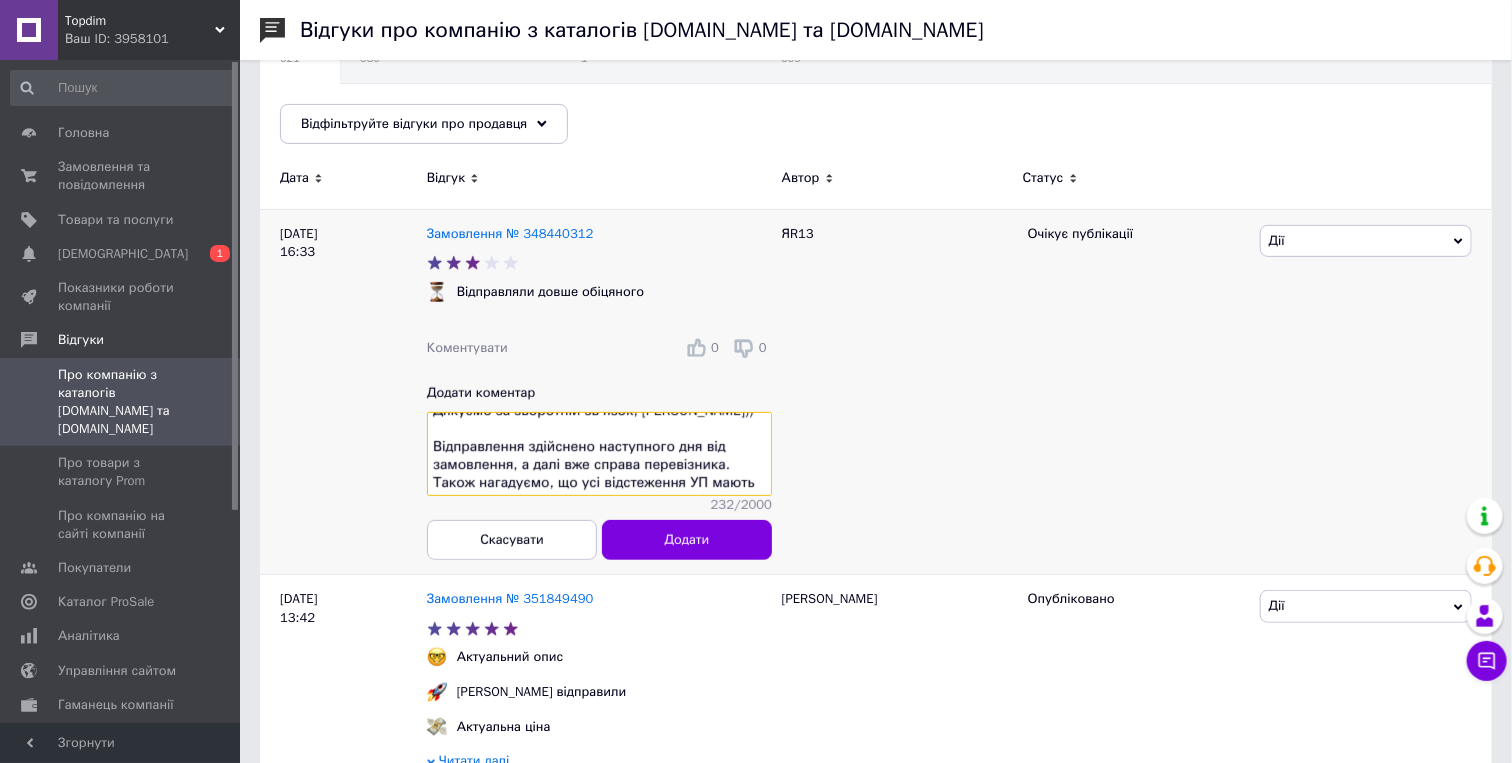scroll, scrollTop: 38, scrollLeft: 0, axis: vertical 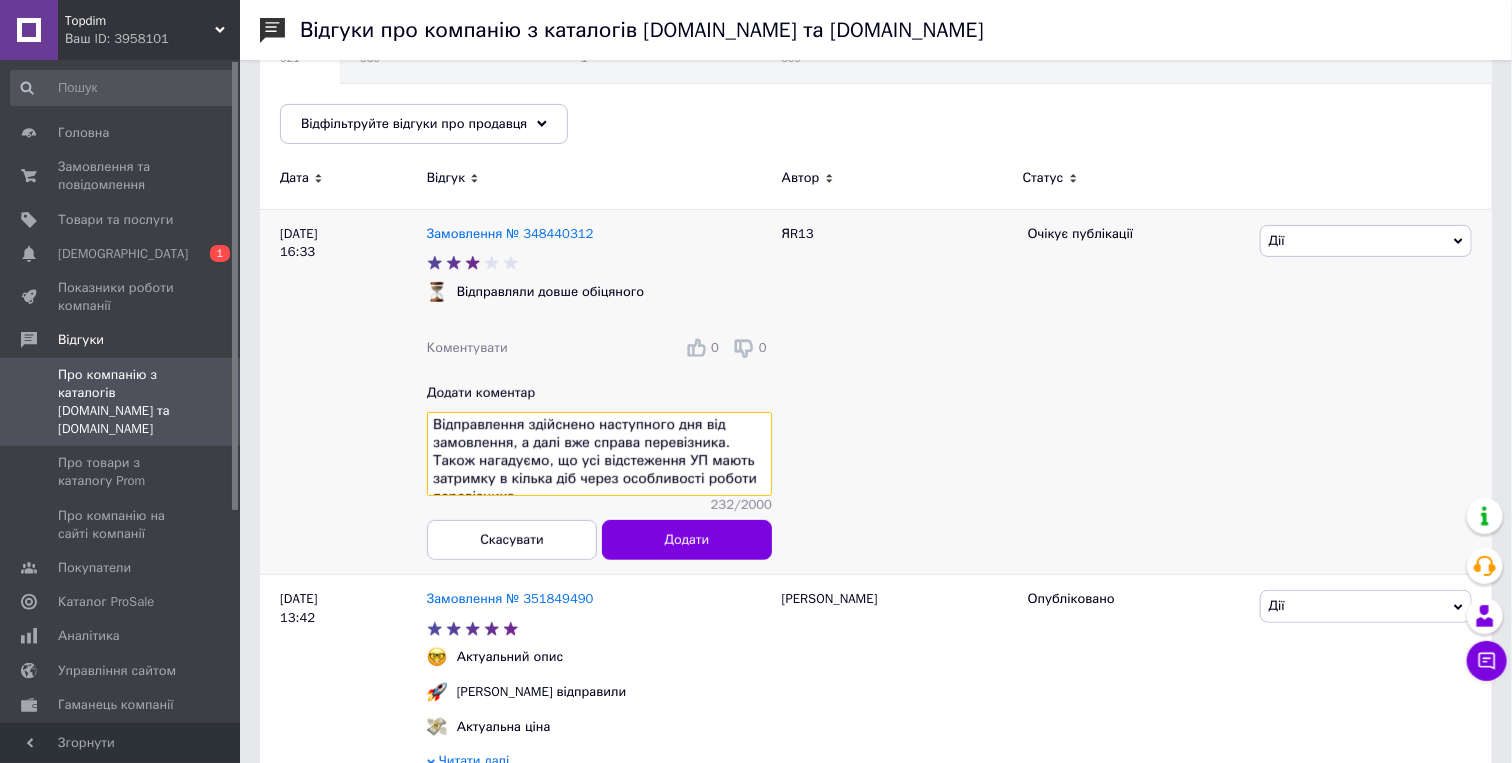 click on "Дякуємо за зворотній зв'язок, Ярославе))
Відправлення здійснено наступного дня від замовлення, а далі вже справа перевізника. Також нагадуємо, що усі відстеження УП мають затримку в кілька діб через особливості роботи перевізника." at bounding box center (599, 454) 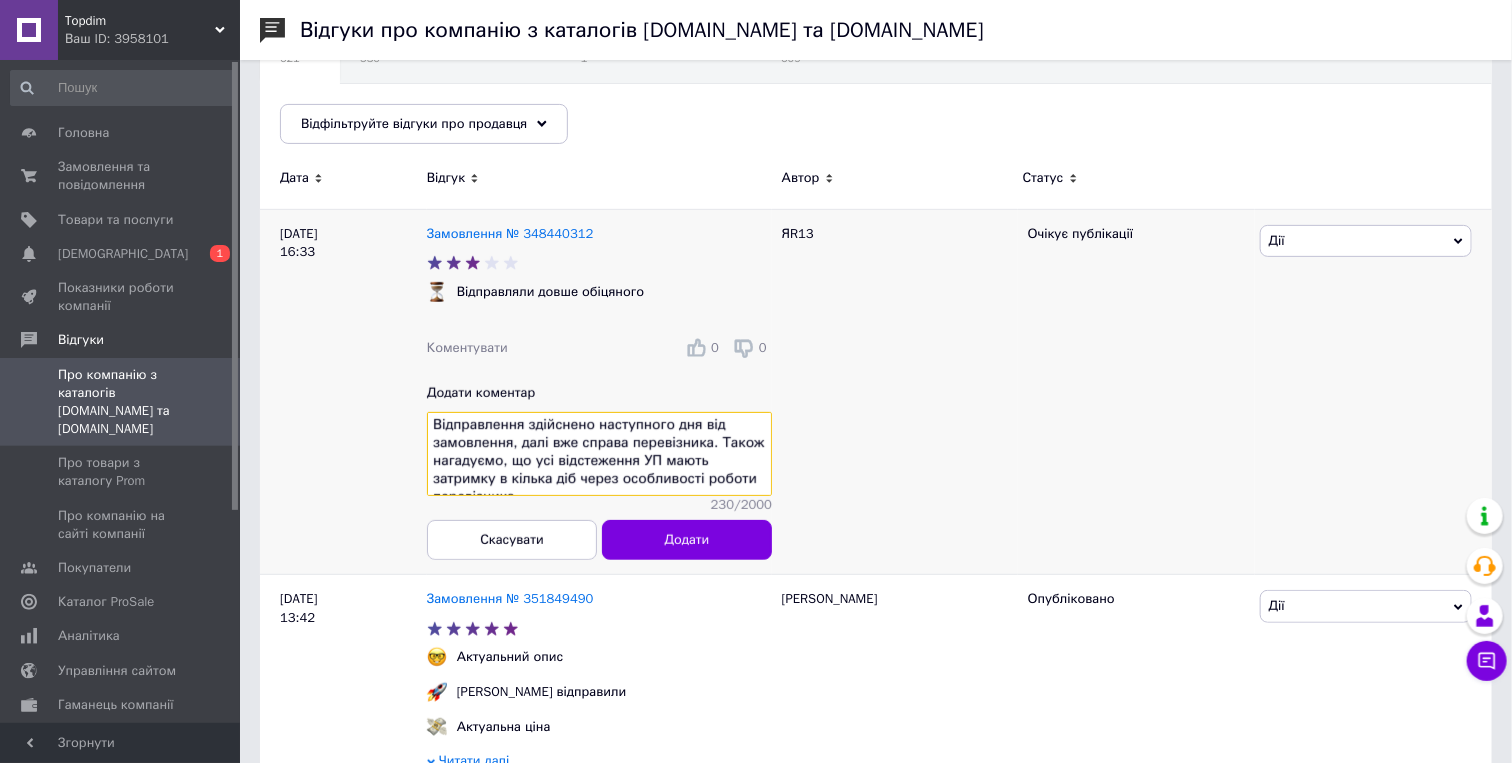click on "Дякуємо за зворотній зв'язок, Ярославе))
Відправлення здійснено наступного дня від замовлення, далі вже справа перевізника. Також нагадуємо, що усі відстеження УП мають затримку в кілька діб через особливості роботи перевізника." at bounding box center (599, 454) 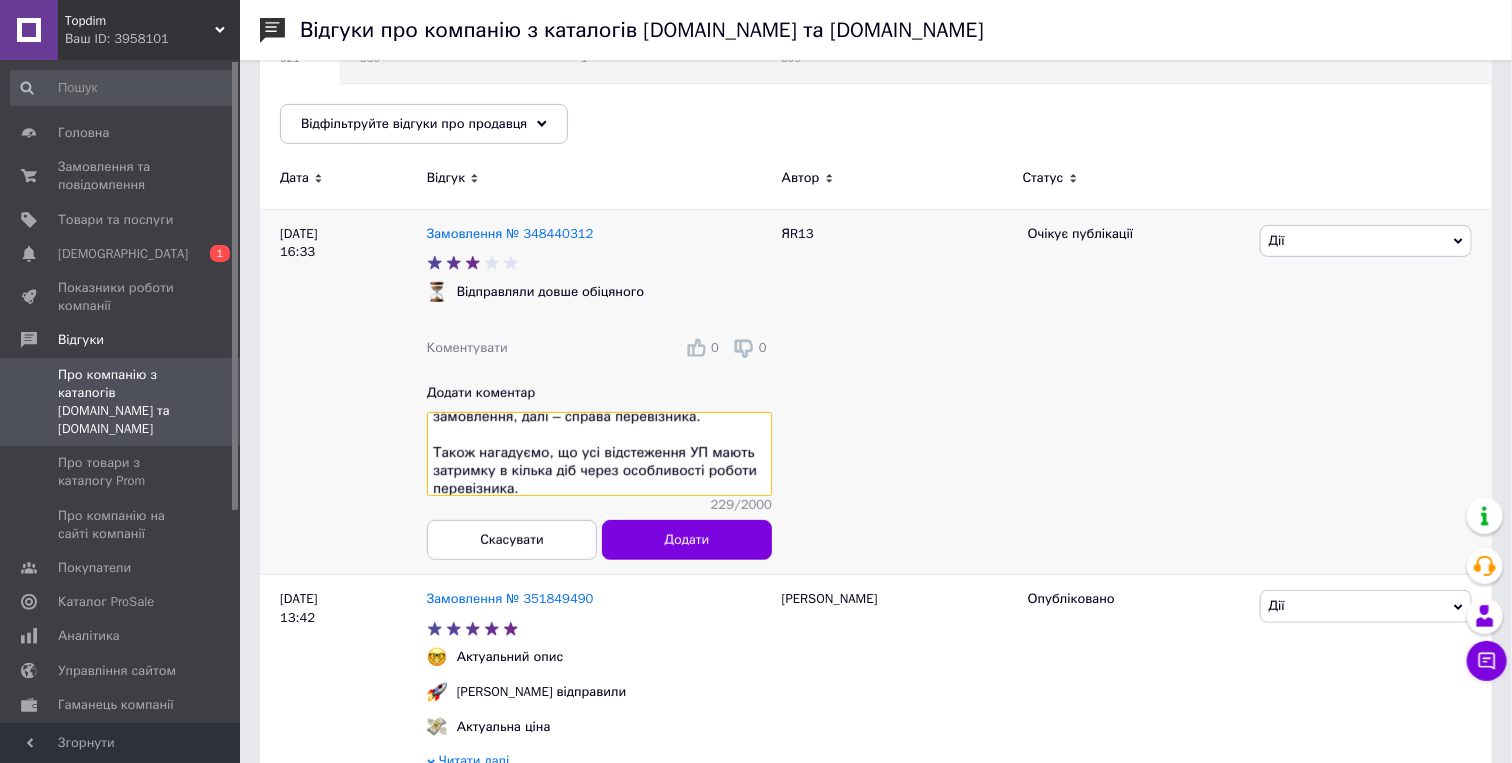 scroll, scrollTop: 85, scrollLeft: 0, axis: vertical 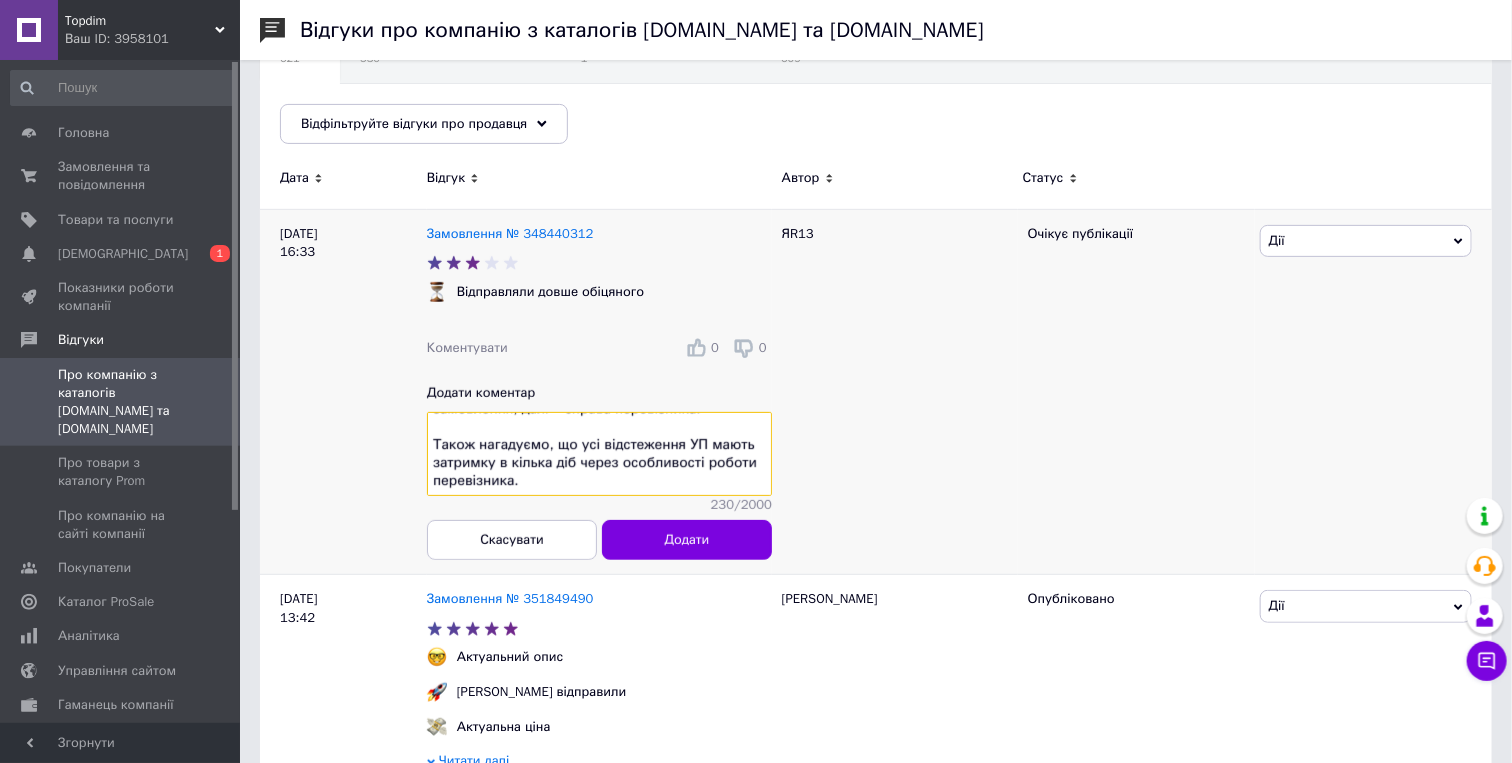 click on "Дякуємо за зворотній зв'язок, Ярославе))
Відправлення здійснено наступного дня від замовлення, далі – справа перевізника.
Також нагадуємо, що усі відстеження УП мають затримку в кілька діб через особливості роботи перевізника." at bounding box center (599, 454) 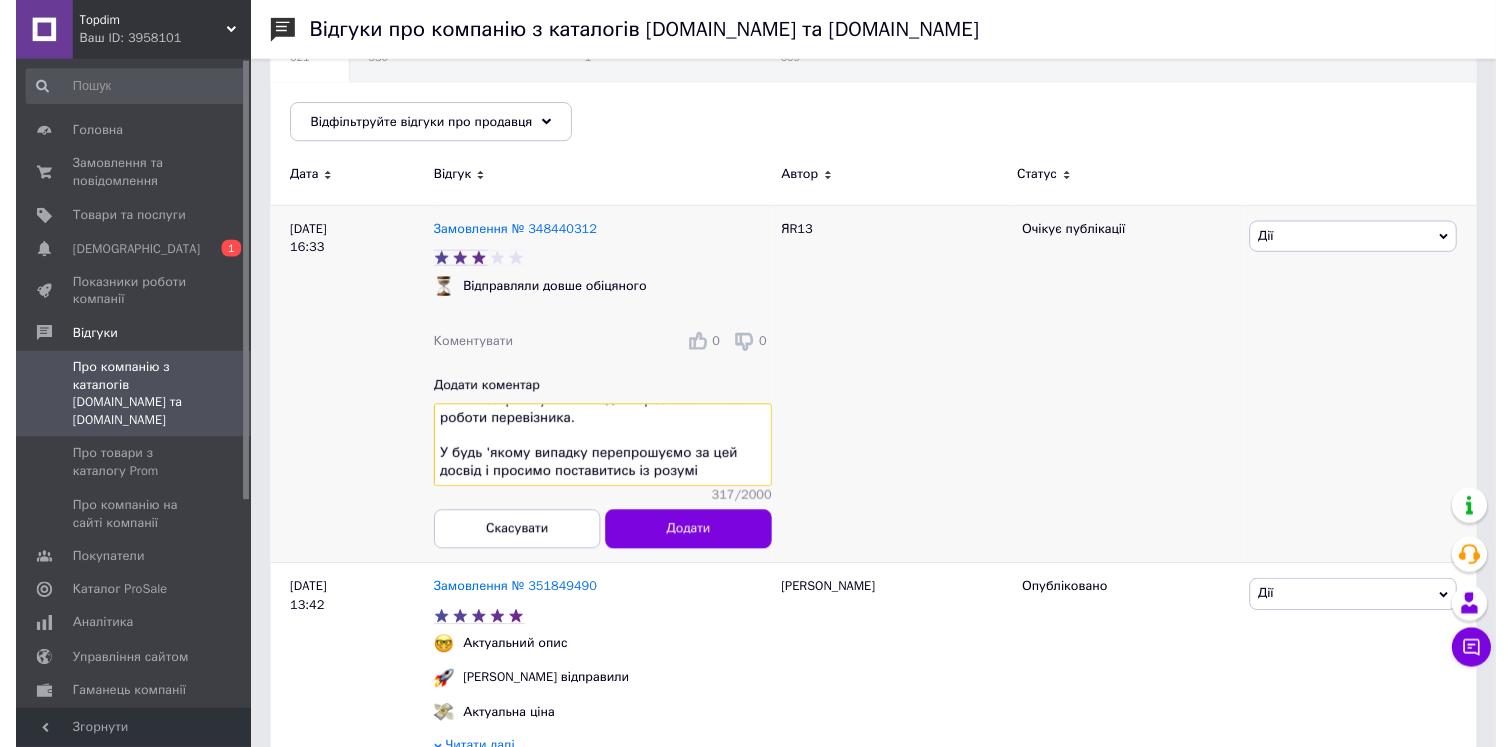 scroll, scrollTop: 167, scrollLeft: 0, axis: vertical 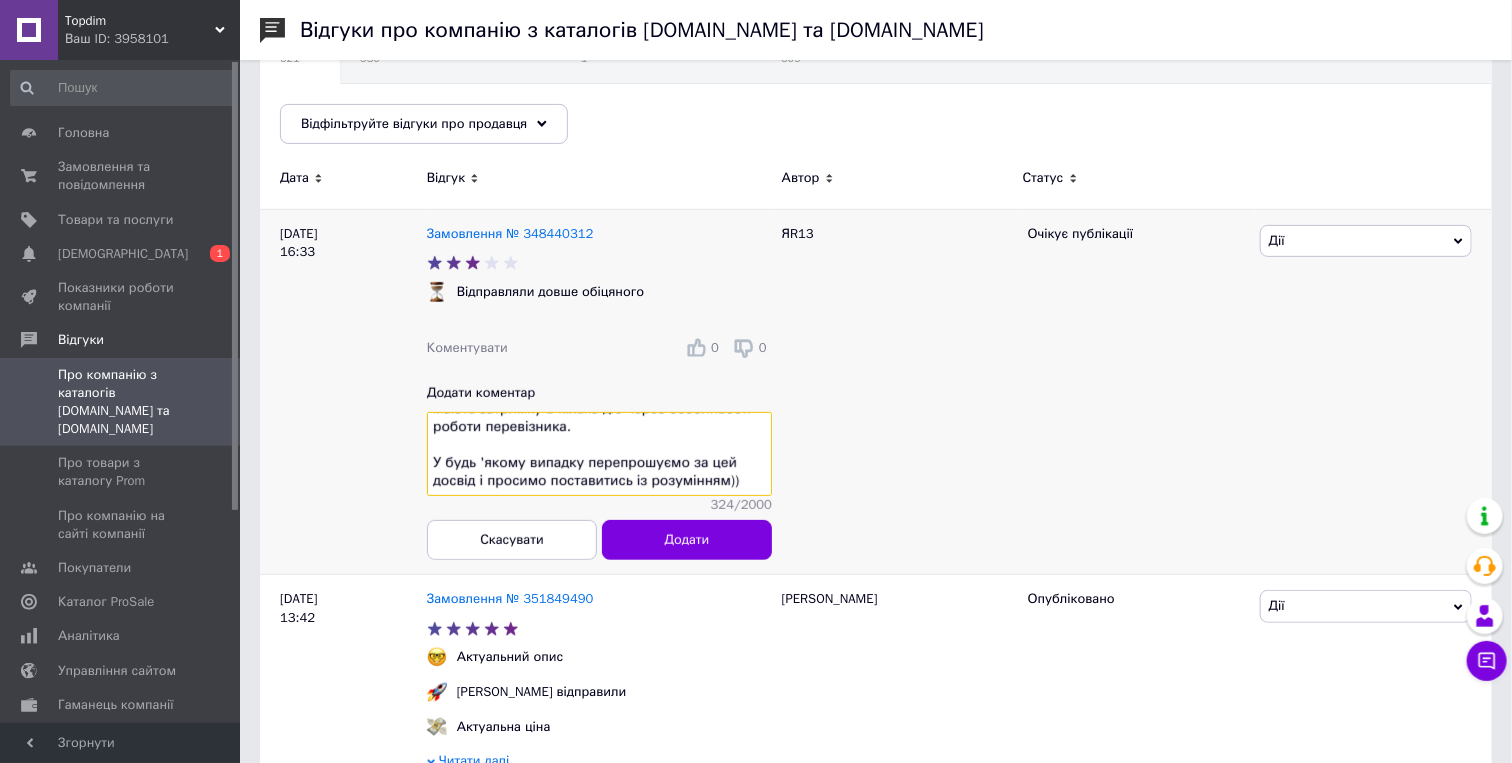 click on "Дякуємо за зворотній зв'язок, Ярославе))
Відправлення здійснено наступного дня від замовлення, далі – справа перевізника.
Також нагадуємо, що усі відстеження Укрпошти мають затримку в кілька діб через особливості роботи перевізника.
У будь 'якому випадку перепрошуємо за цей досвід і просимо поставитись із розумінням))" at bounding box center [599, 454] 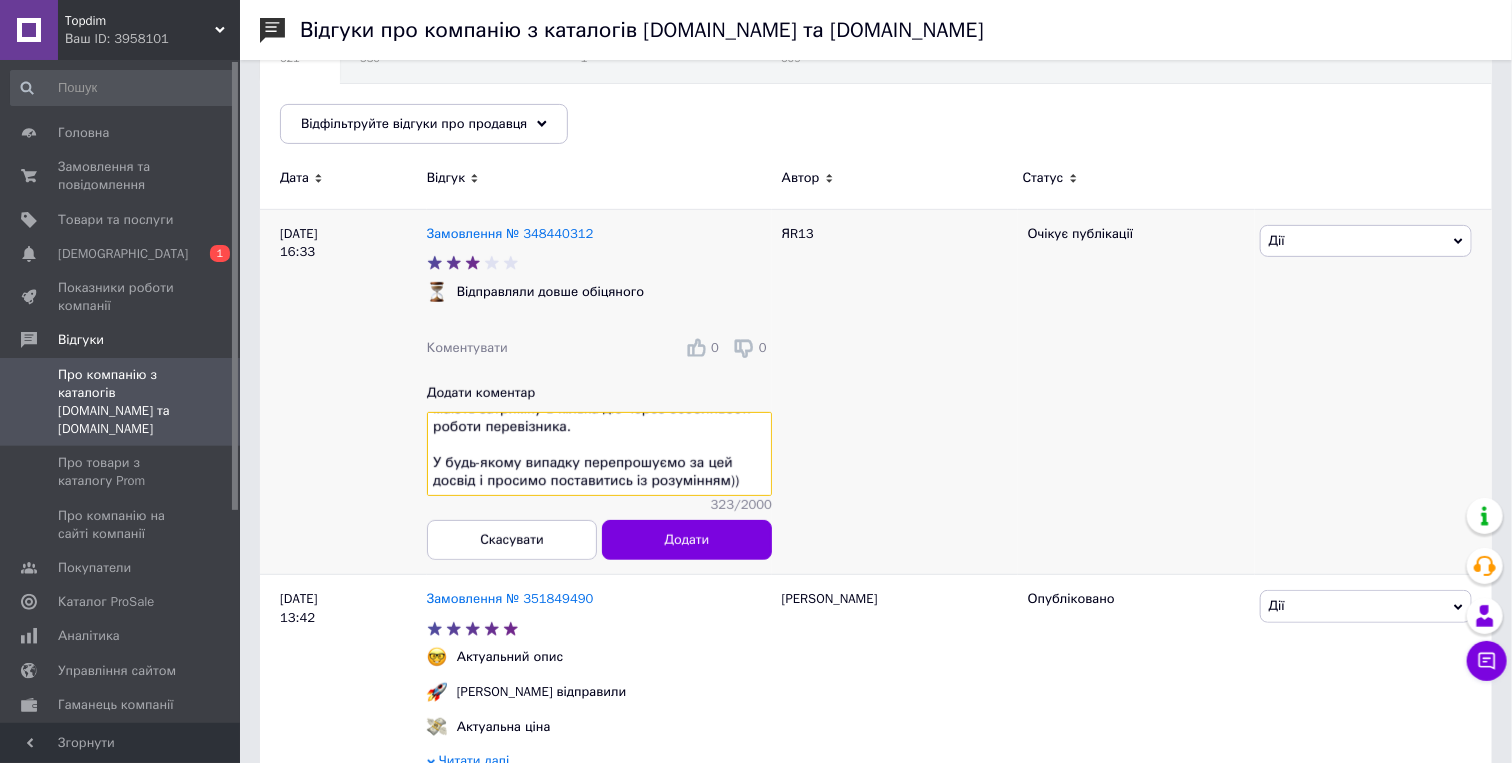 click on "Дякуємо за зворотній зв'язок, Ярославе))
Відправлення здійснено наступного дня від замовлення, далі – справа перевізника.
Також нагадуємо, що усі відстеження Укрпошти мають затримку в кілька діб через особливості роботи перевізника.
У будь-якому випадку перепрошуємо за цей досвід і просимо поставитись із розумінням))" at bounding box center (599, 454) 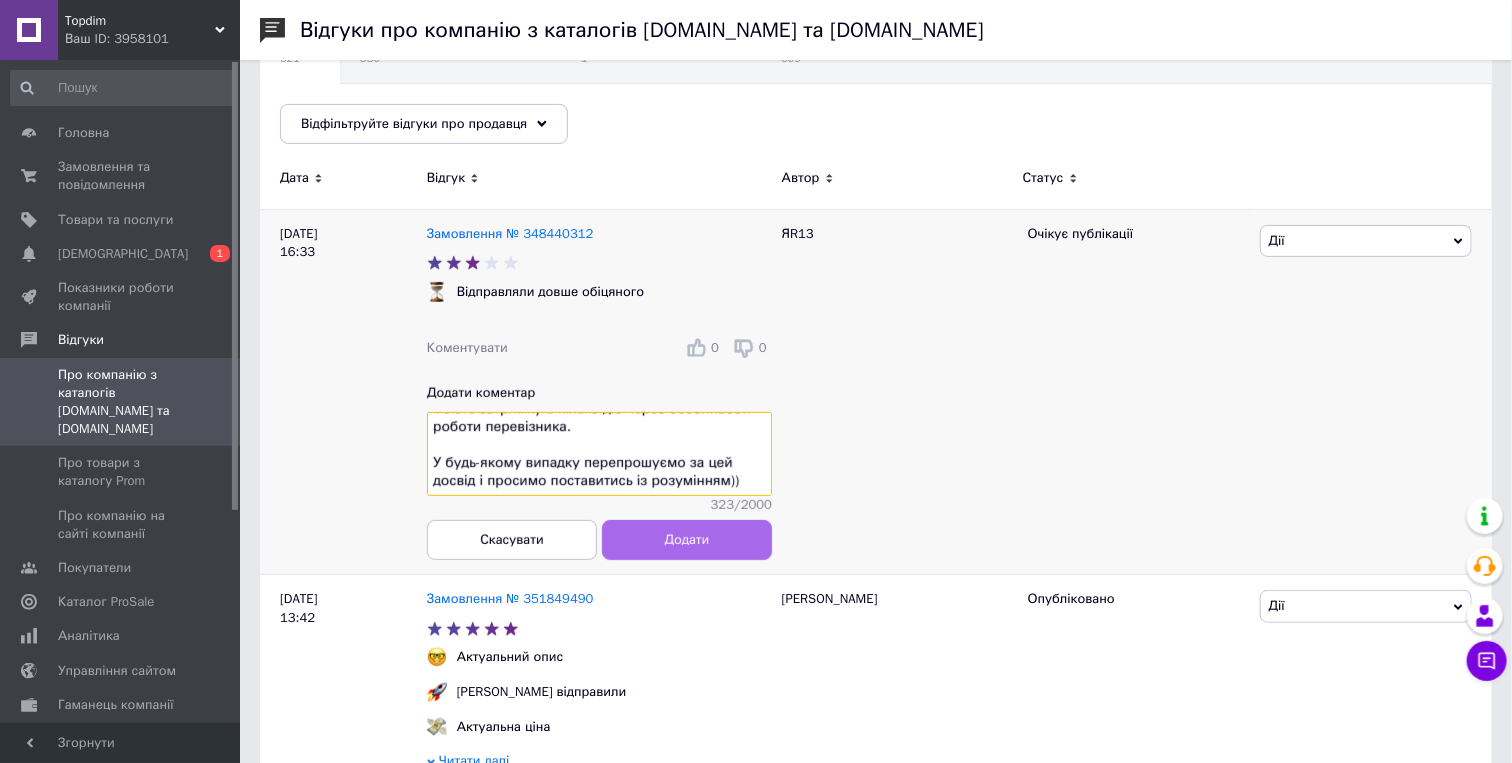 type on "Дякуємо за зворотній зв'язок, Ярославе))
Відправлення здійснено наступного дня від замовлення, далі – справа перевізника.
Також нагадуємо, що усі відстеження Укрпошти мають затримку в кілька діб через особливості роботи перевізника.
У будь-якому випадку перепрошуємо за цей досвід і просимо поставитись із розумінням))" 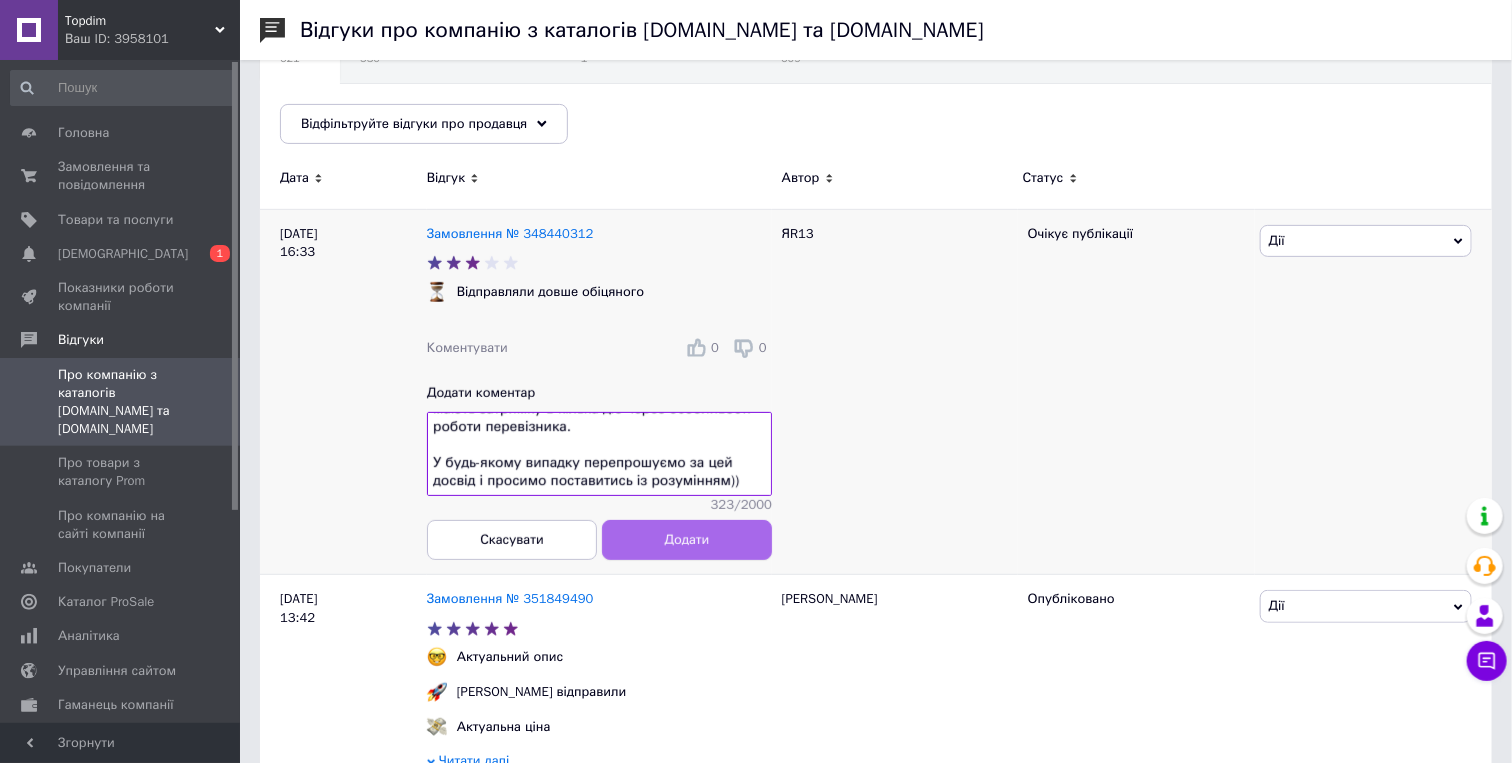 click on "Додати" at bounding box center (687, 539) 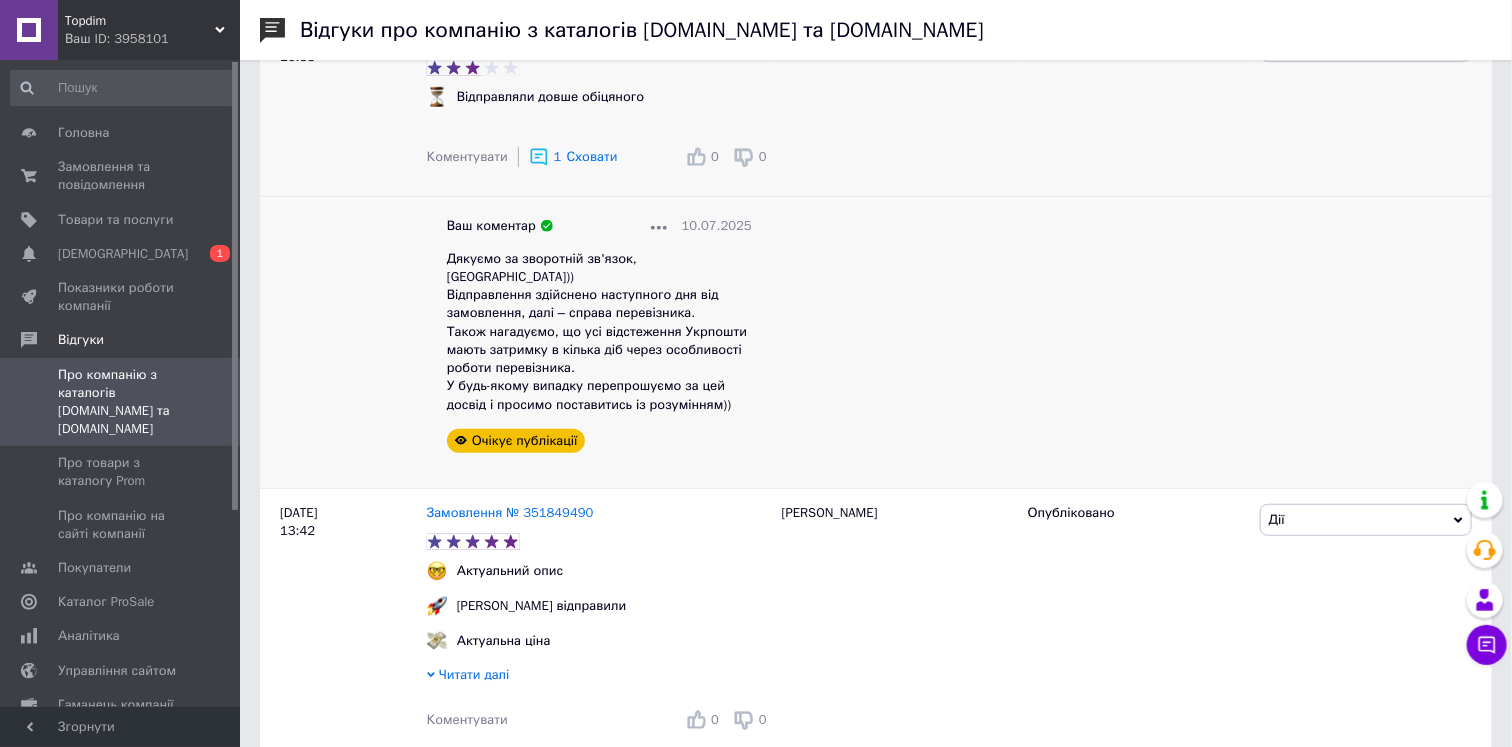 scroll, scrollTop: 444, scrollLeft: 0, axis: vertical 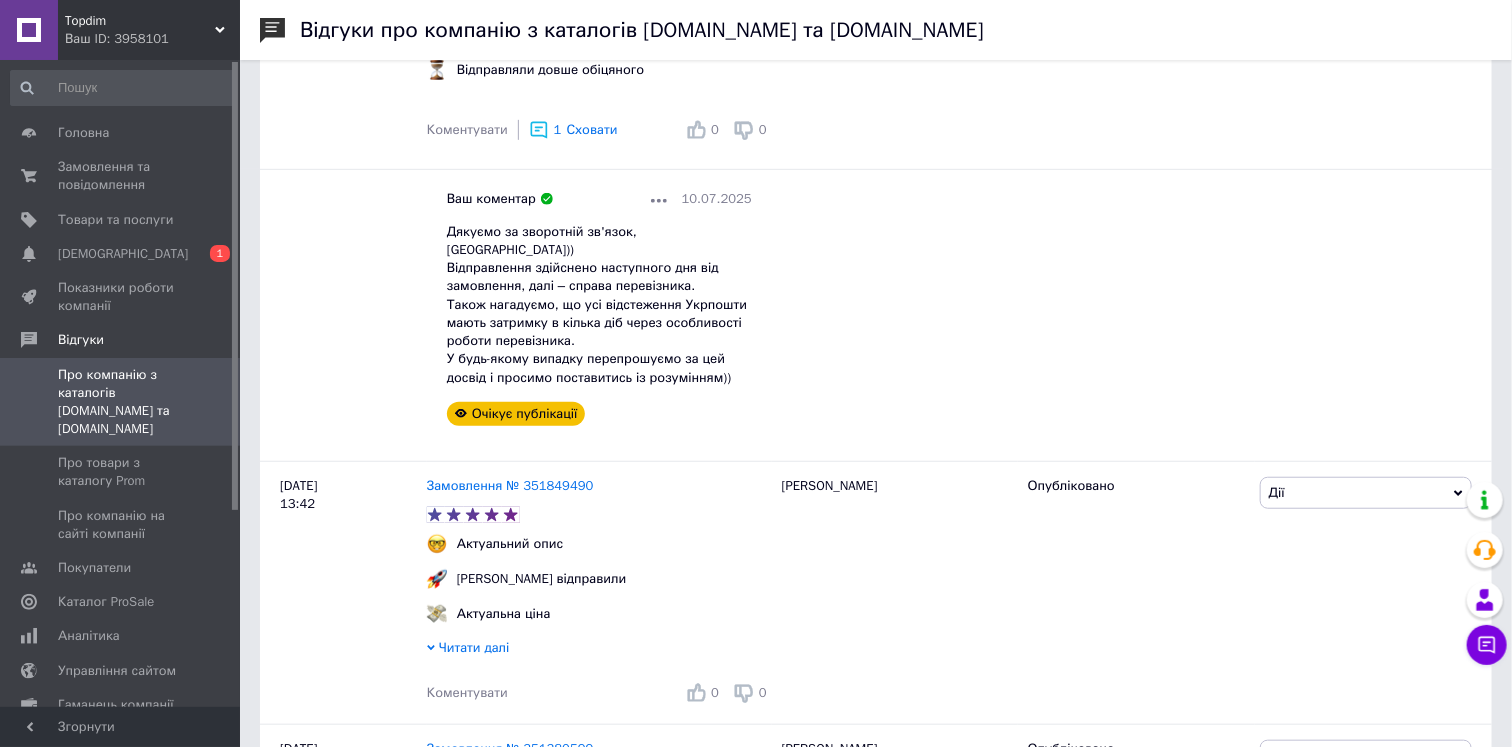click on "Ваш ID: 3958101" at bounding box center (152, 39) 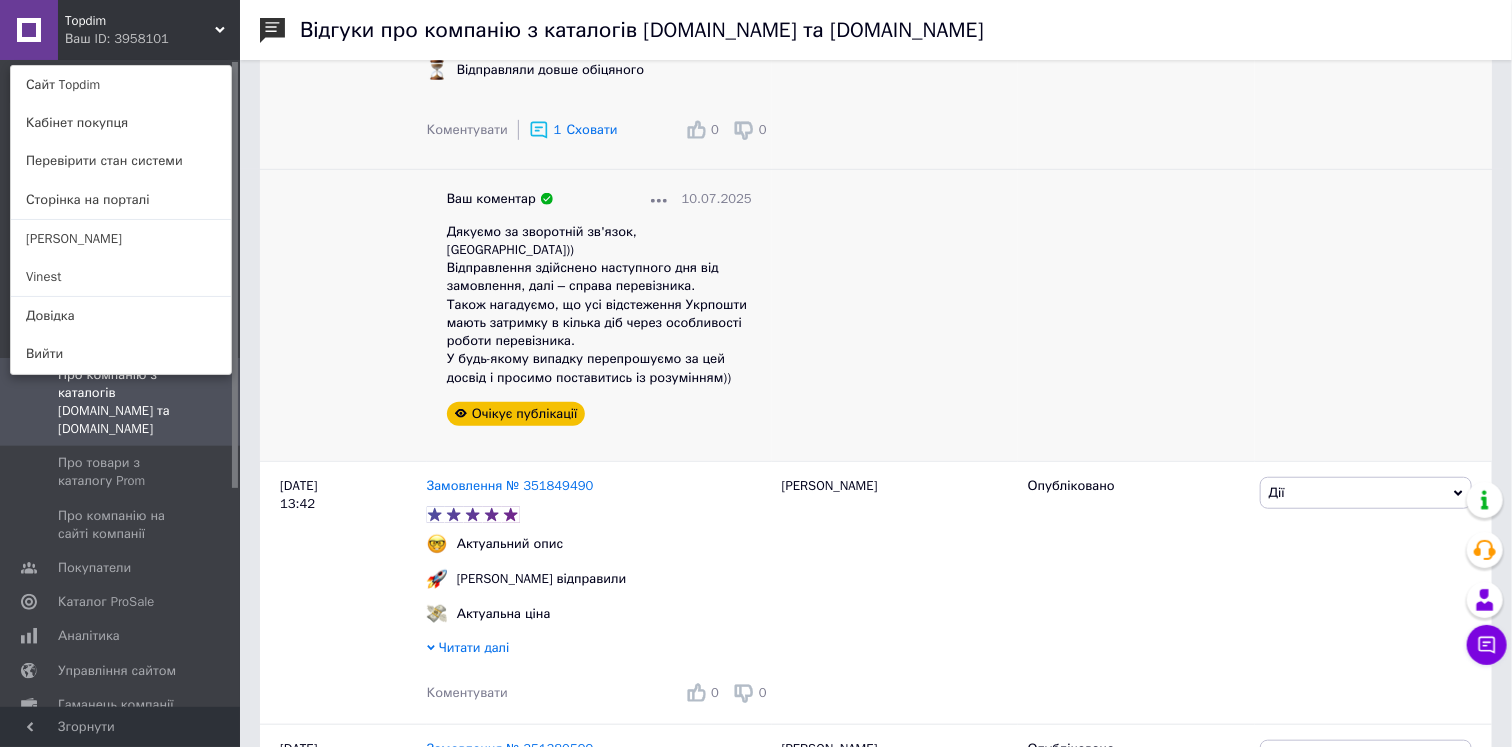 click on "ЯR13" at bounding box center (895, 224) 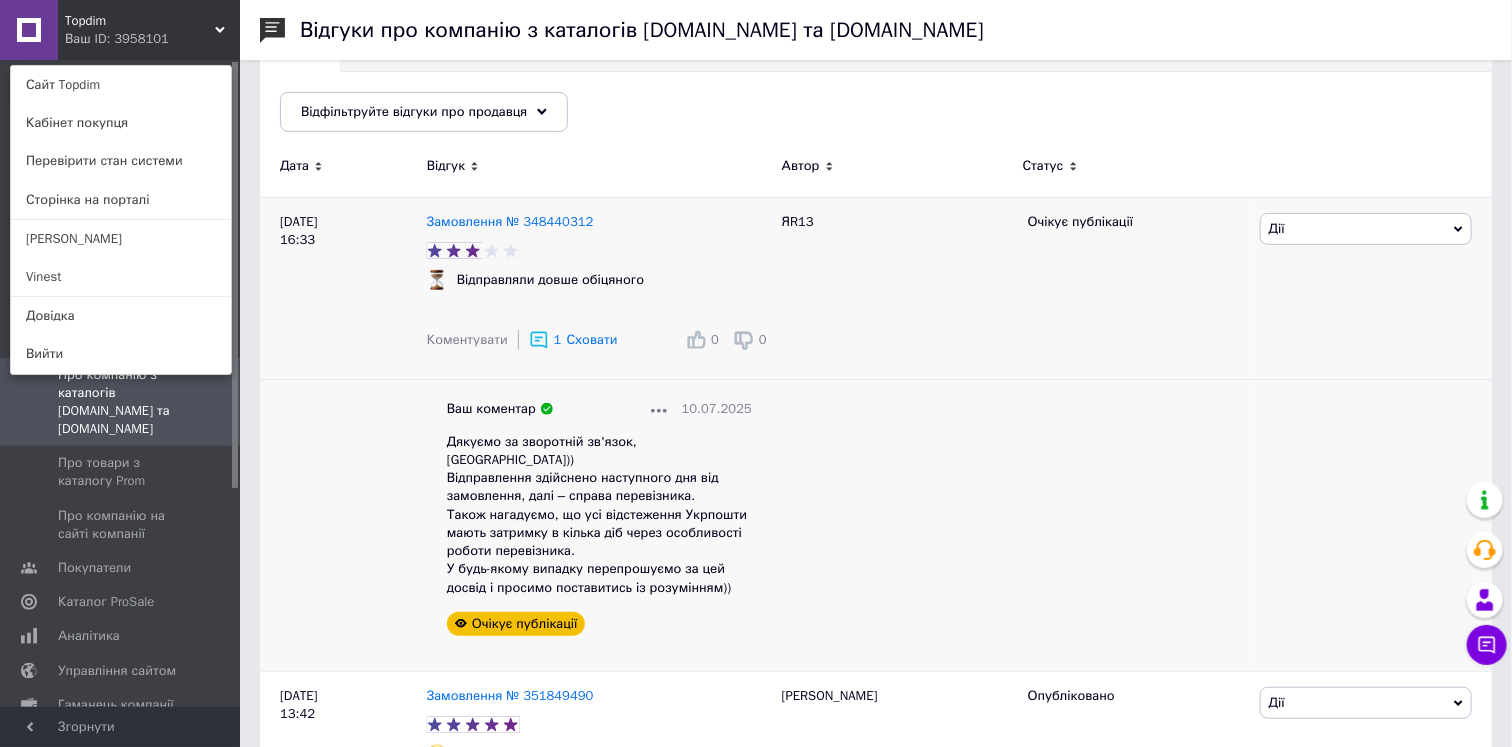 scroll, scrollTop: 222, scrollLeft: 0, axis: vertical 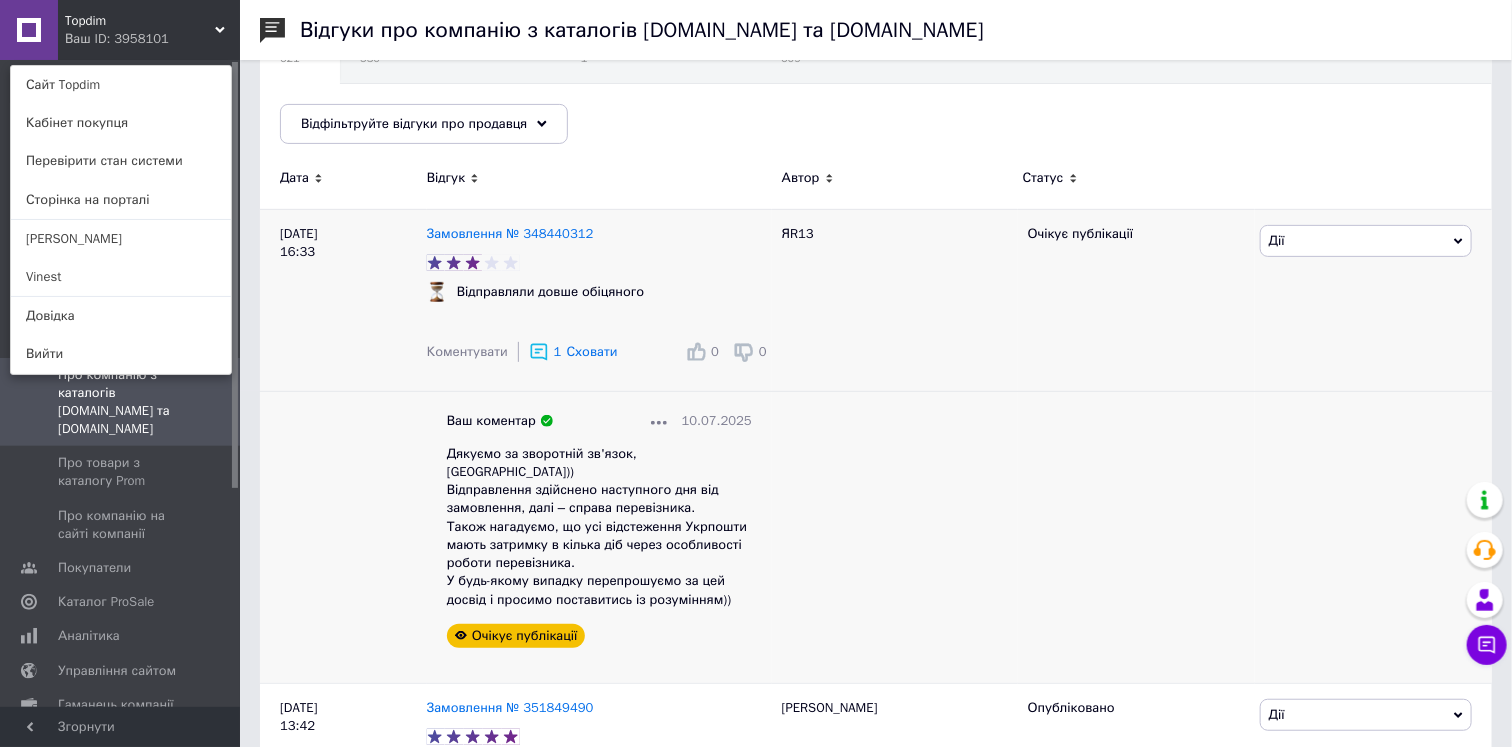 click on "Дії" at bounding box center (1366, 241) 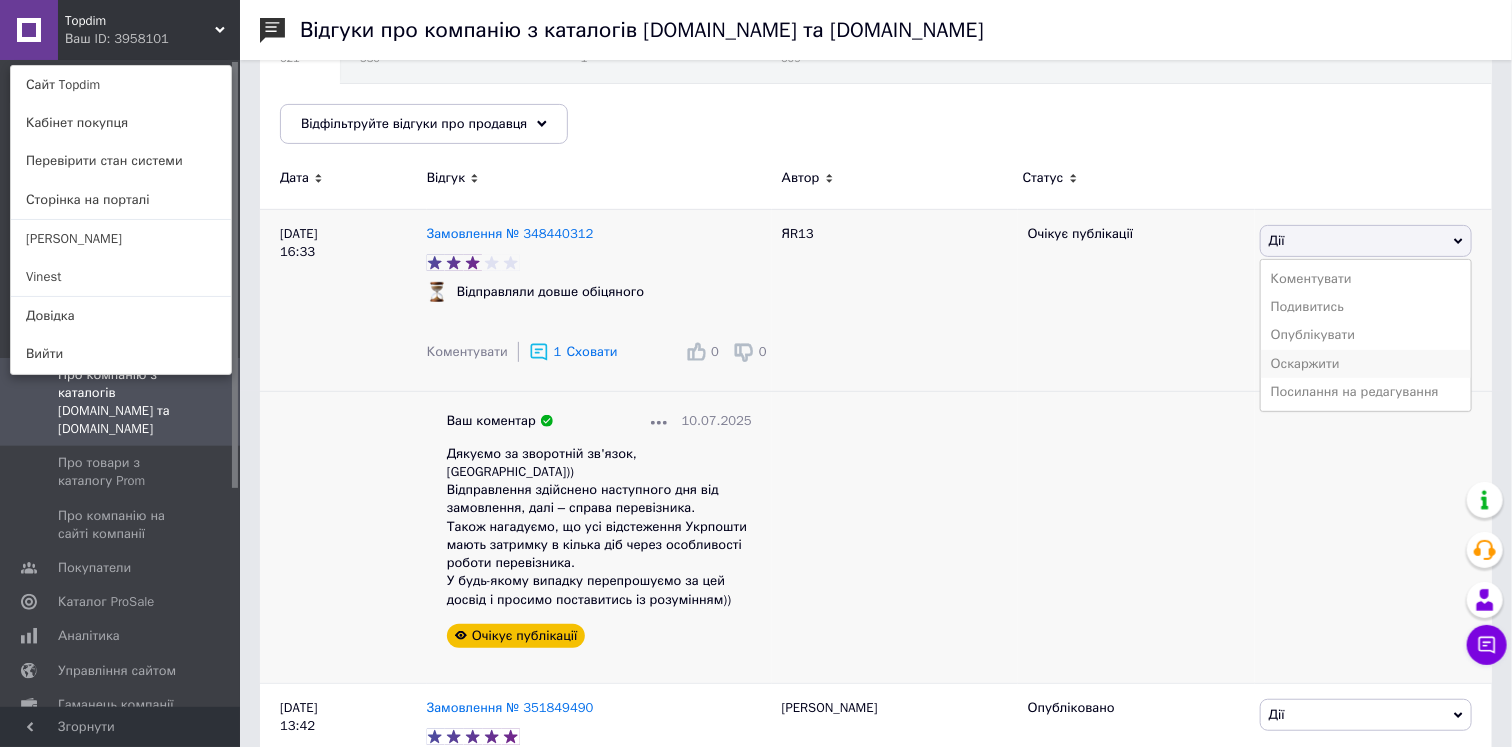 click on "Оскаржити" at bounding box center (1366, 364) 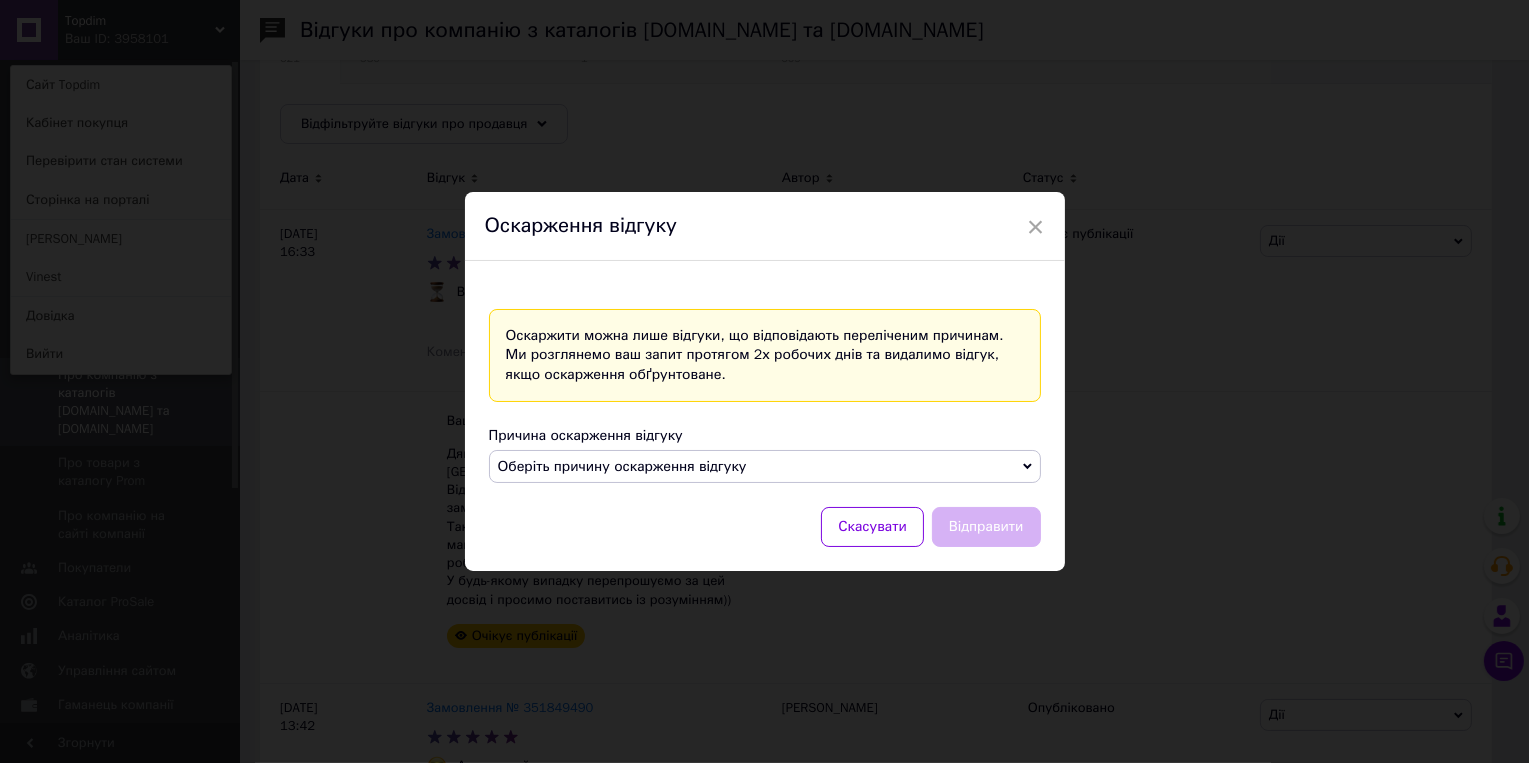 click on "Оберіть причину оскарження відгуку" at bounding box center [622, 466] 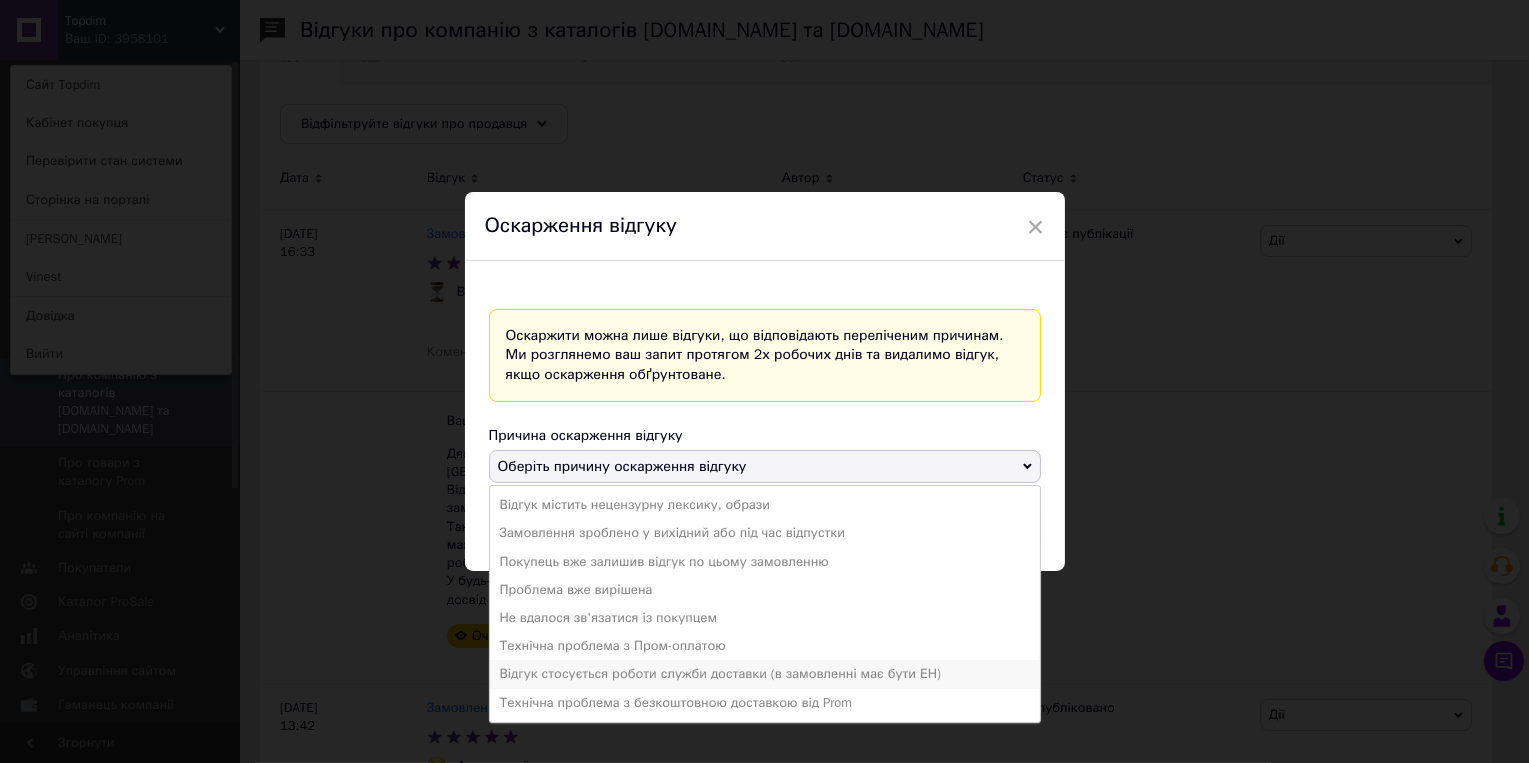 click on "Відгук стосується роботи служби доставки (в замовленні має бути ЕН)" at bounding box center (765, 674) 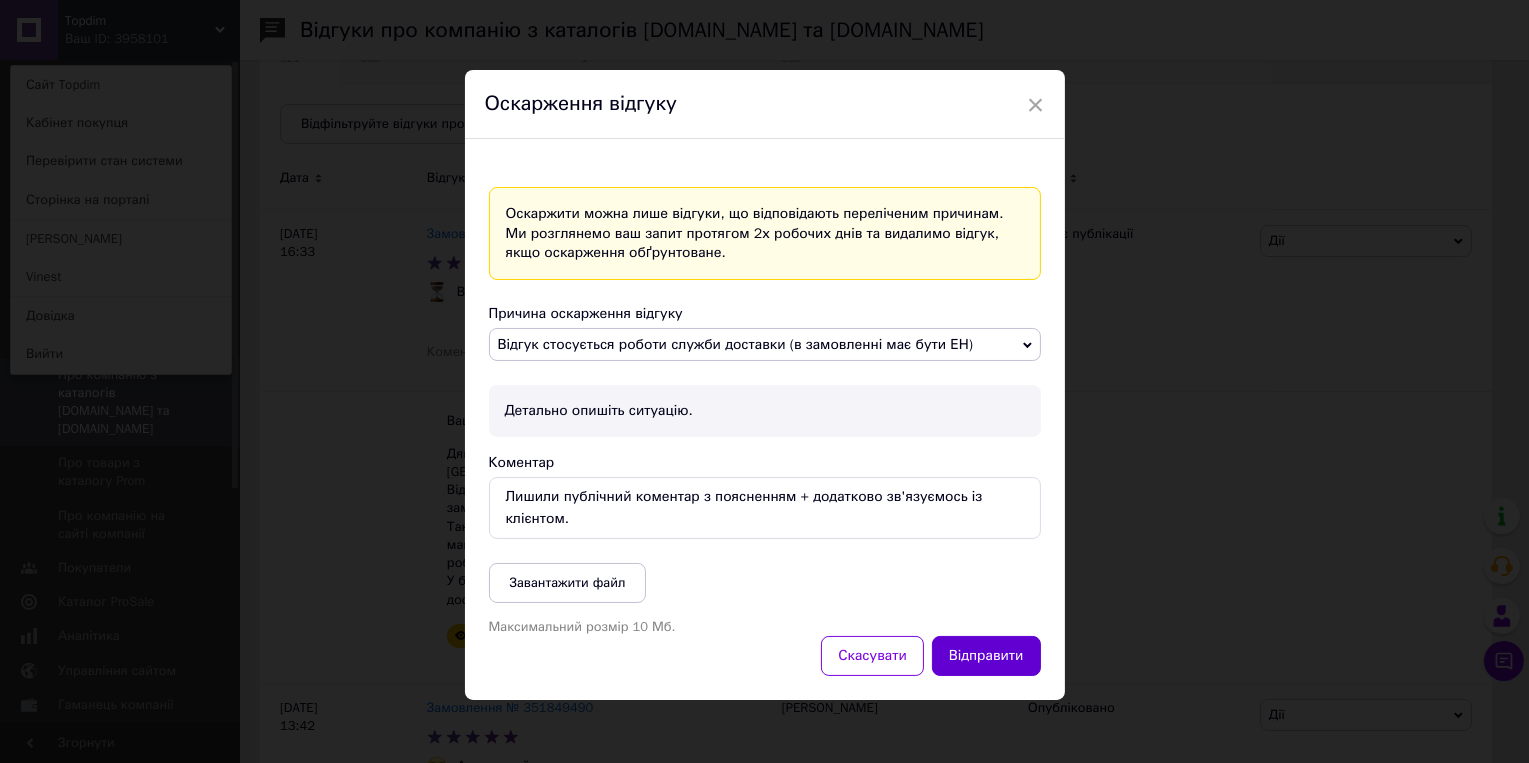 type on "Лишили публічний коментар з поясненням + додатково зв'язуємось із клієнтом." 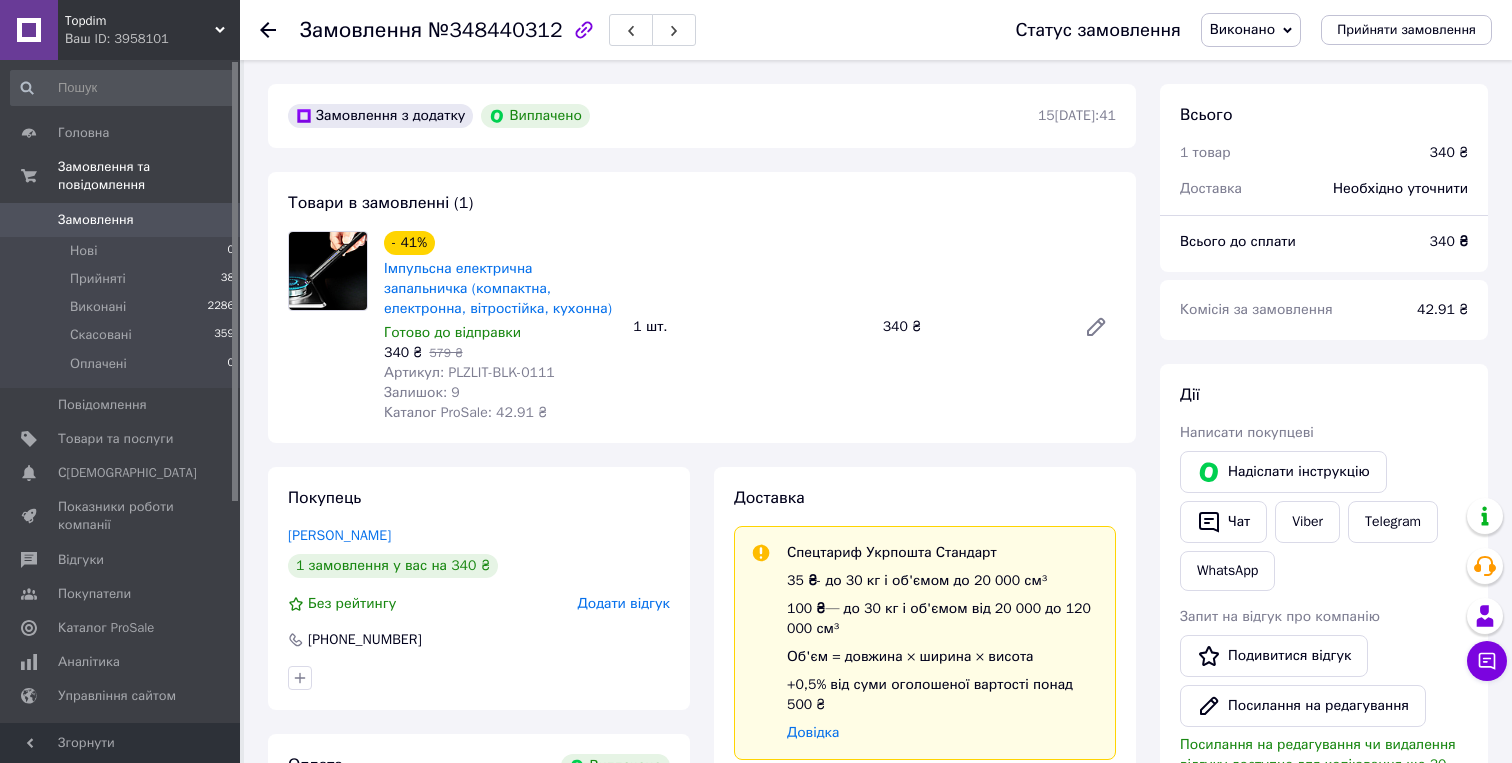scroll, scrollTop: 0, scrollLeft: 0, axis: both 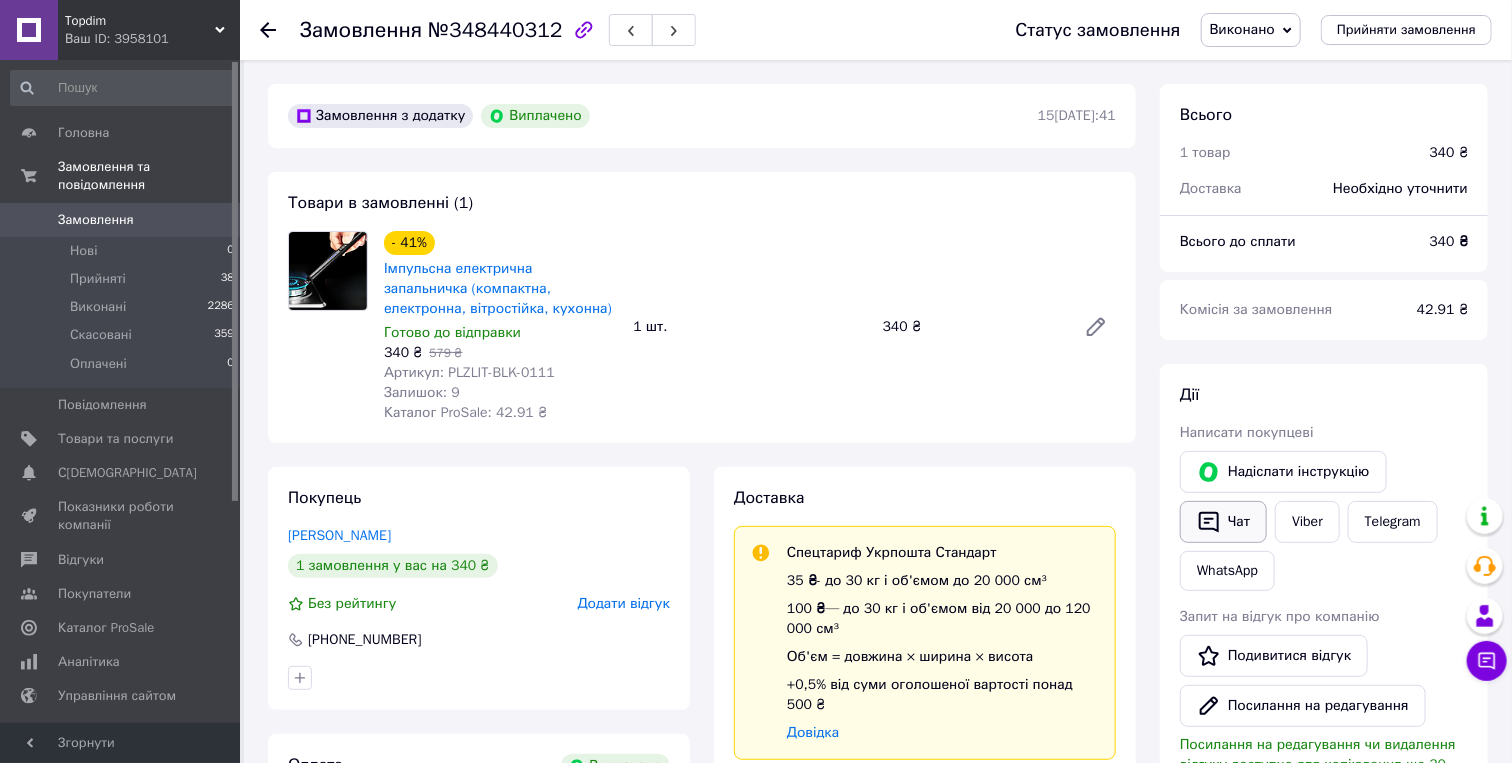 click on "Чат" at bounding box center [1223, 522] 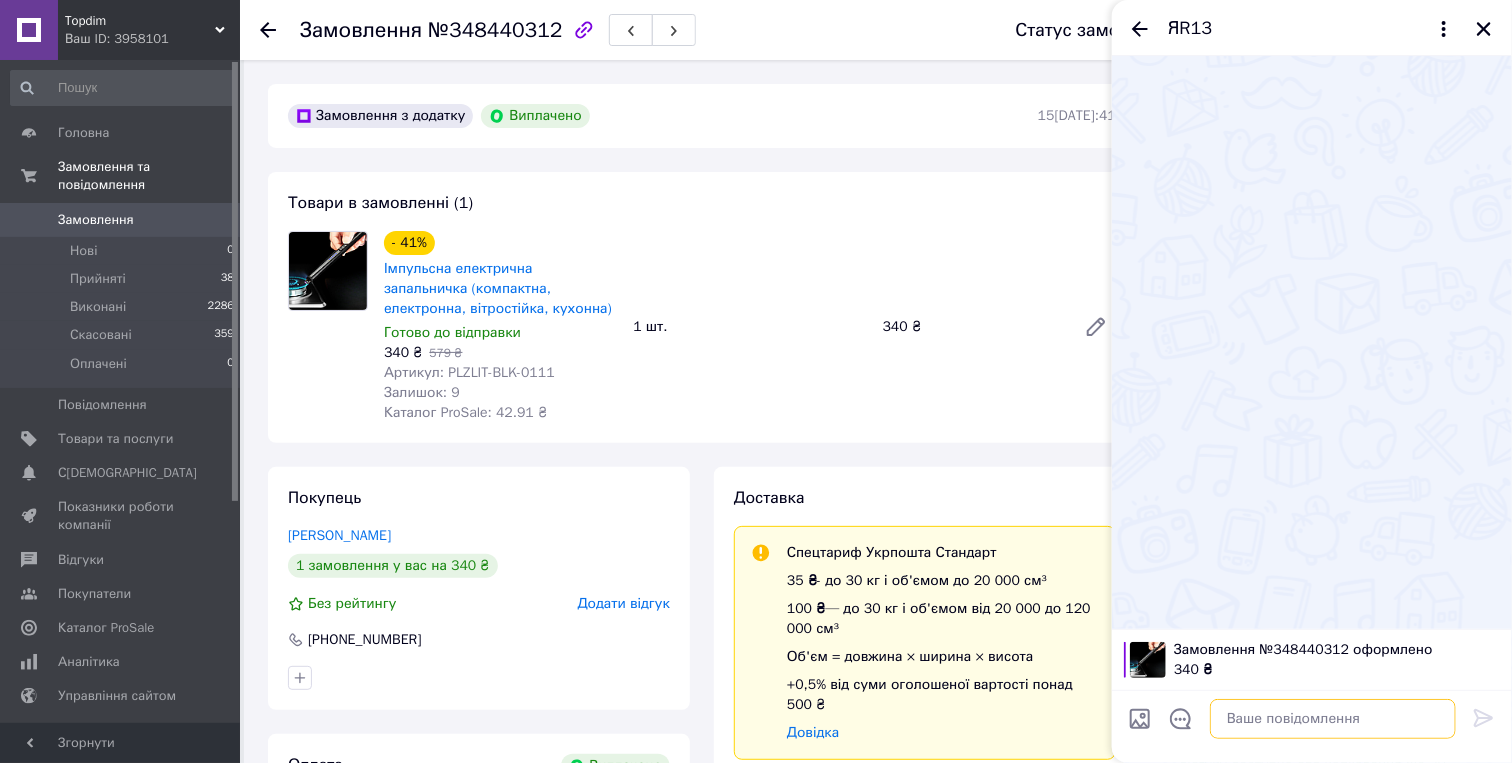 click at bounding box center (1333, 719) 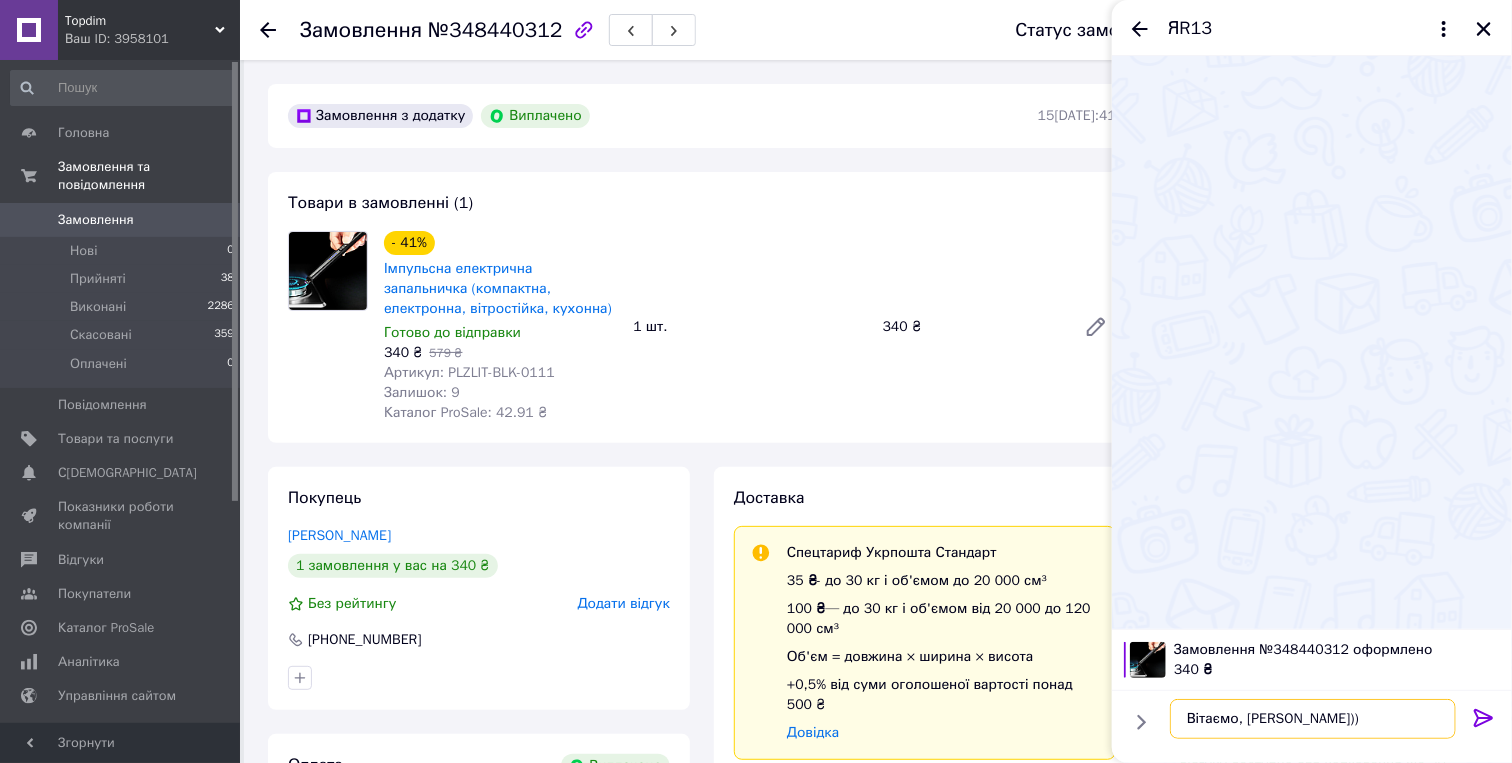 paste on "У будь-якому випадку перепрошуємо за цей досвід і просимо поставитись із розумінням))" 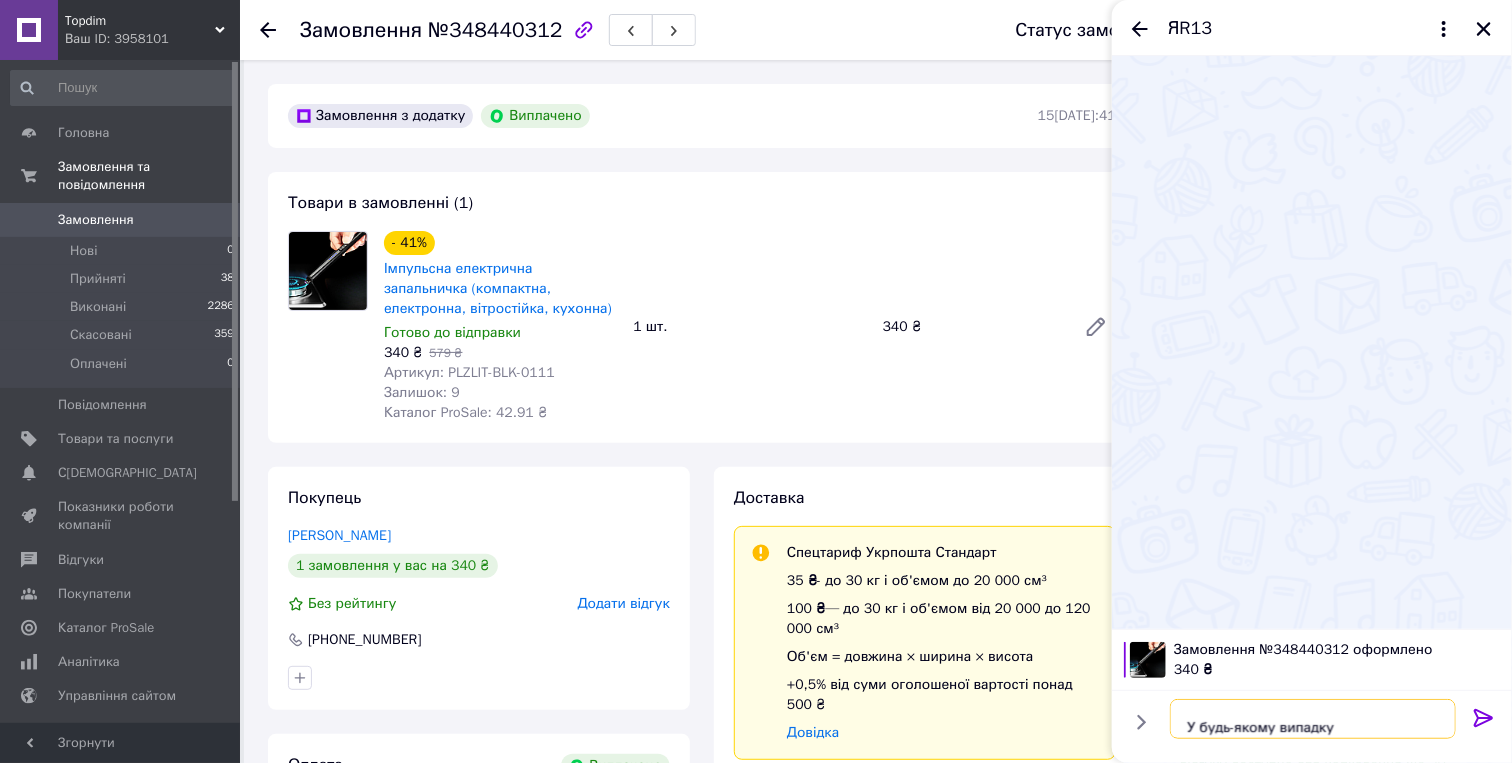 scroll, scrollTop: 37, scrollLeft: 0, axis: vertical 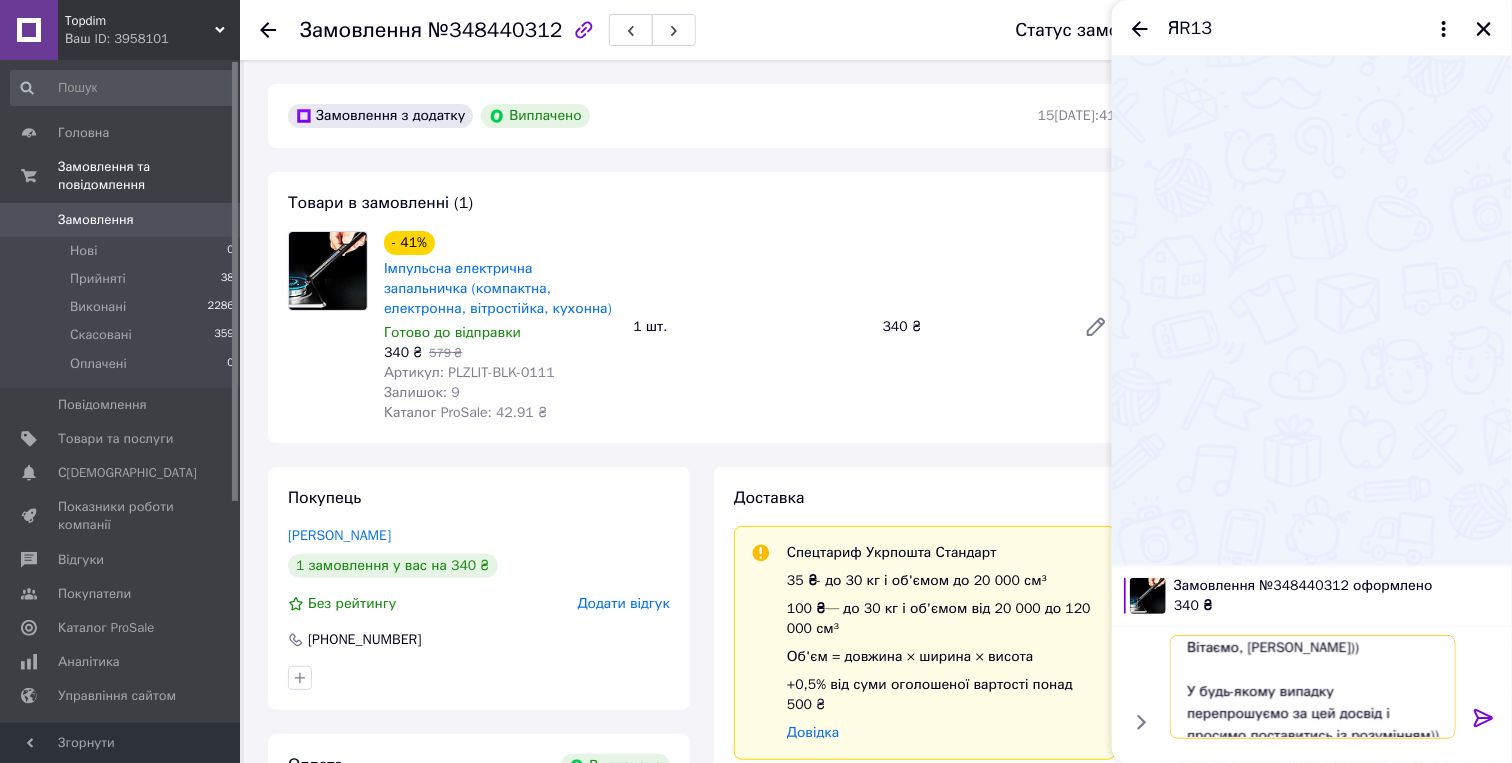 click on "Вітаємо, Ярославе))
У будь-якому випадку перепрошуємо за цей досвід і просимо поставитись із розумінням))" at bounding box center [1313, 687] 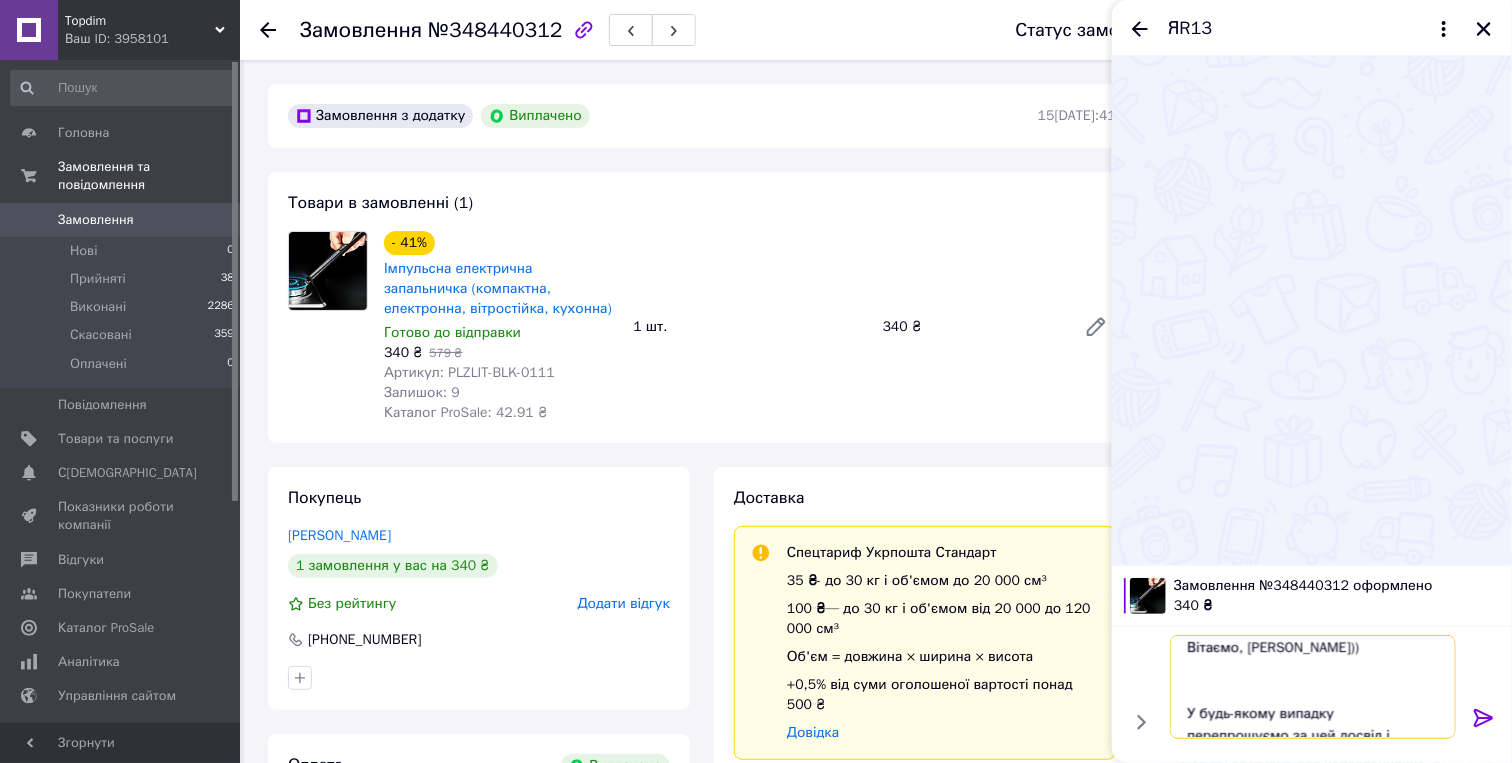scroll, scrollTop: 29, scrollLeft: 0, axis: vertical 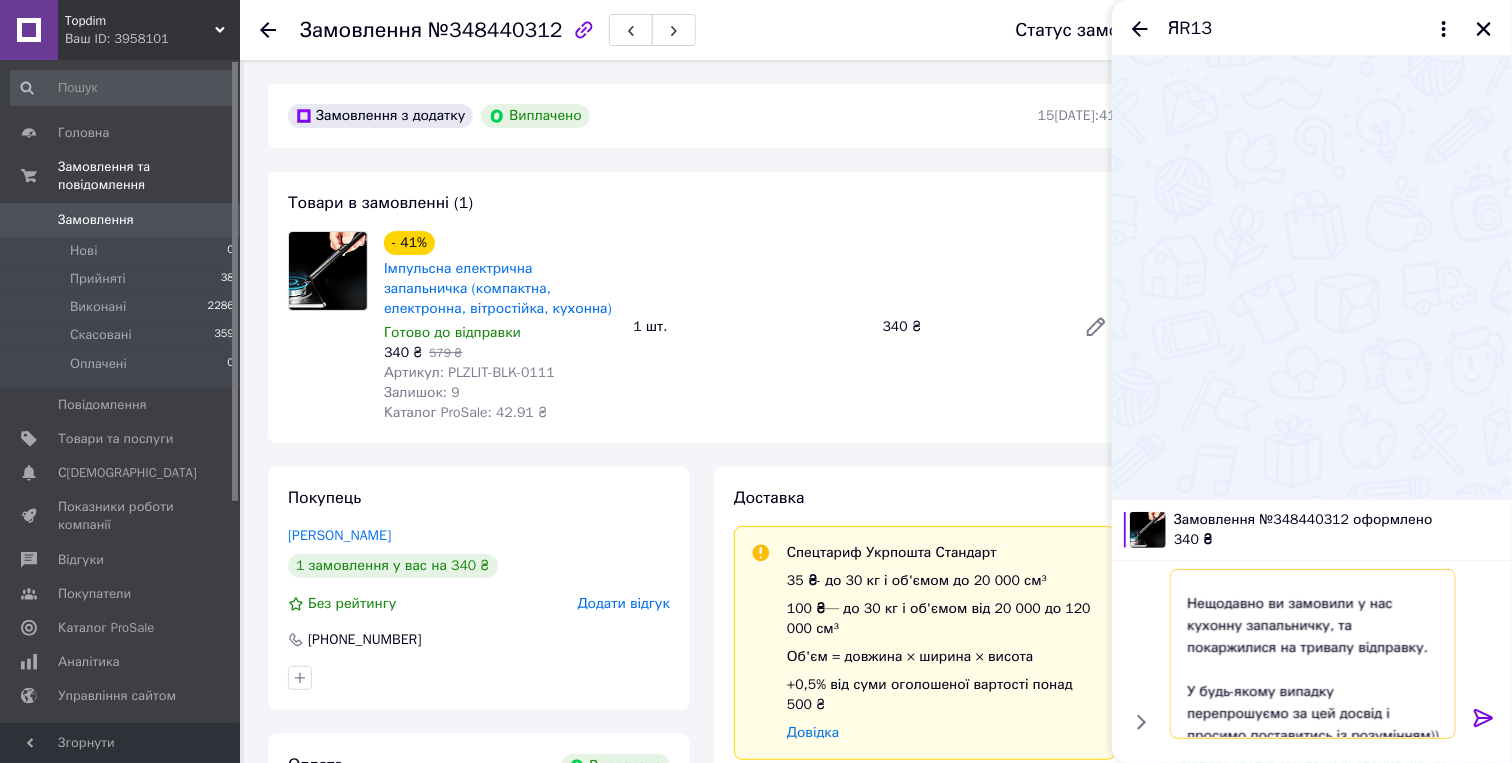 click on "Вітаємо, Ярославе))
Нещодавно ви замовили у нас кухонну запальничку, та покаржилися на тривалу відправку.
У будь-якому випадку перепрошуємо за цей досвід і просимо поставитись із розумінням))" at bounding box center (1313, 654) 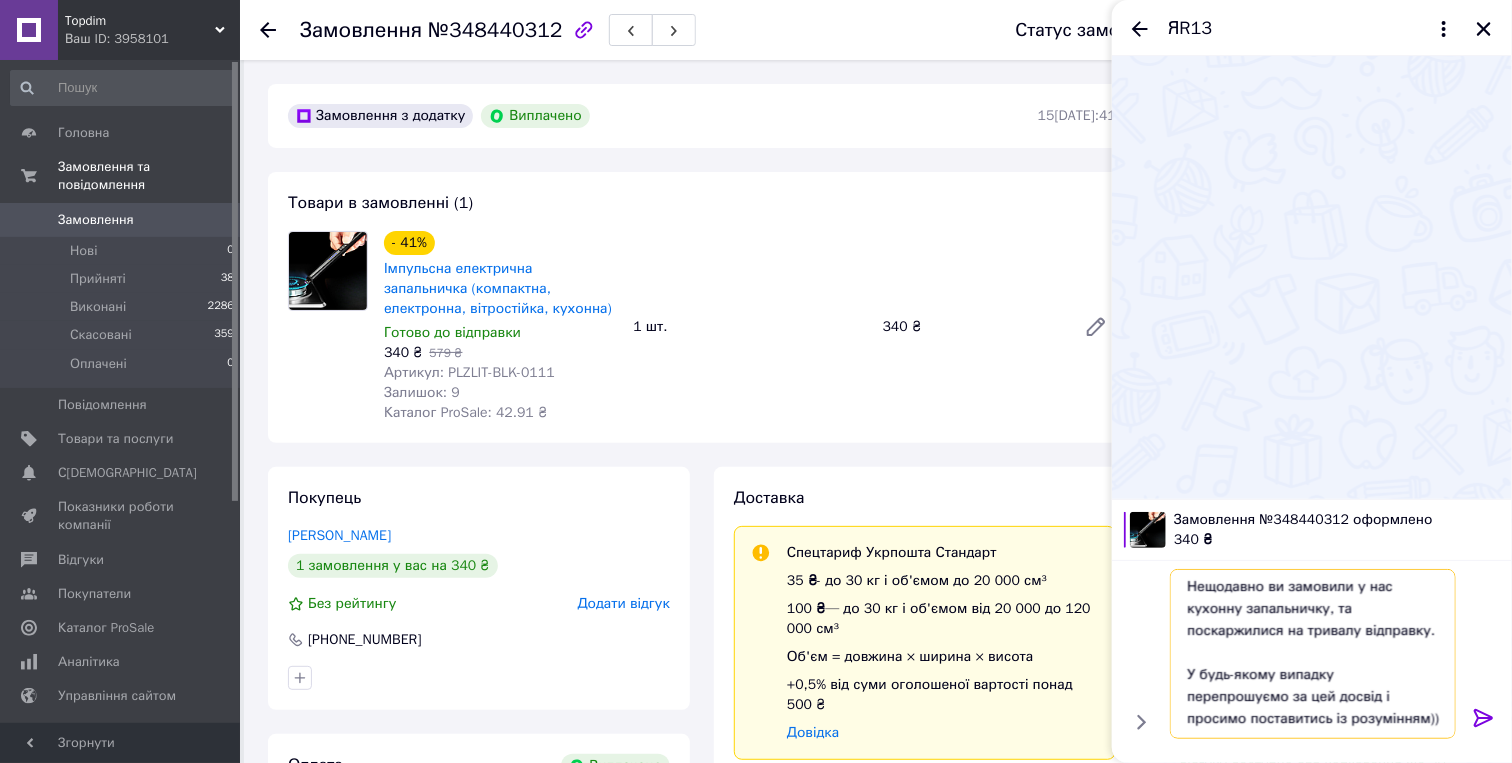 scroll, scrollTop: 89, scrollLeft: 0, axis: vertical 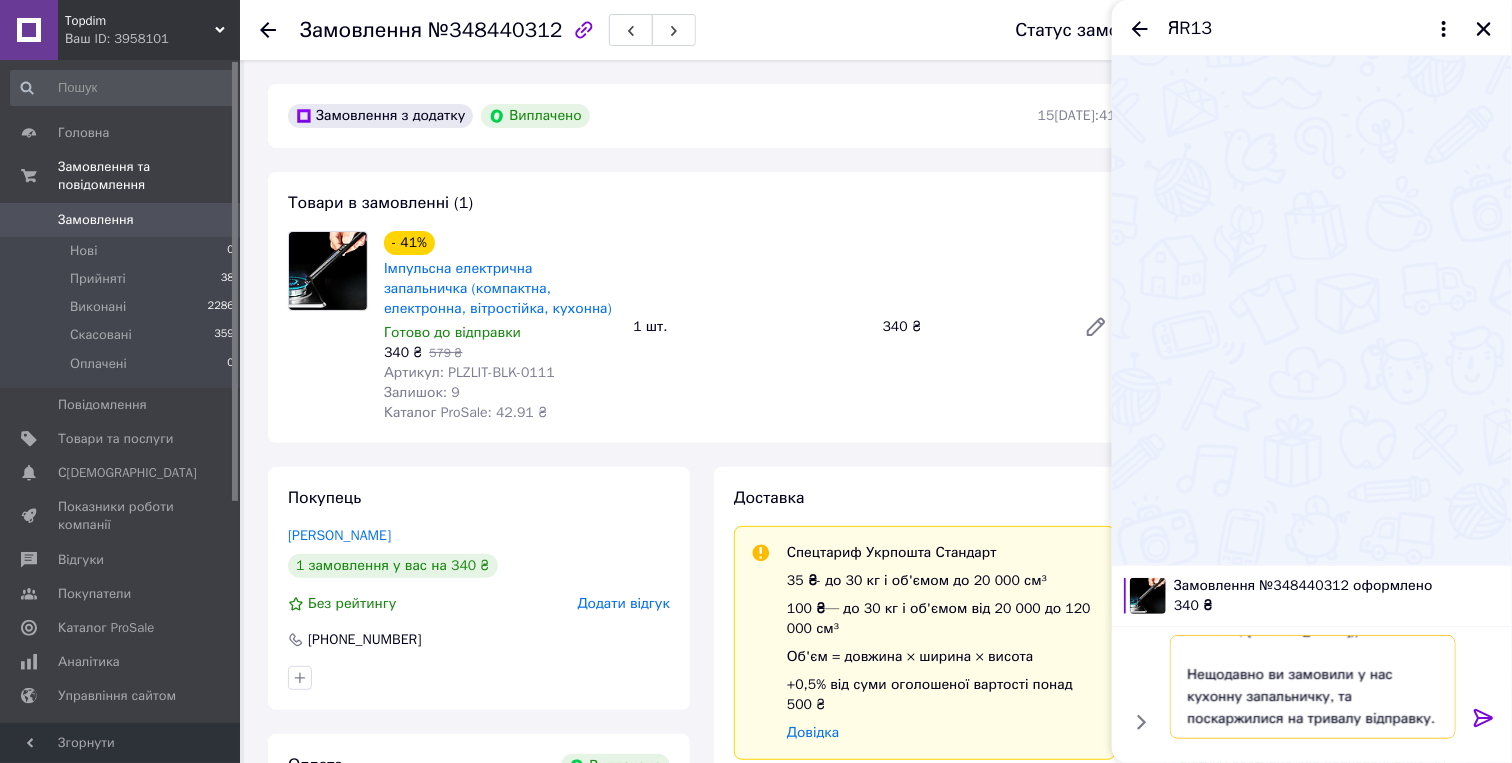 paste on "Дякуємо за зворотній зв'язок, Ярославе))
Відправлення здійснено наступного дня від замовлення, далі – справа перевізника.
Також нагадуємо, що усі відстеження Укрпошти мають затримку в кілька діб через особливості роботи перевізника.
У будь-якому випадку перепрошуємо за цей досвід і просимо поставитись із розумінням))" 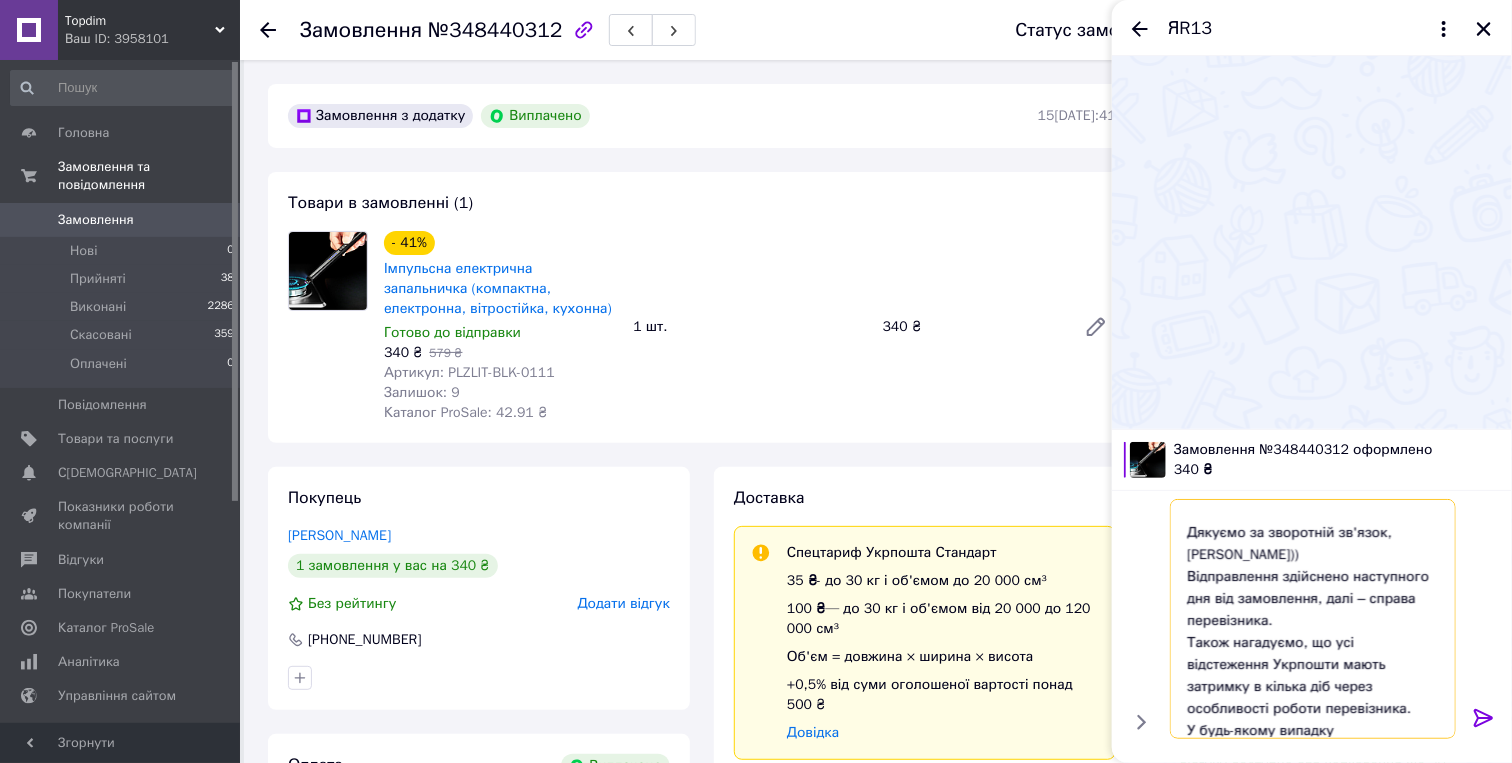 scroll, scrollTop: 119, scrollLeft: 0, axis: vertical 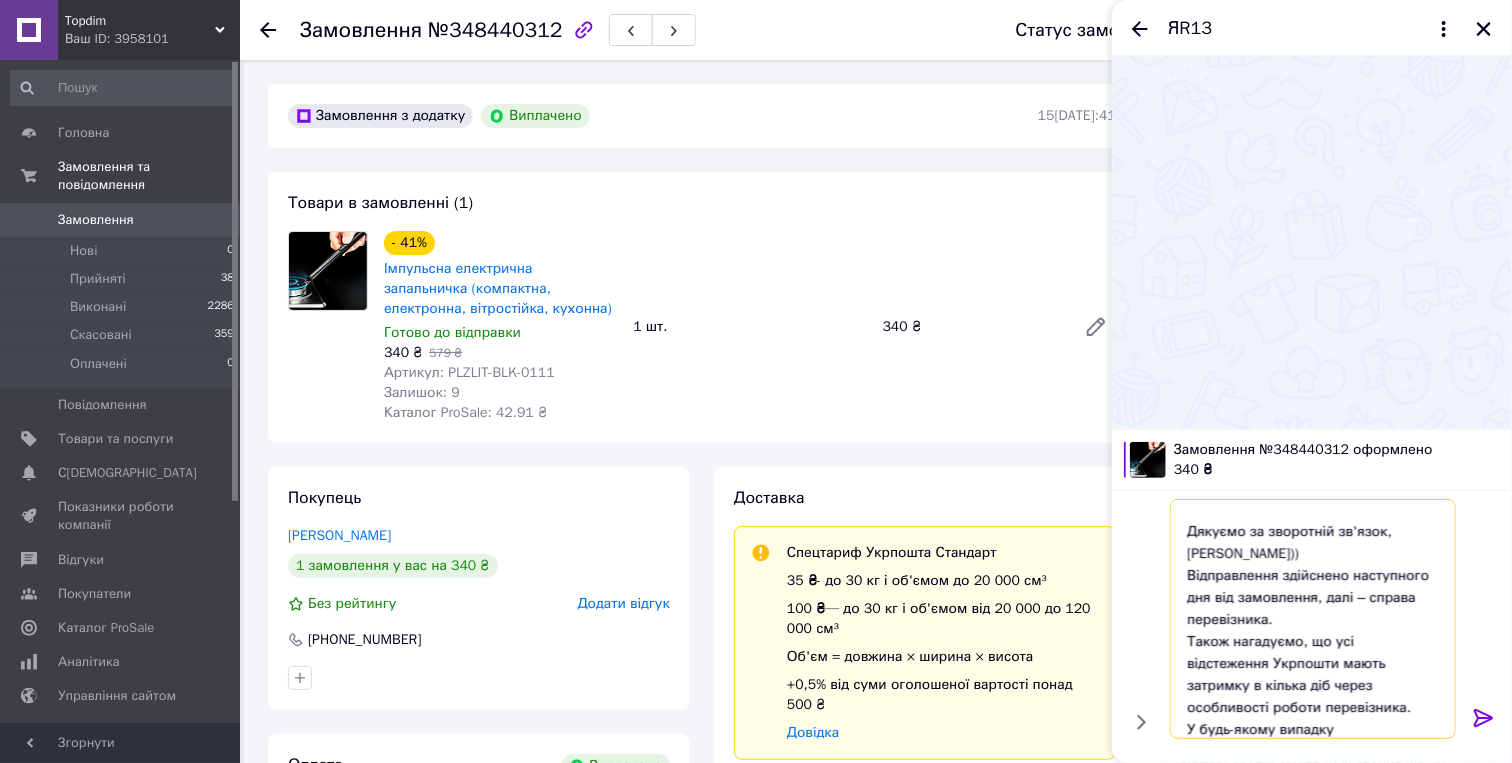 click on "Вітаємо, Ярославе))
Нещодавно ви замовили у нас кухонну запальничку, та поскаржилися на тривалу відправку.
Дякуємо за зворотній зв'язок, Ярославе))
Відправлення здійснено наступного дня від замовлення, далі – справа перевізника.
Також нагадуємо, що усі відстеження Укрпошти мають затримку в кілька діб через особливості роботи перевізника.
У будь-якому випадку перепрошуємо за цей досвід і просимо поставитись із розумінням))" at bounding box center [1313, 619] 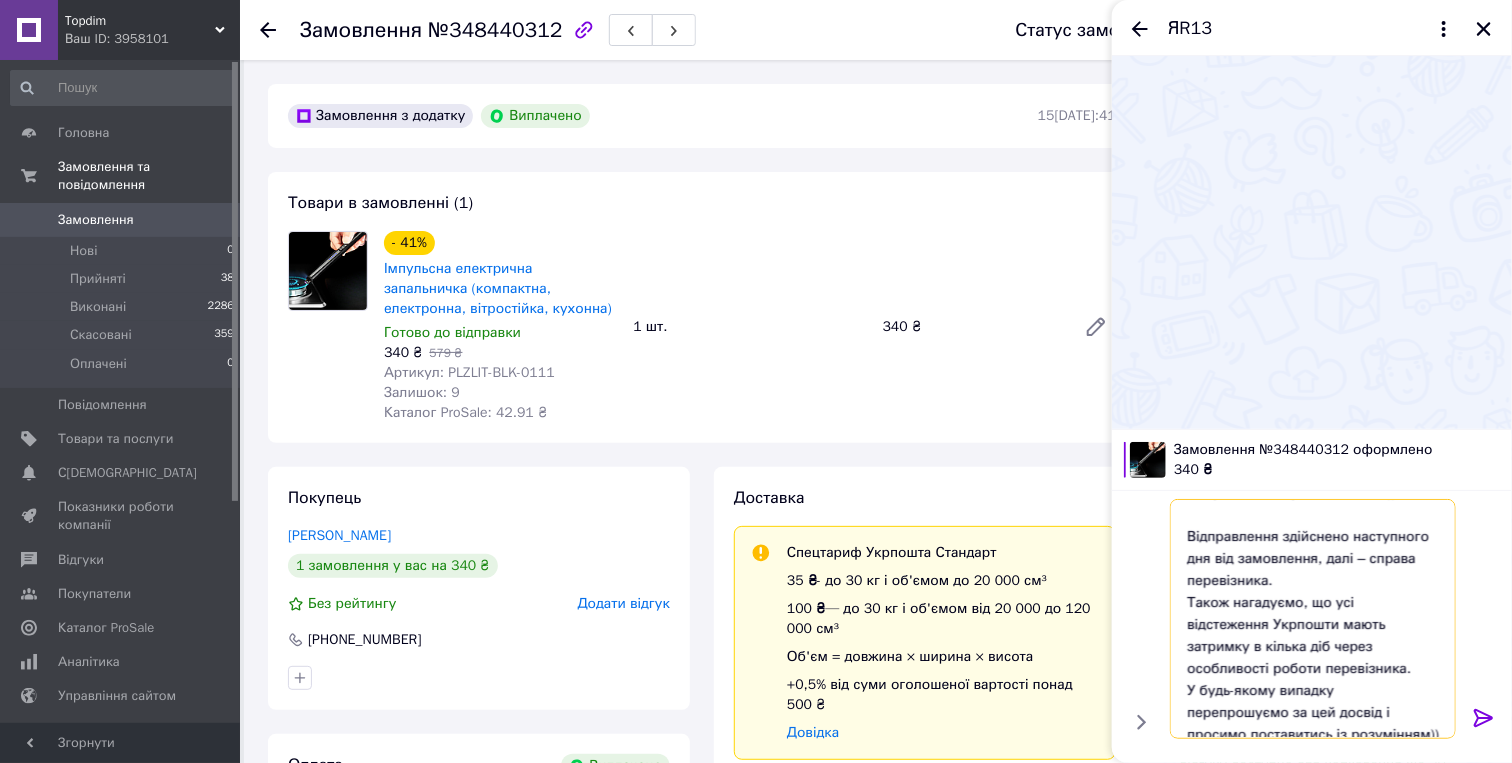 scroll, scrollTop: 105, scrollLeft: 0, axis: vertical 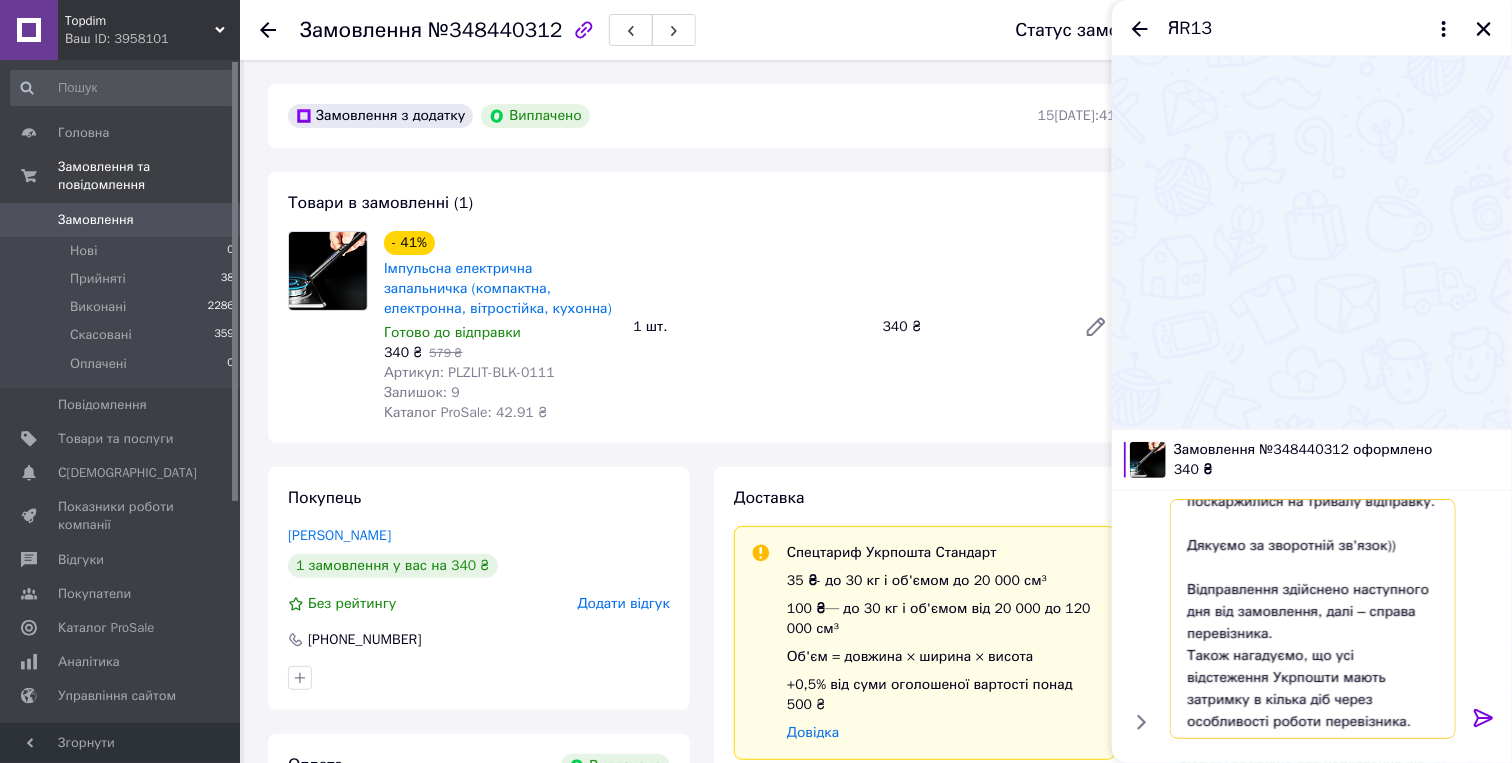 click on "Вітаємо, Ярославе))
Нещодавно ви замовили у нас кухонну запальничку, та поскаржилися на тривалу відправку.
Дякуємо за зворотній зв'язок))
Відправлення здійснено наступного дня від замовлення, далі – справа перевізника.
Також нагадуємо, що усі відстеження Укрпошти мають затримку в кілька діб через особливості роботи перевізника.
У будь-якому випадку перепрошуємо за цей досвід і просимо поставитись із розумінням))" at bounding box center (1313, 619) 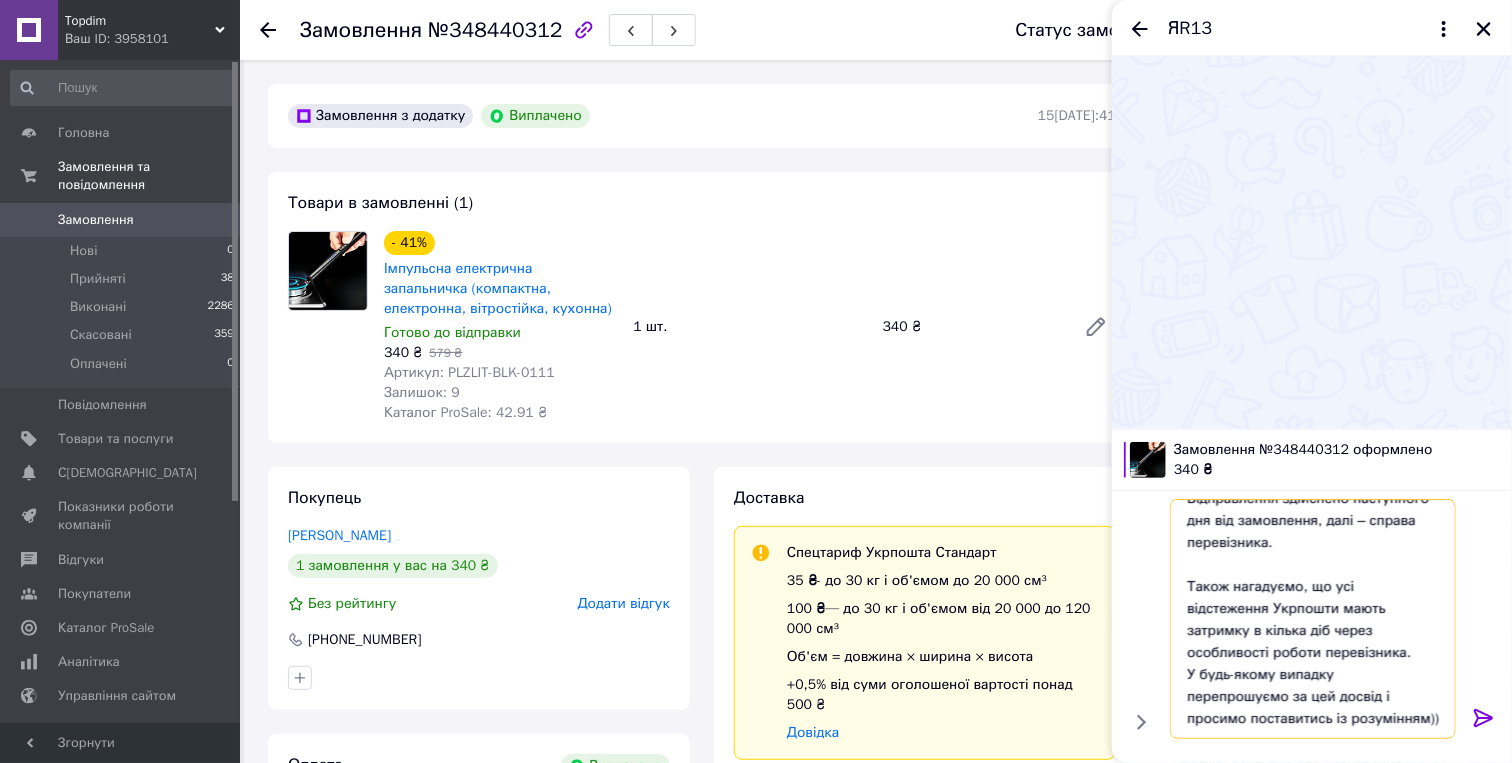 scroll, scrollTop: 217, scrollLeft: 0, axis: vertical 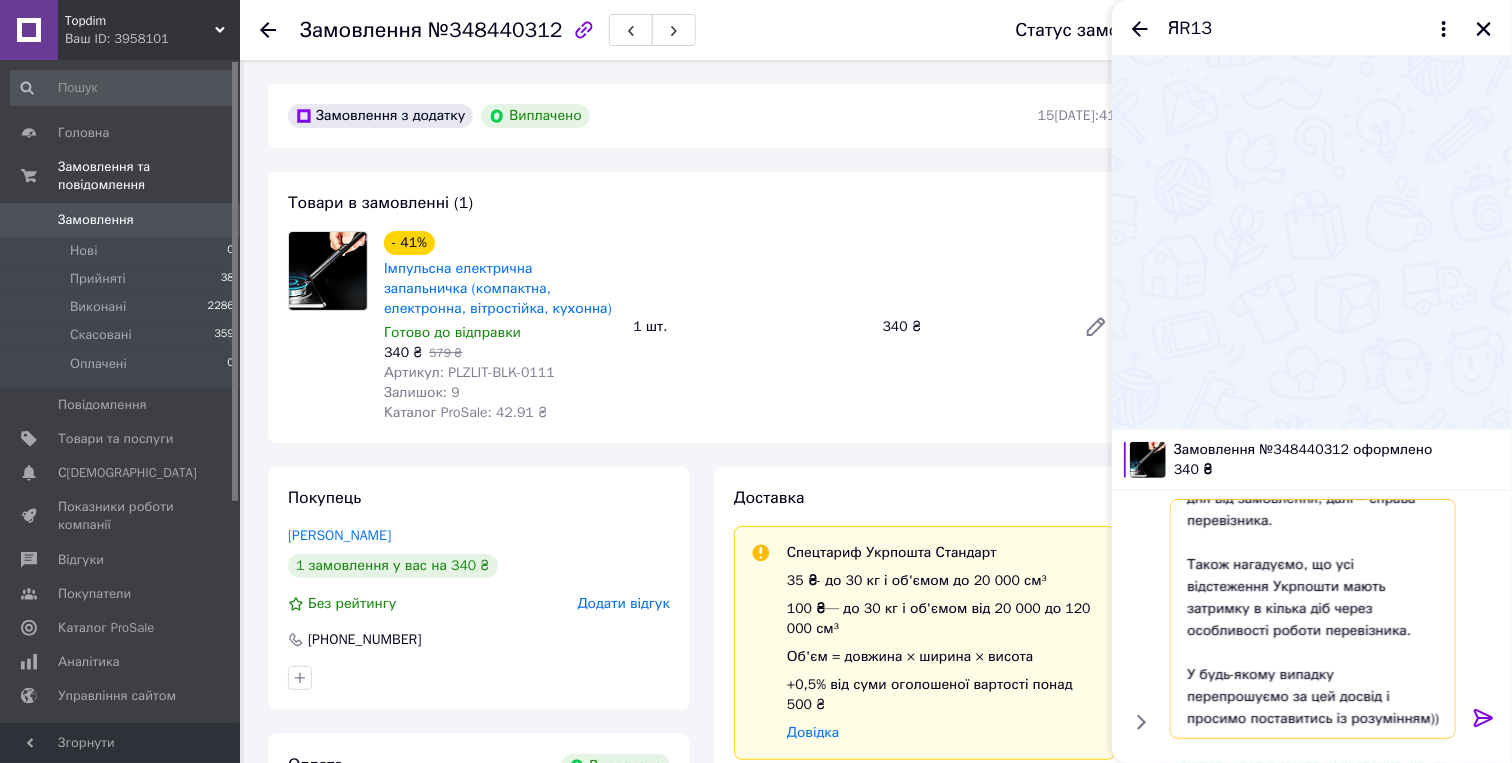 click on "Вітаємо, Ярославе))
Нещодавно ви замовили у нас кухонну запальничку, та поскаржилися на тривалу відправку.
Дякуємо за зворотній зв'язок))
Відправлення здійснено наступного дня від замовлення, далі – справа перевізника.
Також нагадуємо, що усі відстеження Укрпошти мають затримку в кілька діб через особливості роботи перевізника.
У будь-якому випадку перепрошуємо за цей досвід і просимо поставитись із розумінням))" at bounding box center (1313, 619) 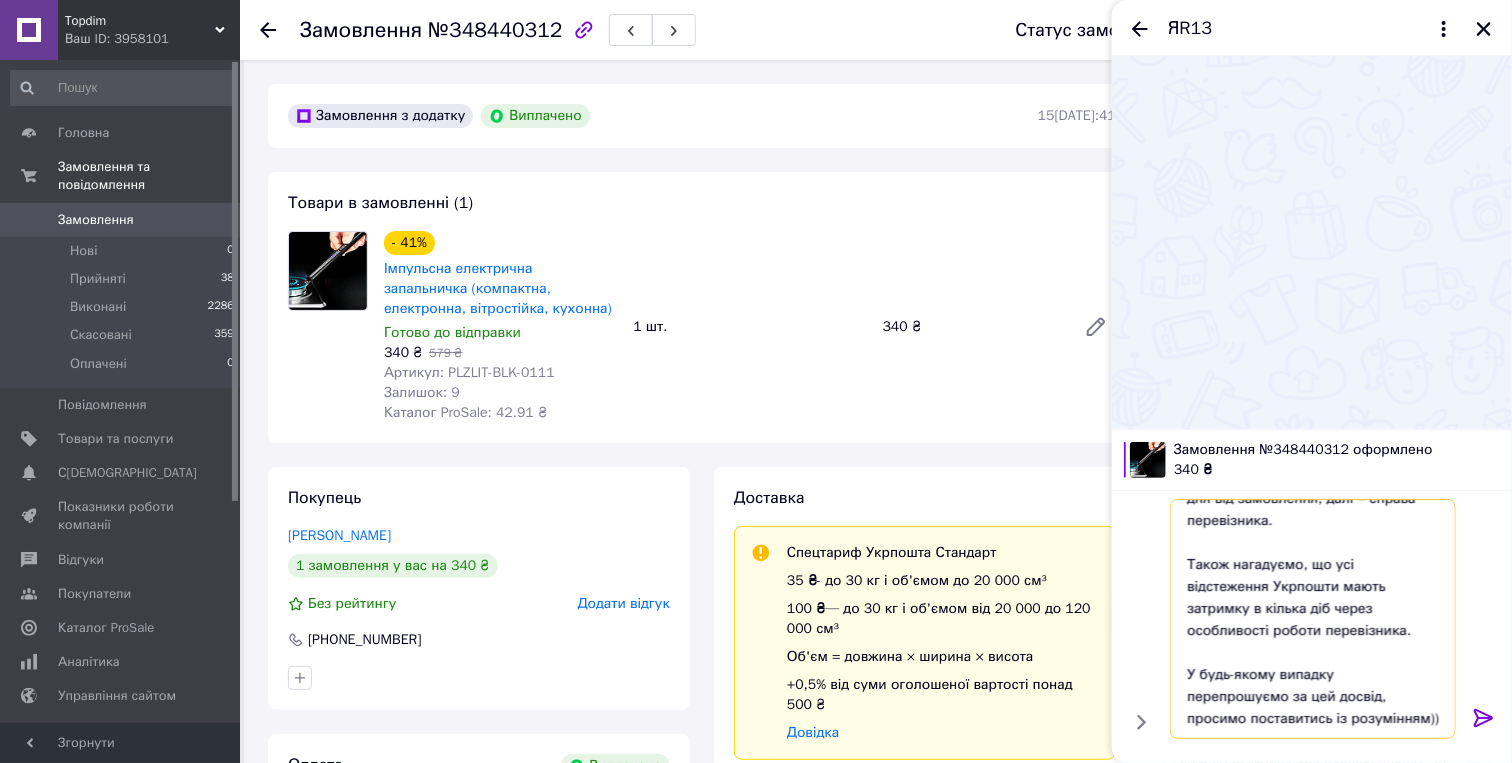 click on "Вітаємо, Ярославе))
Нещодавно ви замовили у нас кухонну запальничку, та поскаржилися на тривалу відправку.
Дякуємо за зворотній зв'язок))
Відправлення здійснено наступного дня від замовлення, далі – справа перевізника.
Також нагадуємо, що усі відстеження Укрпошти мають затримку в кілька діб через особливості роботи перевізника.
У будь-якому випадку перепрошуємо за цей досвід, просимо поставитись із розумінням))" at bounding box center (1313, 619) 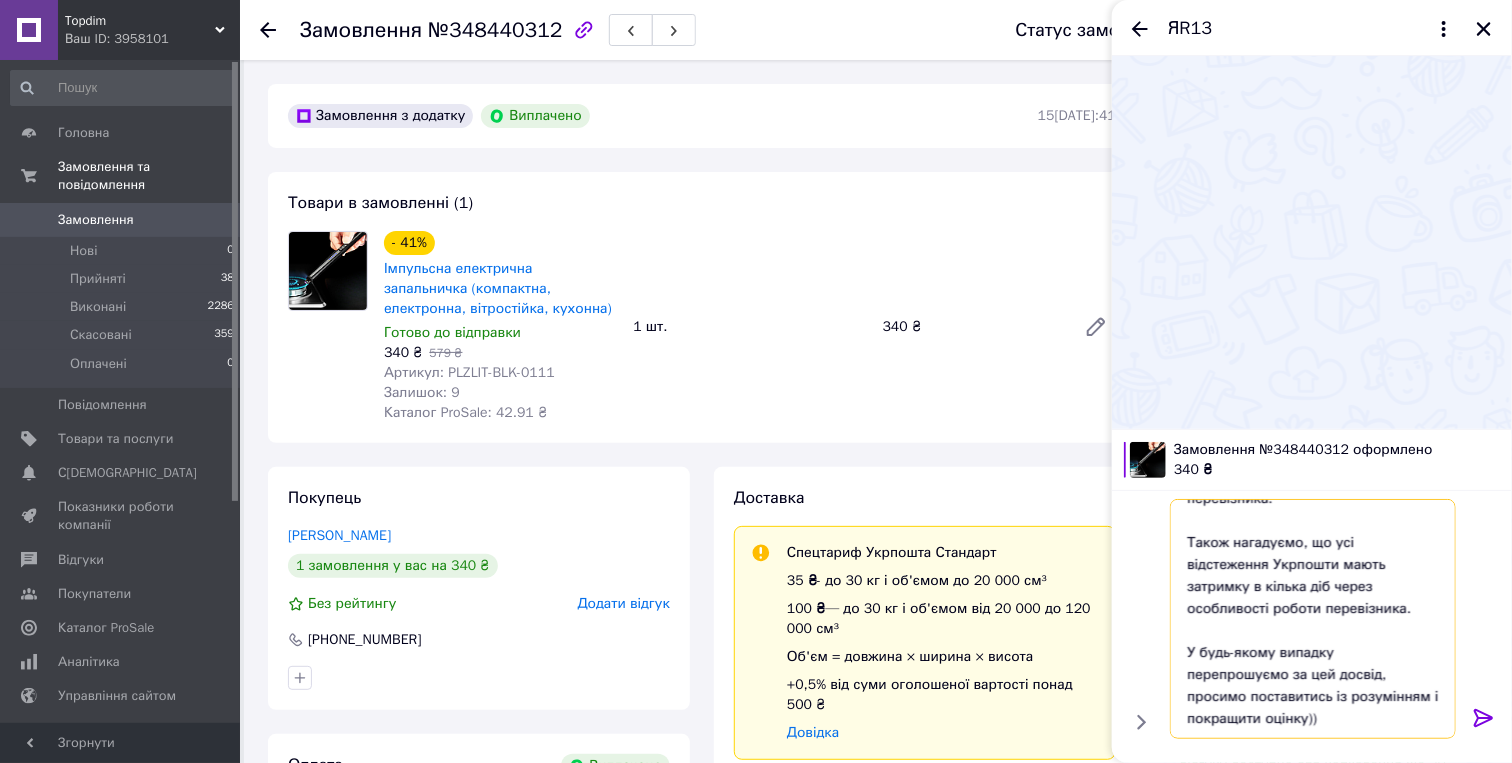 type on "Вітаємо, Ярославе))
Нещодавно ви замовили у нас кухонну запальничку, та поскаржилися на тривалу відправку.
Дякуємо за зворотній зв'язок))
Відправлення здійснено наступного дня від замовлення, далі – справа перевізника.
Також нагадуємо, що усі відстеження Укрпошти мають затримку в кілька діб через особливості роботи перевізника.
У будь-якому випадку перепрошуємо за цей досвід, просимо поставитись із розумінням і покращити оцінку))" 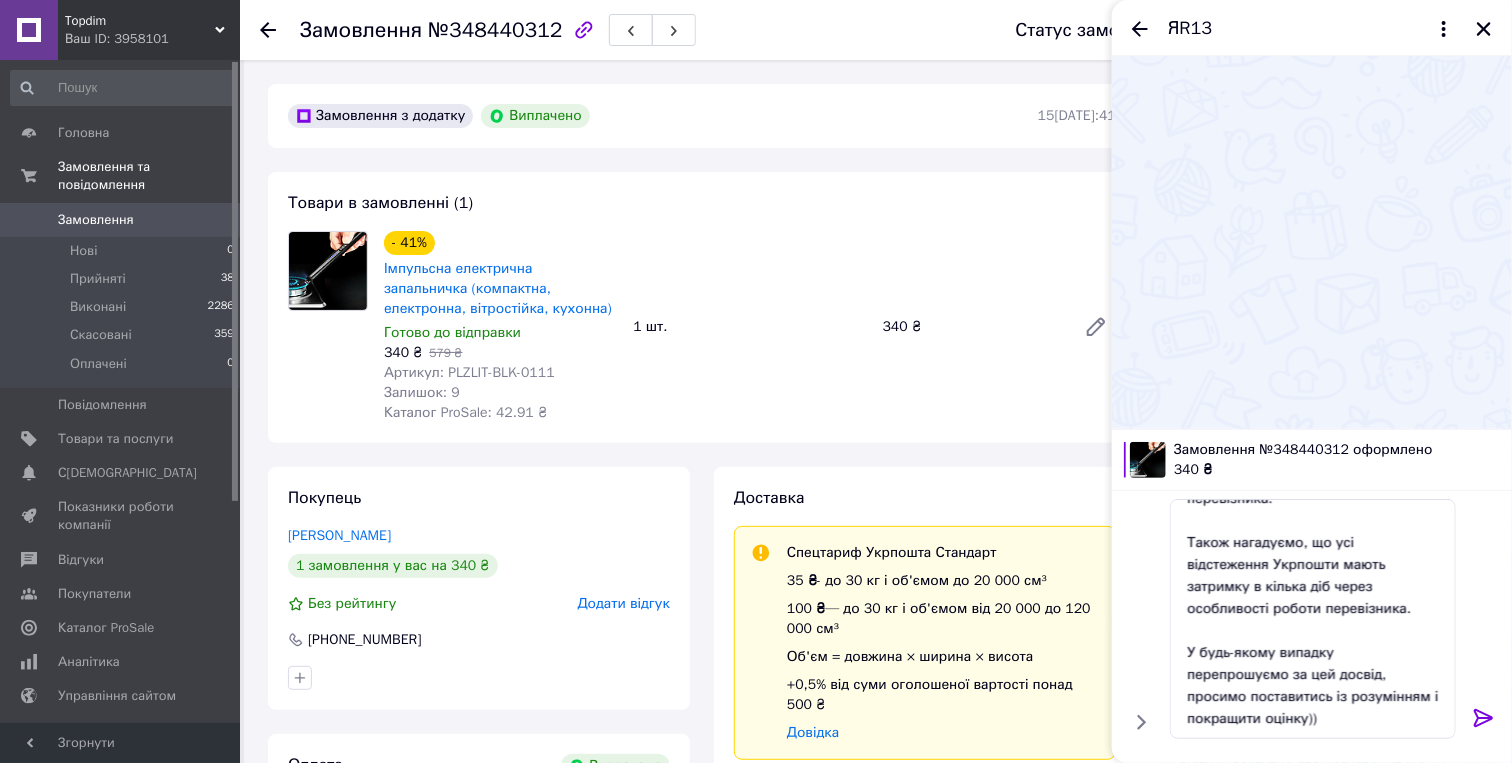 click 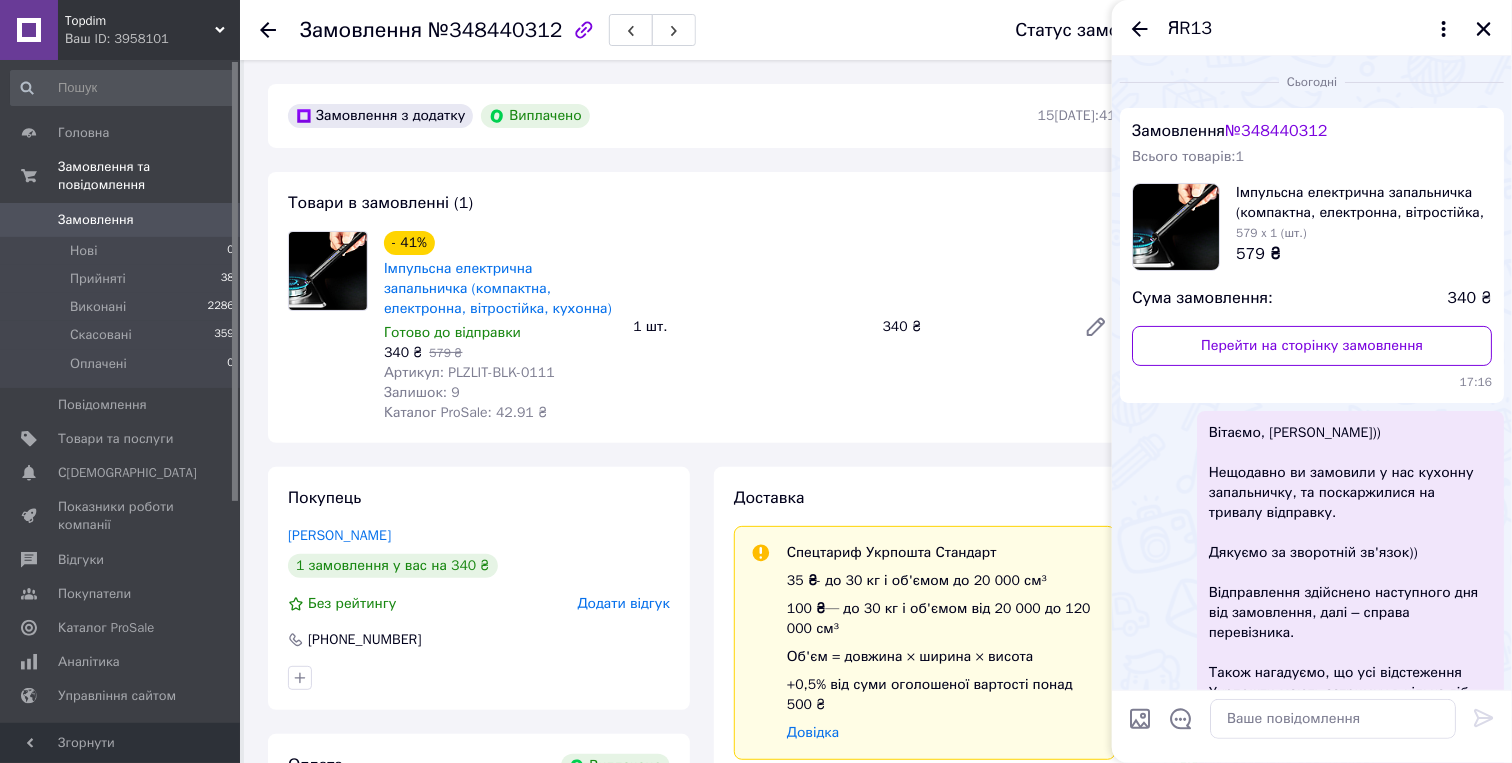 scroll, scrollTop: 0, scrollLeft: 0, axis: both 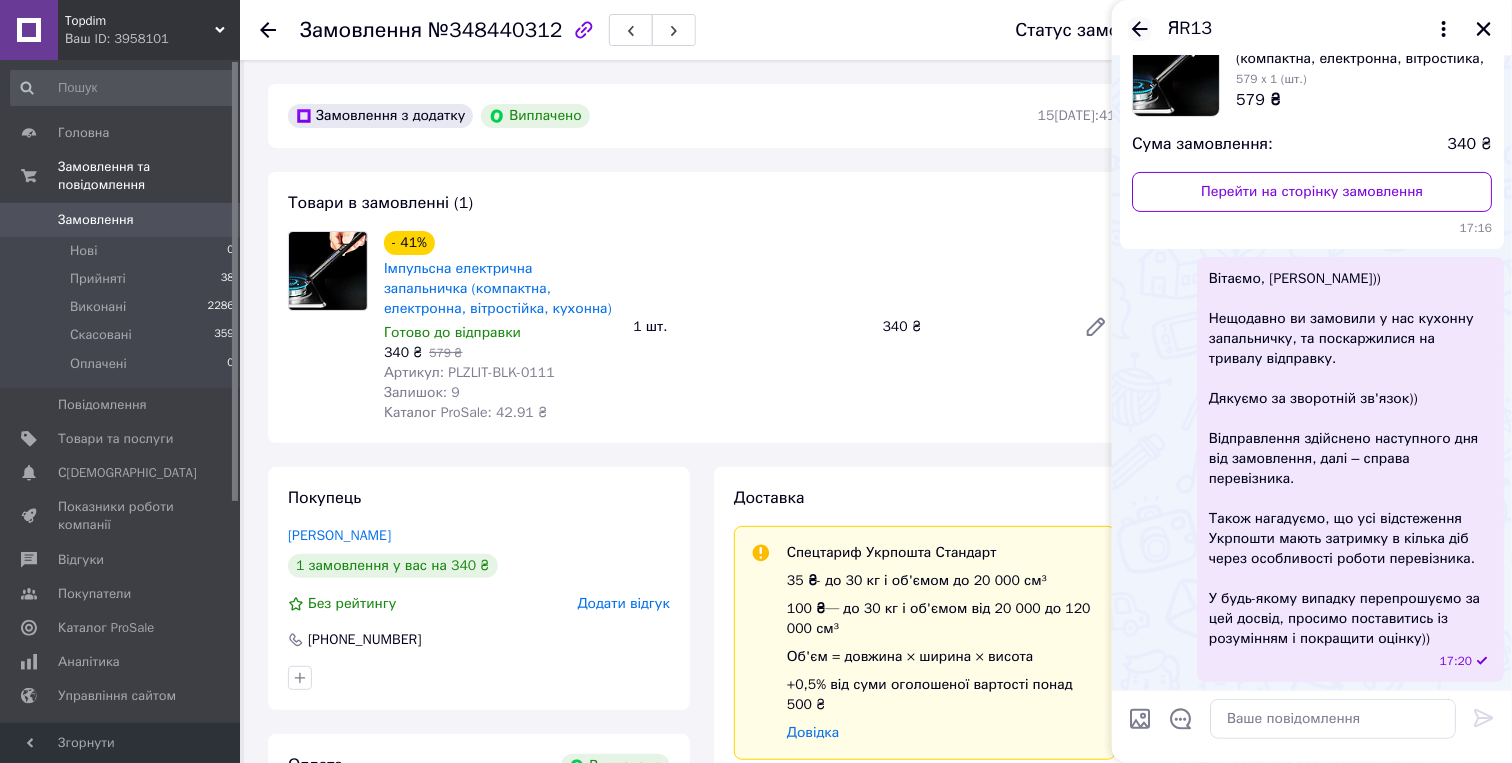click 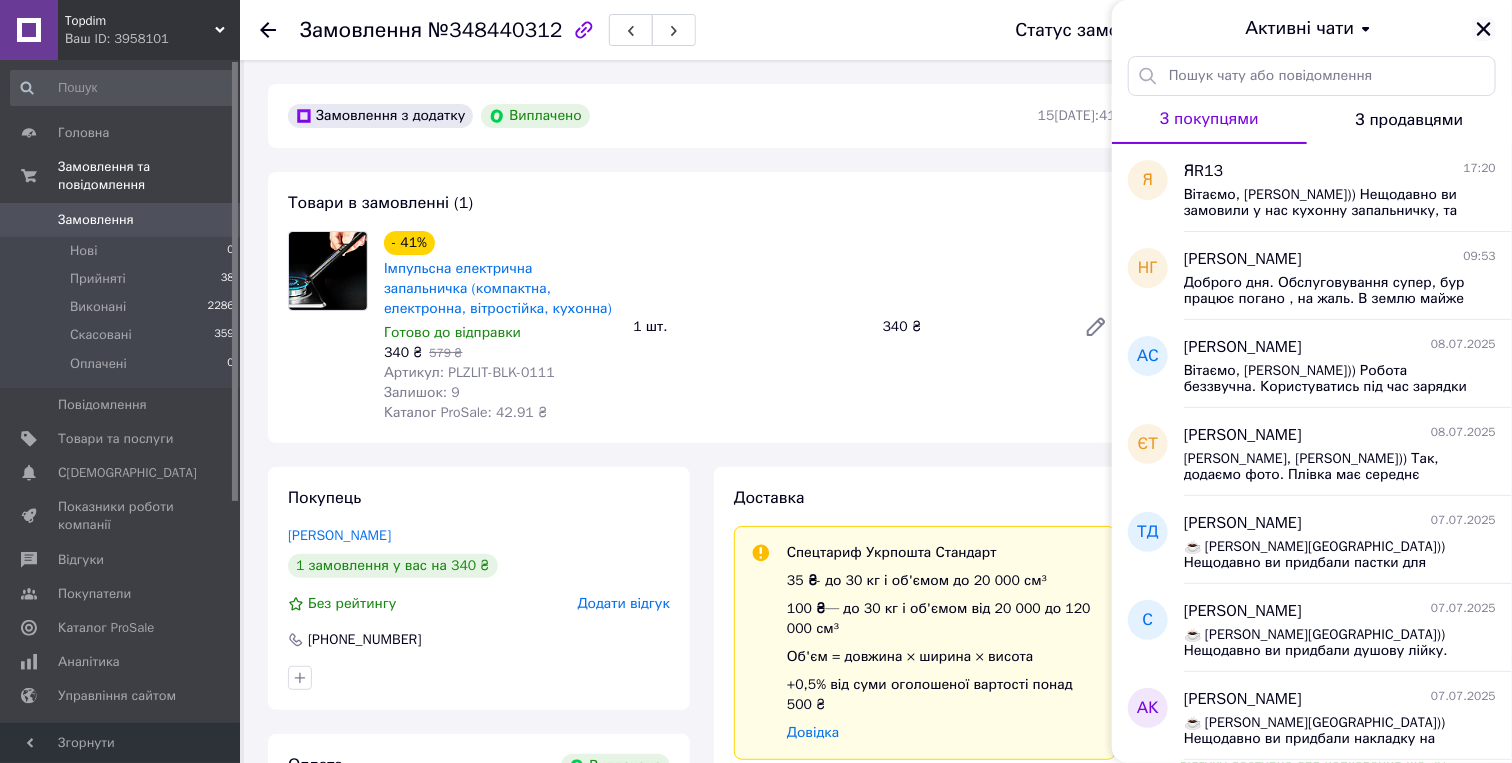click 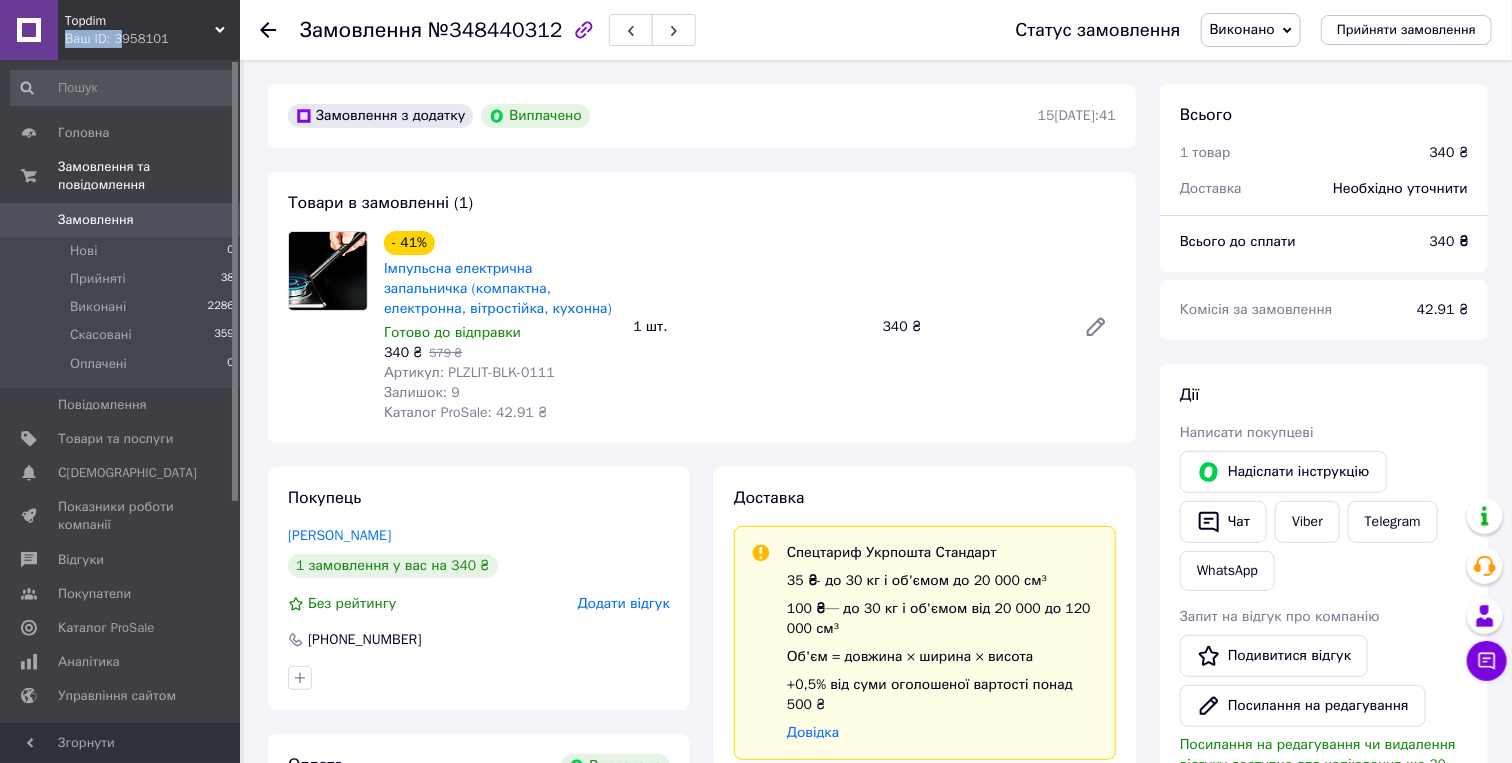 click on "Topdim Ваш ID: 3958101" at bounding box center [149, 30] 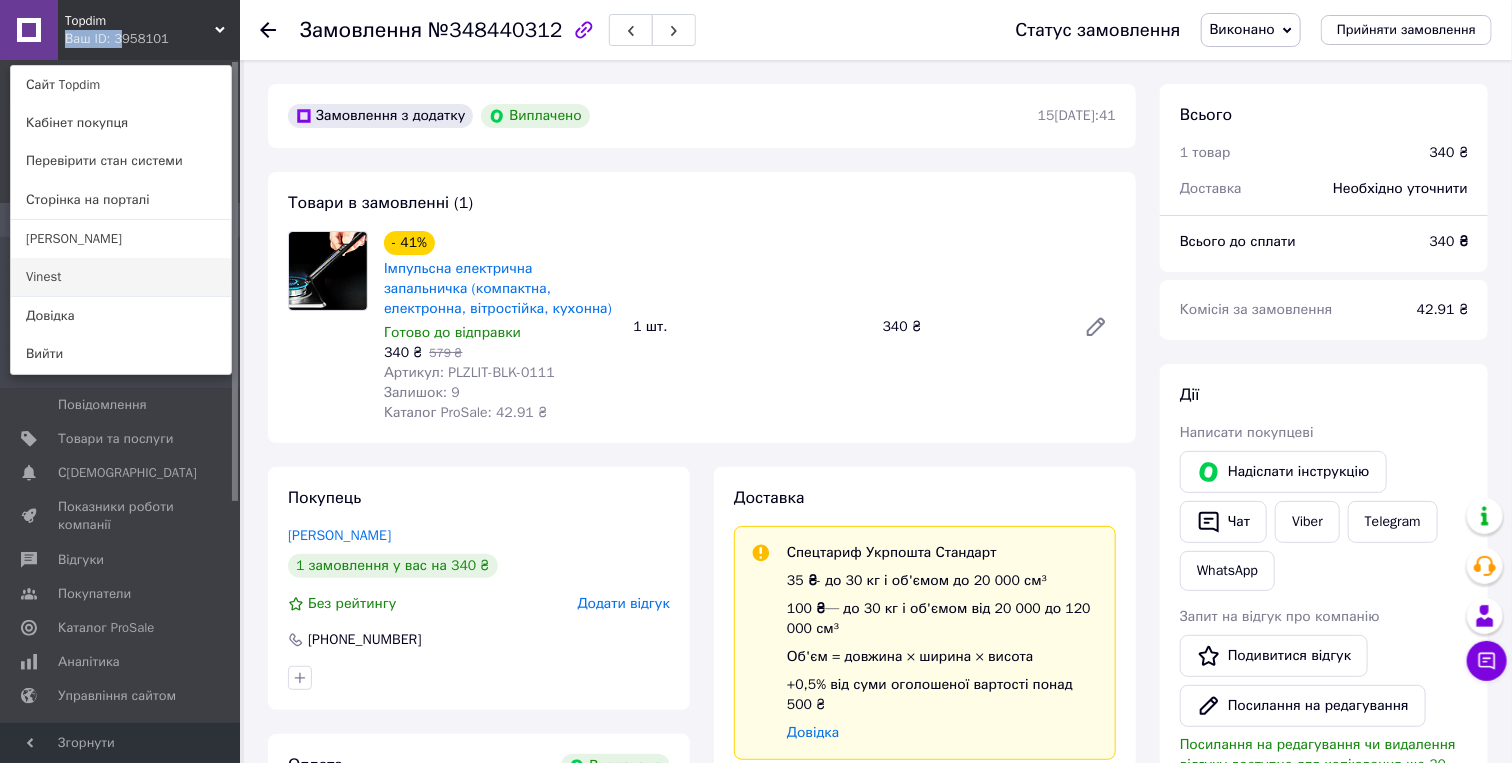 click on "Vinest" at bounding box center (121, 277) 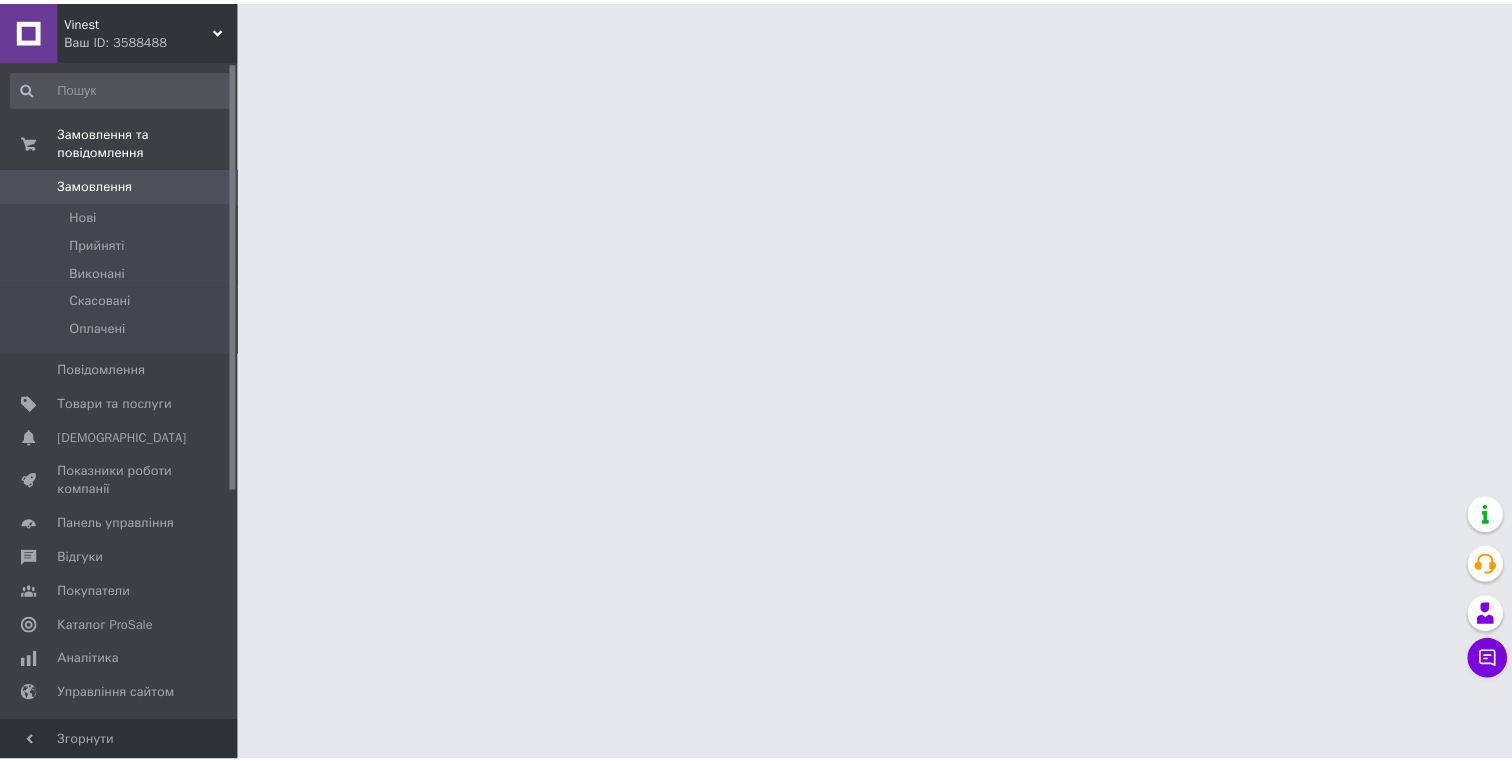 scroll, scrollTop: 0, scrollLeft: 0, axis: both 